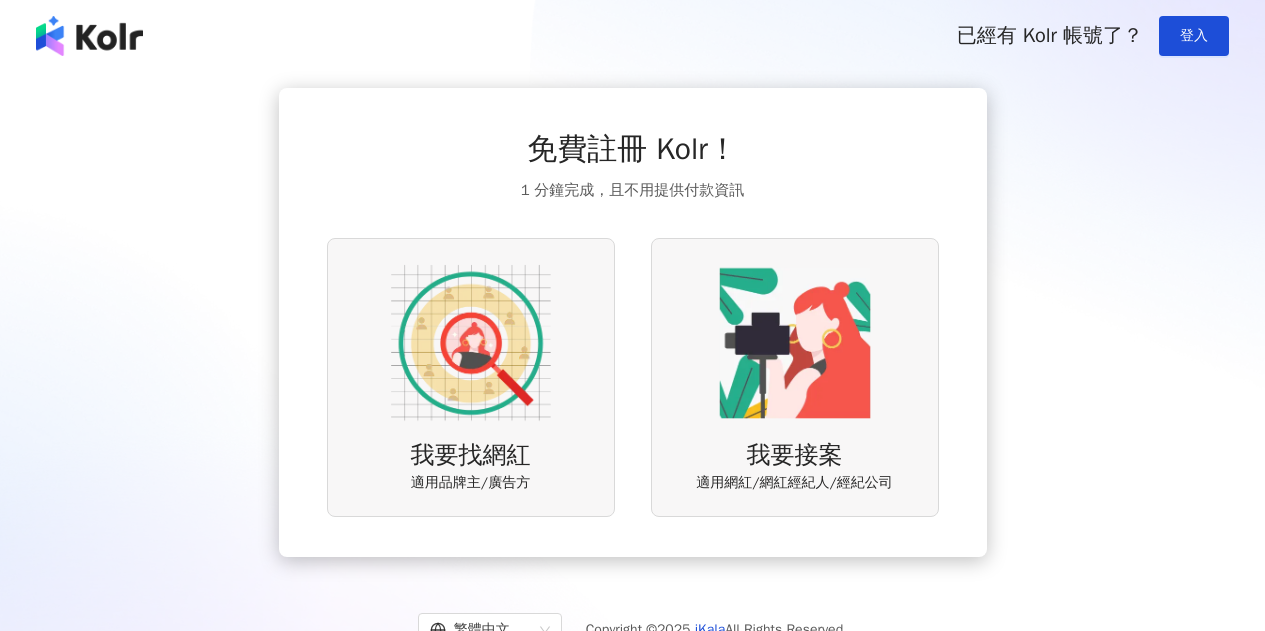 scroll, scrollTop: 0, scrollLeft: 0, axis: both 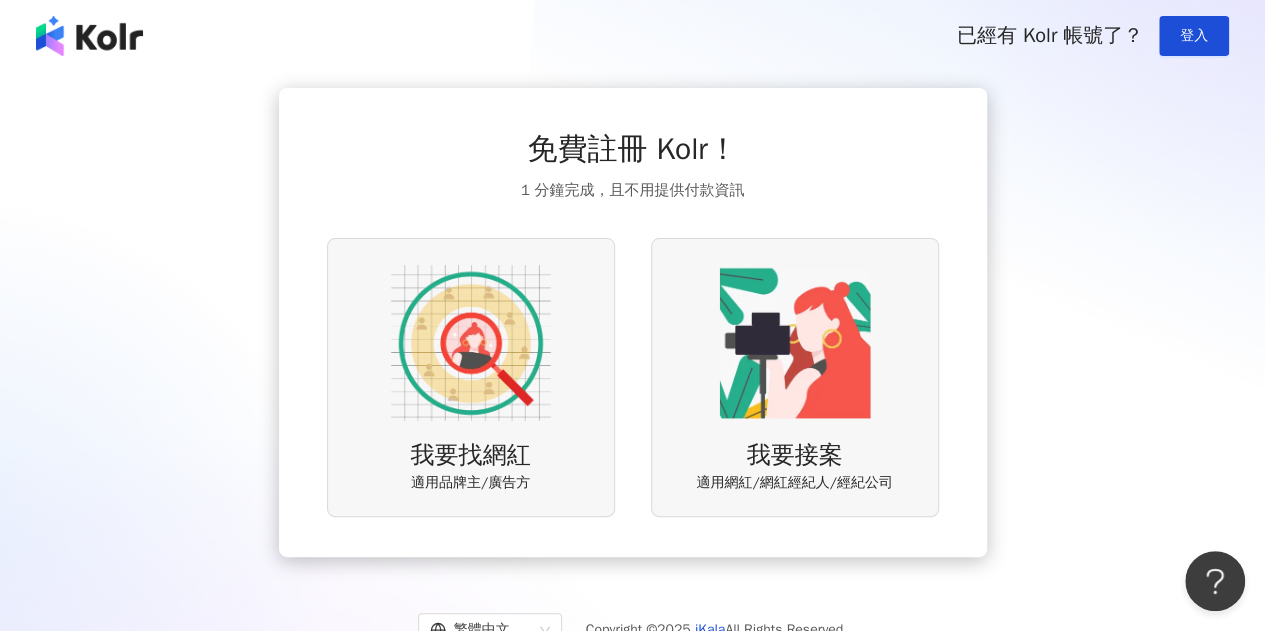 click at bounding box center [471, 343] 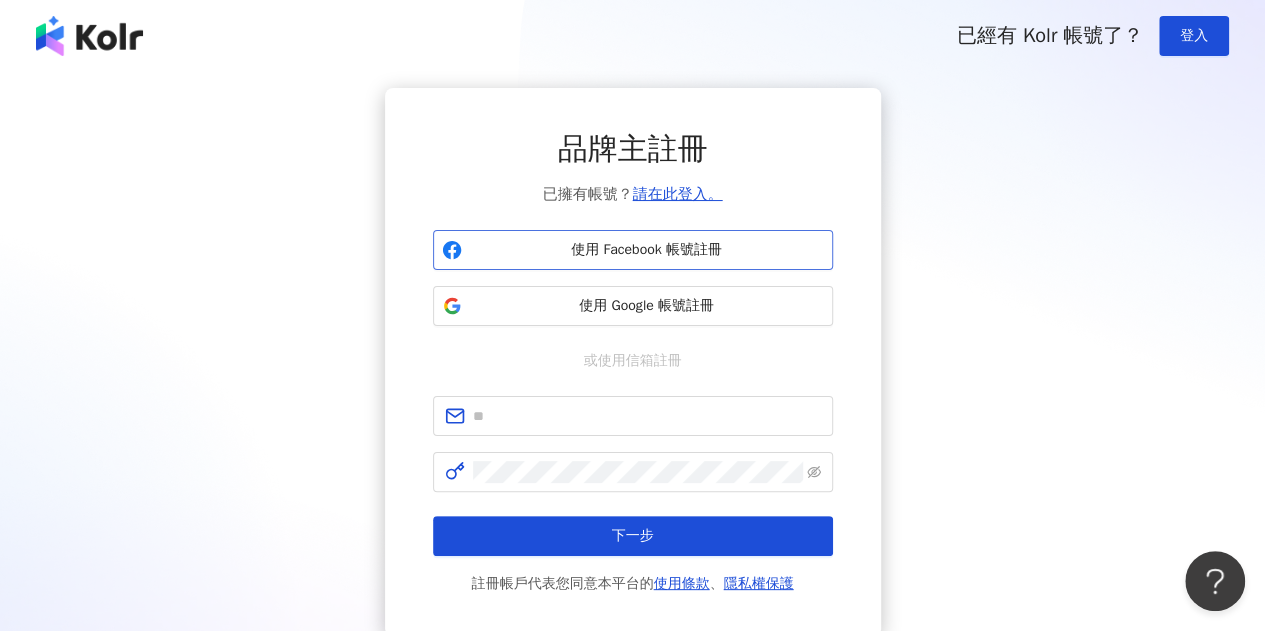 click on "使用 Facebook 帳號註冊" at bounding box center (647, 250) 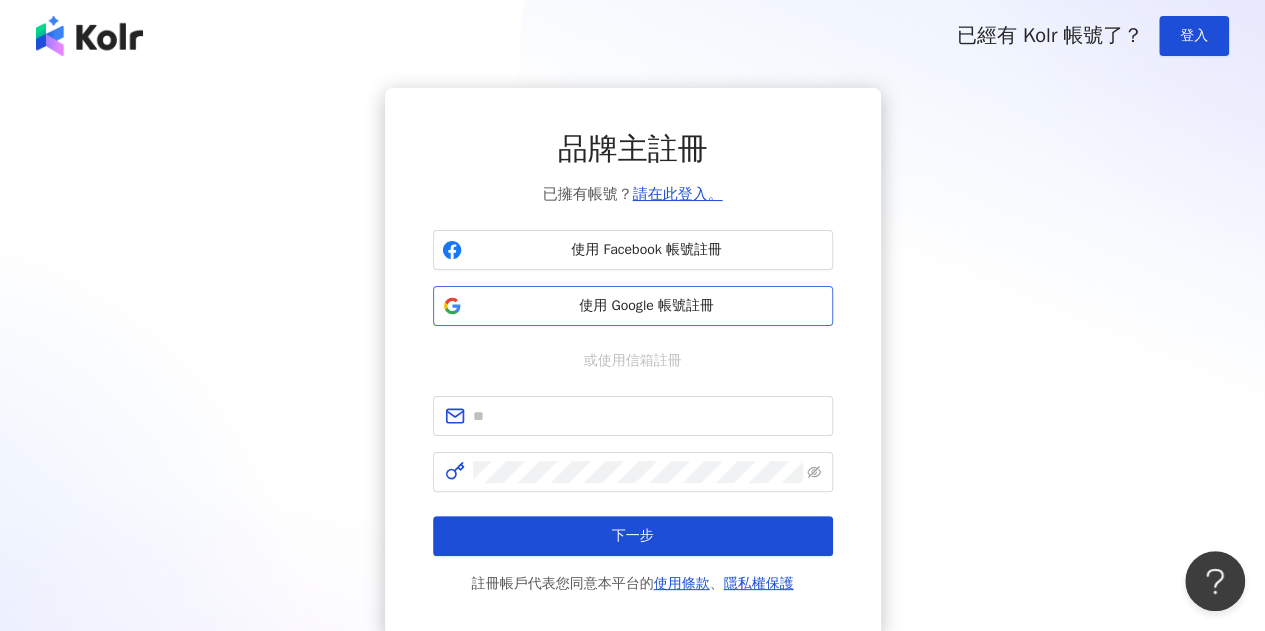 click on "使用 Google 帳號註冊" at bounding box center (647, 306) 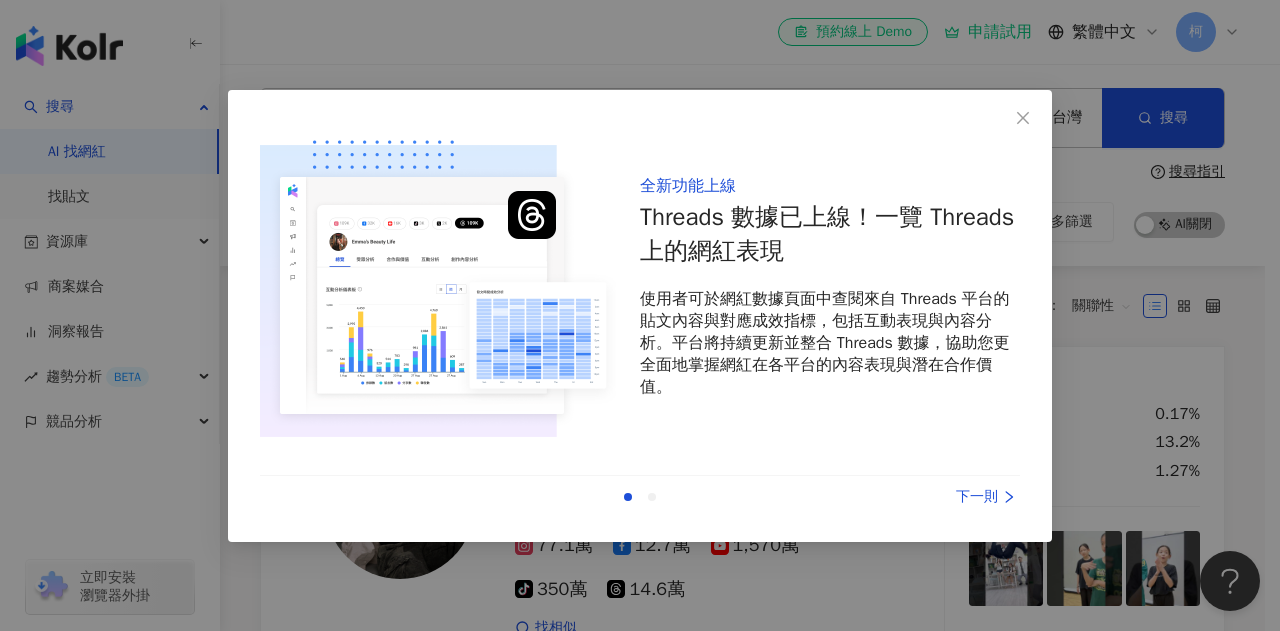 click on "下一則" at bounding box center (945, 497) 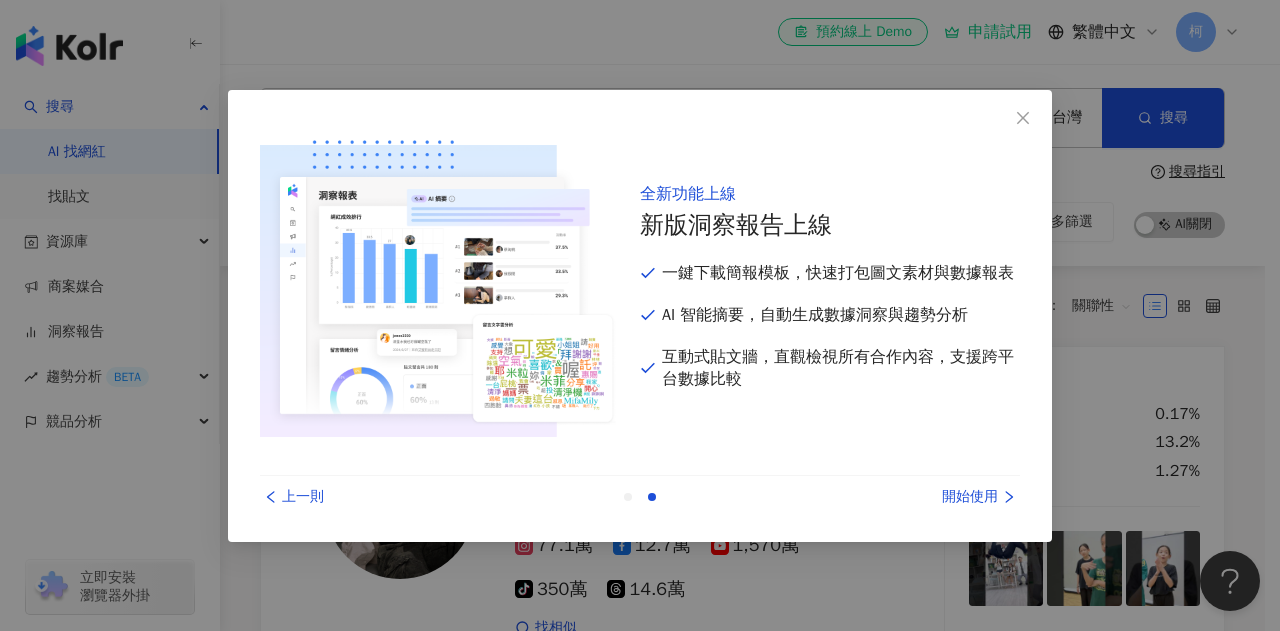 click on "開始使用" at bounding box center (945, 497) 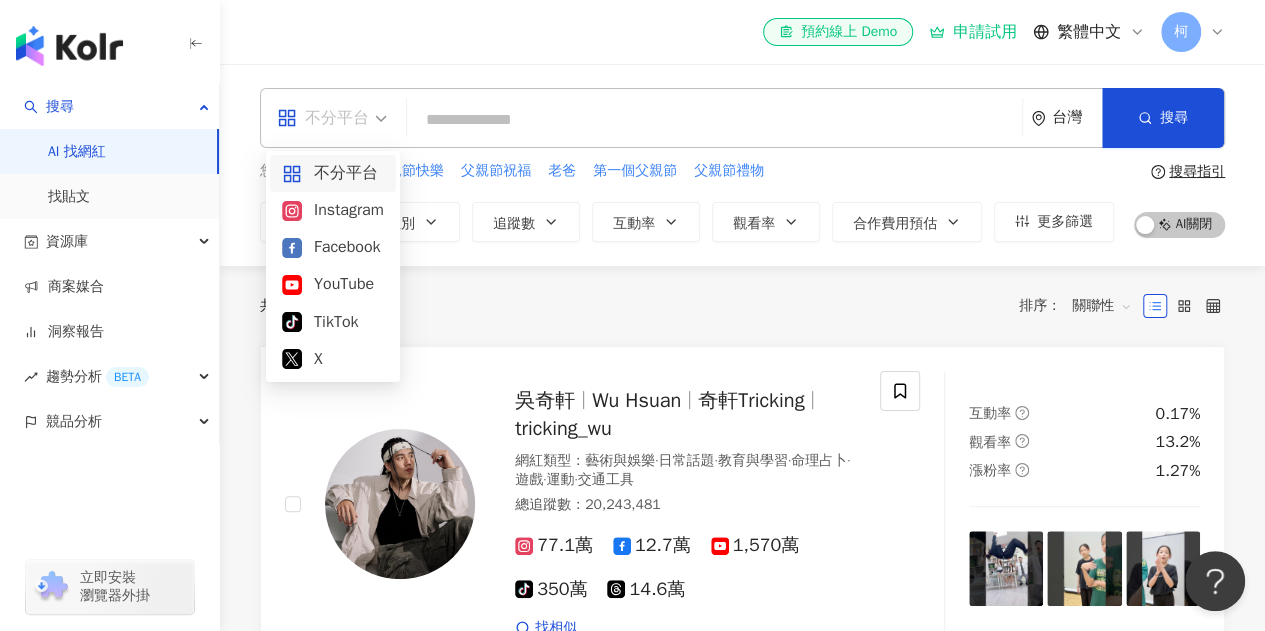 click on "不分平台" at bounding box center (323, 118) 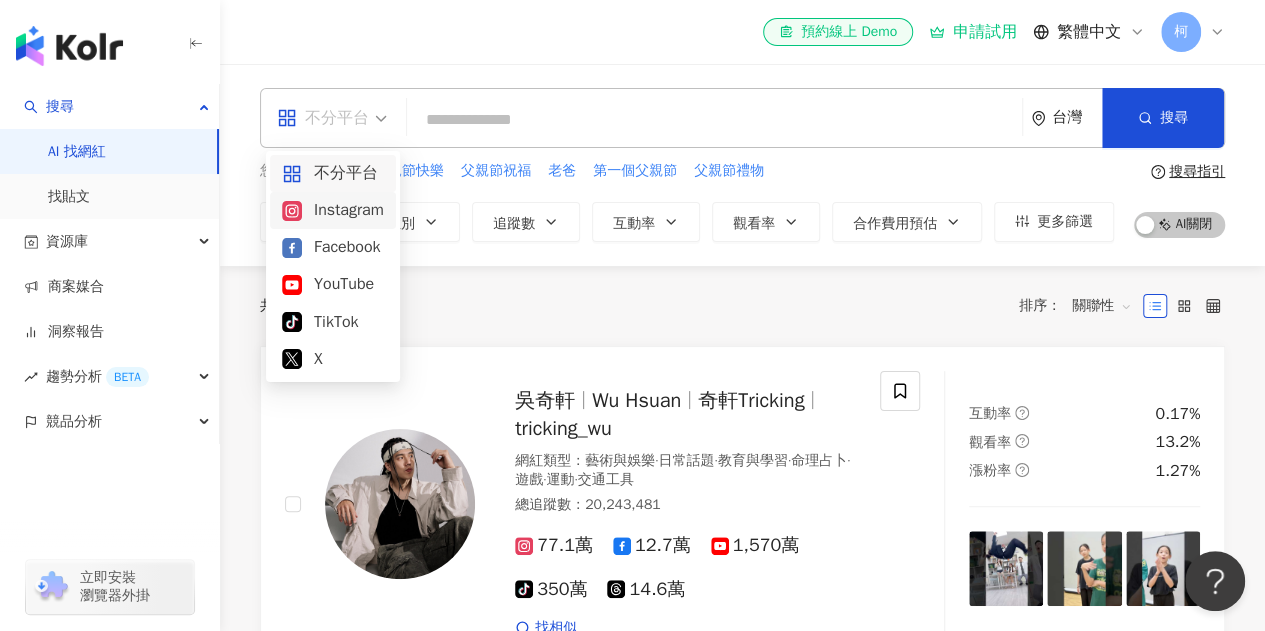 click at bounding box center (714, 120) 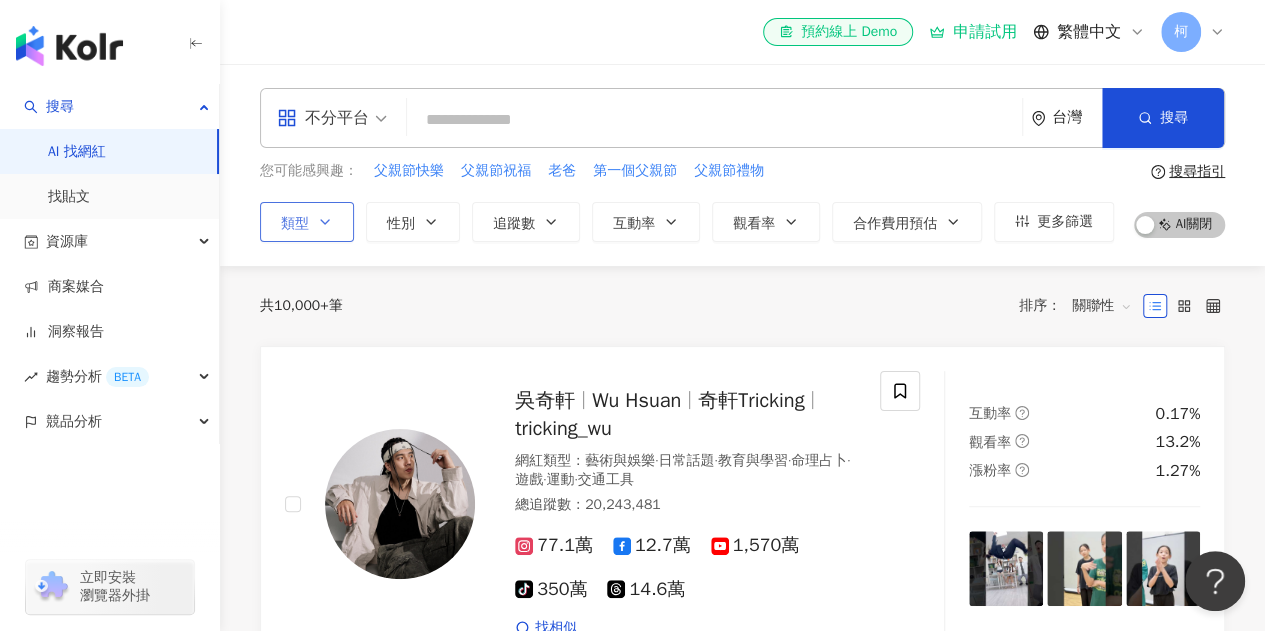 click on "類型" at bounding box center (295, 224) 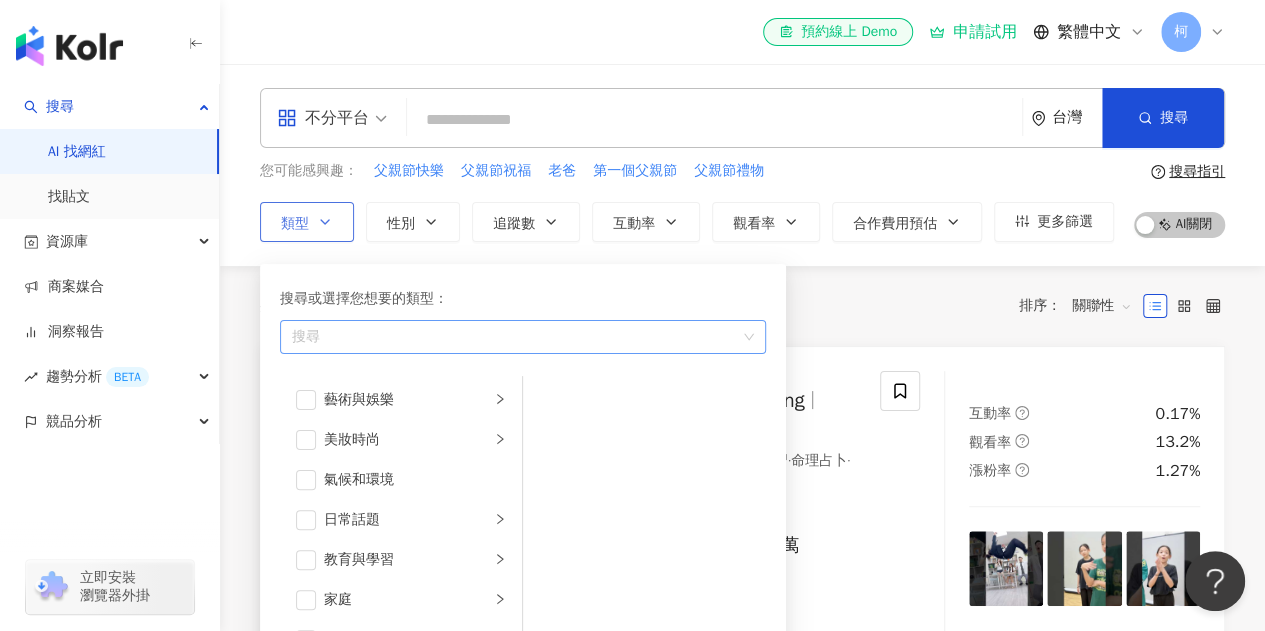click at bounding box center (512, 336) 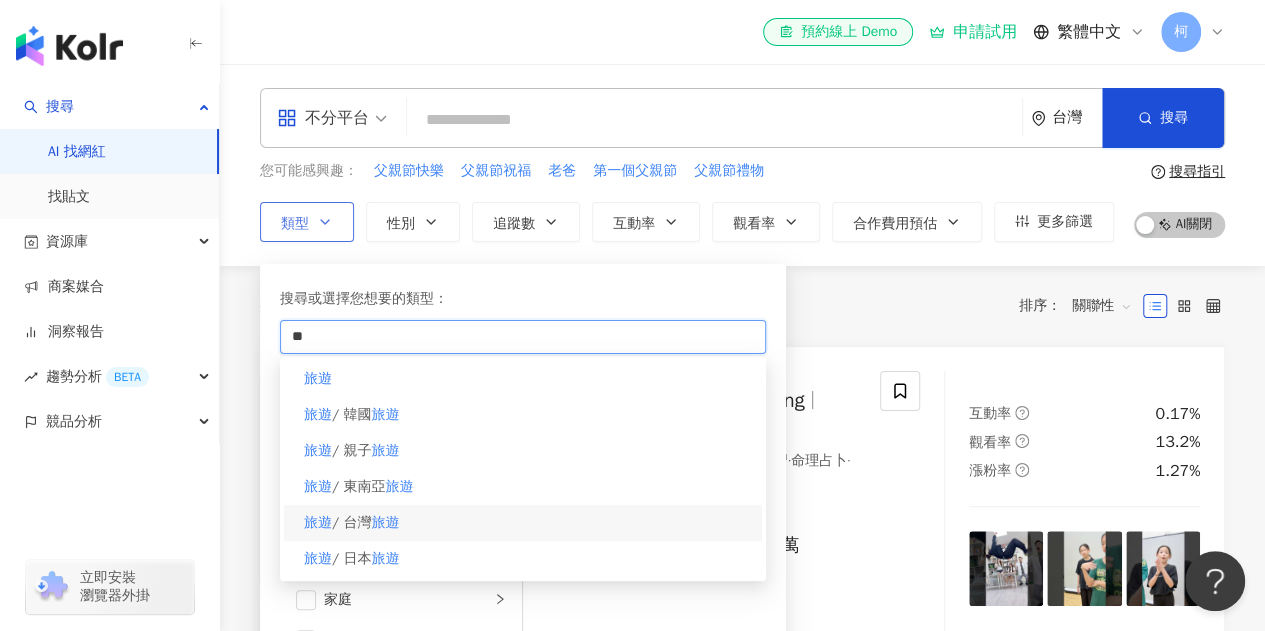 type on "**" 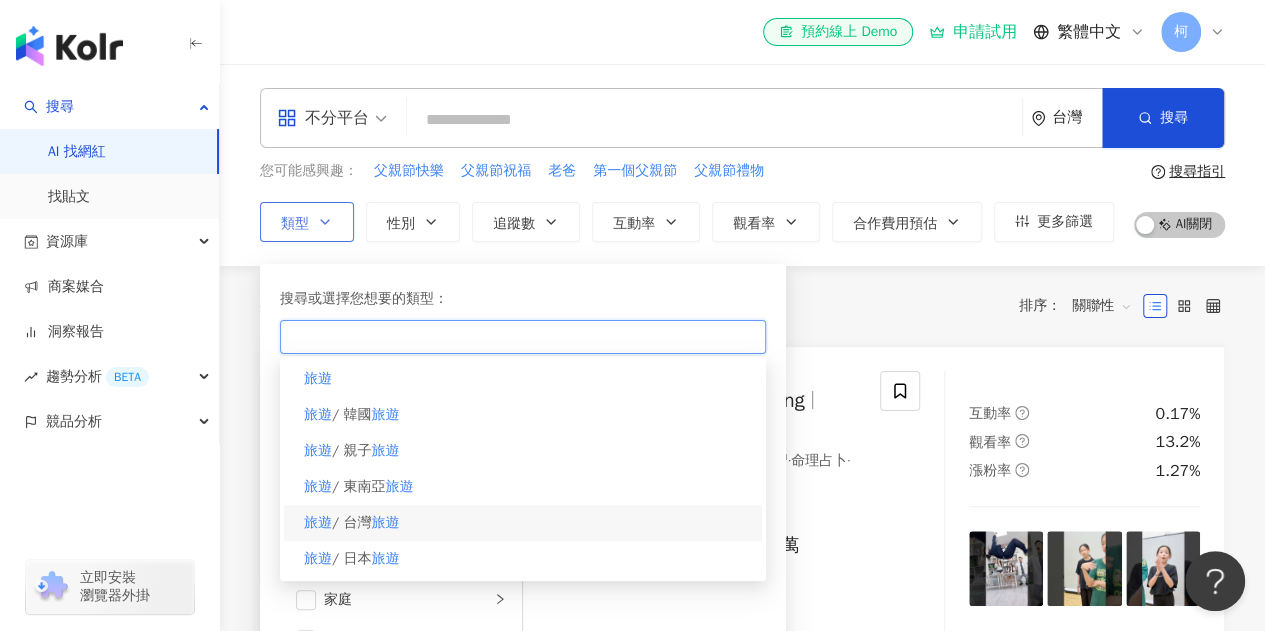 click on "旅遊" at bounding box center (385, 522) 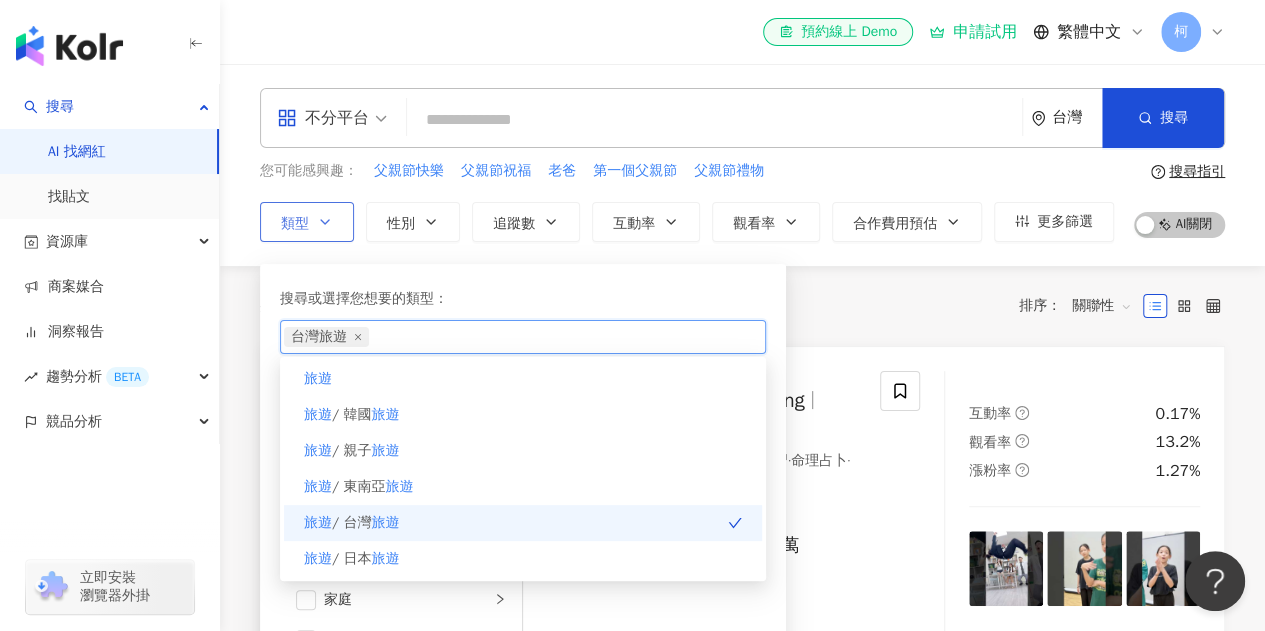 click on "台灣旅遊" at bounding box center [512, 337] 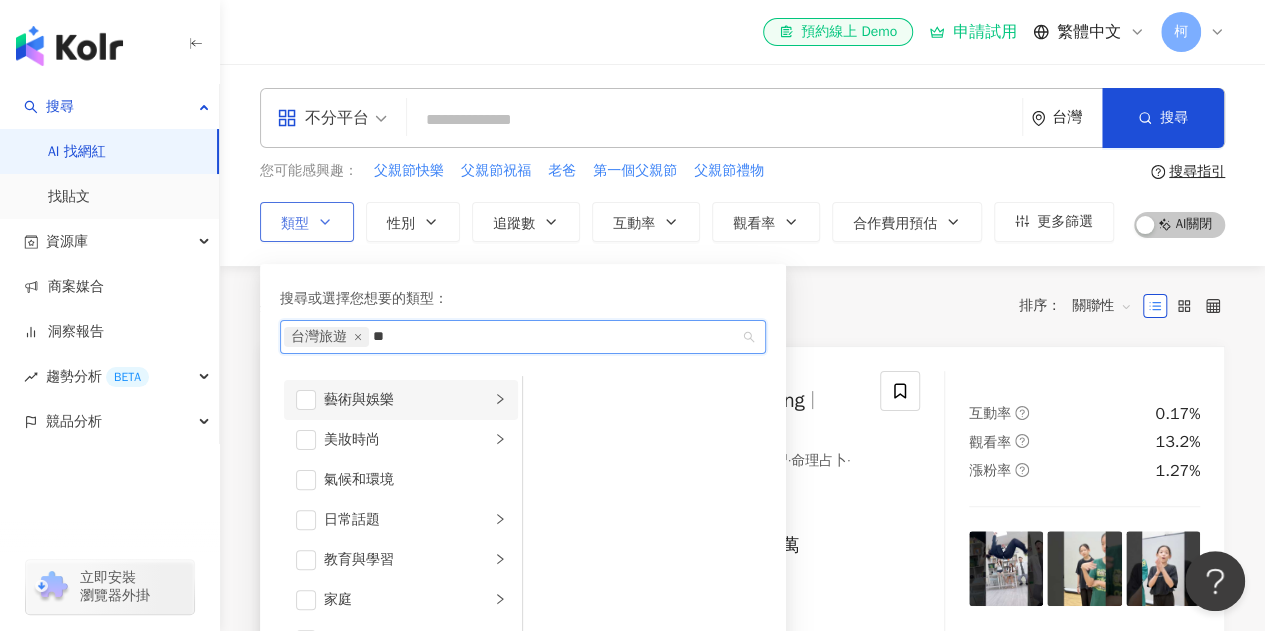 click on "藝術與娛樂" at bounding box center [407, 400] 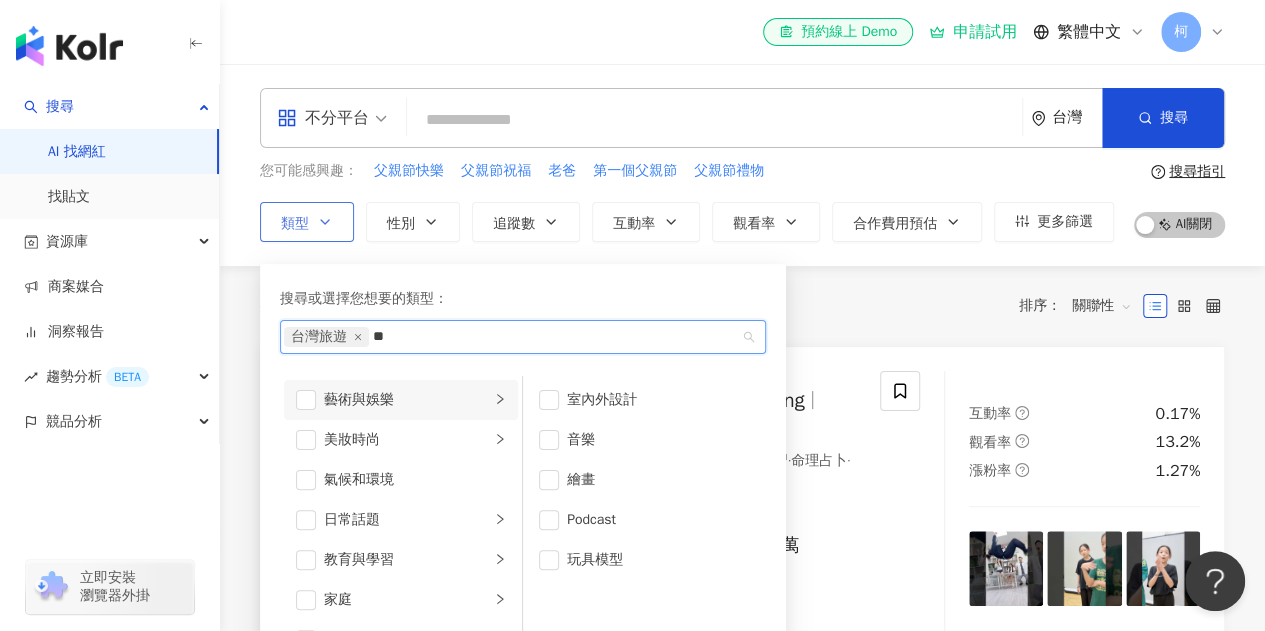 type on "*" 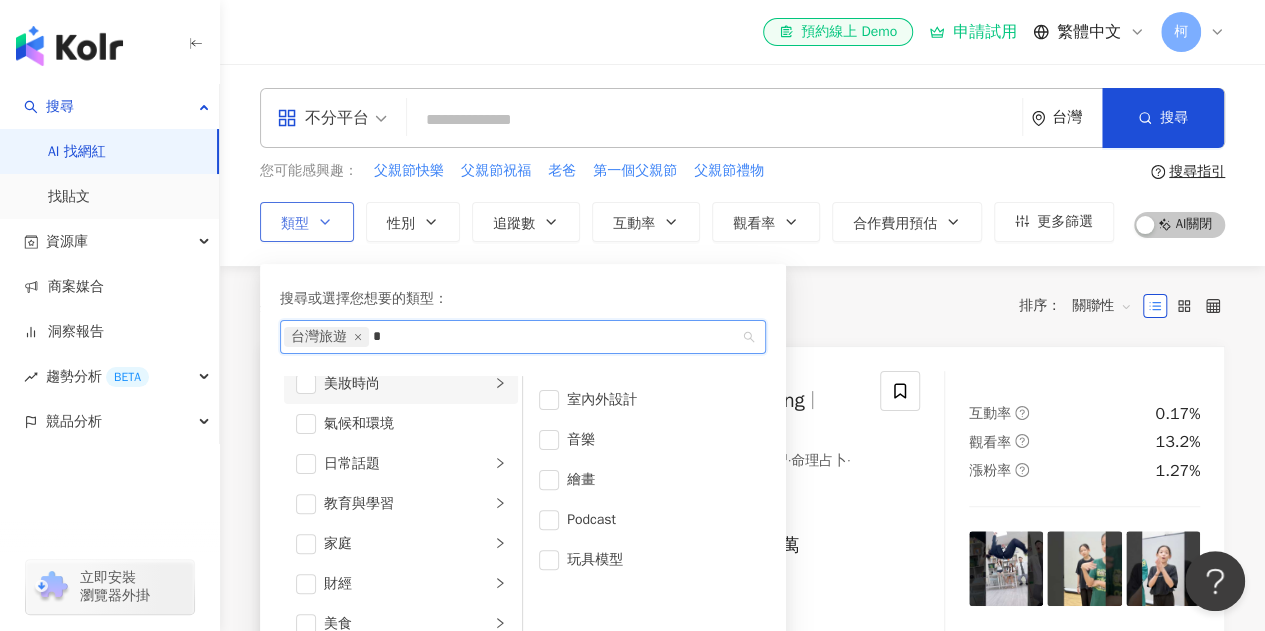 scroll, scrollTop: 100, scrollLeft: 0, axis: vertical 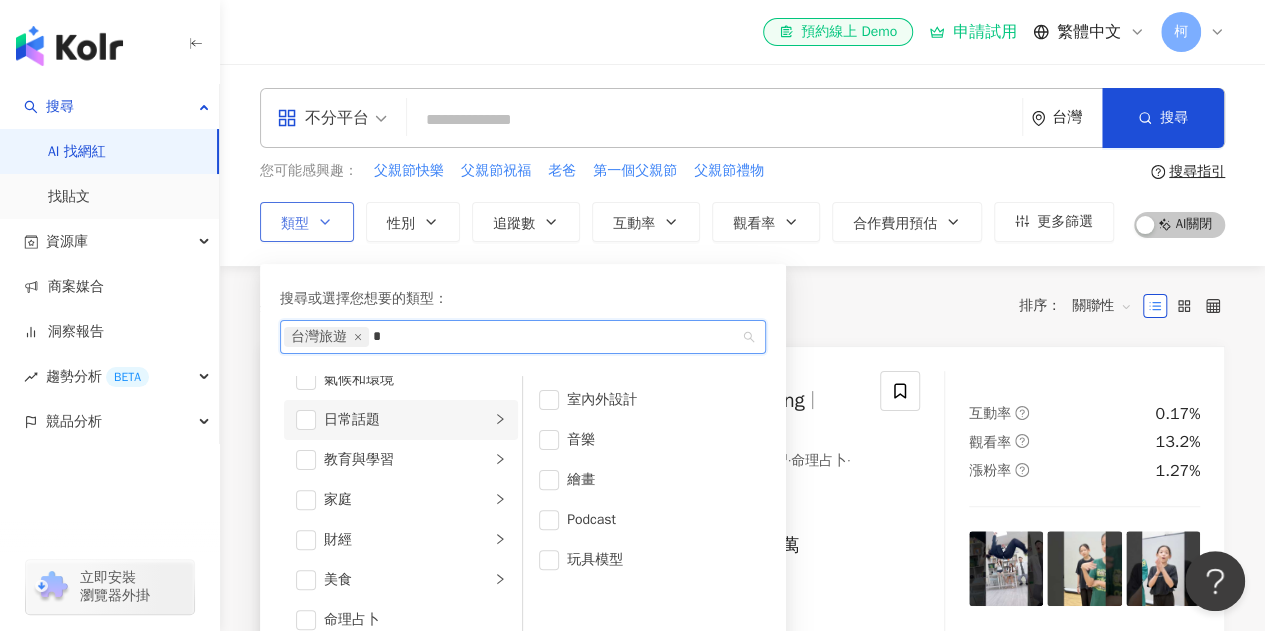 click on "日常話題" at bounding box center [407, 420] 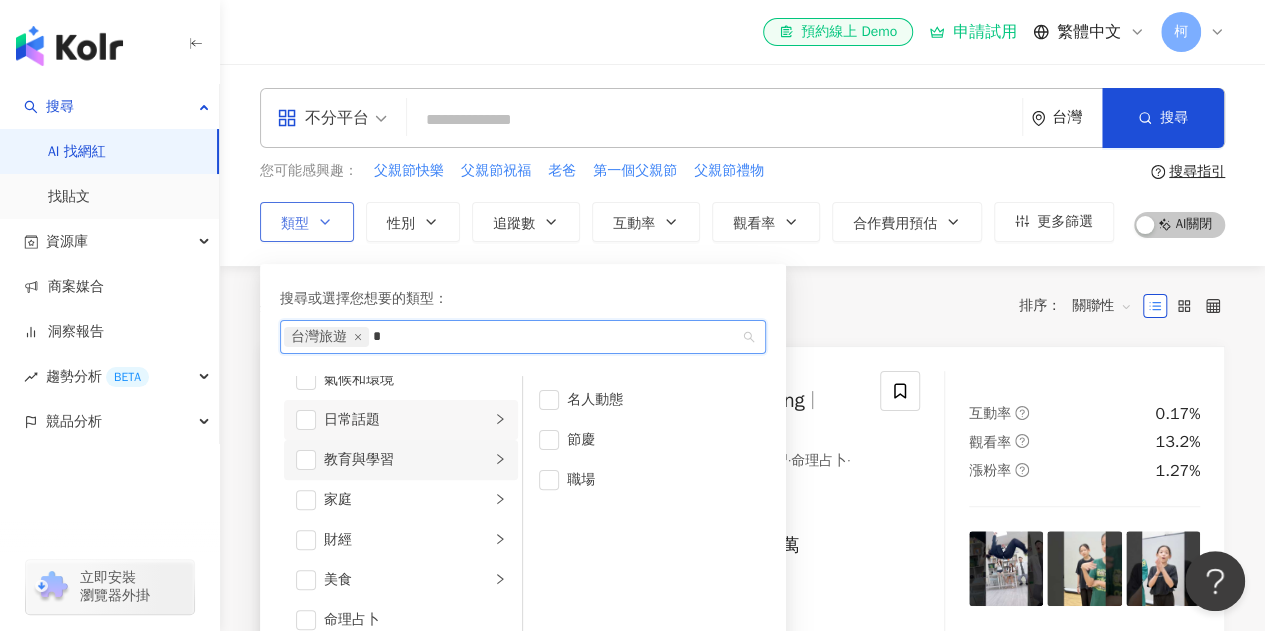 click on "教育與學習" at bounding box center (407, 460) 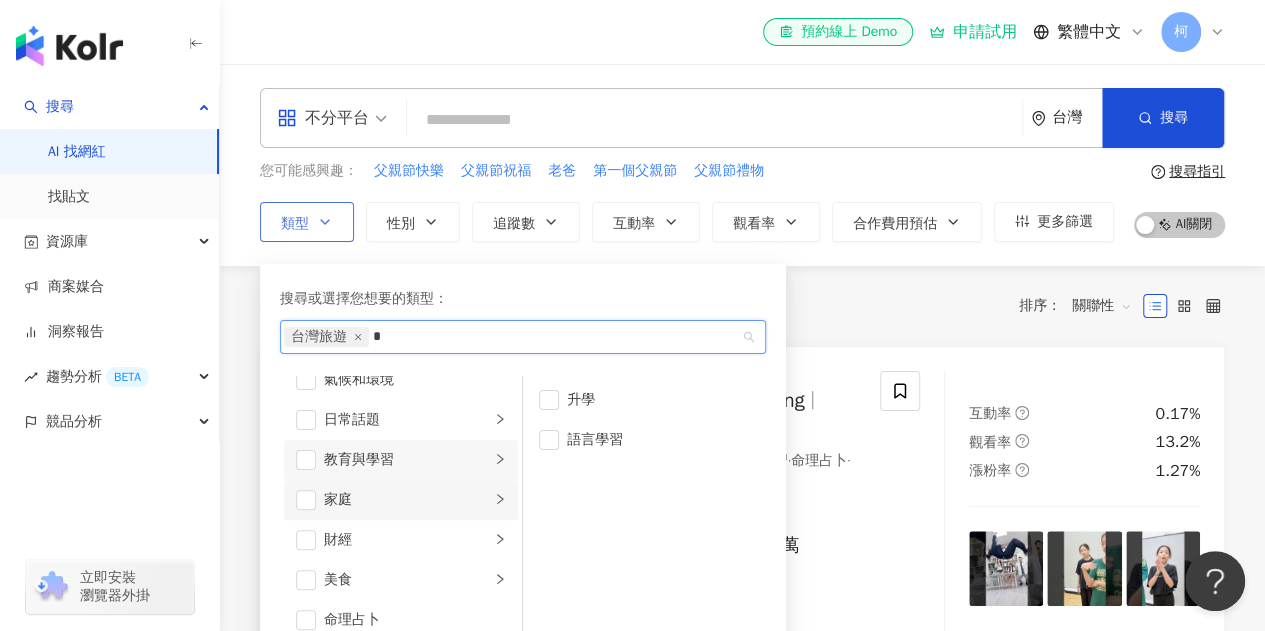 click on "家庭" at bounding box center [407, 500] 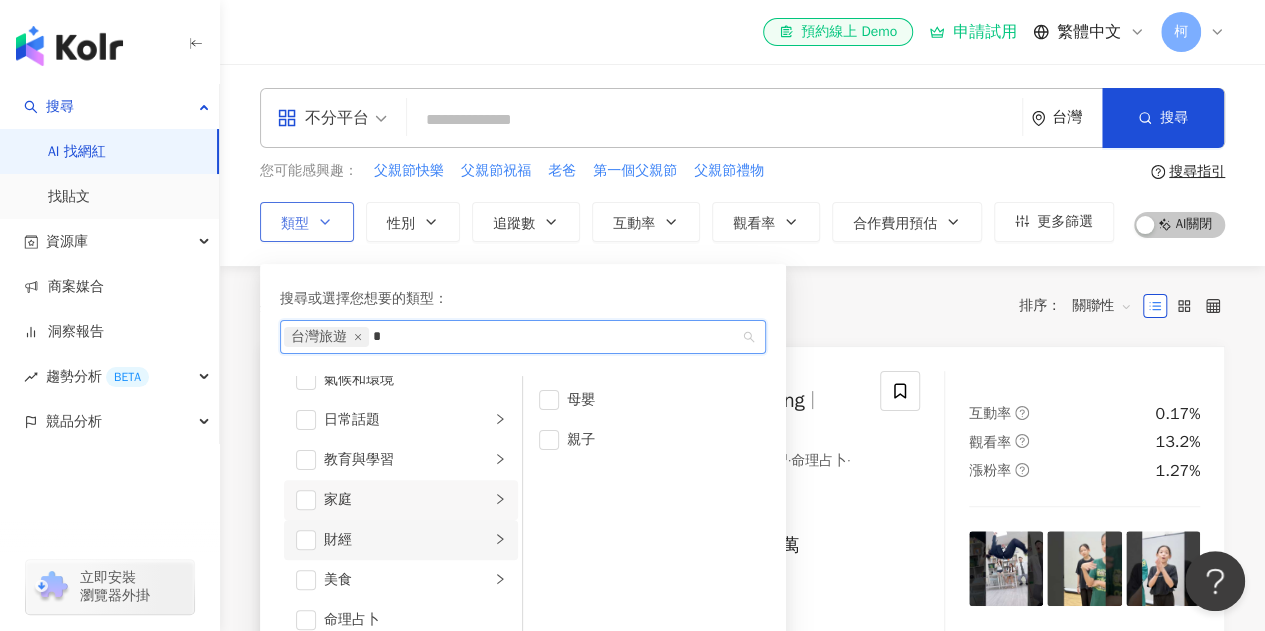 scroll, scrollTop: 0, scrollLeft: 0, axis: both 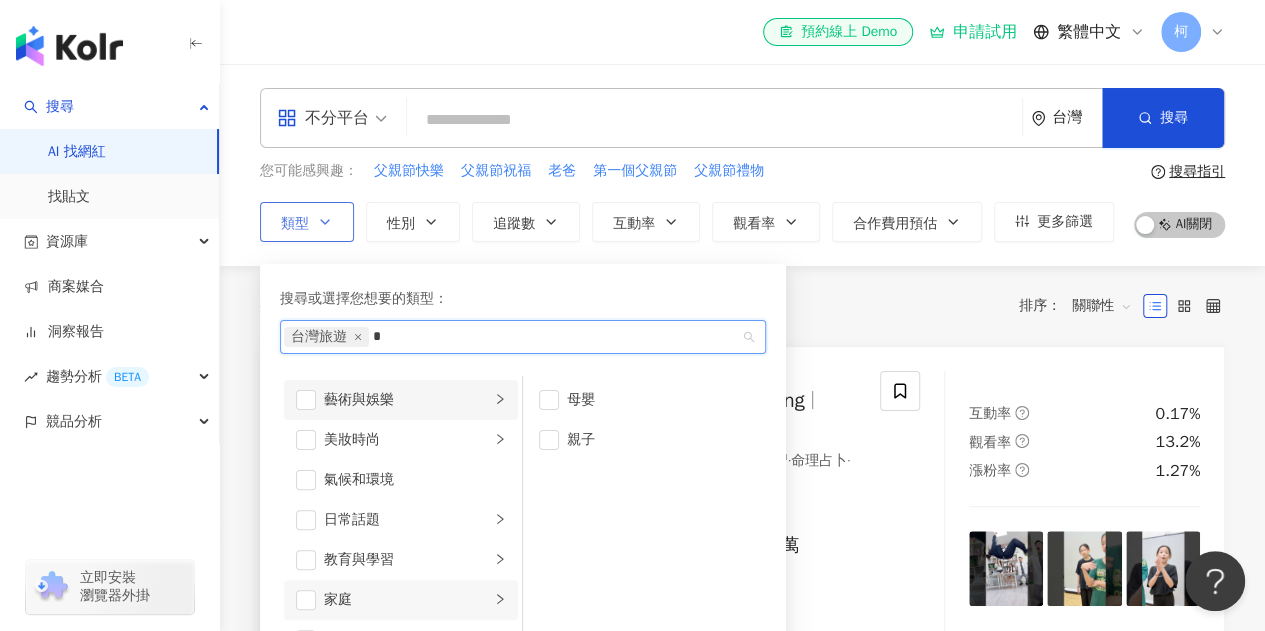 click on "藝術與娛樂" at bounding box center (401, 400) 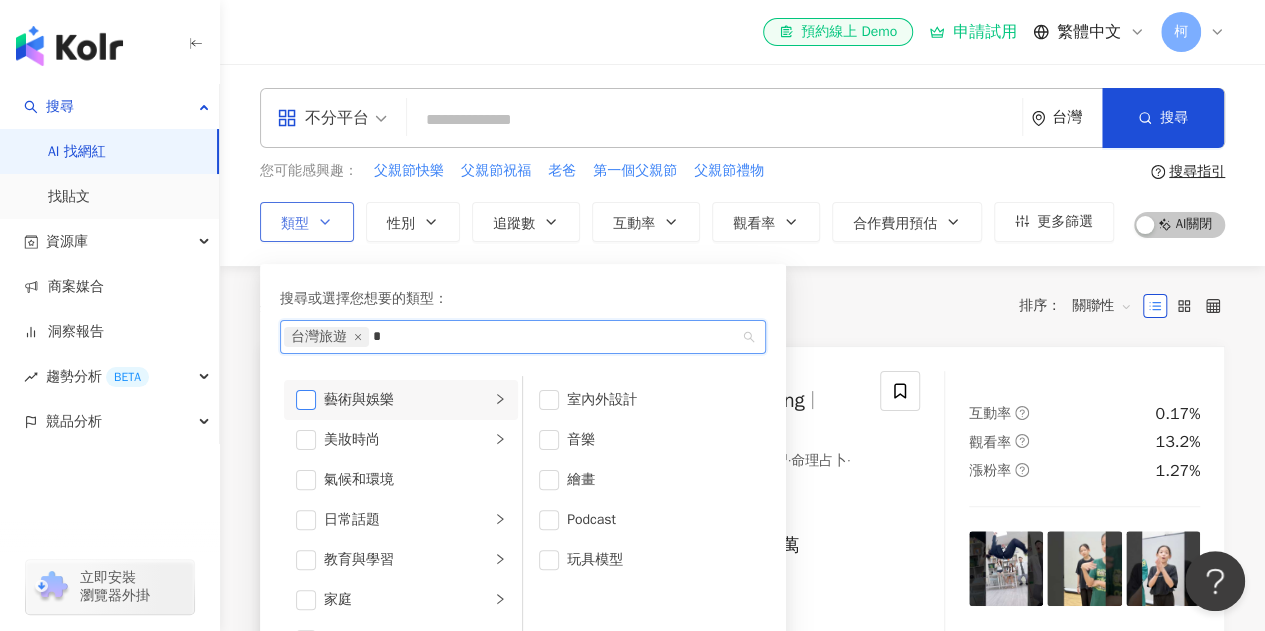 click at bounding box center (306, 400) 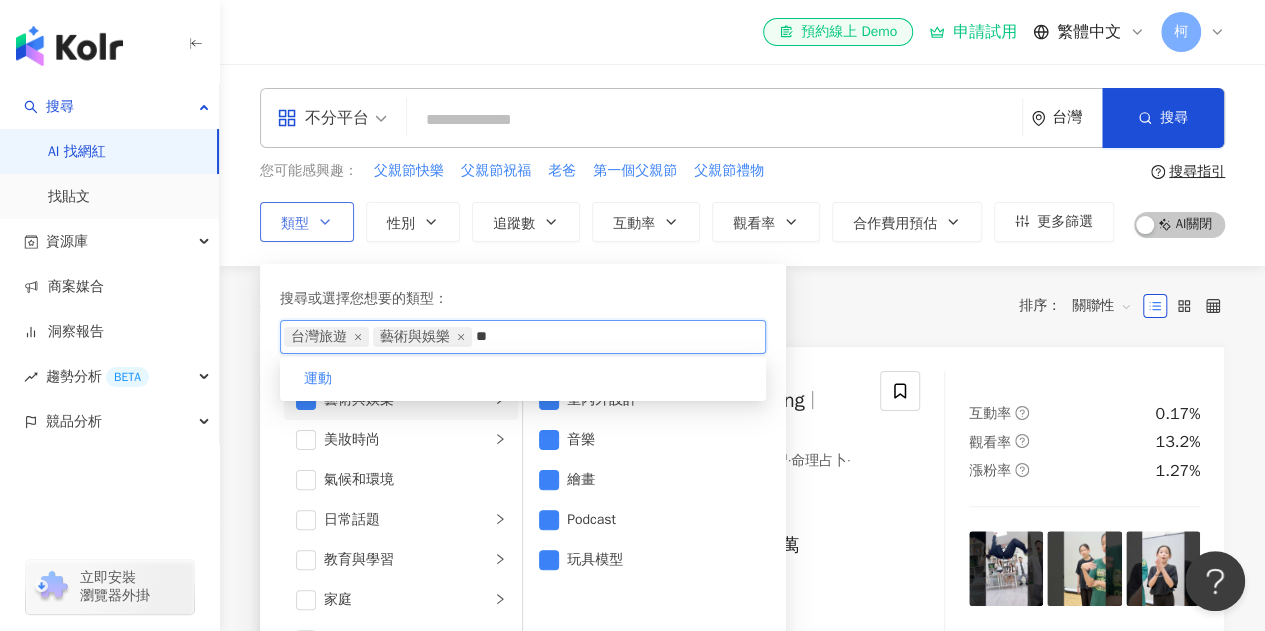 type on "*" 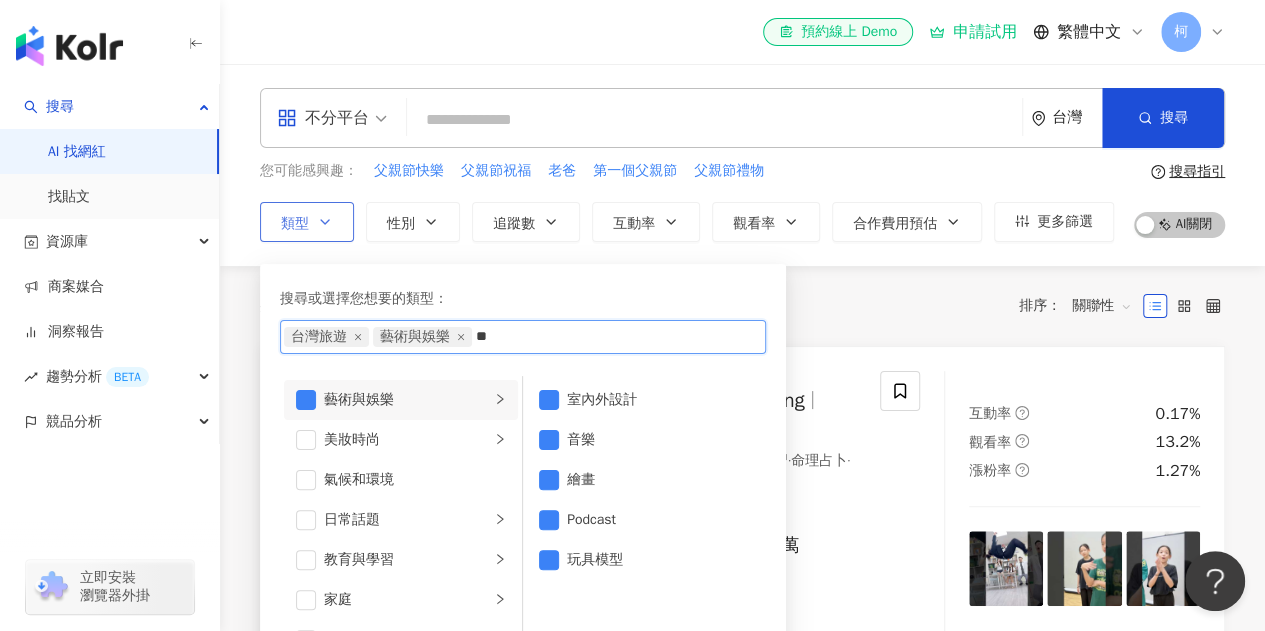 type on "*" 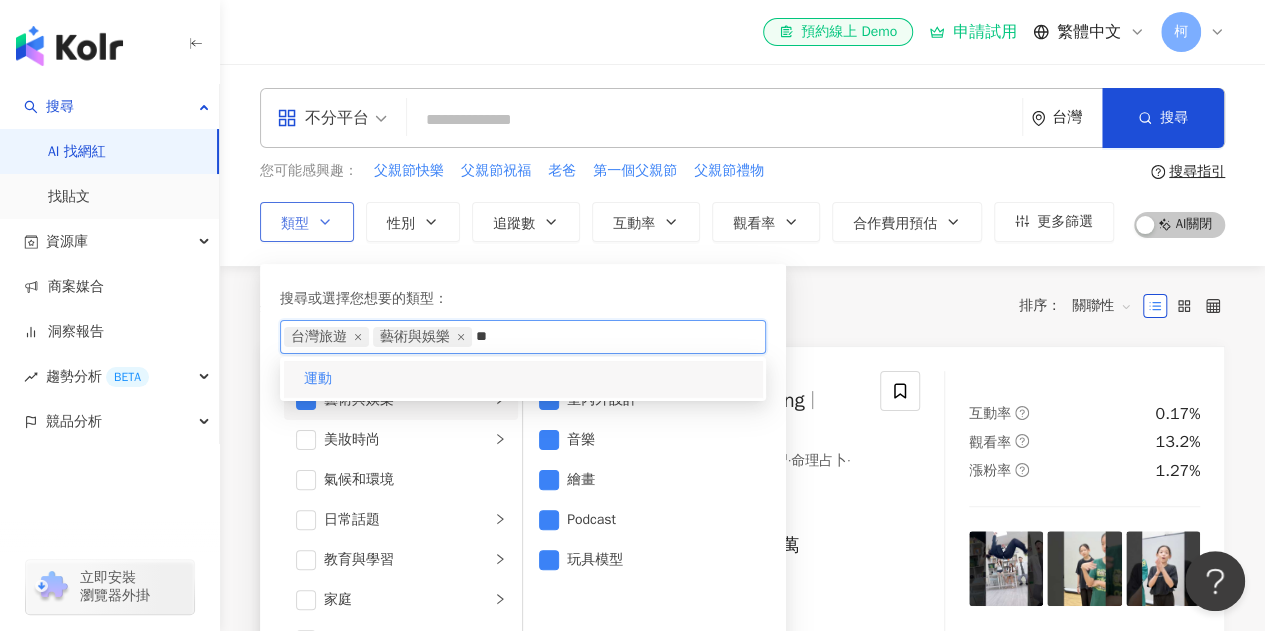 type on "**" 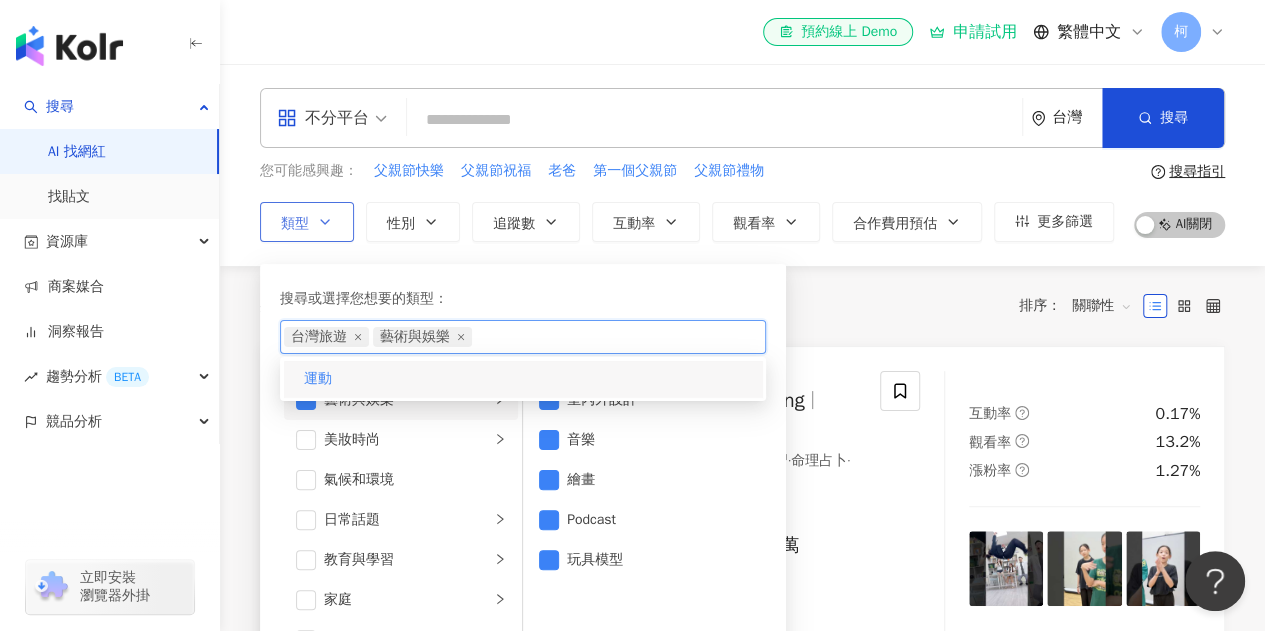 click on "運動" at bounding box center (523, 379) 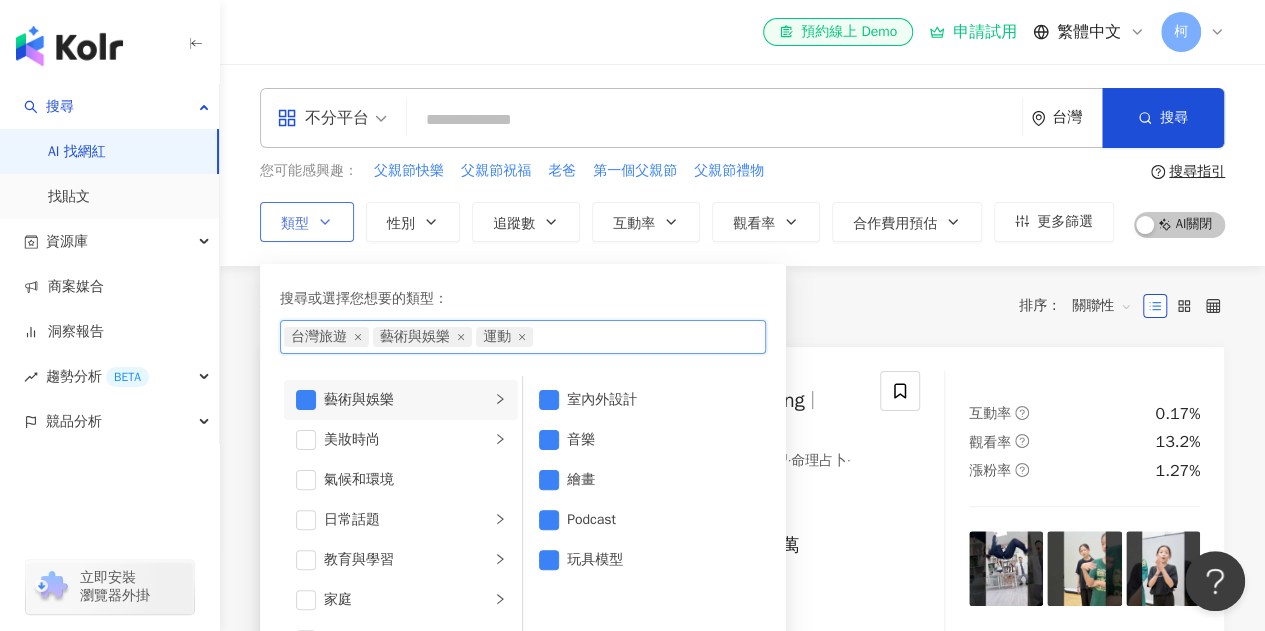 click on "台灣旅遊 藝術與娛樂 運動" at bounding box center [512, 337] 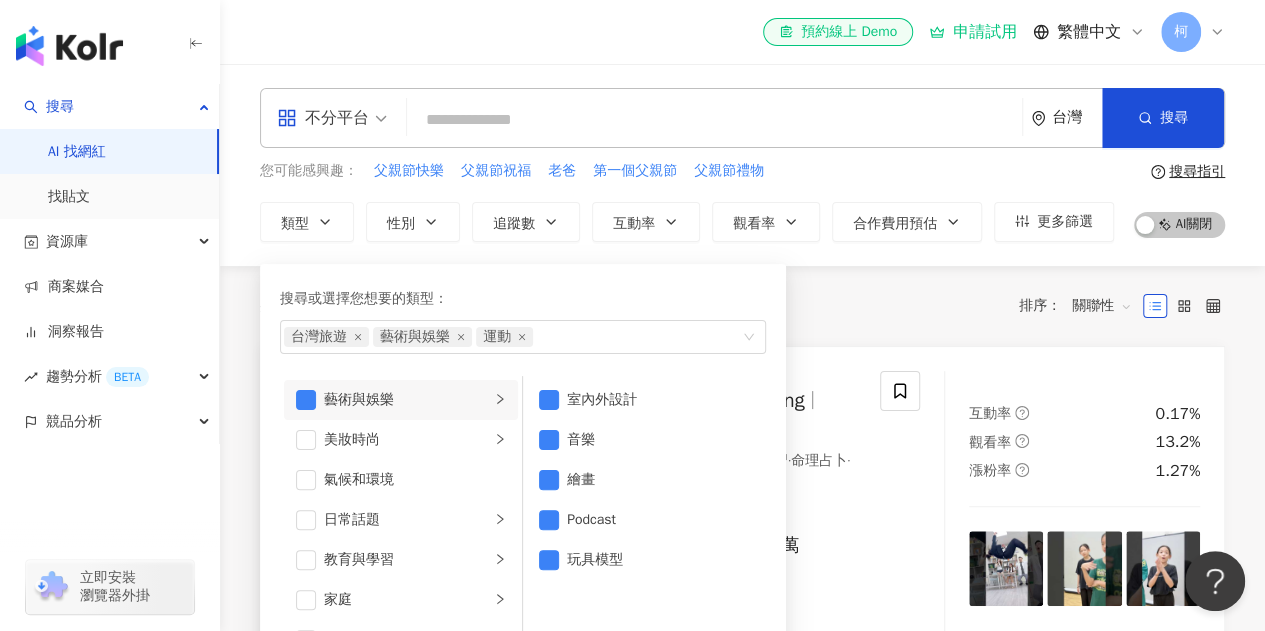 click on "您可能感興趣： 父親節快樂  父親節祝福  老爸  第一個父親節  父親節禮物  類型 搜尋或選擇您想要的類型： 台灣旅遊 藝術與娛樂 運動   運動 藝術與娛樂 美妝時尚 氣候和環境 日常話題 教育與學習 家庭 財經 美食 命理占卜 遊戲 法政社會 生活風格 影視娛樂 醫療與健康 寵物 攝影 感情 宗教 促購導購 運動 科技 交通工具 旅遊 成人 室內外設計 音樂 繪畫 Podcast 玩具模型 性別 追蹤數 互動率 觀看率 合作費用預估  更多篩選" at bounding box center (687, 201) 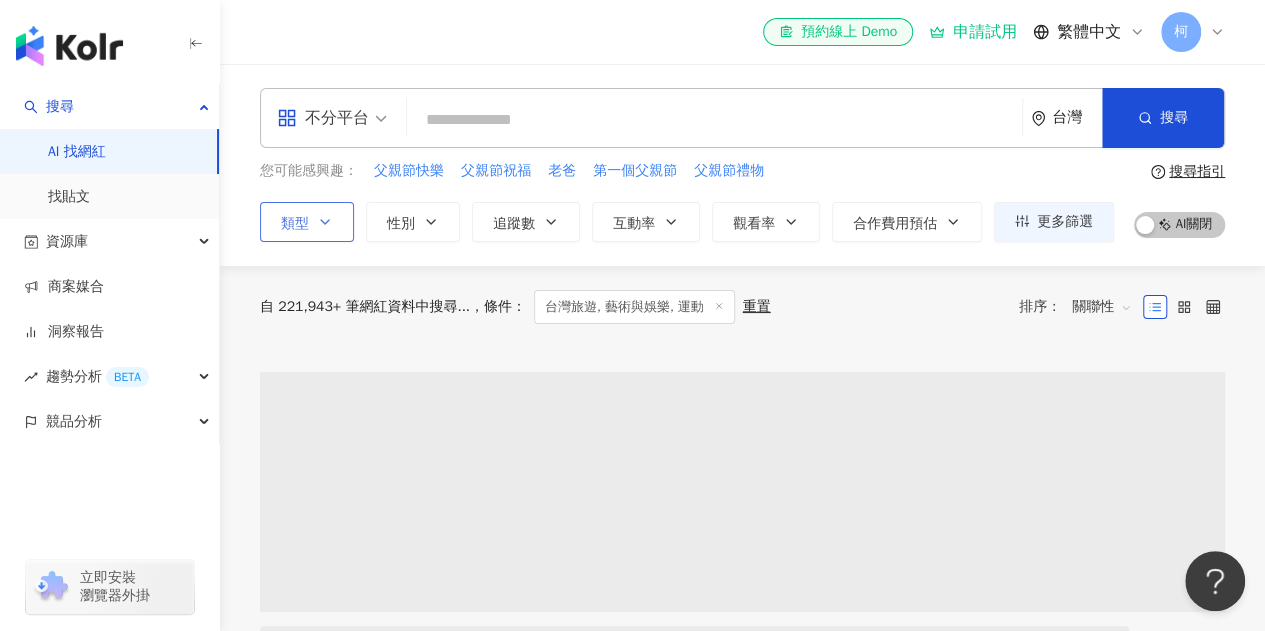 click on "類型" at bounding box center (295, 224) 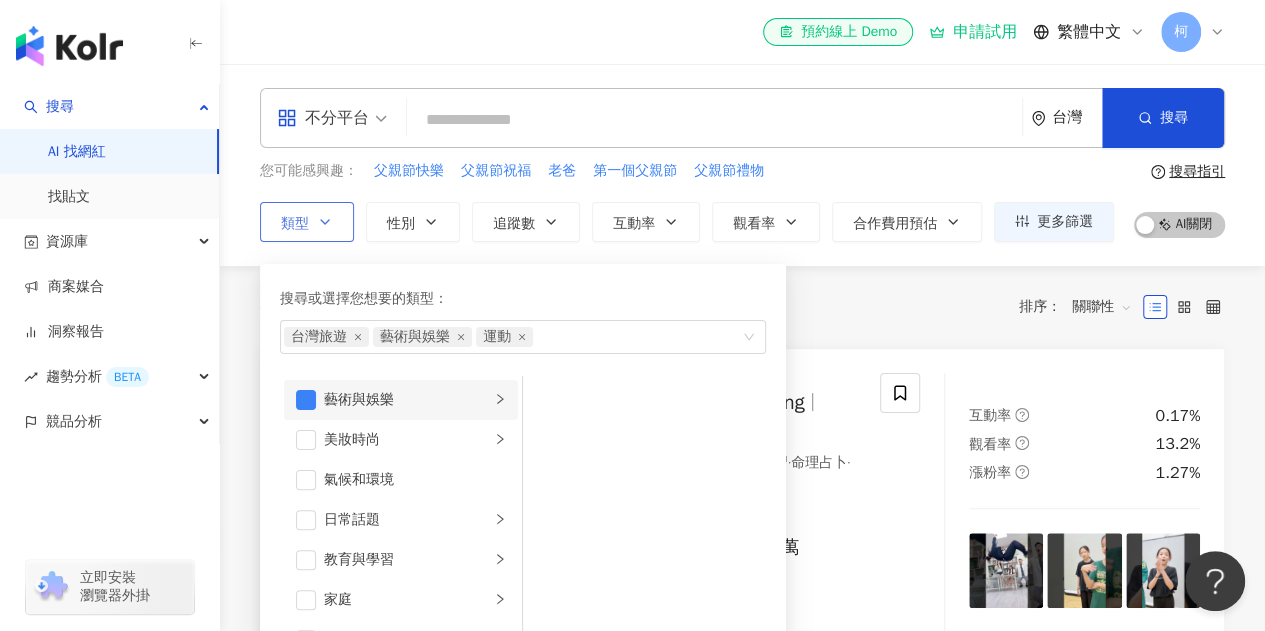 click on "藝術與娛樂" at bounding box center (407, 400) 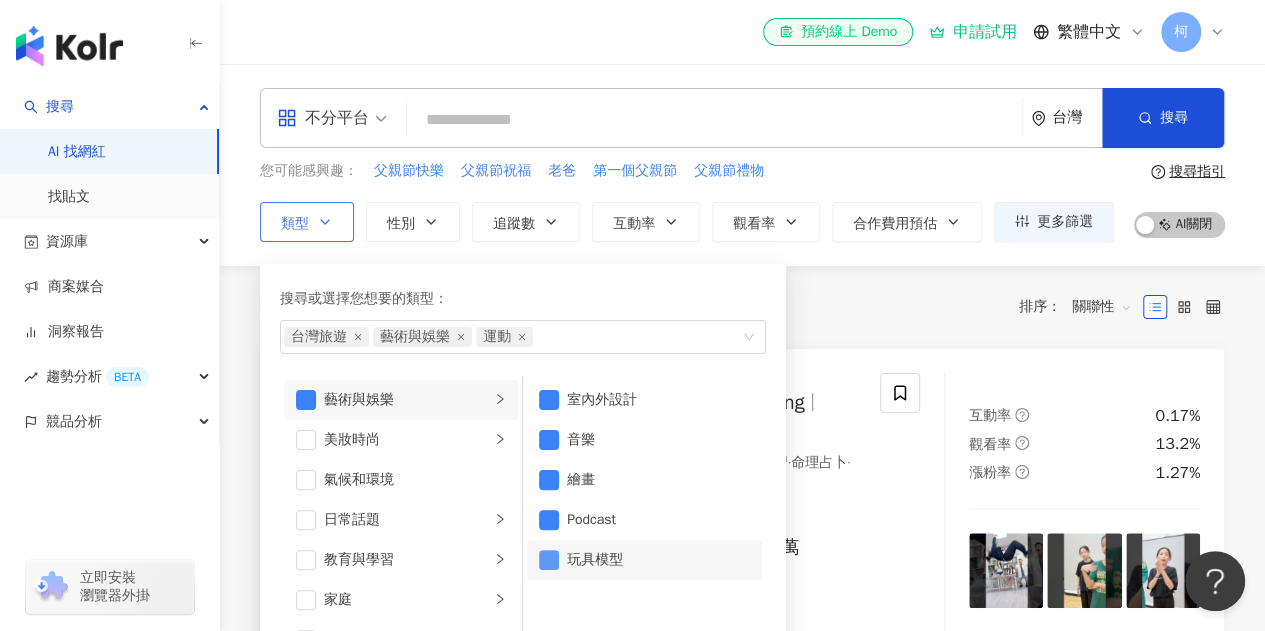 click at bounding box center (549, 560) 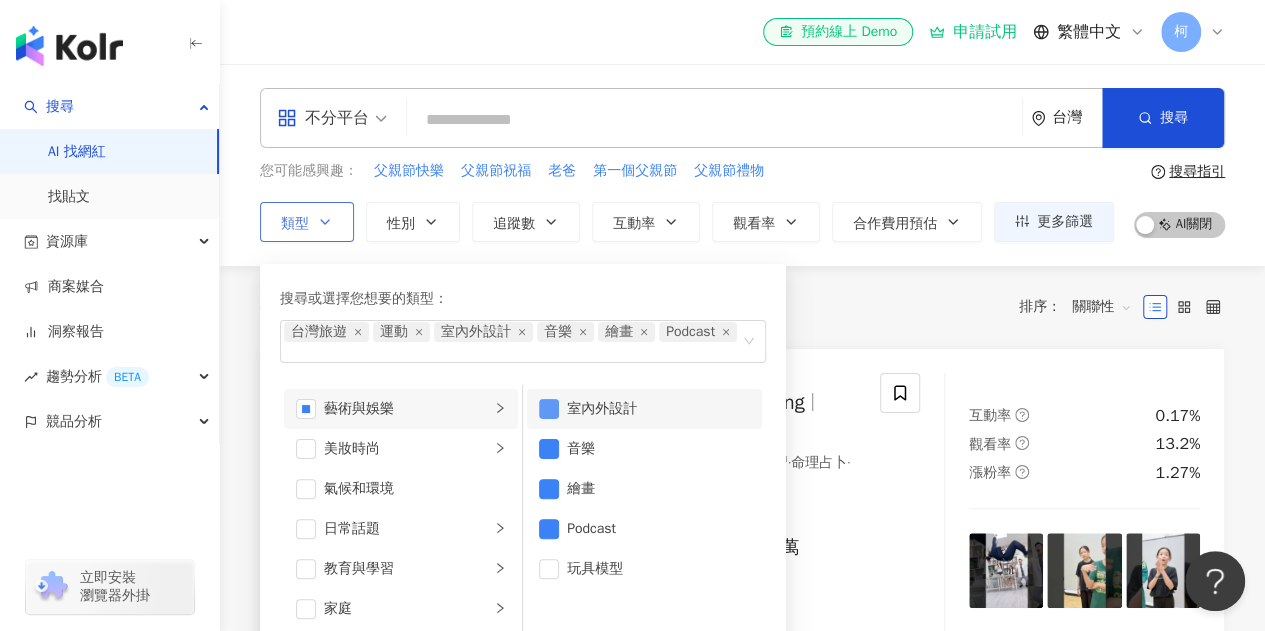 click at bounding box center [549, 409] 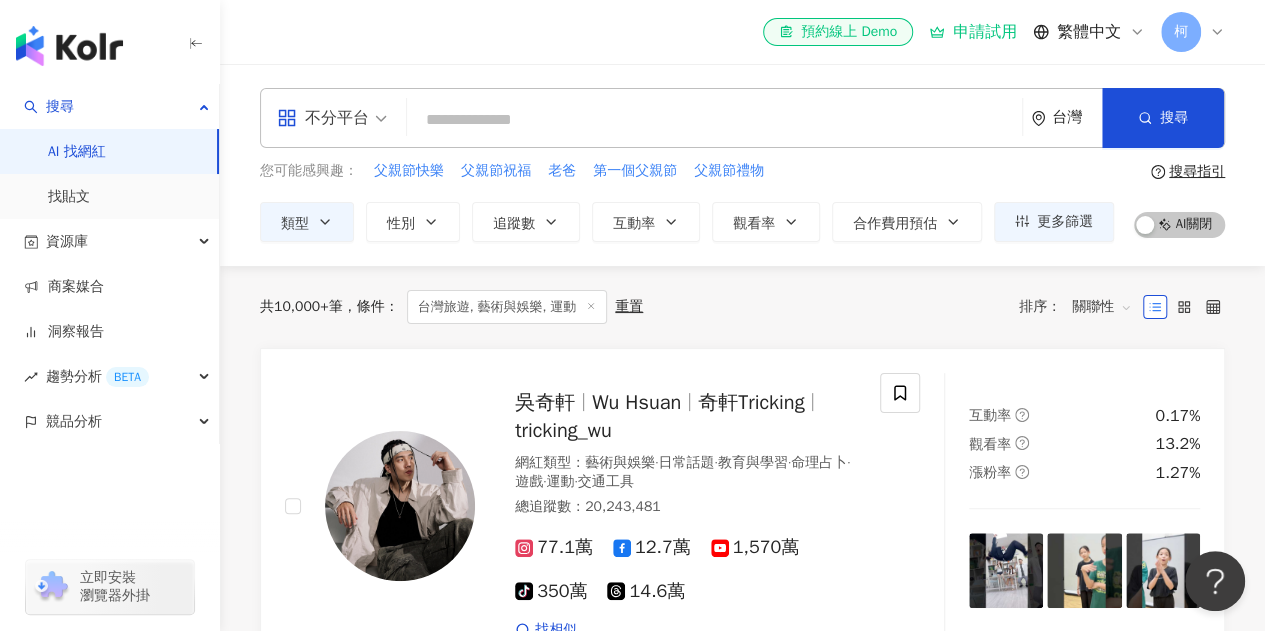 click on "共  10,000+  筆 條件 ： 台灣旅遊, 藝術與娛樂, 運動 重置 排序： 關聯性" at bounding box center [742, 307] 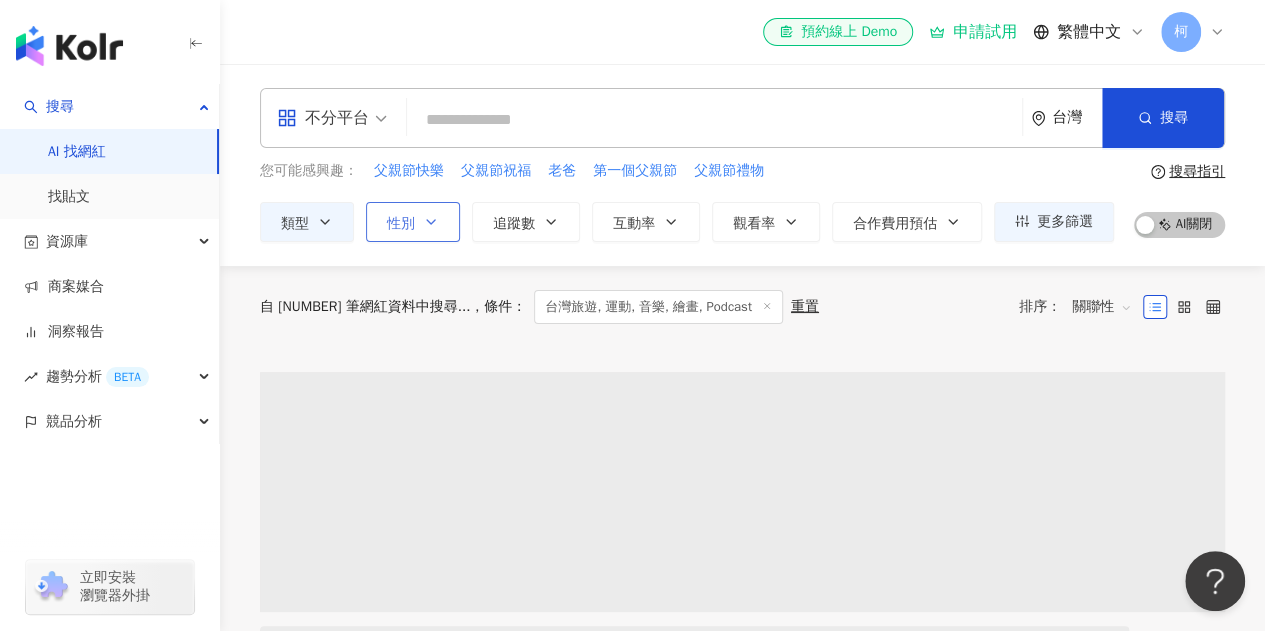 click on "性別" at bounding box center [413, 222] 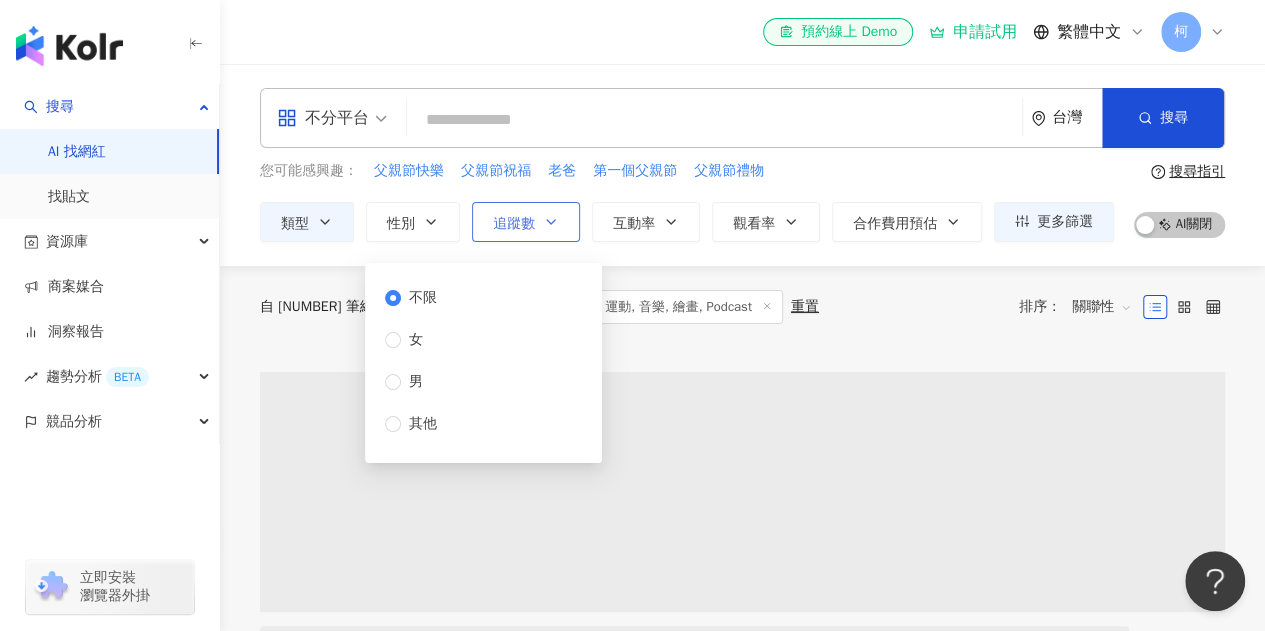 click on "追蹤數" at bounding box center [526, 222] 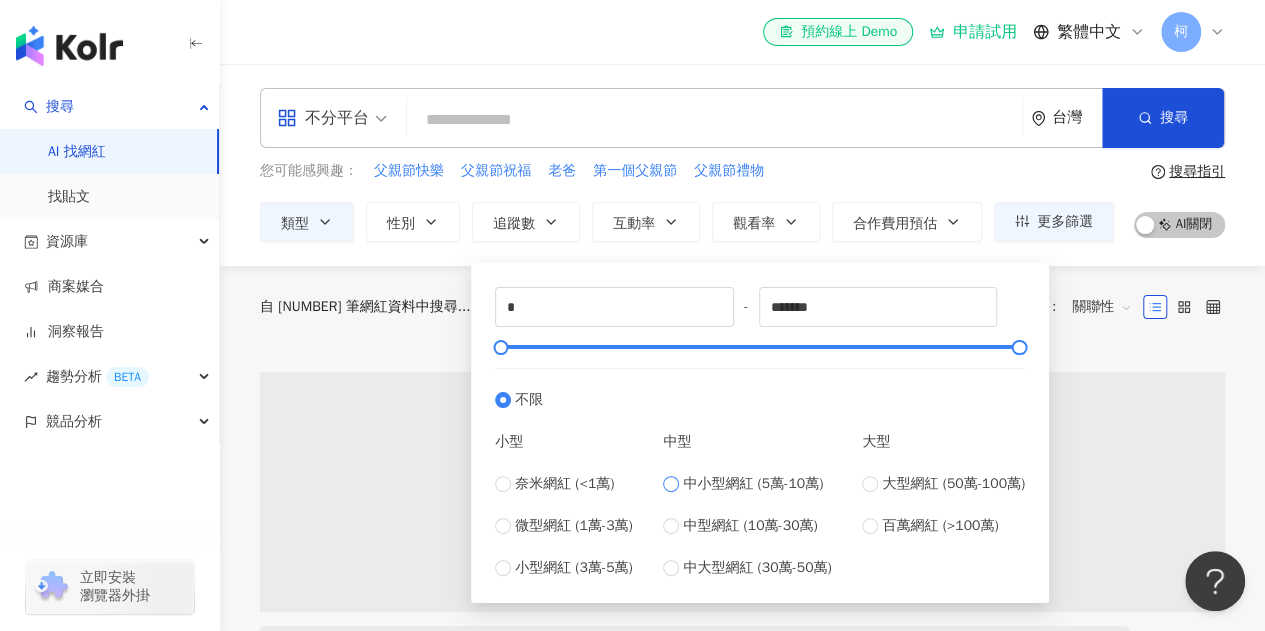 click on "中小型網紅 (5萬-10萬)" at bounding box center [753, 484] 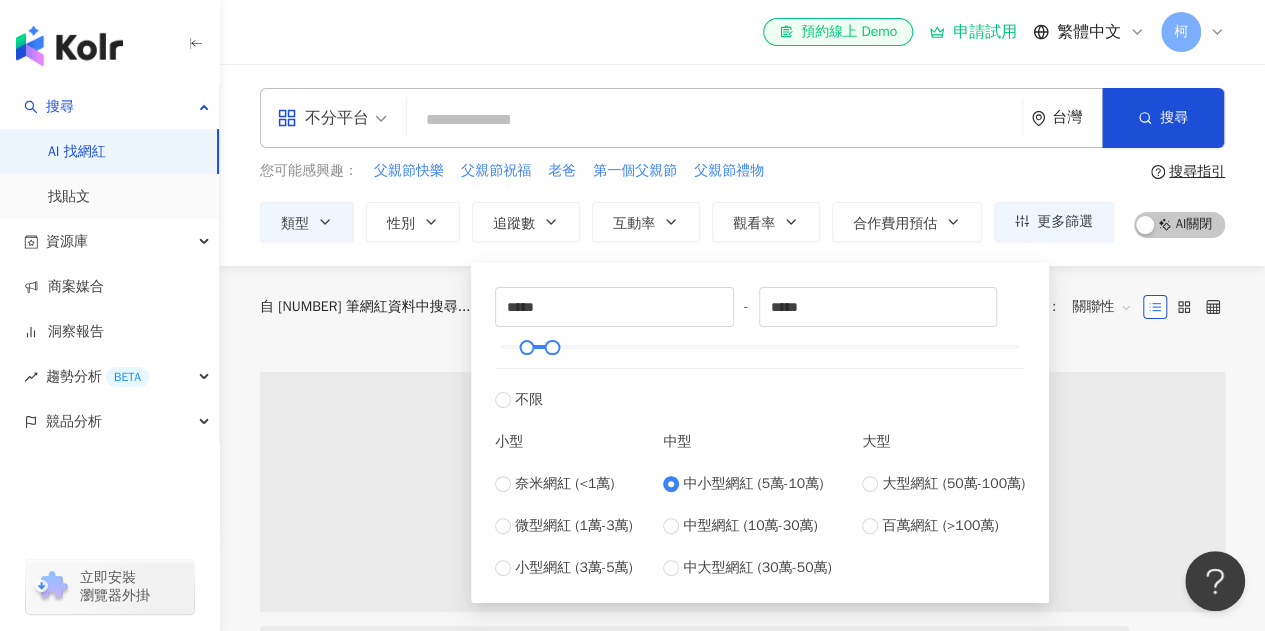 type on "*****" 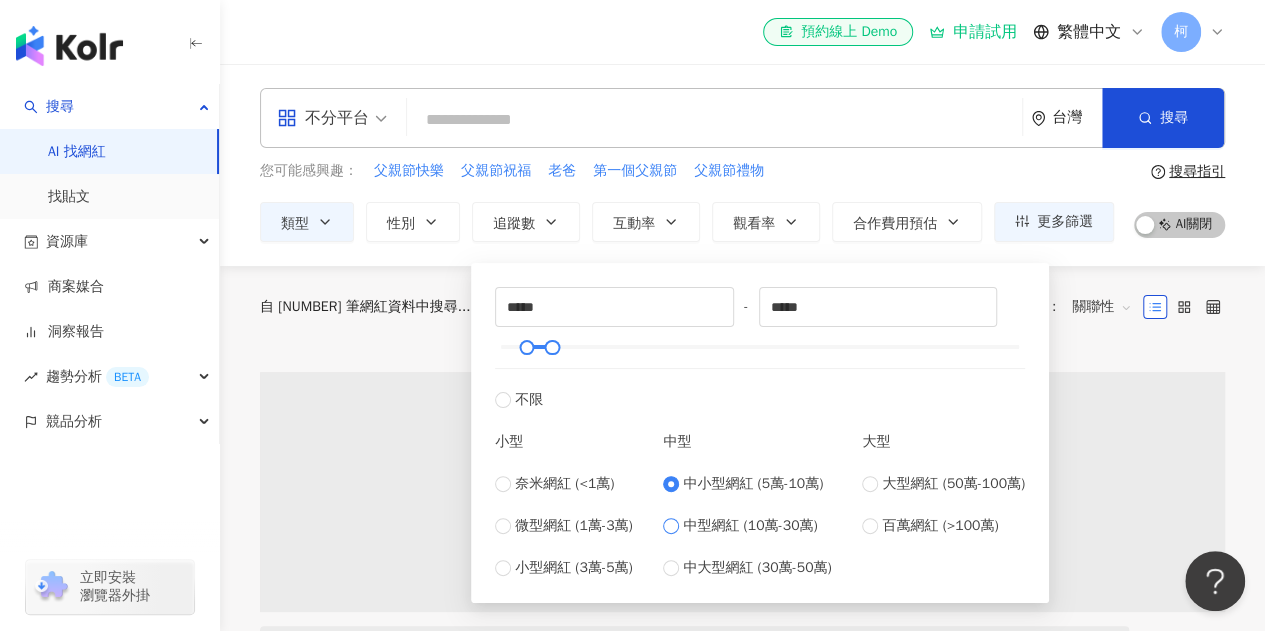 type on "******" 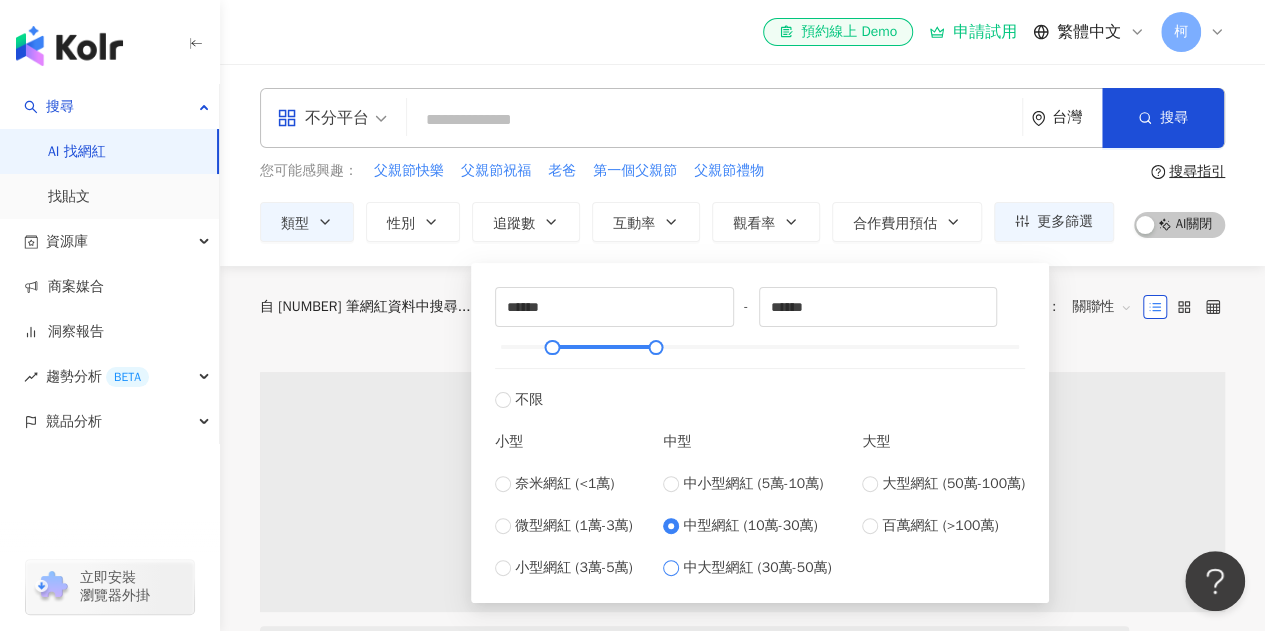 click on "中大型網紅 (30萬-50萬)" at bounding box center [747, 568] 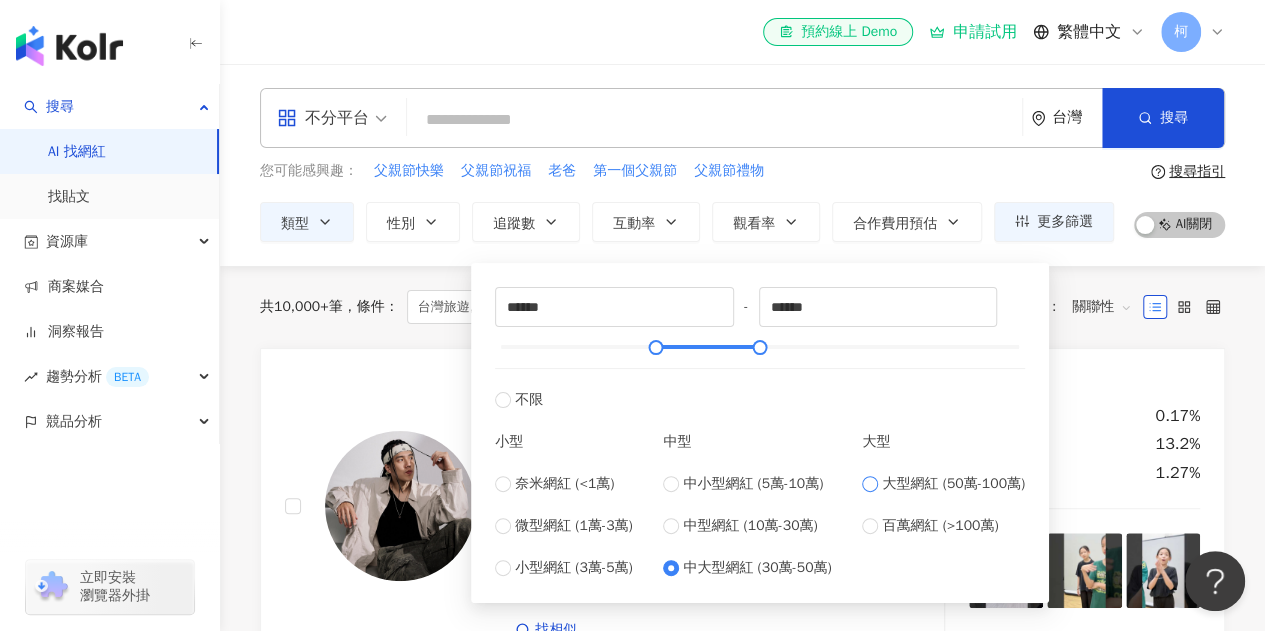 click on "大型網紅 (50萬-100萬)" at bounding box center [953, 484] 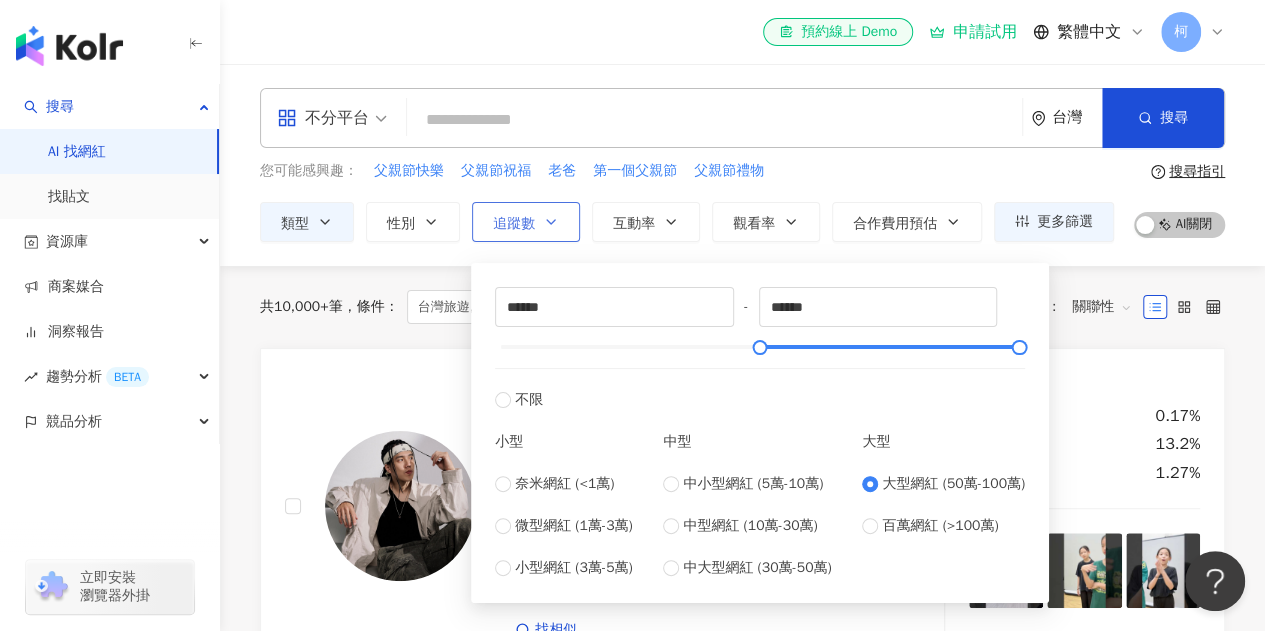 click on "追蹤數" at bounding box center [514, 224] 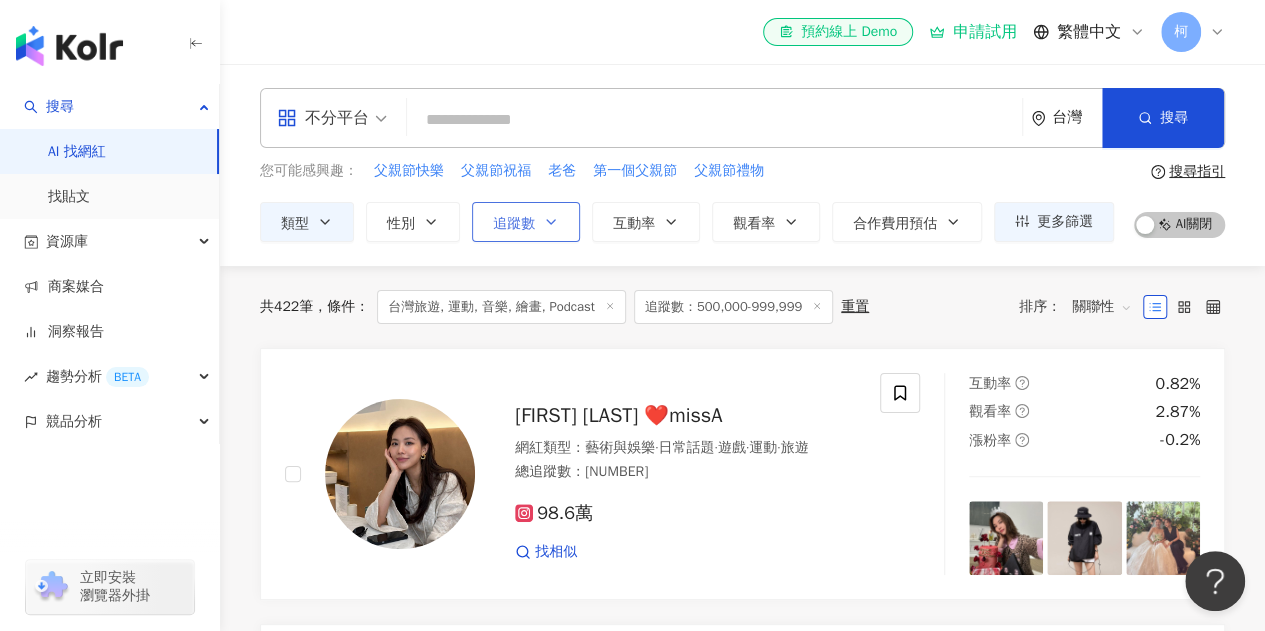 click on "追蹤數" at bounding box center [526, 222] 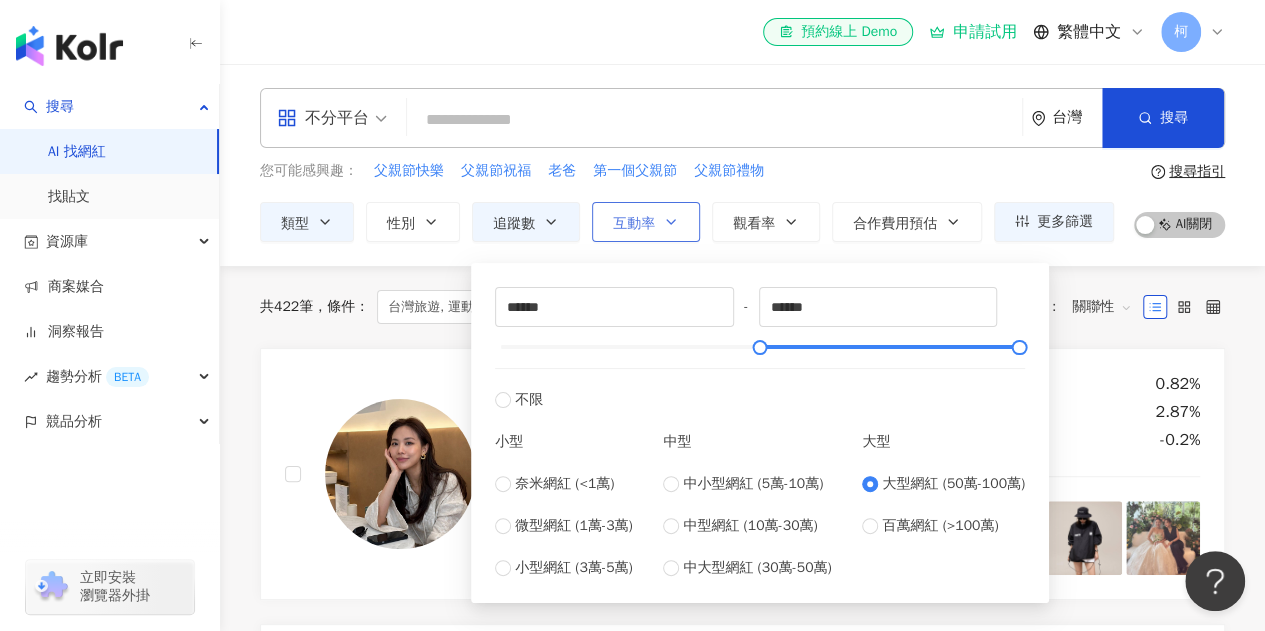 click on "互動率" at bounding box center (646, 222) 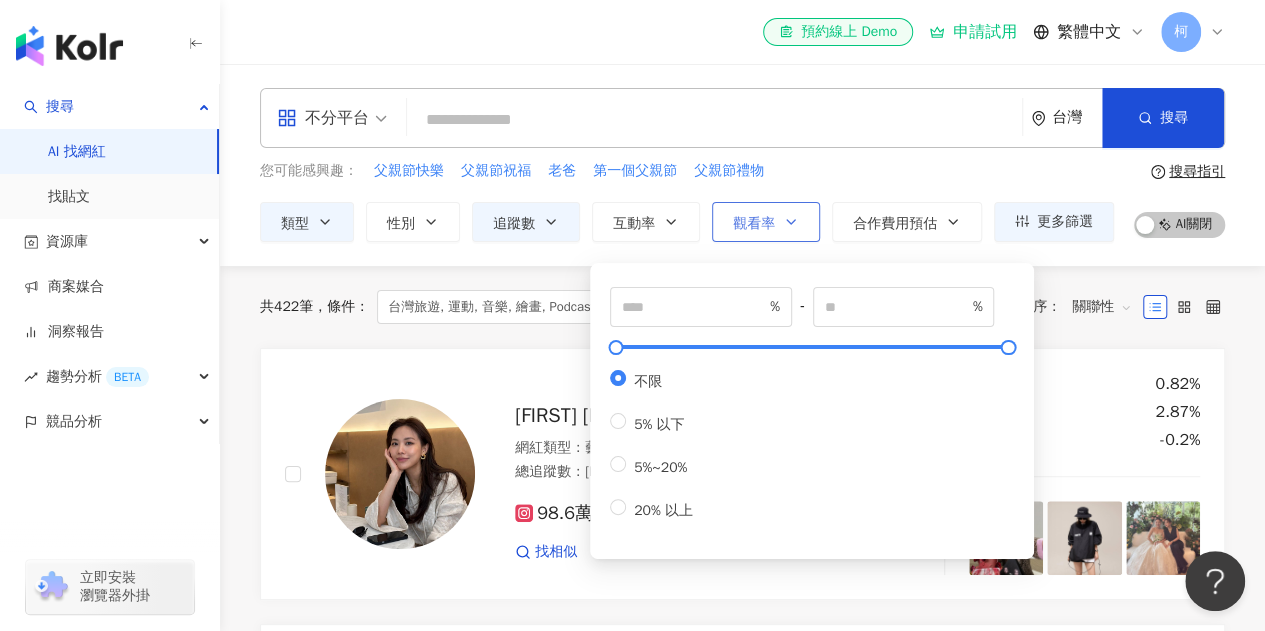 click on "觀看率" at bounding box center [754, 224] 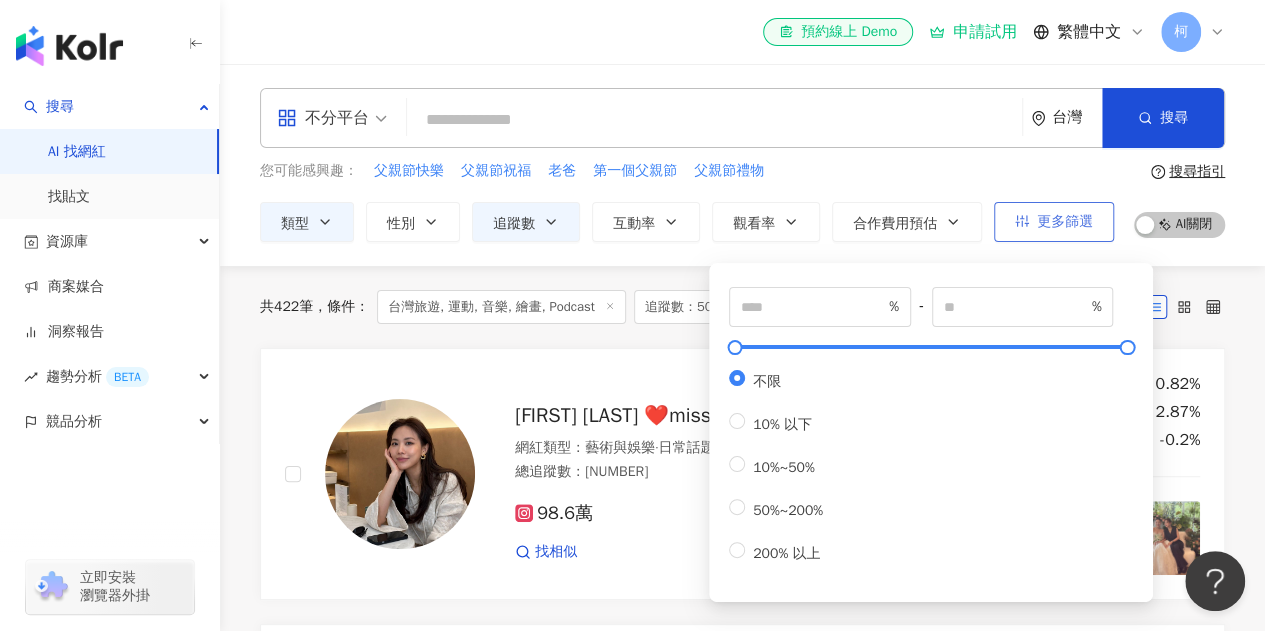 click 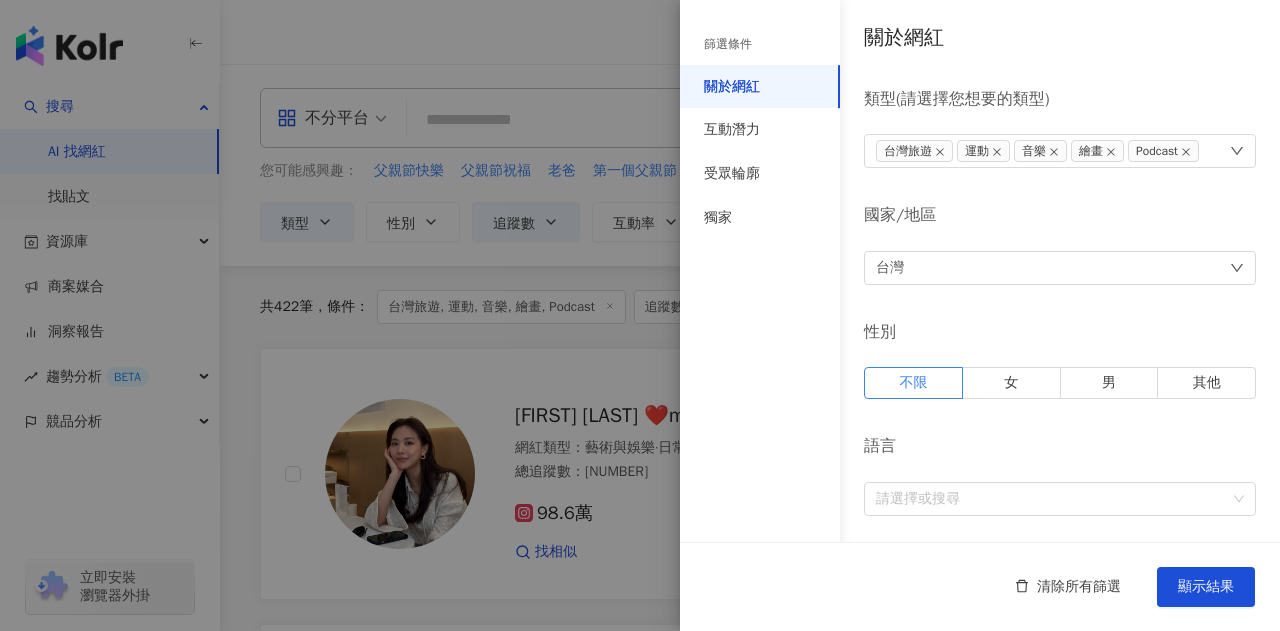 click on "台灣" at bounding box center [1060, 268] 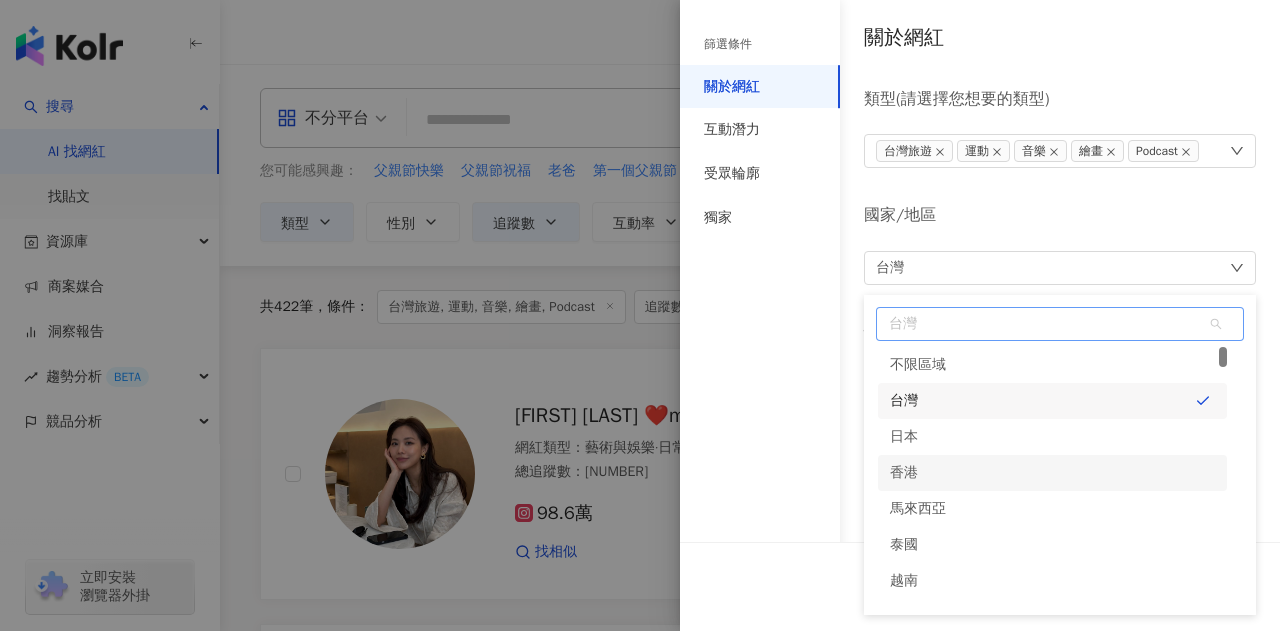 click on "香港" at bounding box center (1052, 473) 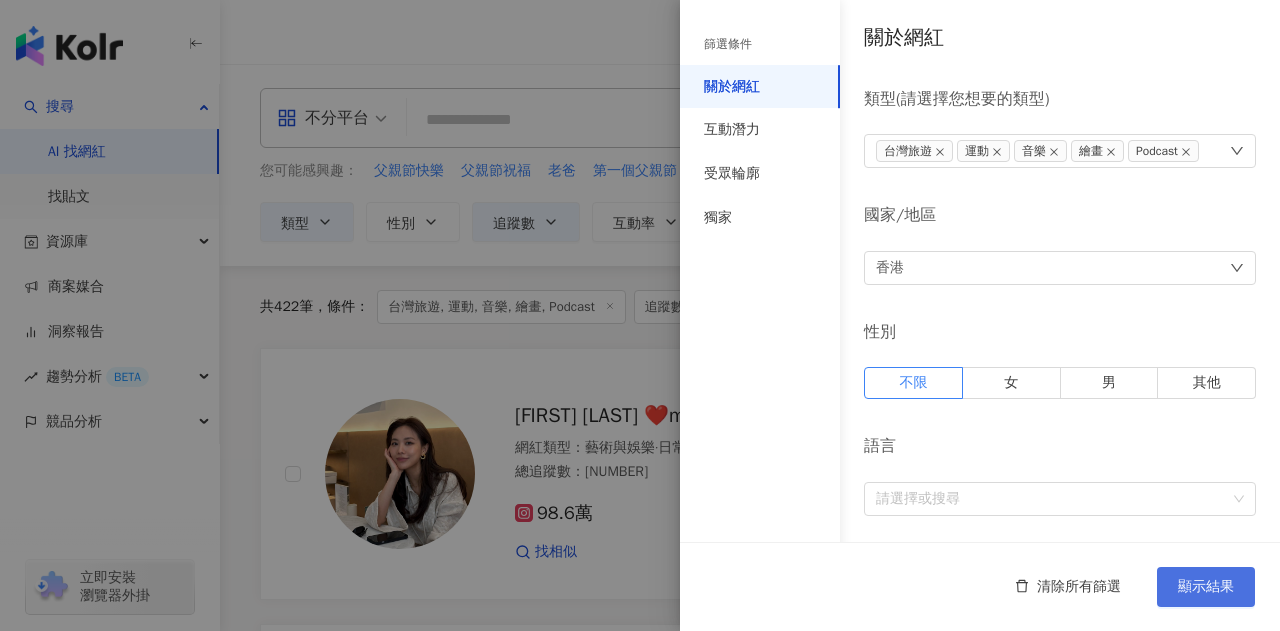 click on "顯示結果" at bounding box center (1206, 587) 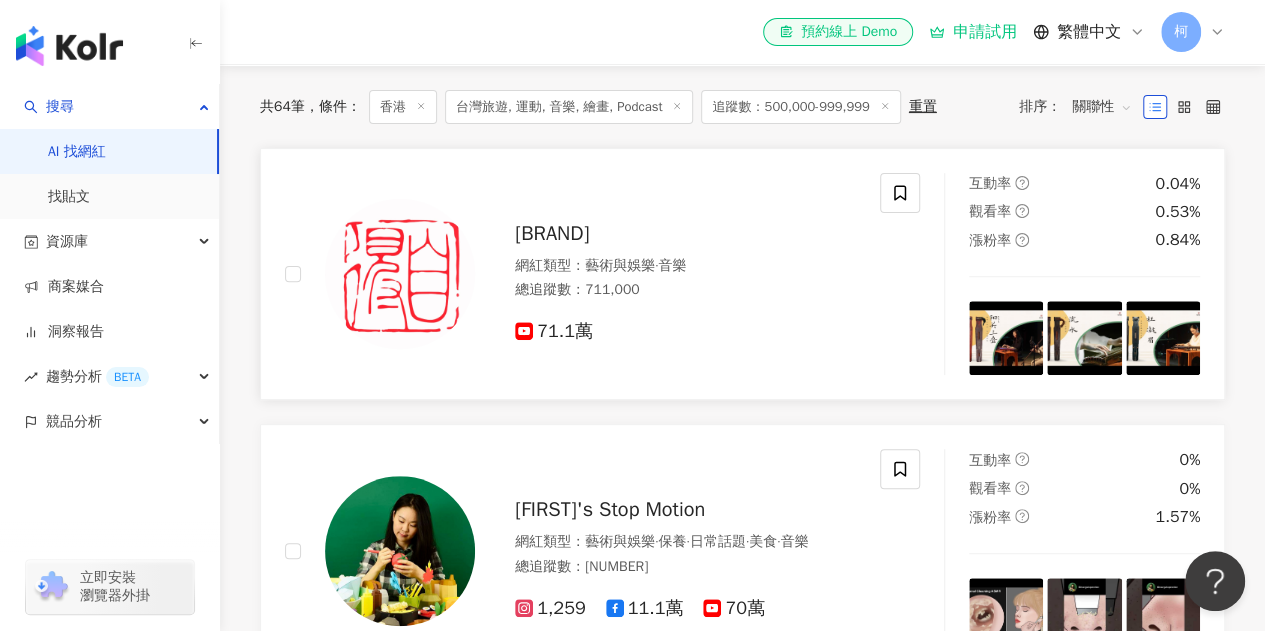 scroll, scrollTop: 400, scrollLeft: 0, axis: vertical 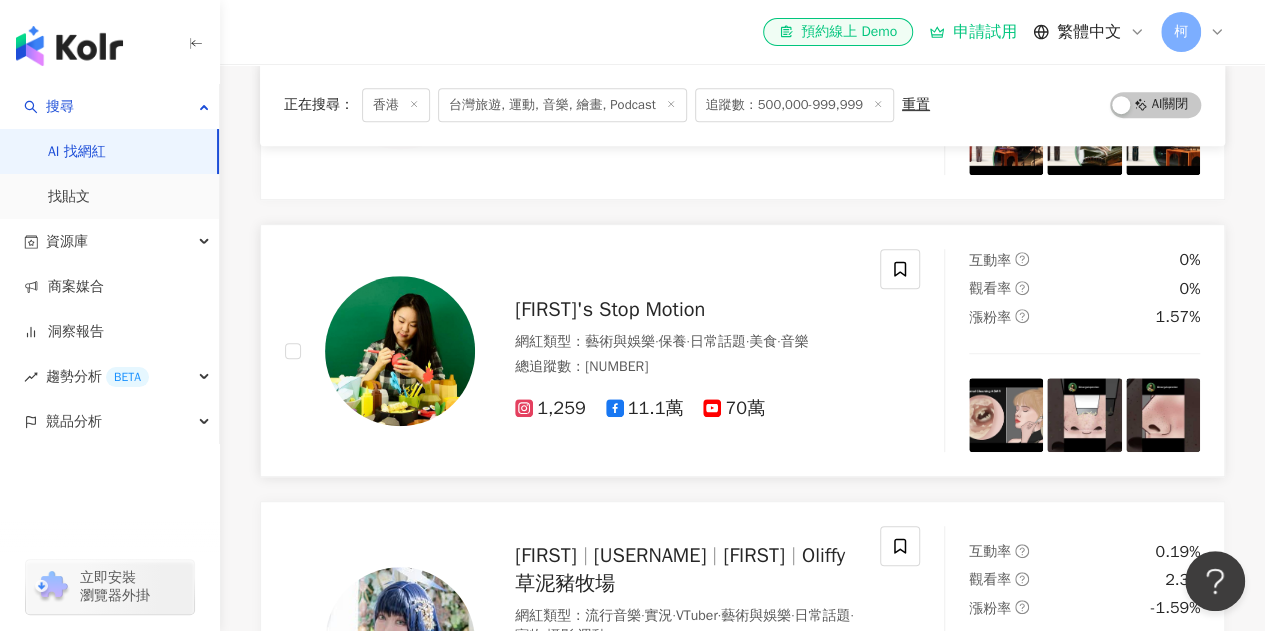 click on "Meng's Stop Motion" at bounding box center [610, 309] 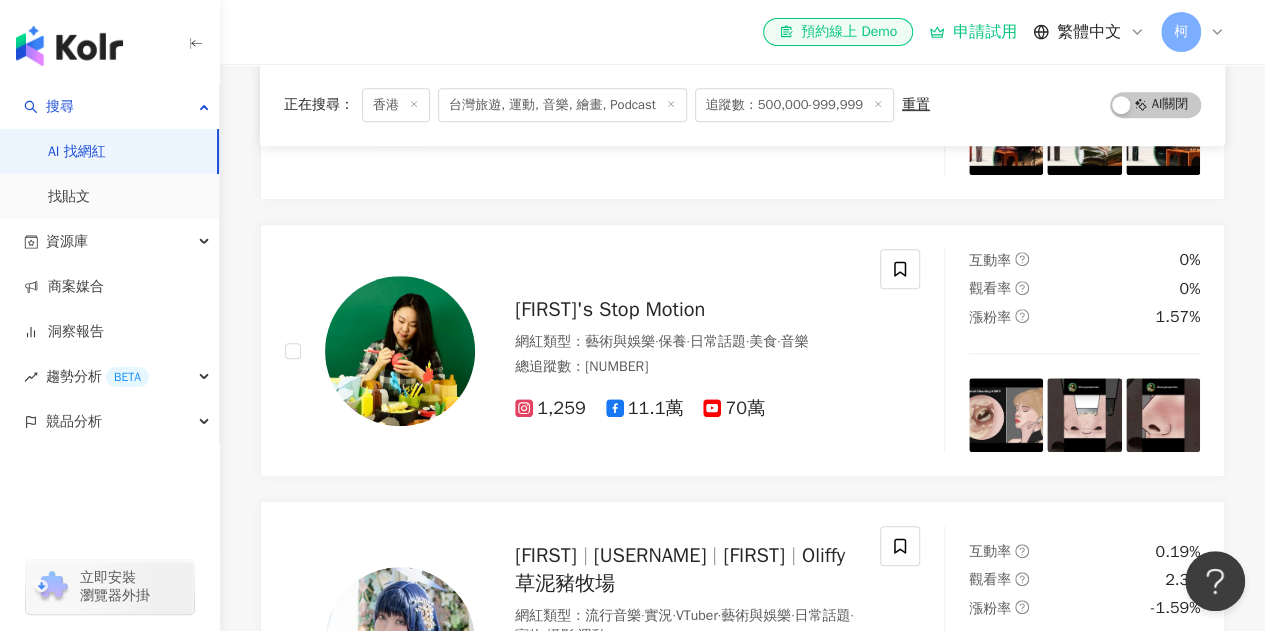 click on "台灣旅遊, 運動, 音樂, 繪畫, Podcast" at bounding box center (562, 105) 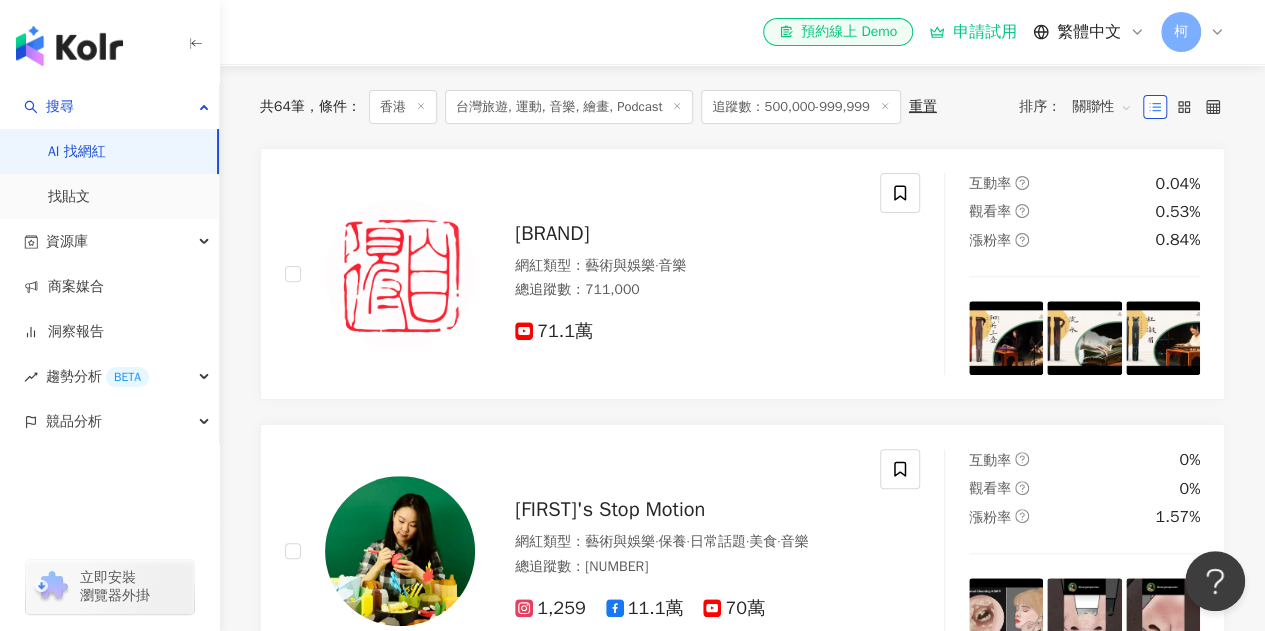 click on "台灣旅遊, 運動, 音樂, 繪畫, Podcast" at bounding box center [569, 107] 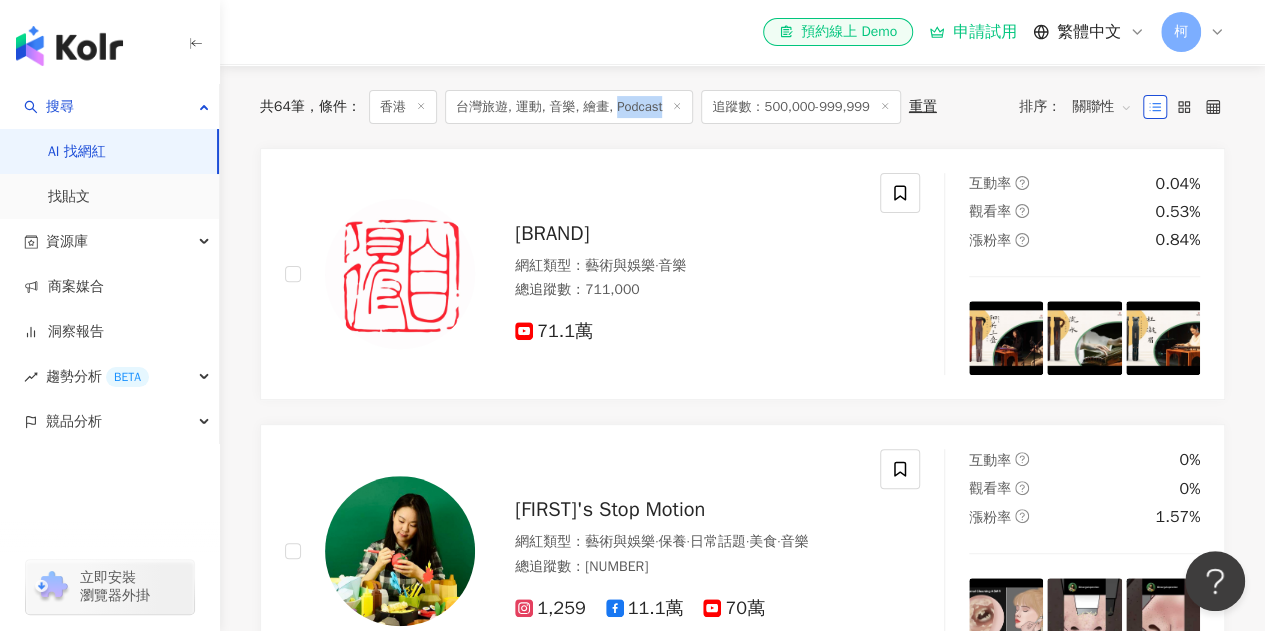click on "台灣旅遊, 運動, 音樂, 繪畫, Podcast" at bounding box center (569, 107) 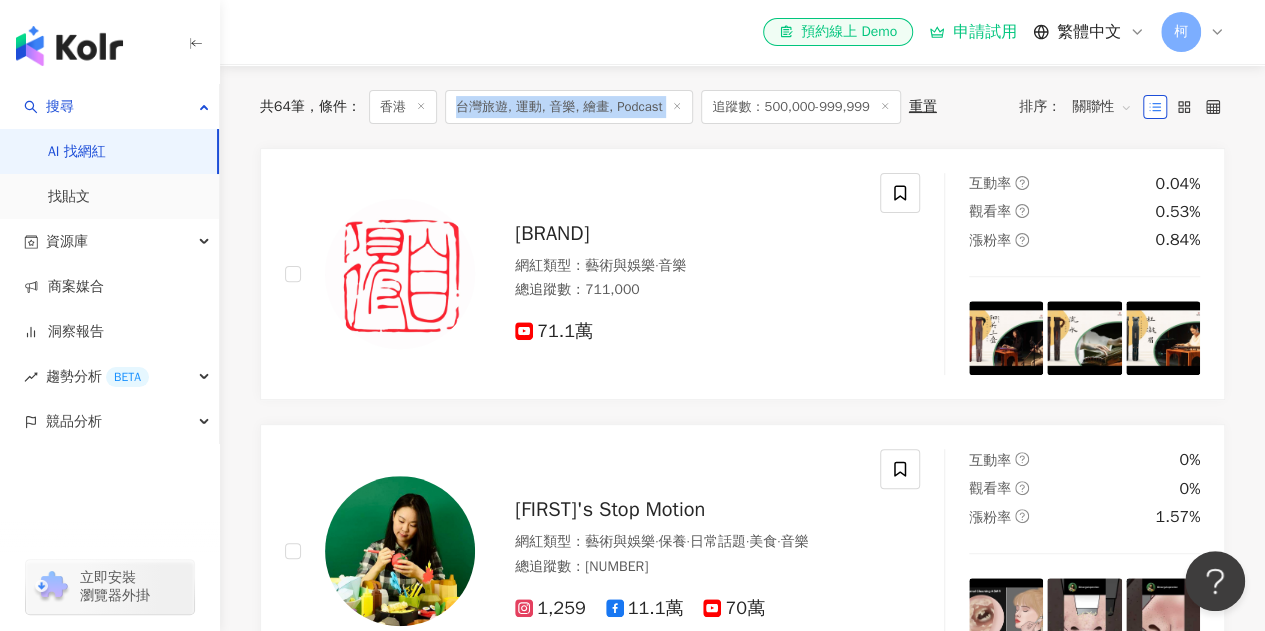 click on "台灣旅遊, 運動, 音樂, 繪畫, Podcast" at bounding box center (569, 107) 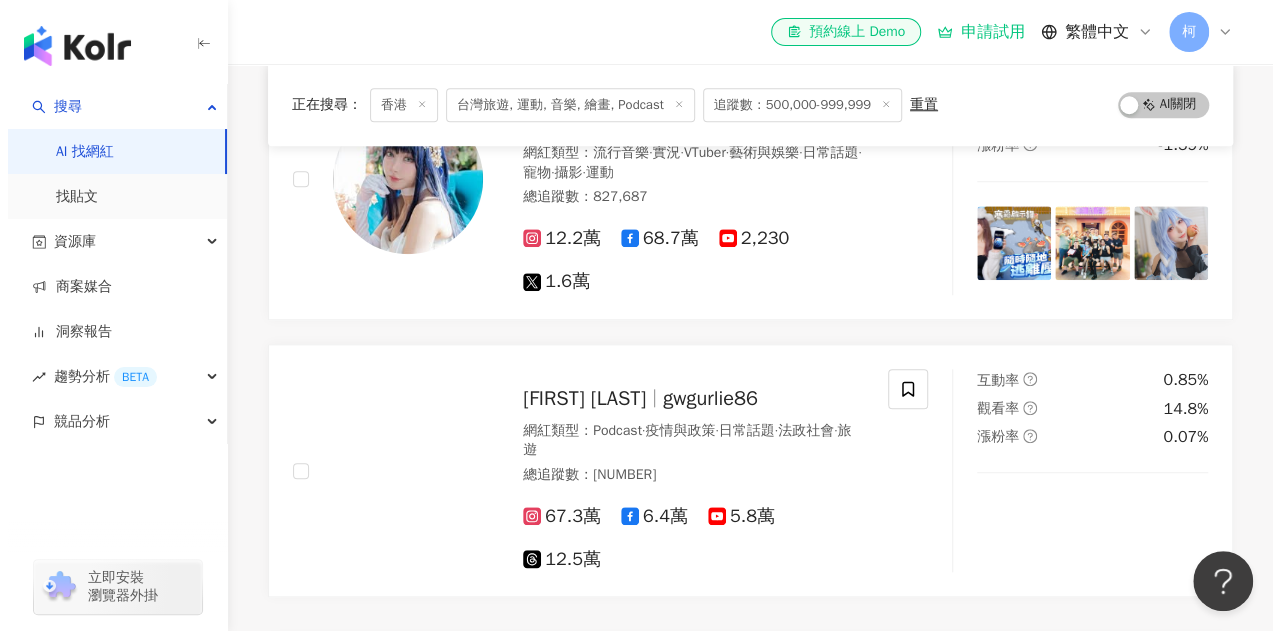 scroll, scrollTop: 0, scrollLeft: 0, axis: both 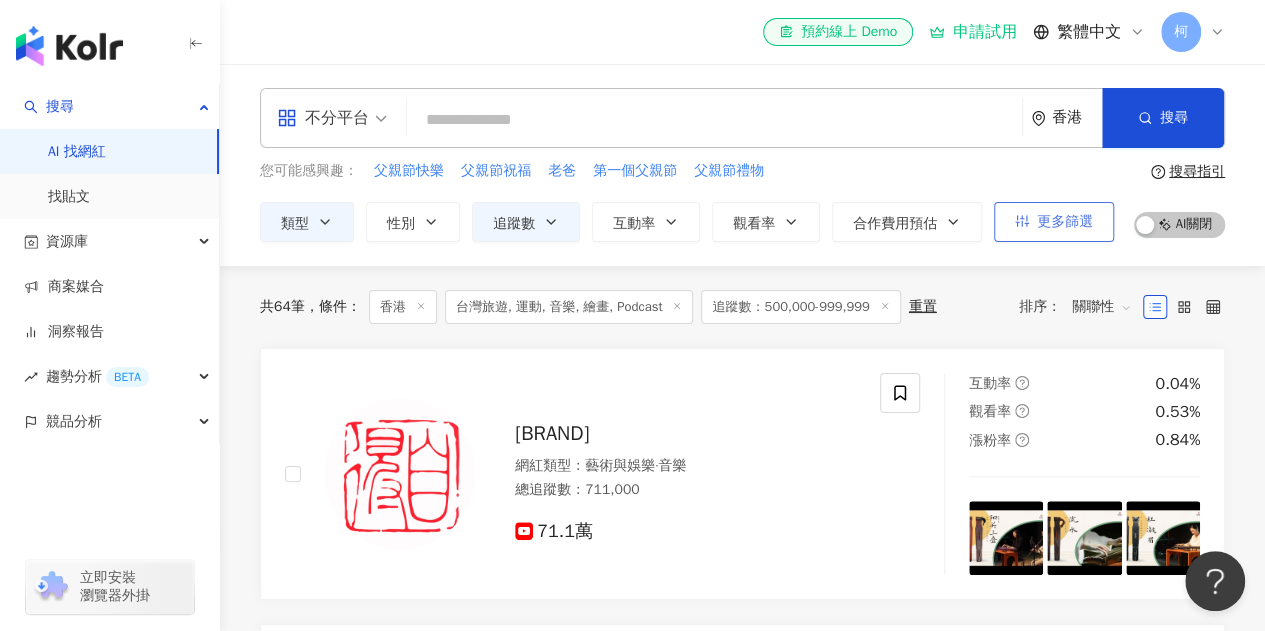 click on "更多篩選" at bounding box center (1054, 222) 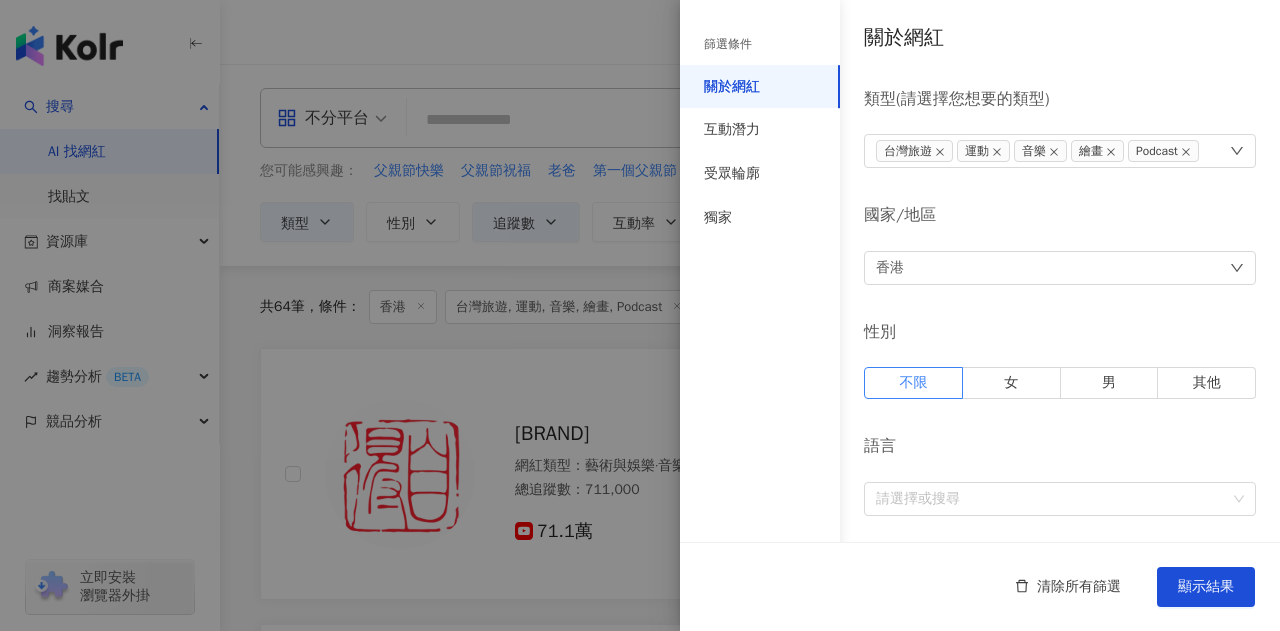 click on "香港" at bounding box center [1060, 268] 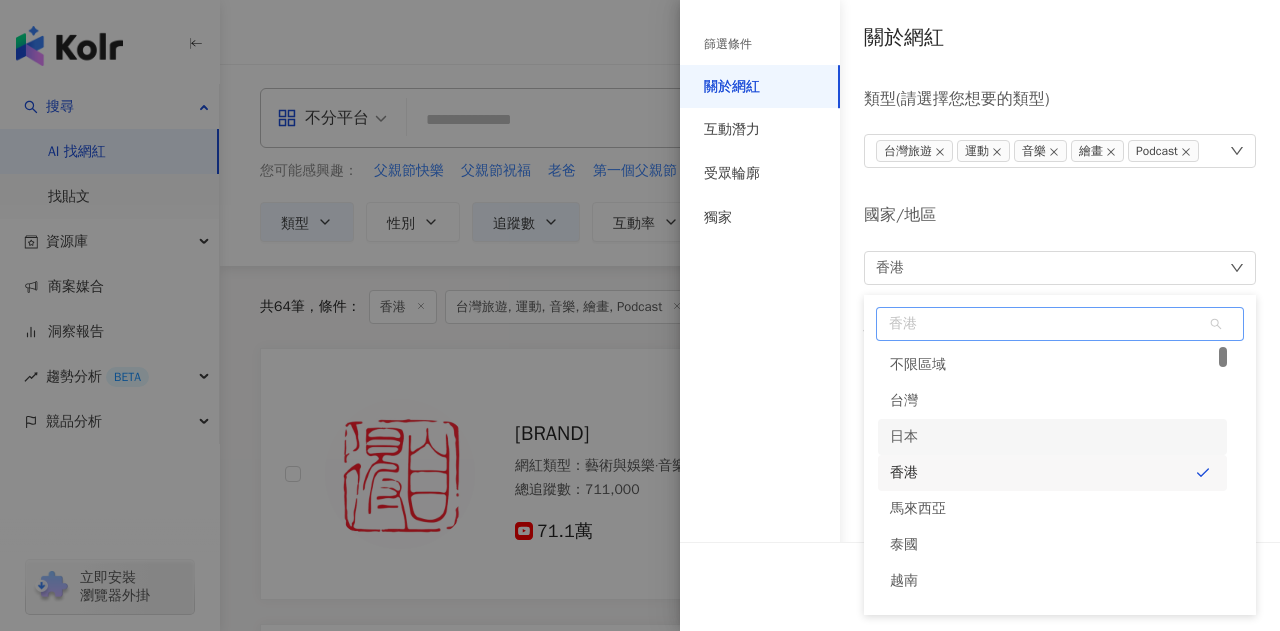 click on "台灣" at bounding box center [904, 401] 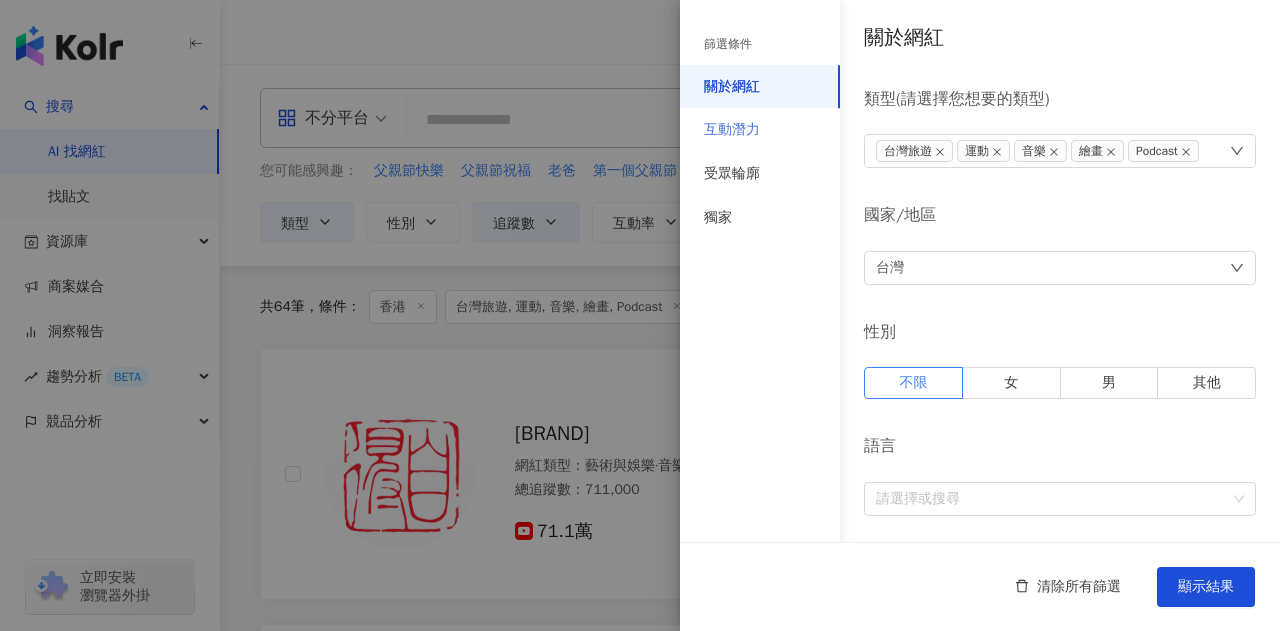 click on "互動潛力" at bounding box center (760, 130) 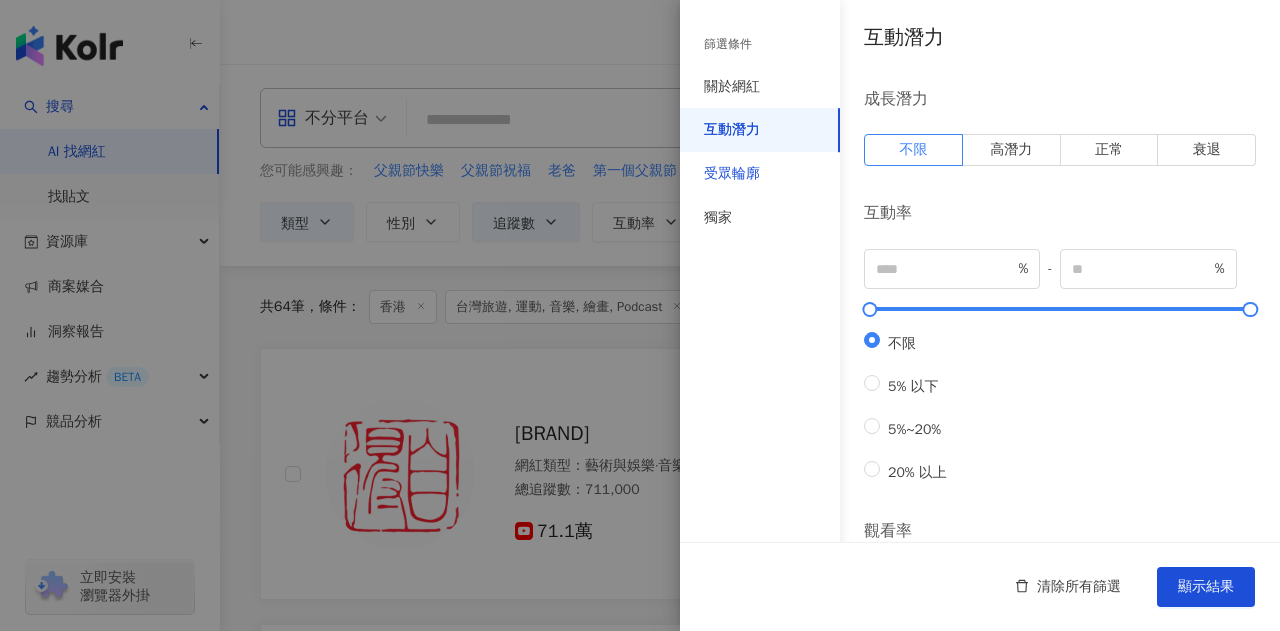 click on "受眾輪廓" at bounding box center (732, 174) 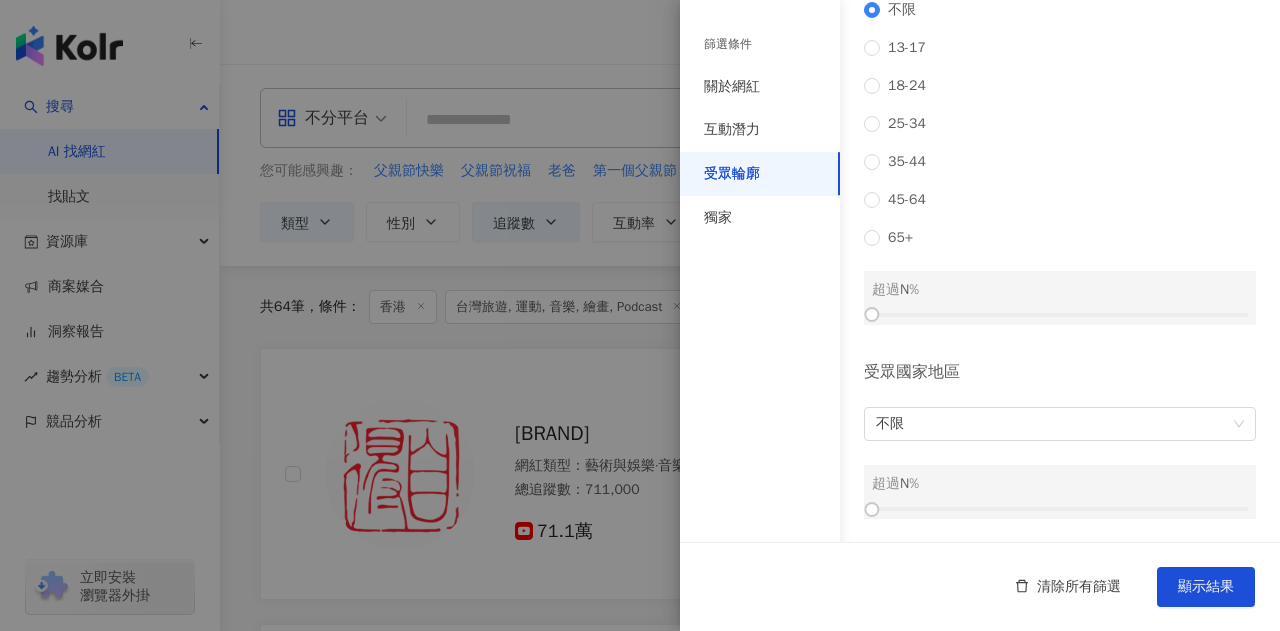 scroll, scrollTop: 340, scrollLeft: 0, axis: vertical 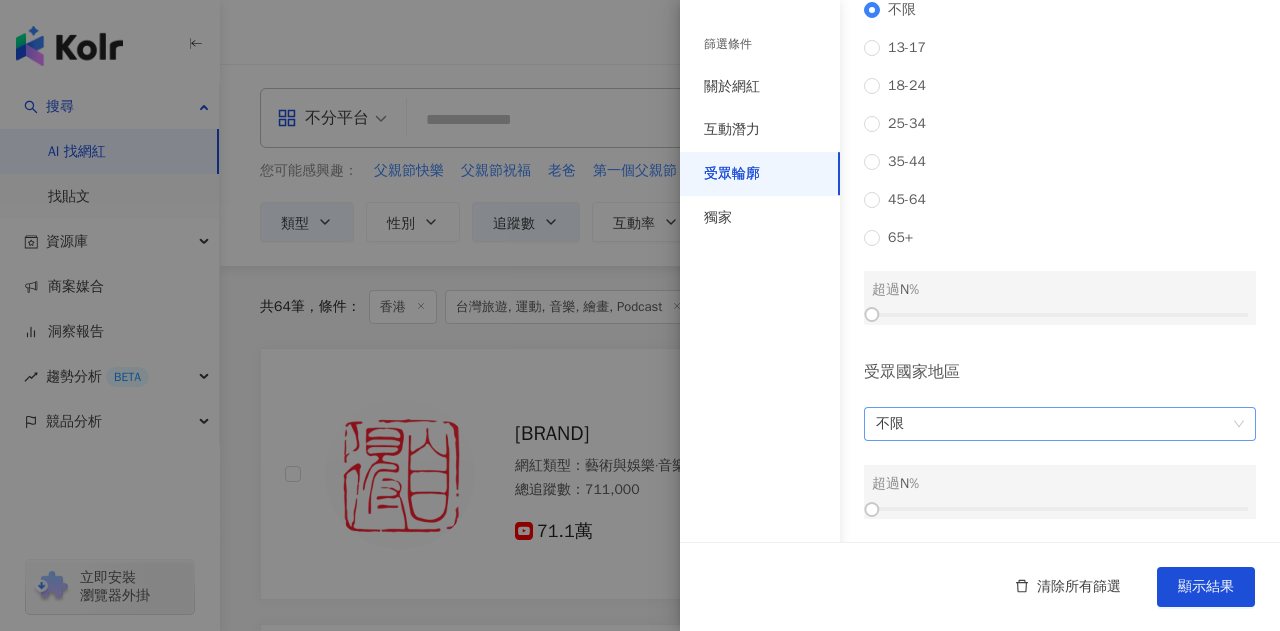 click on "不限" at bounding box center (1060, 424) 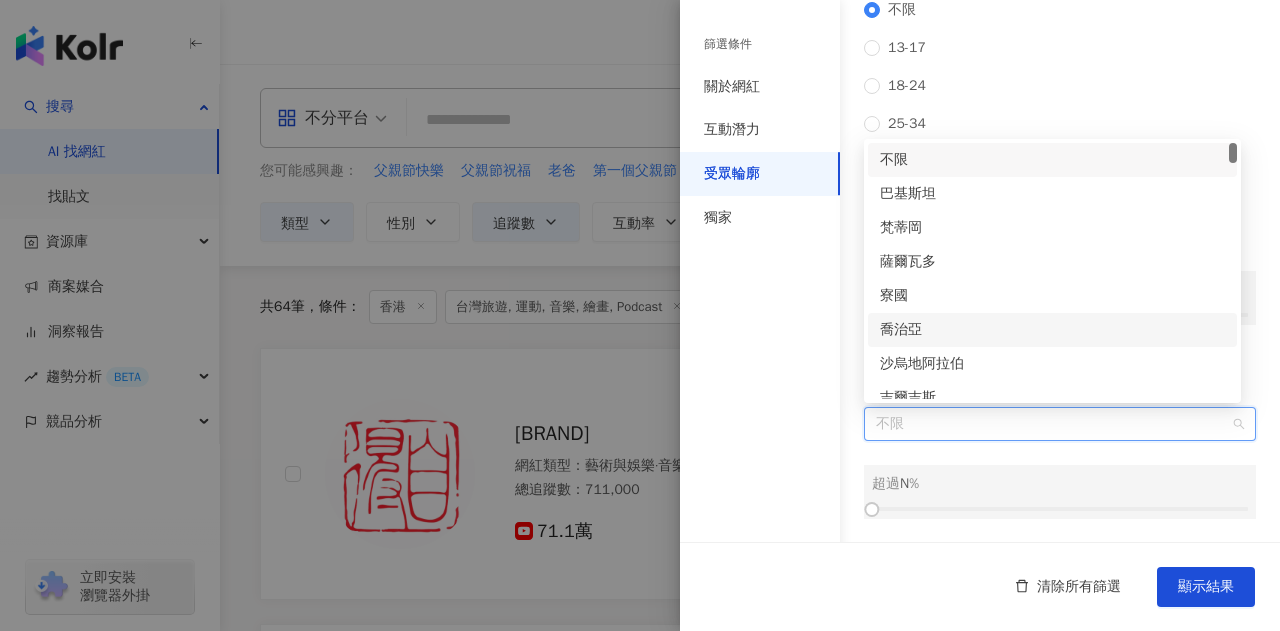 scroll, scrollTop: 200, scrollLeft: 0, axis: vertical 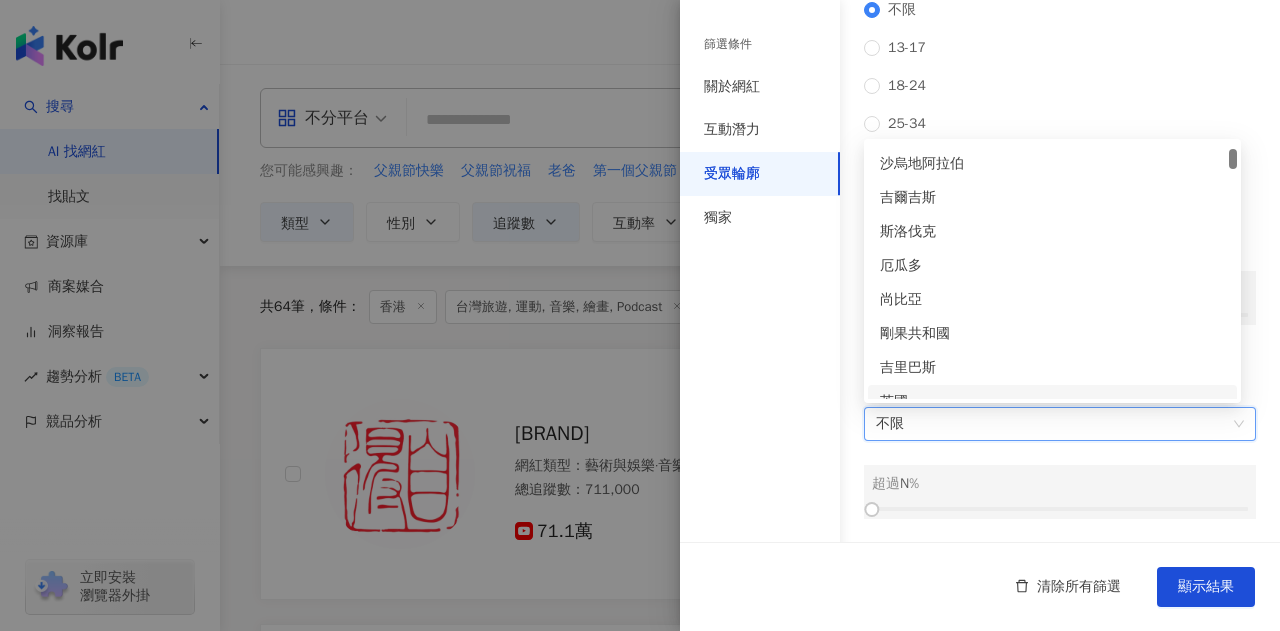 click on "不限" at bounding box center (1060, 424) 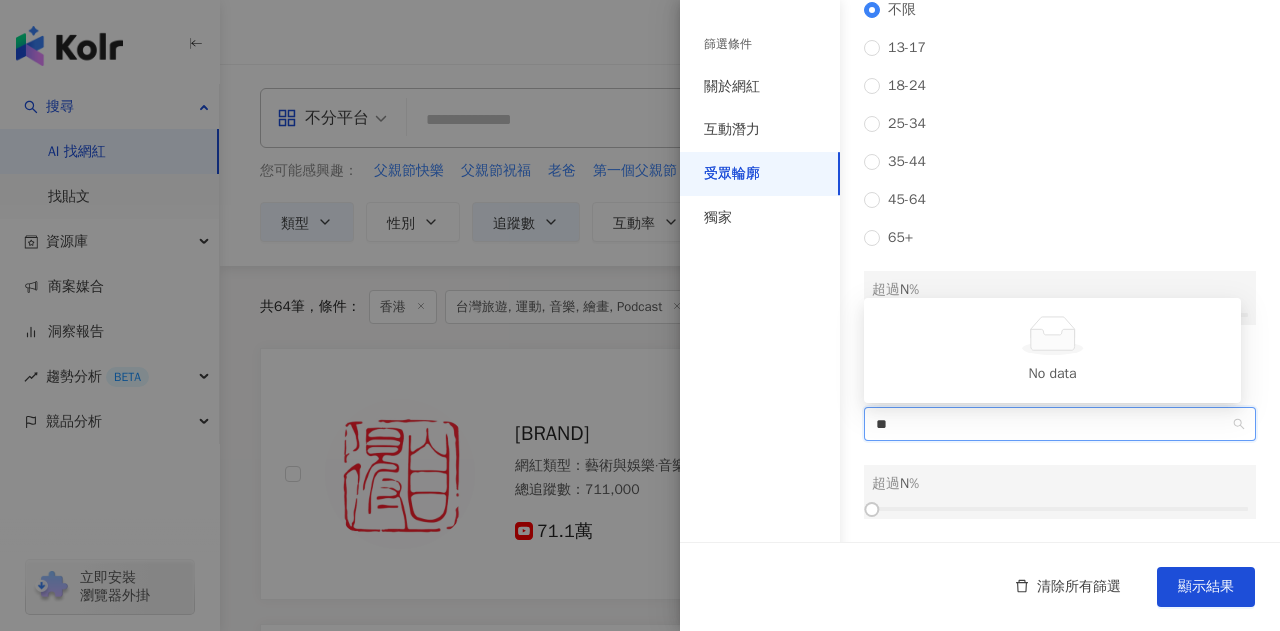 type on "*" 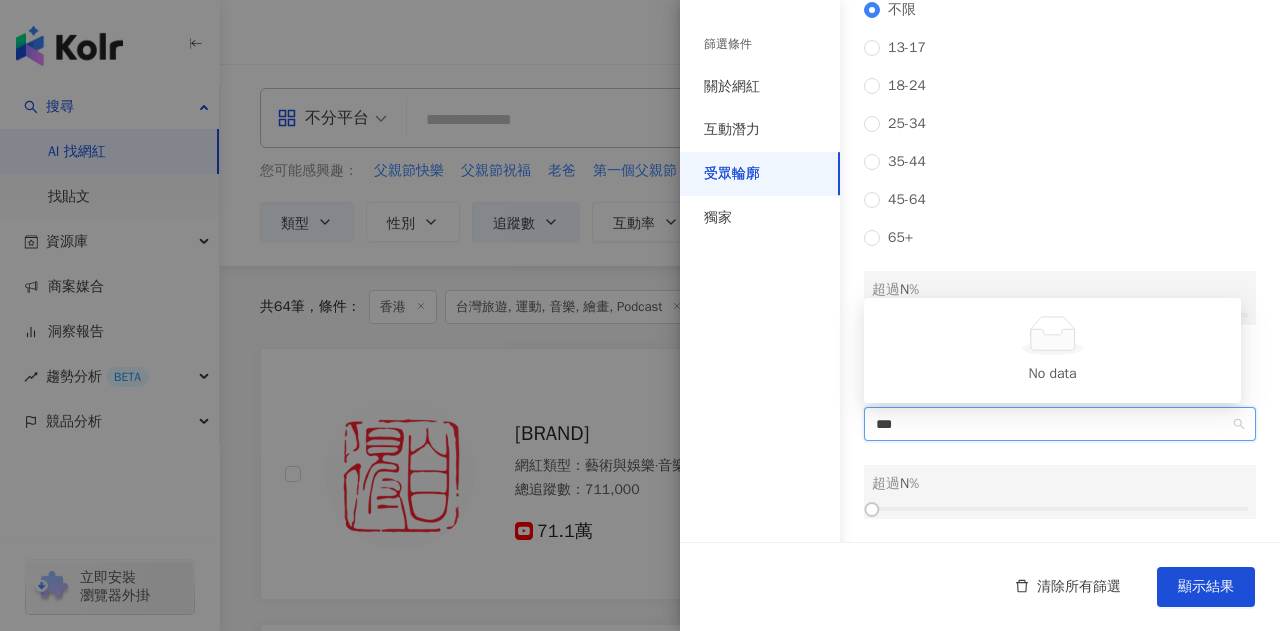 type on "*" 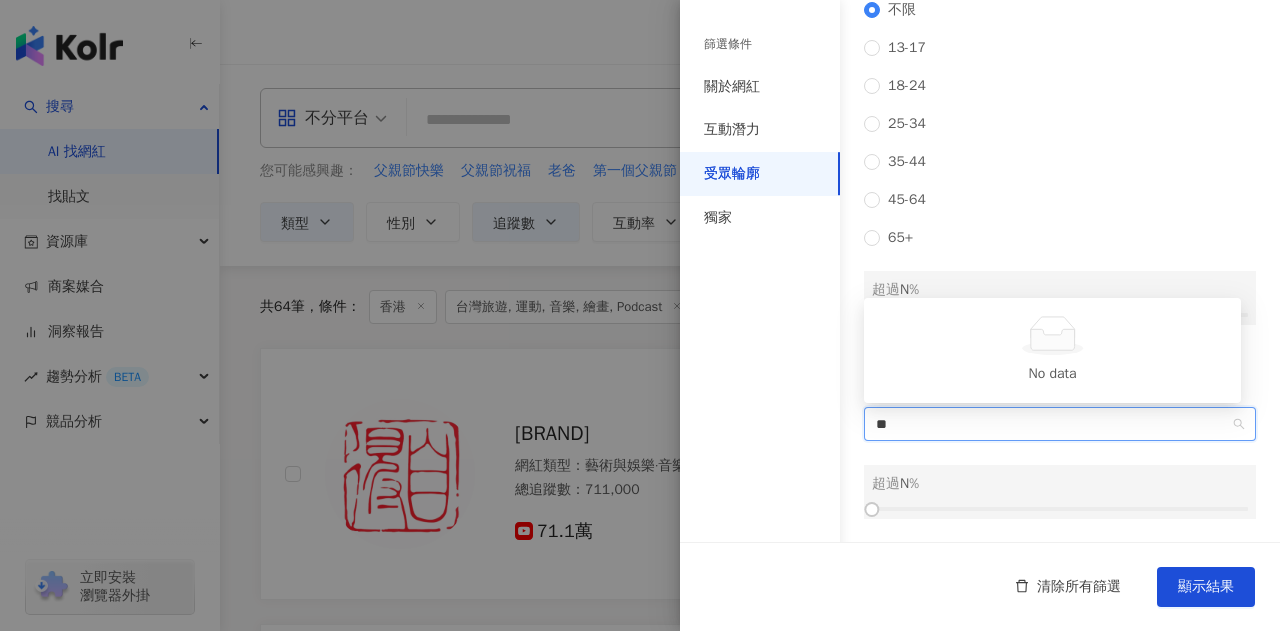 type on "*" 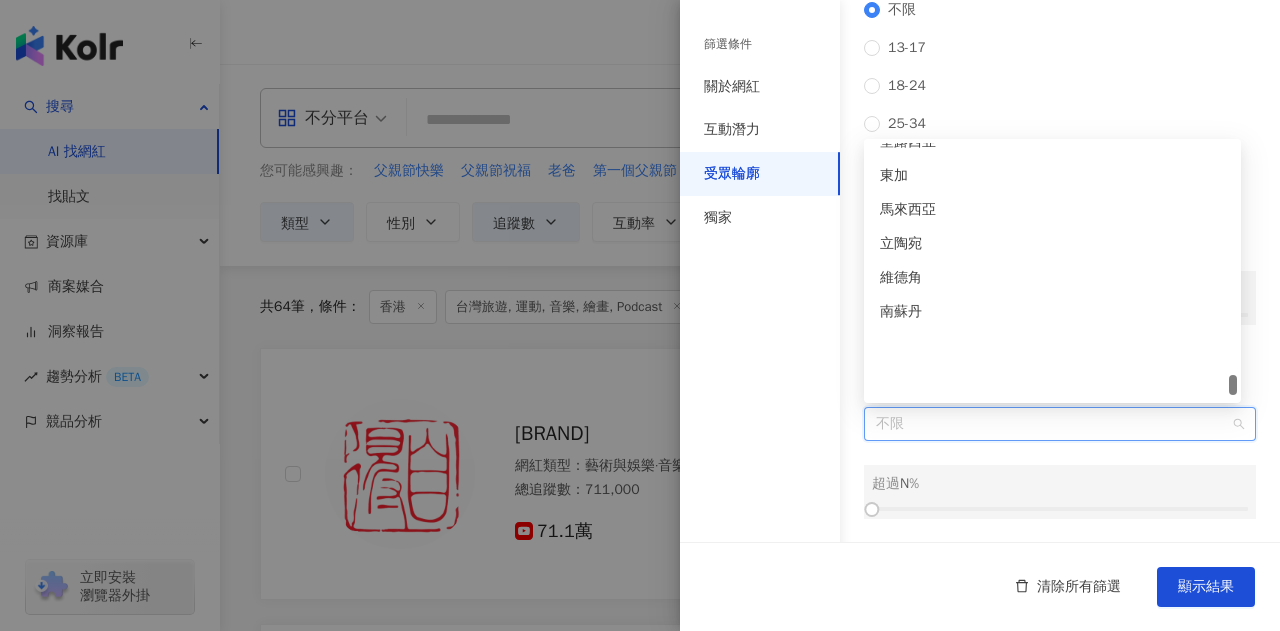 scroll, scrollTop: 7098, scrollLeft: 0, axis: vertical 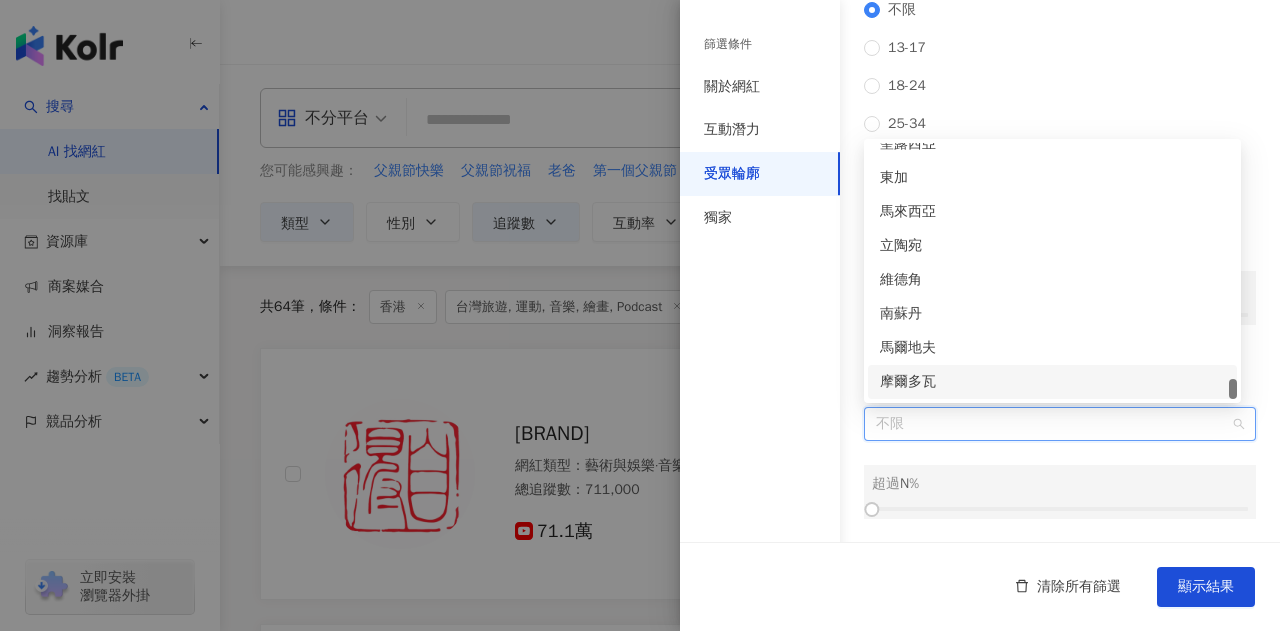 click on "篩選條件 關於網紅 互動潛力 受眾輪廓 獨家" at bounding box center (760, 327) 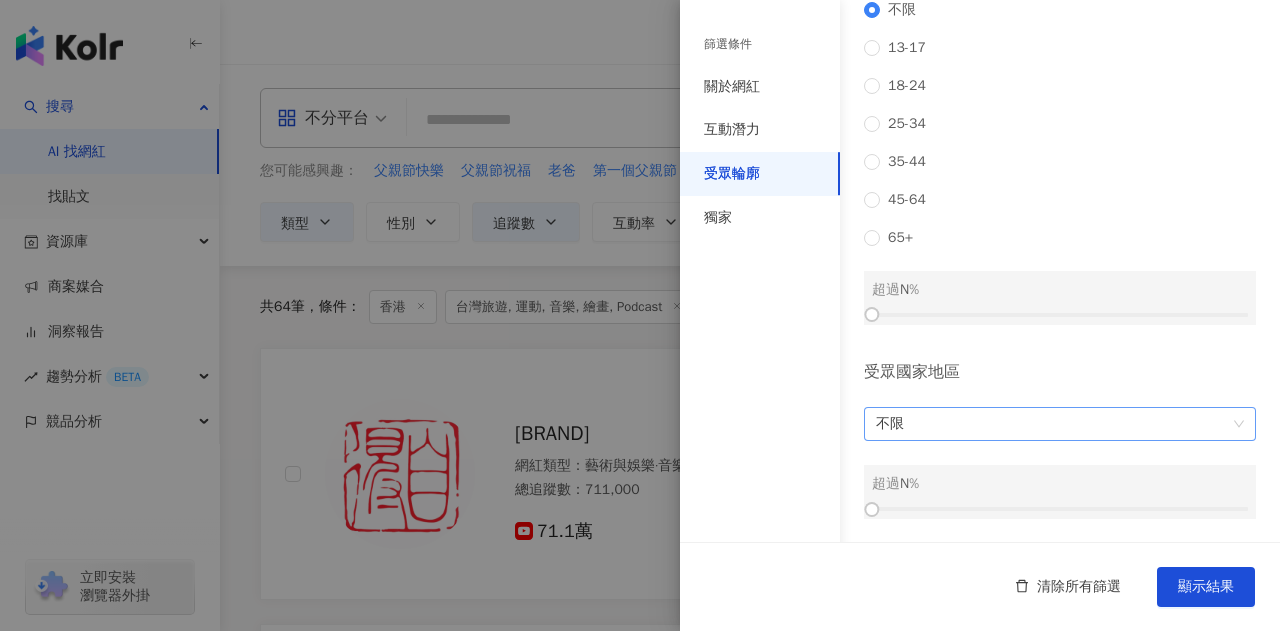 click on "不限" at bounding box center (1060, 424) 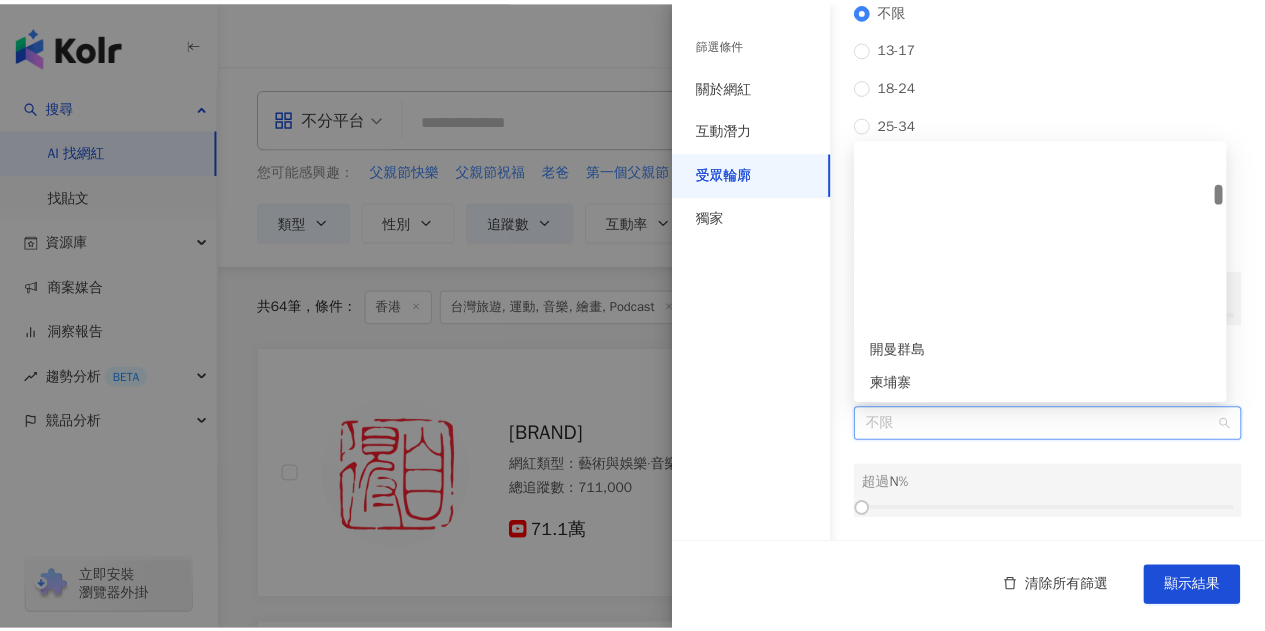 scroll, scrollTop: 1400, scrollLeft: 0, axis: vertical 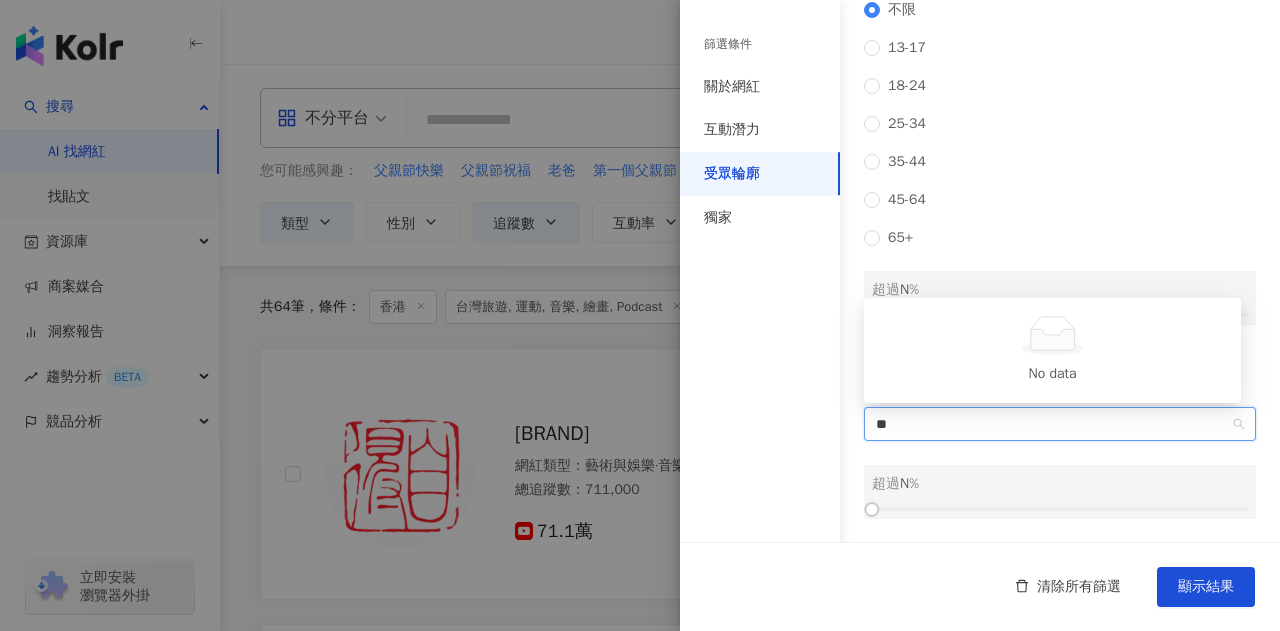 type on "*" 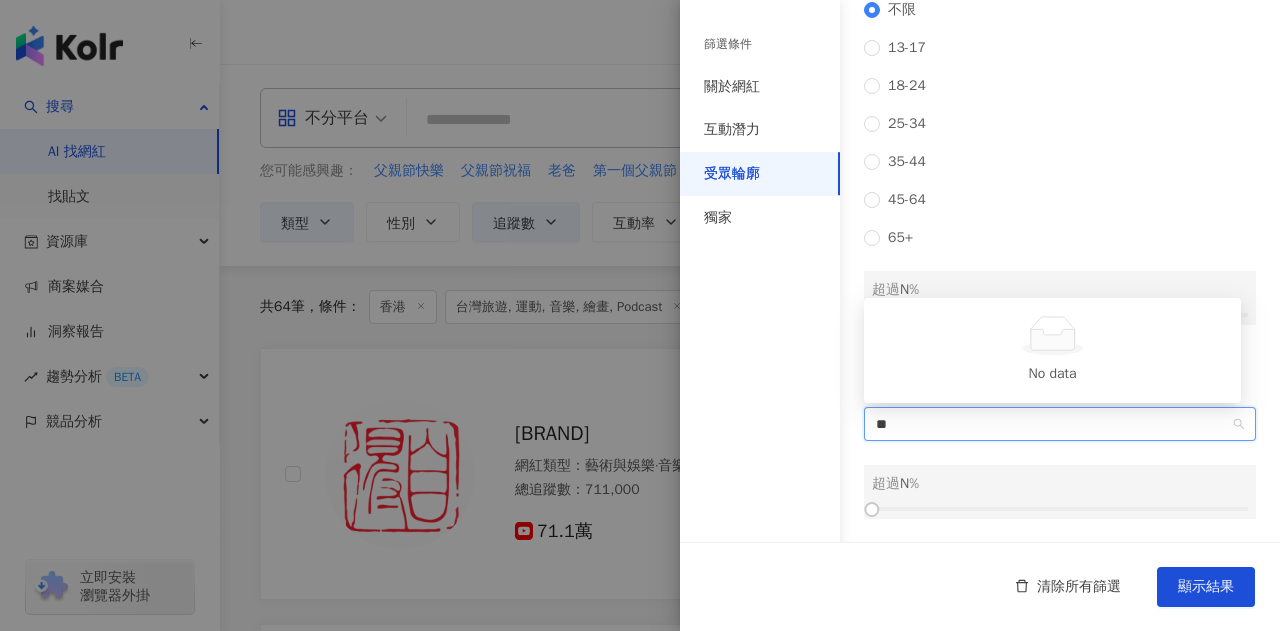 type on "*" 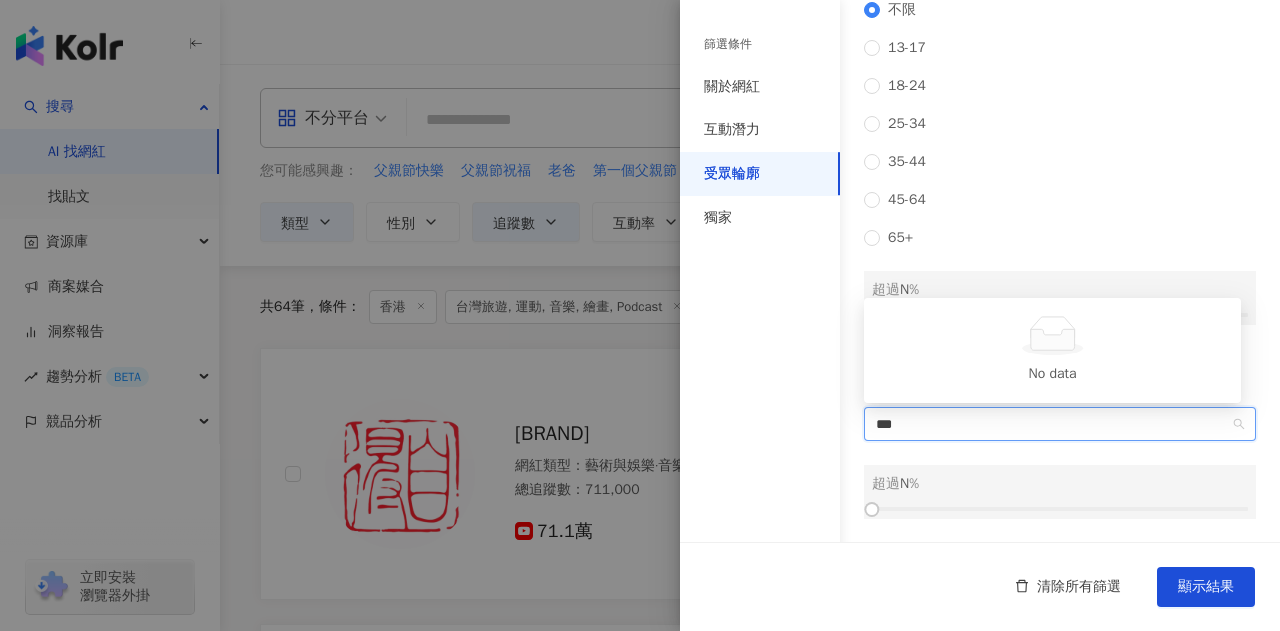 type on "*" 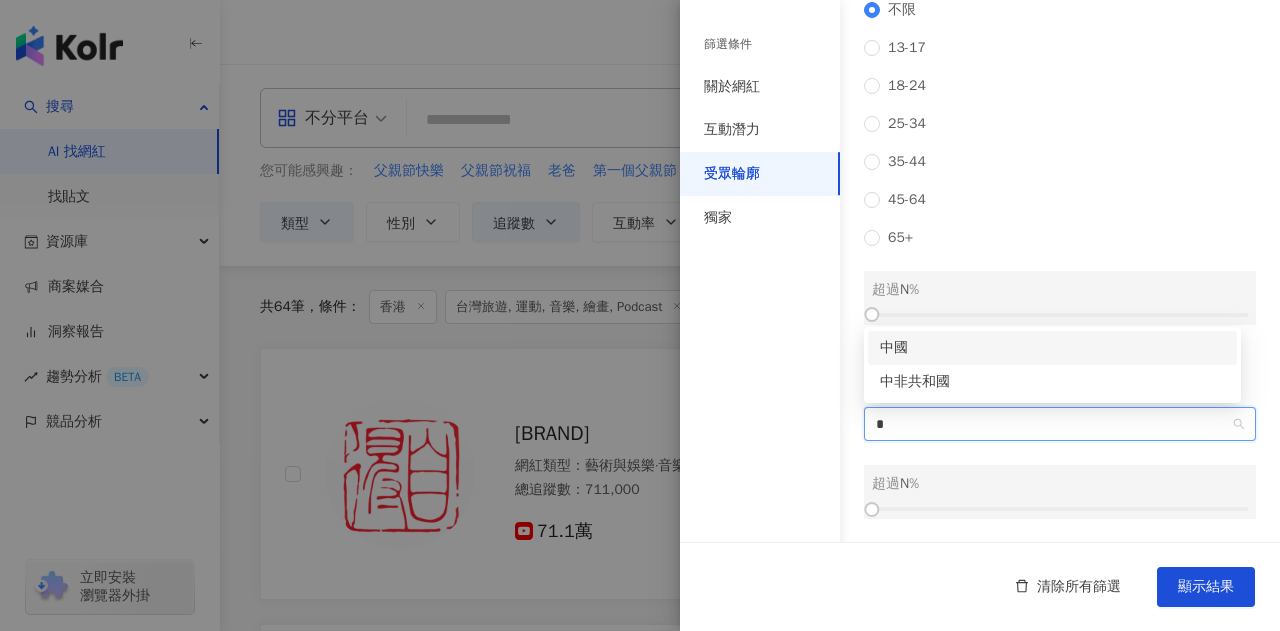 click on "中國" at bounding box center [1052, 348] 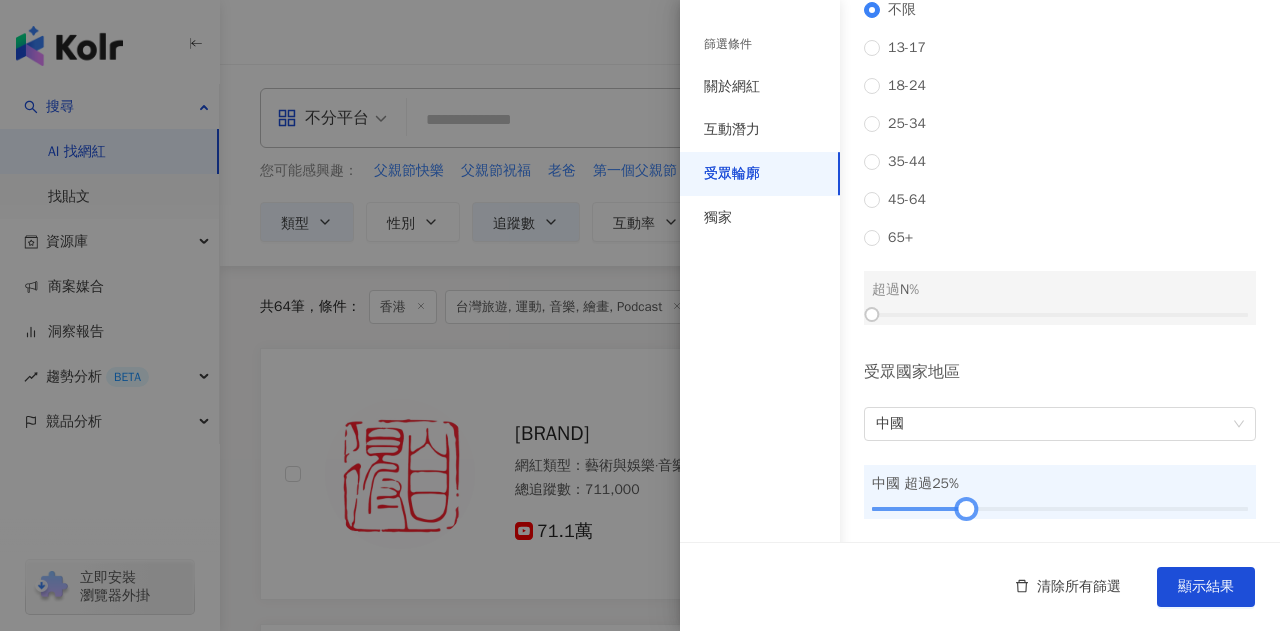drag, startPoint x: 866, startPoint y: 509, endPoint x: 958, endPoint y: 505, distance: 92.086914 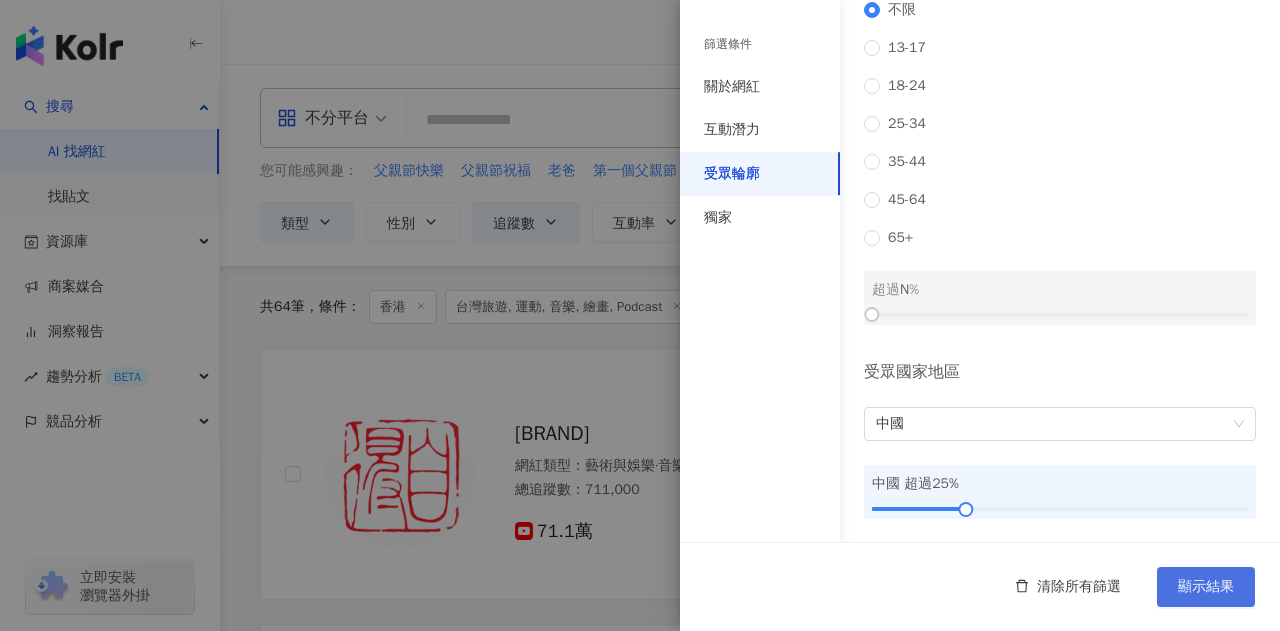 click on "顯示結果" at bounding box center (1206, 587) 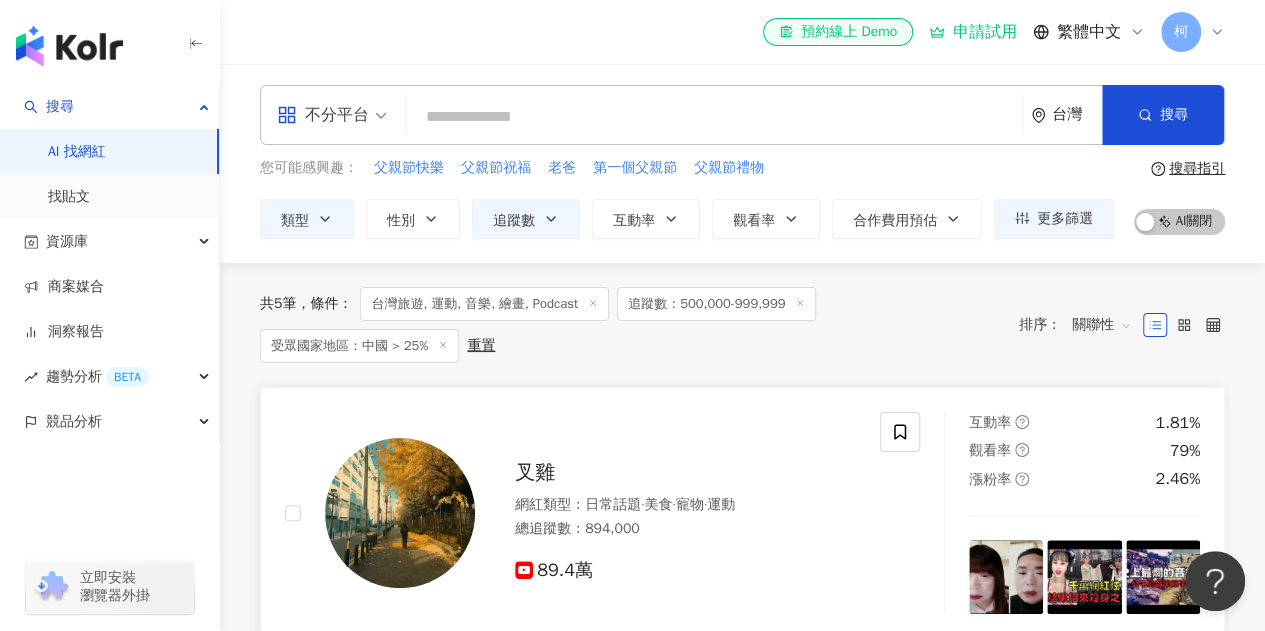 scroll, scrollTop: 0, scrollLeft: 0, axis: both 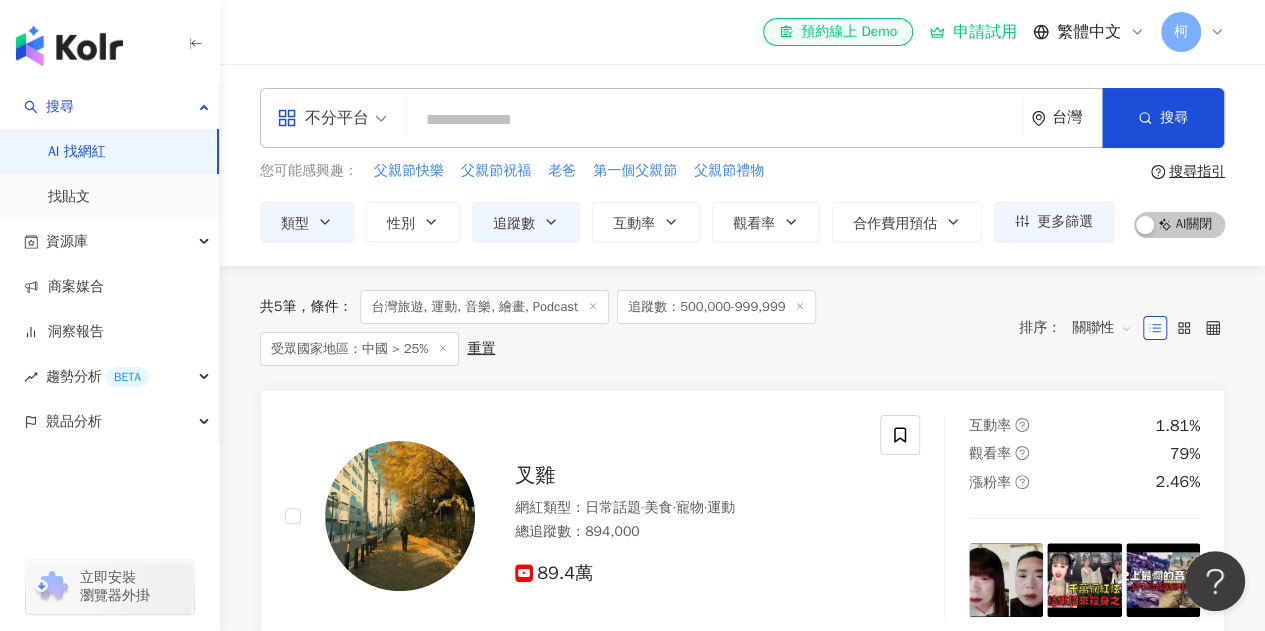 click on "申請試用" at bounding box center [973, 32] 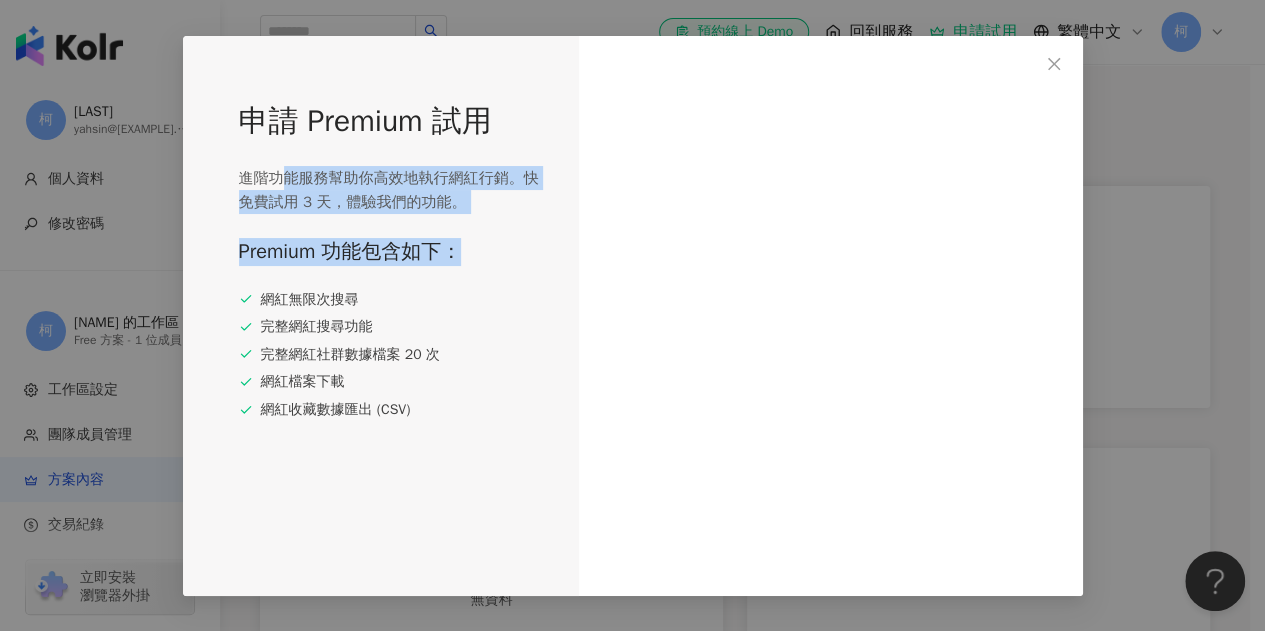 drag, startPoint x: 288, startPoint y: 180, endPoint x: 525, endPoint y: 234, distance: 243.07407 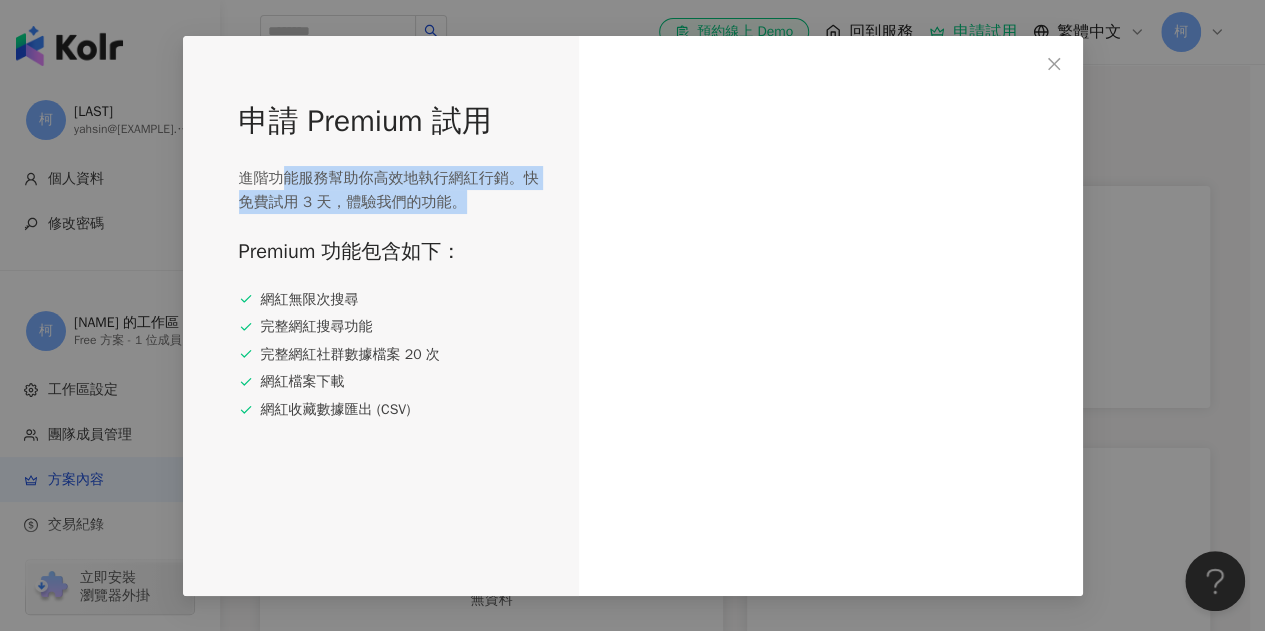 drag, startPoint x: 470, startPoint y: 219, endPoint x: 277, endPoint y: 155, distance: 203.3347 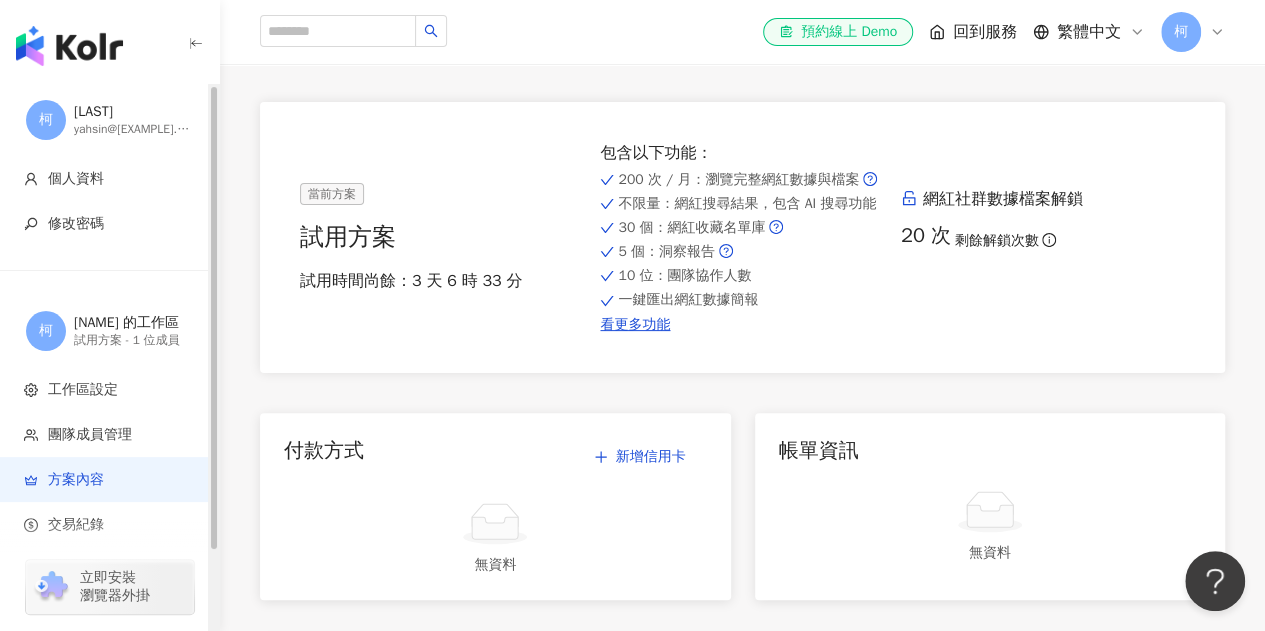 scroll, scrollTop: 0, scrollLeft: 0, axis: both 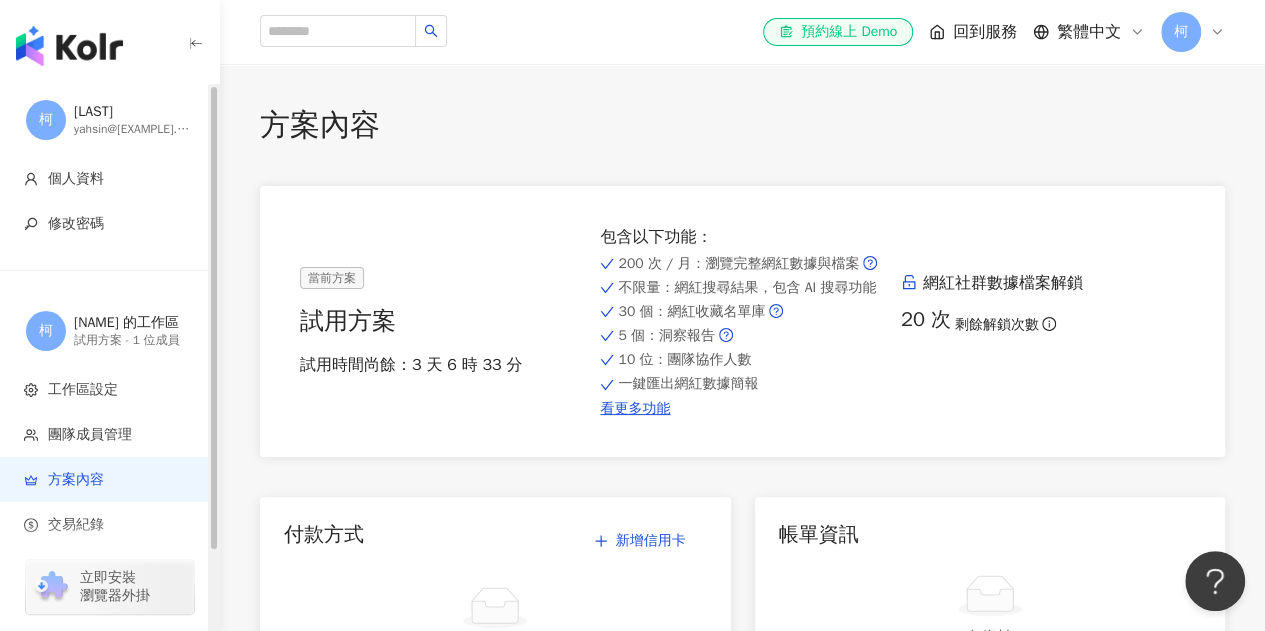 click at bounding box center [69, 46] 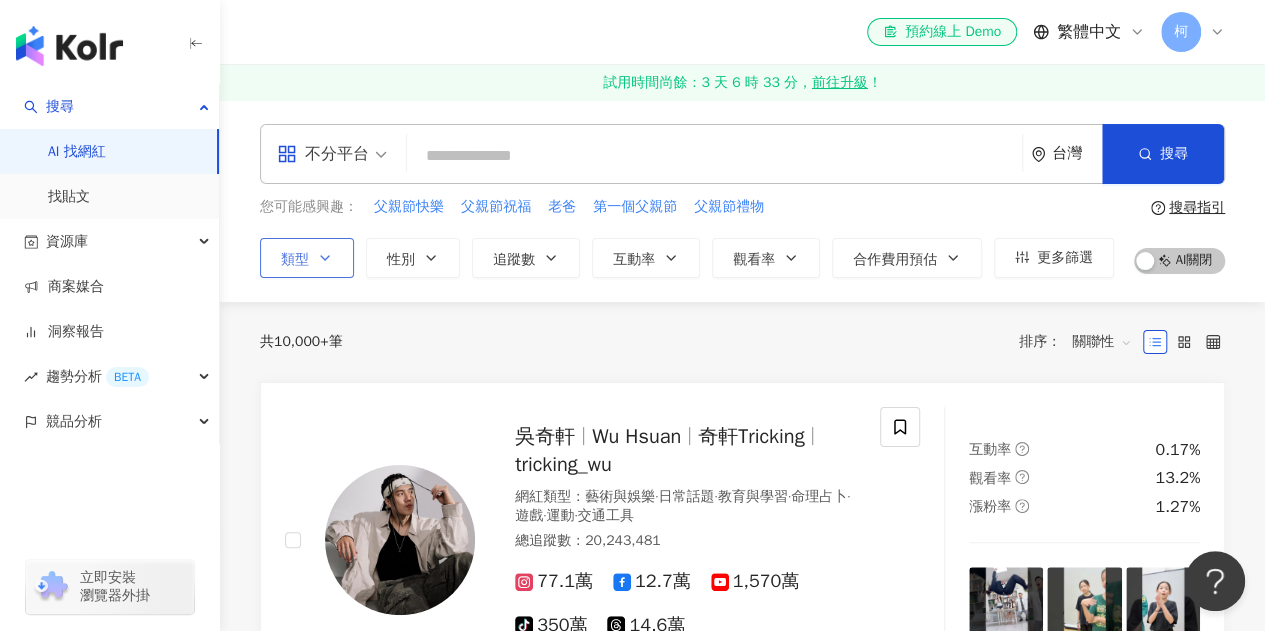 click on "類型" at bounding box center (307, 258) 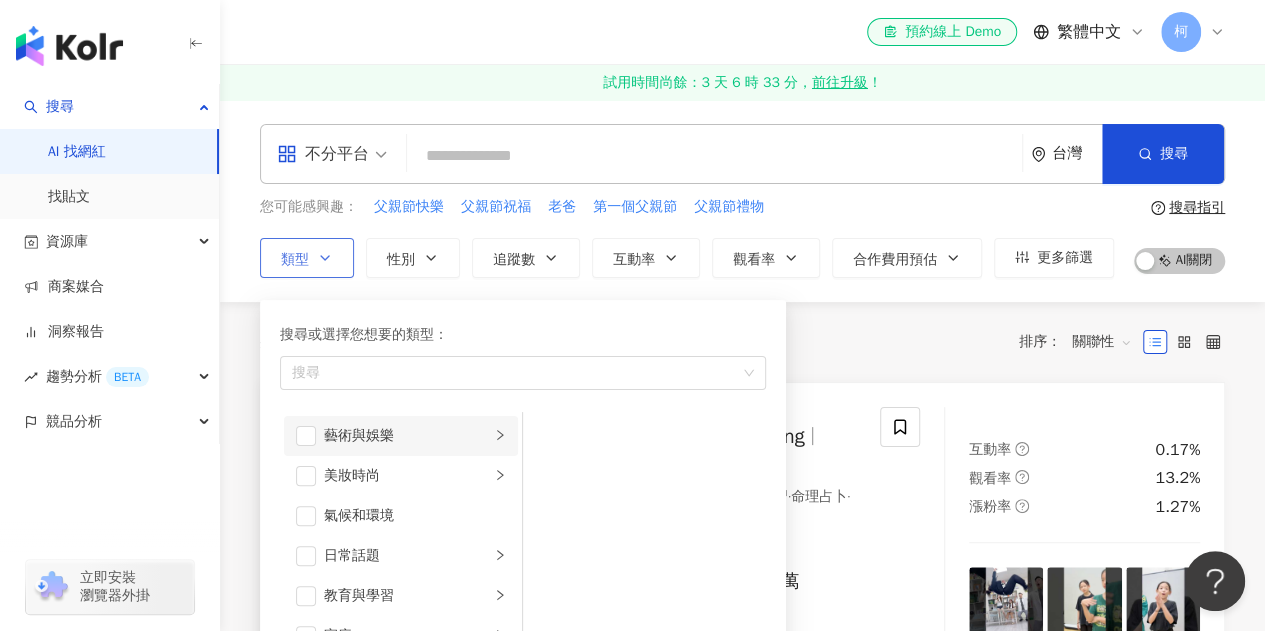 click on "藝術與娛樂" at bounding box center [407, 436] 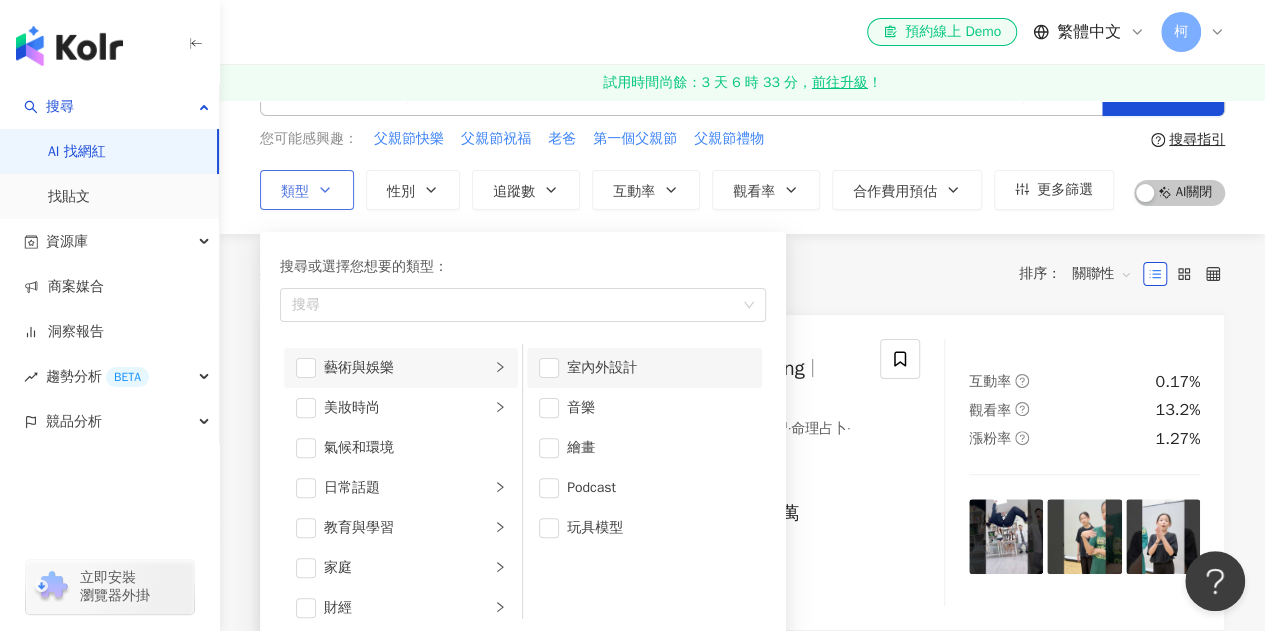 scroll, scrollTop: 100, scrollLeft: 0, axis: vertical 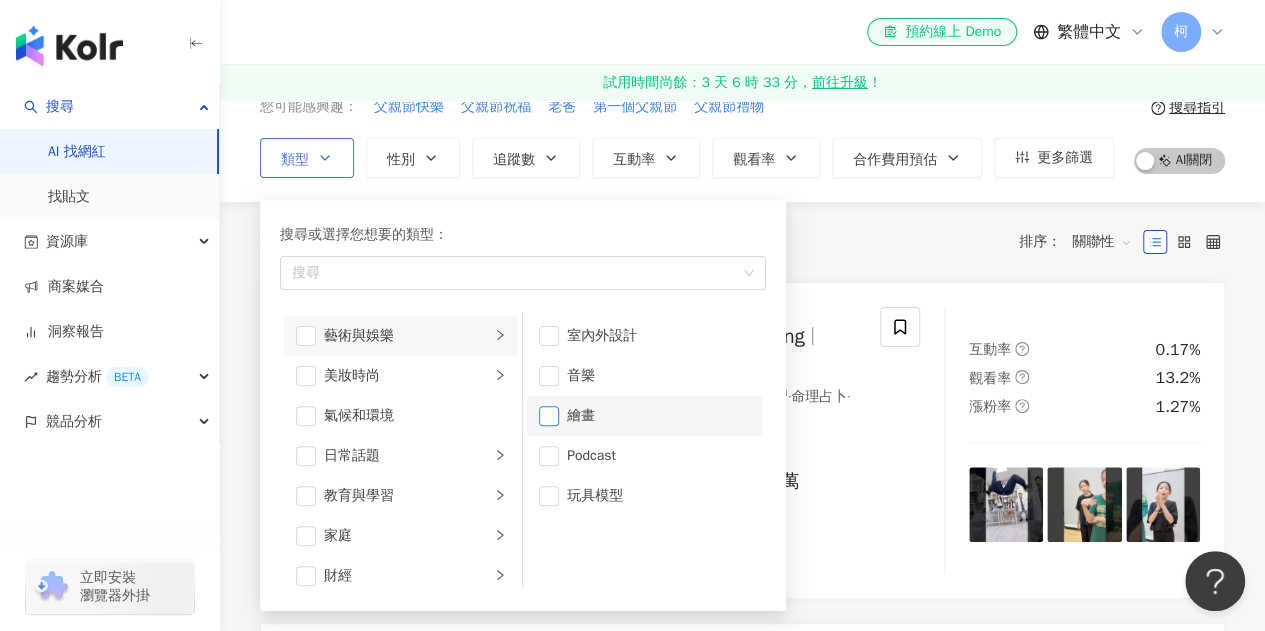 click at bounding box center (549, 416) 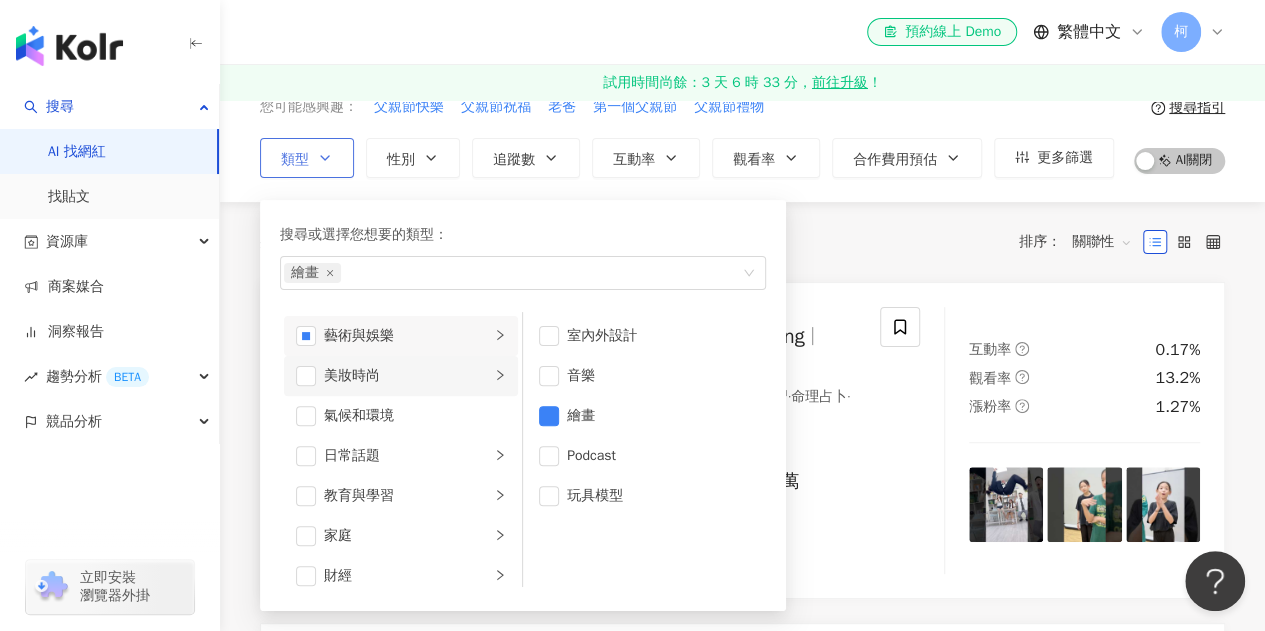 click on "美妝時尚" at bounding box center [407, 376] 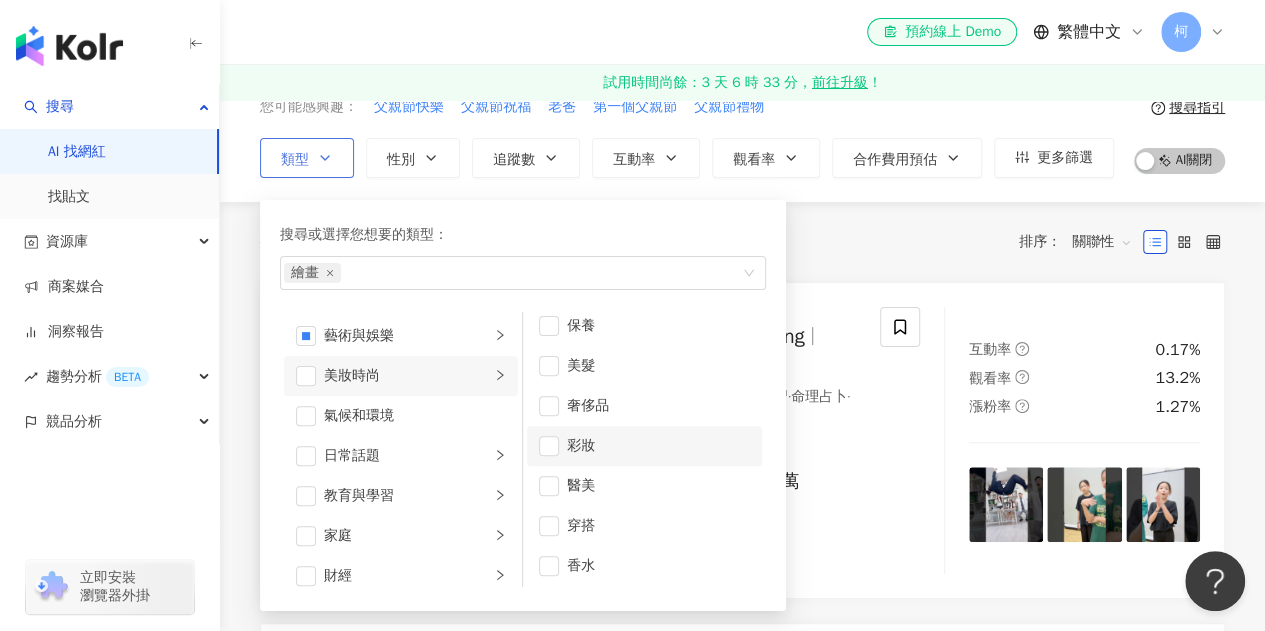 scroll, scrollTop: 12, scrollLeft: 0, axis: vertical 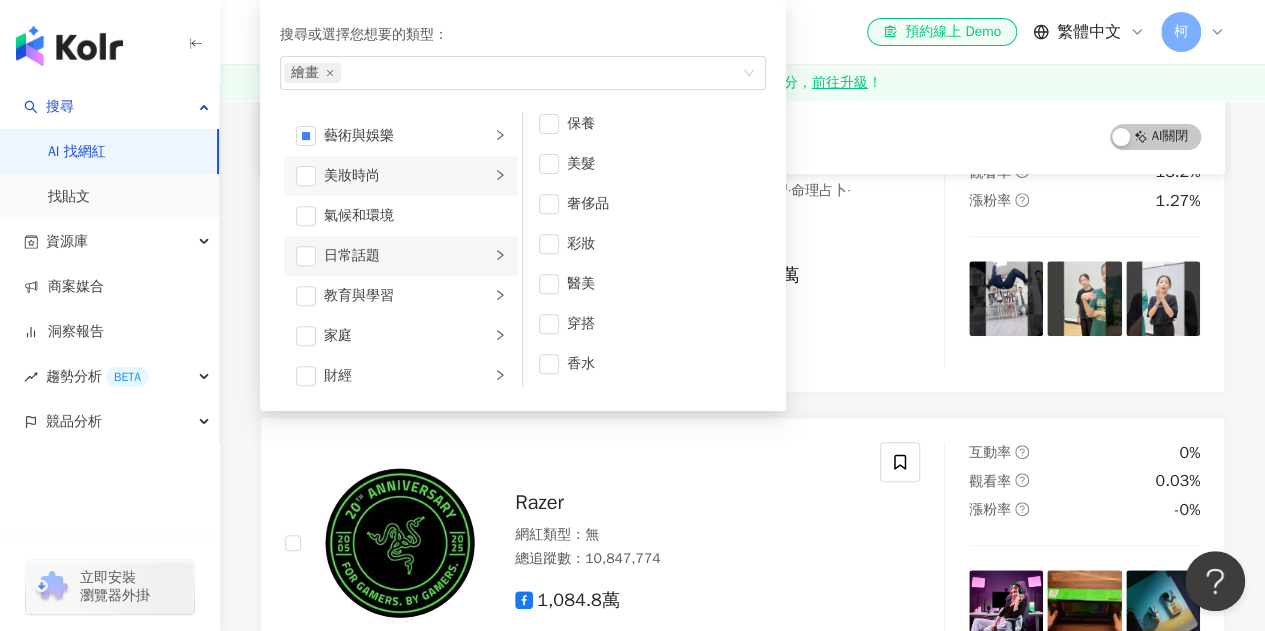 click on "日常話題" at bounding box center [407, 256] 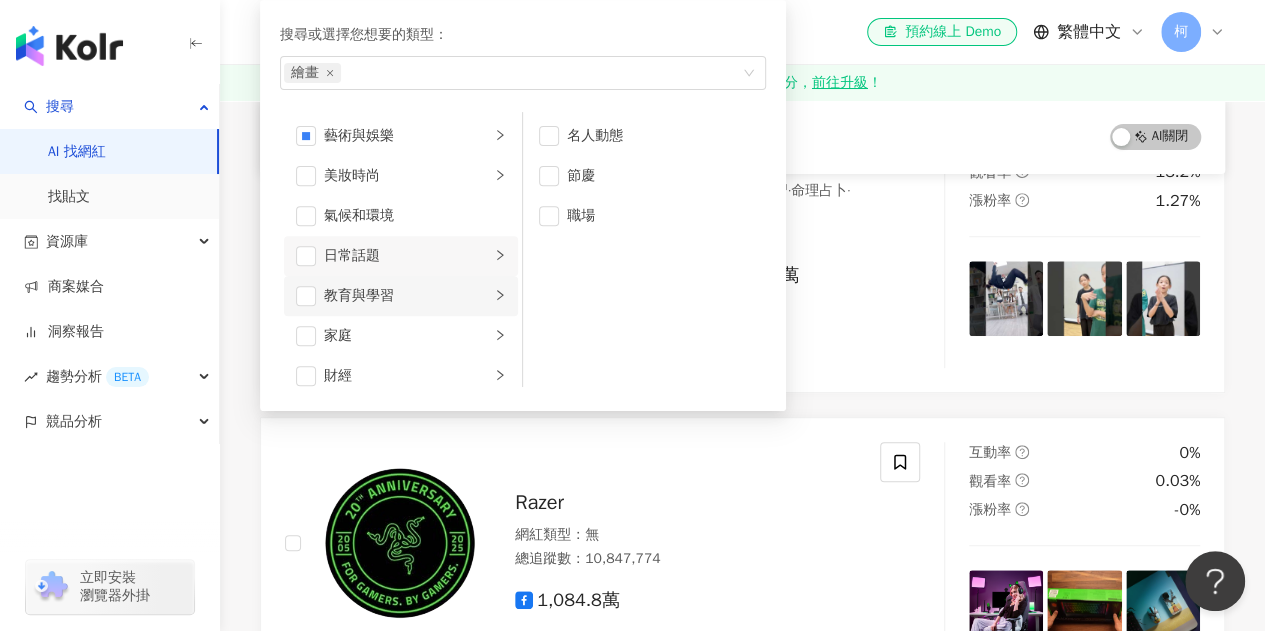 click on "教育與學習" at bounding box center (407, 296) 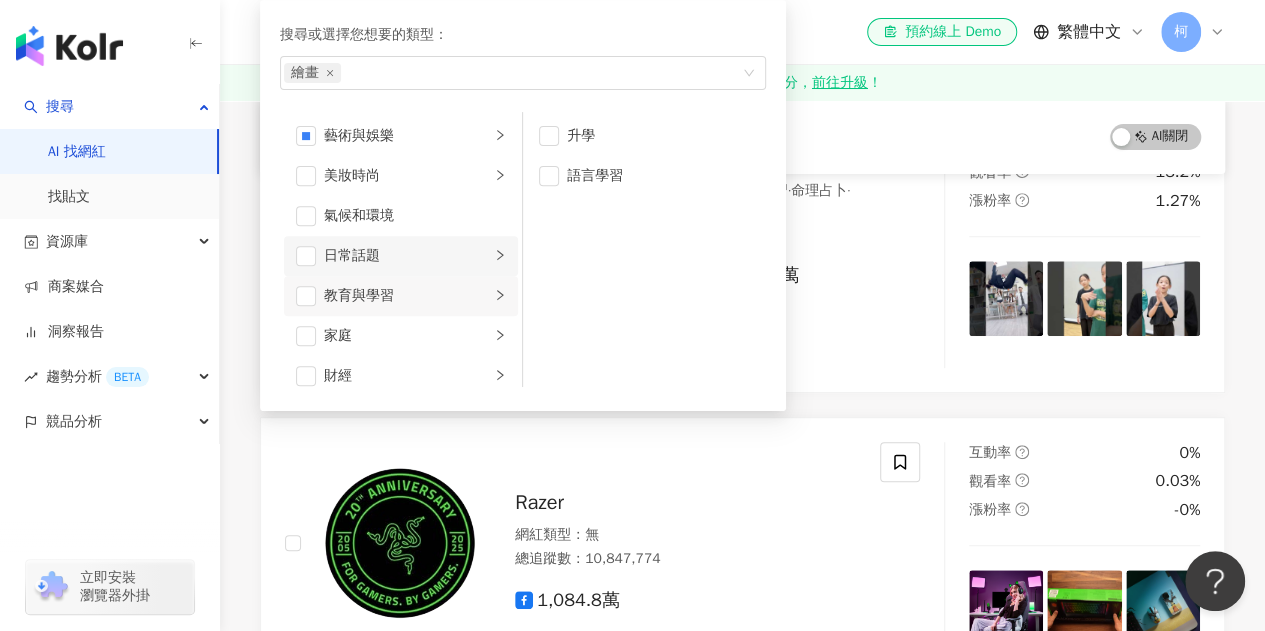 click on "日常話題" at bounding box center [401, 256] 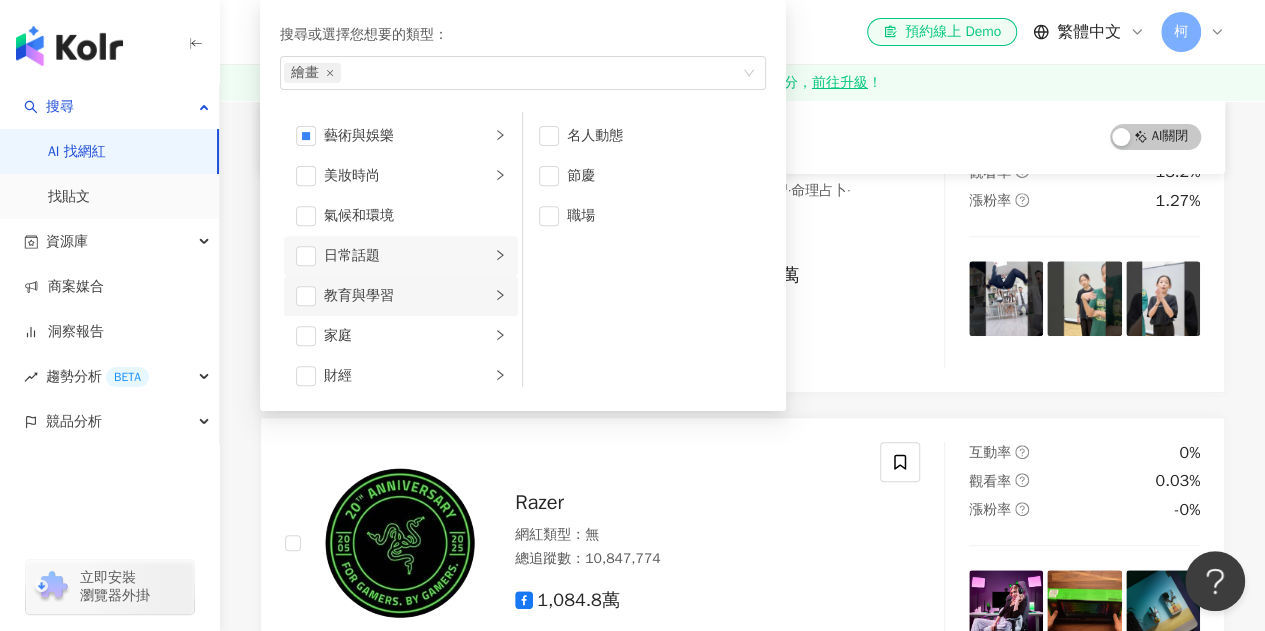 click on "教育與學習" at bounding box center (407, 296) 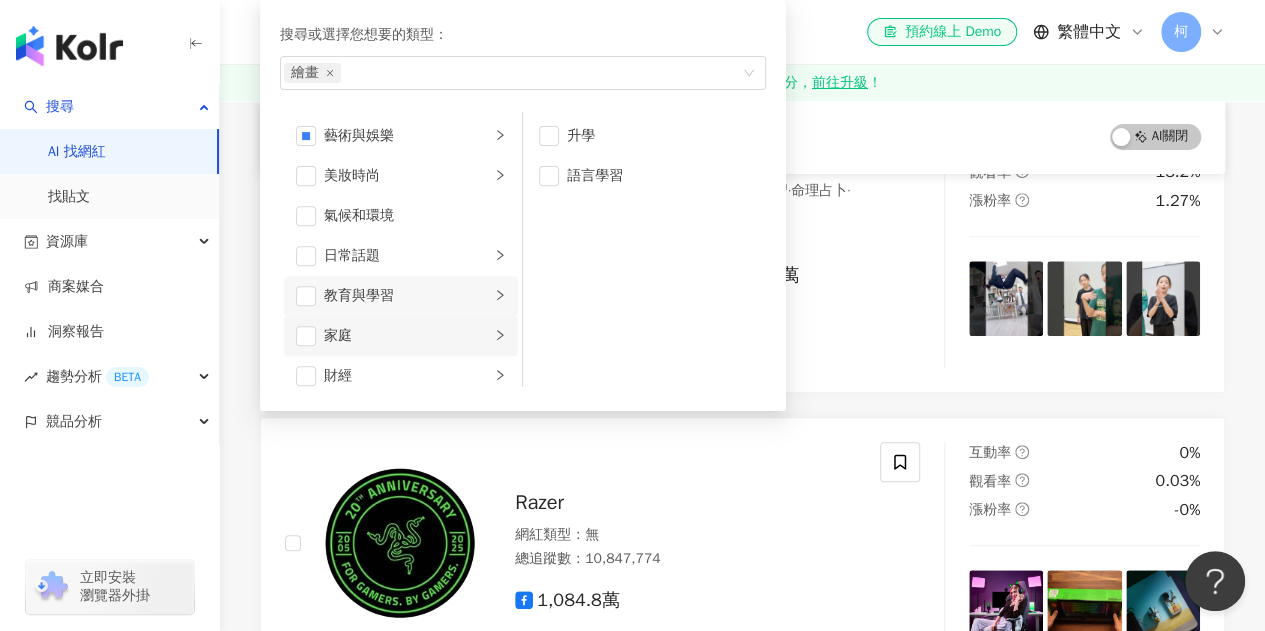 click on "家庭" at bounding box center (407, 336) 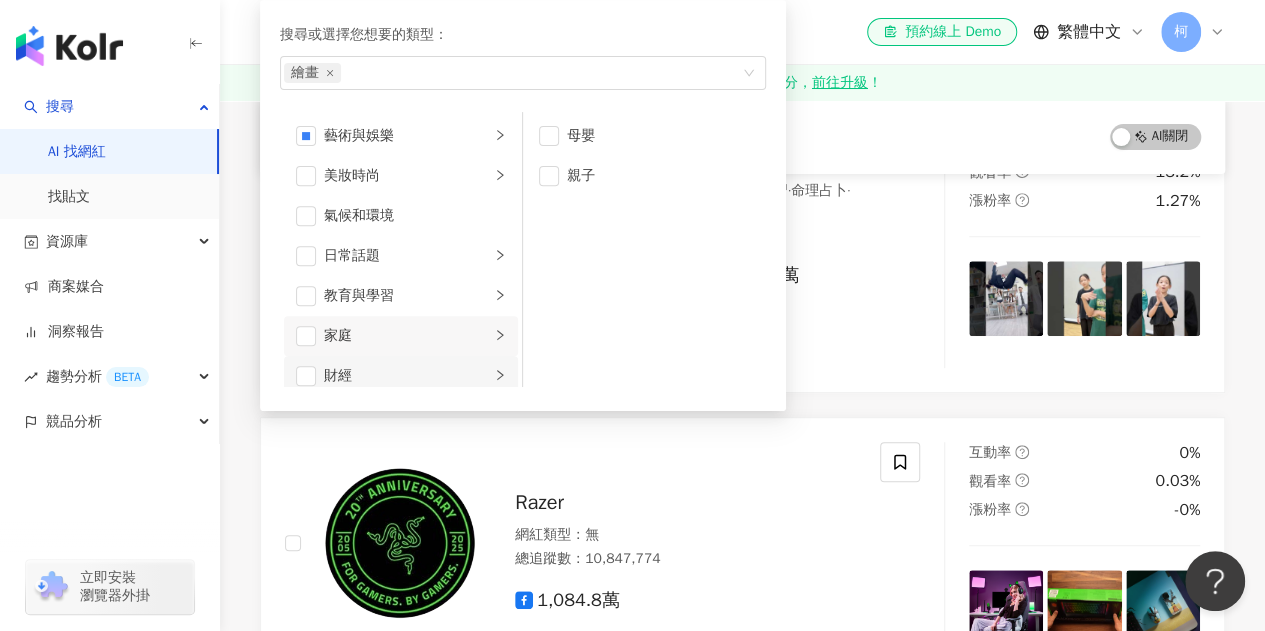 click on "財經" at bounding box center (407, 376) 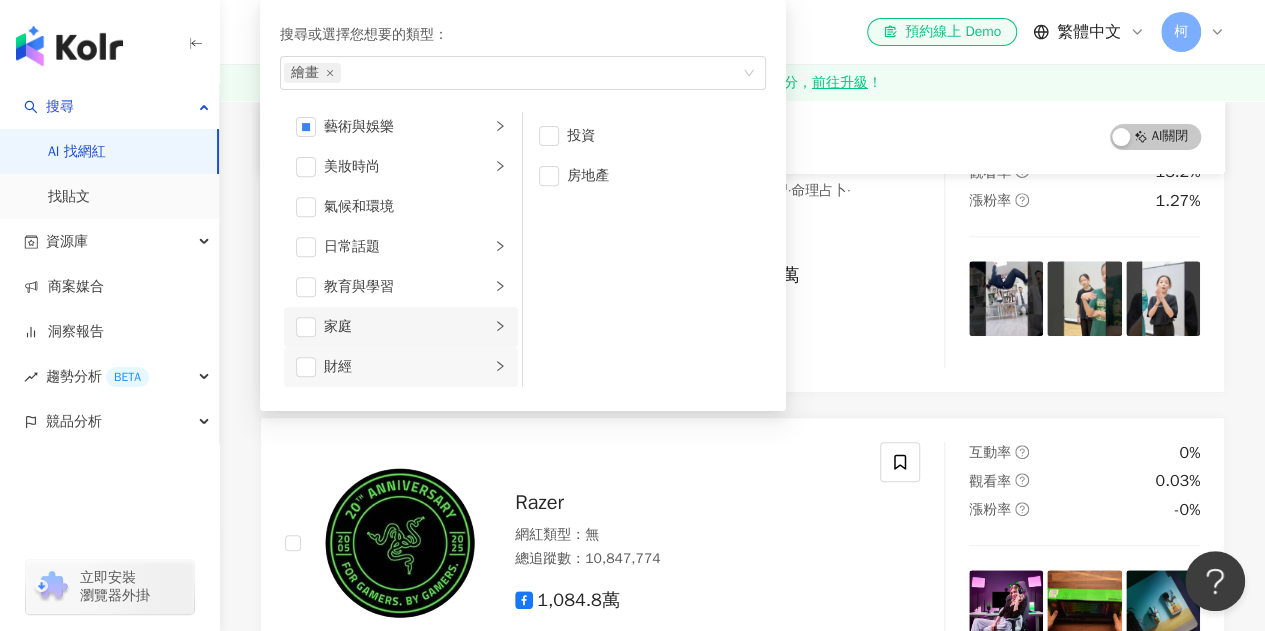 scroll, scrollTop: 309, scrollLeft: 0, axis: vertical 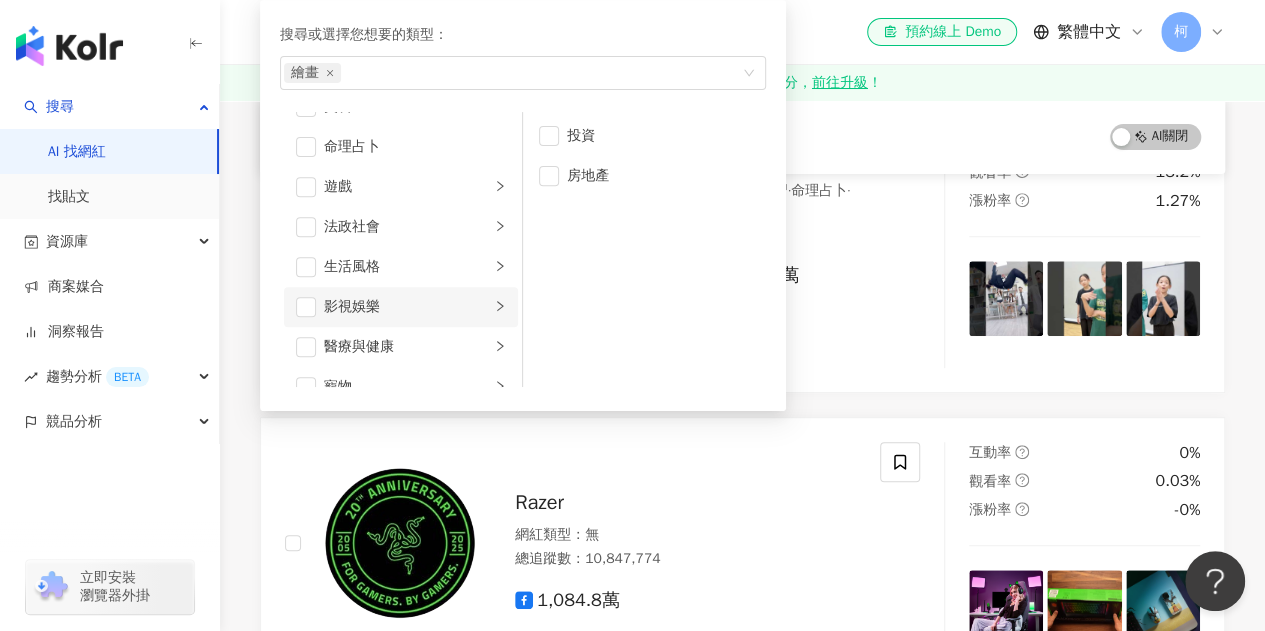 click on "影視娛樂" at bounding box center (407, 307) 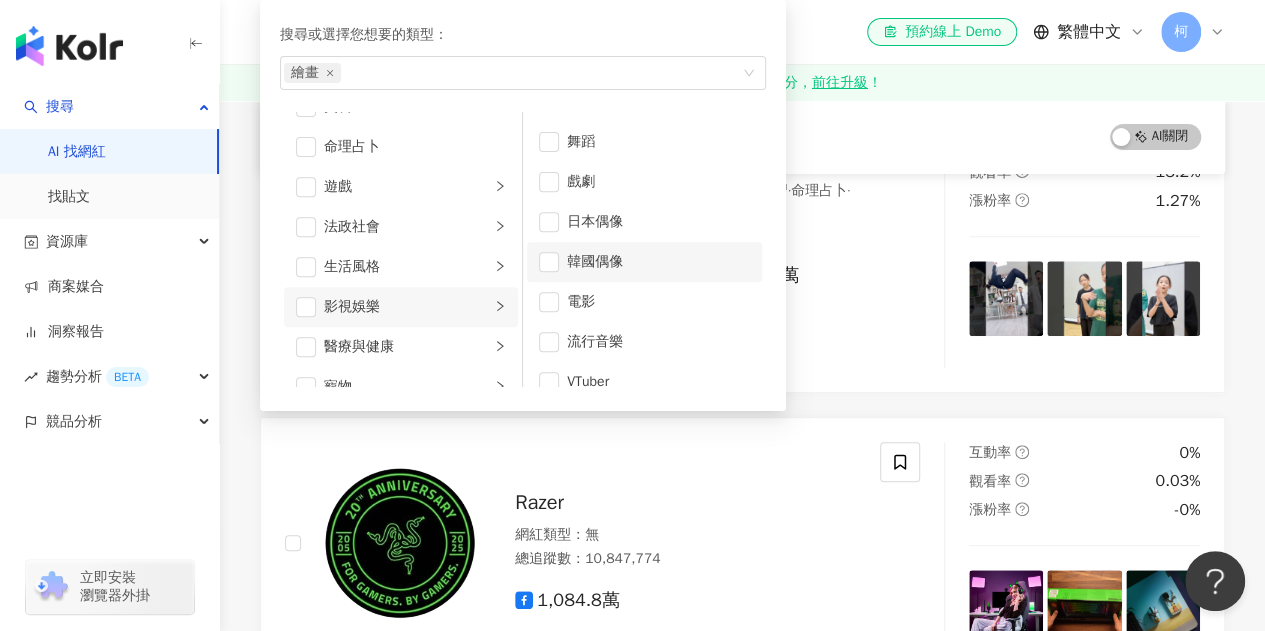 scroll, scrollTop: 52, scrollLeft: 0, axis: vertical 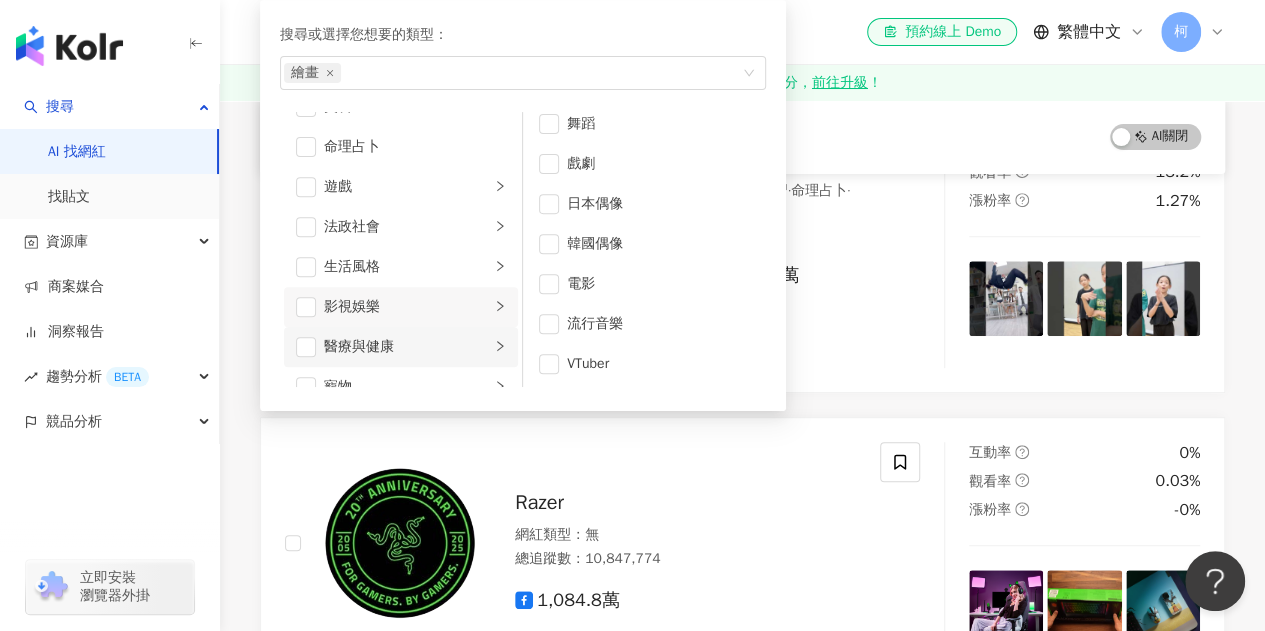 click on "醫療與健康" at bounding box center [401, 347] 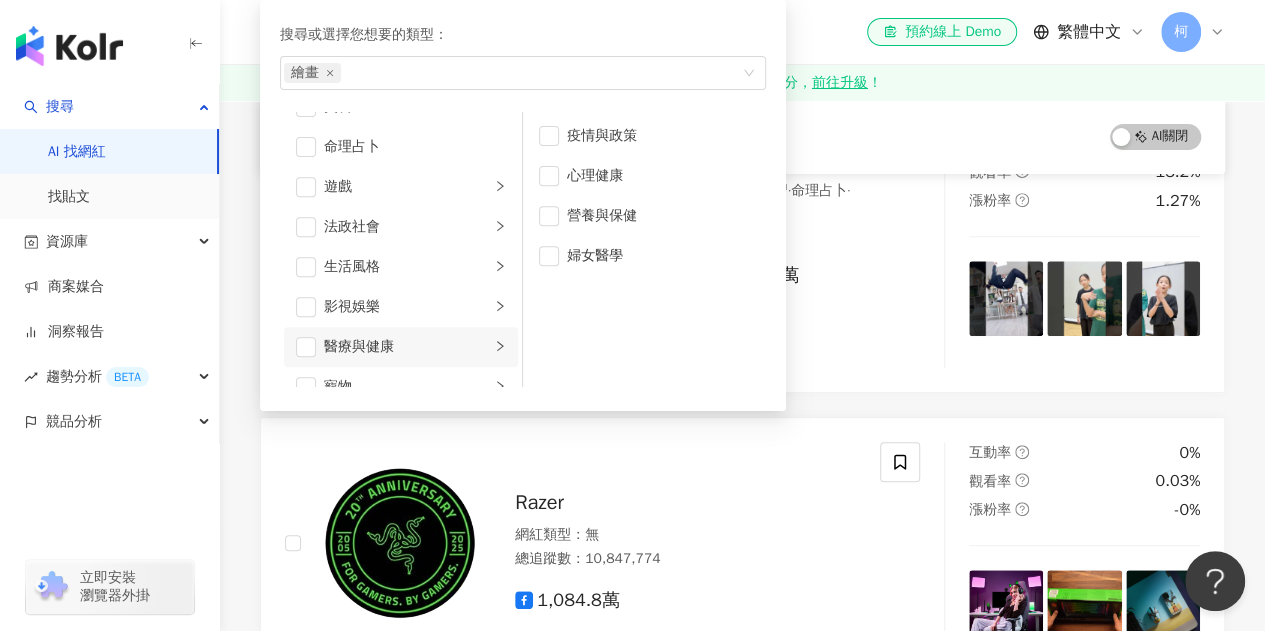 scroll, scrollTop: 0, scrollLeft: 0, axis: both 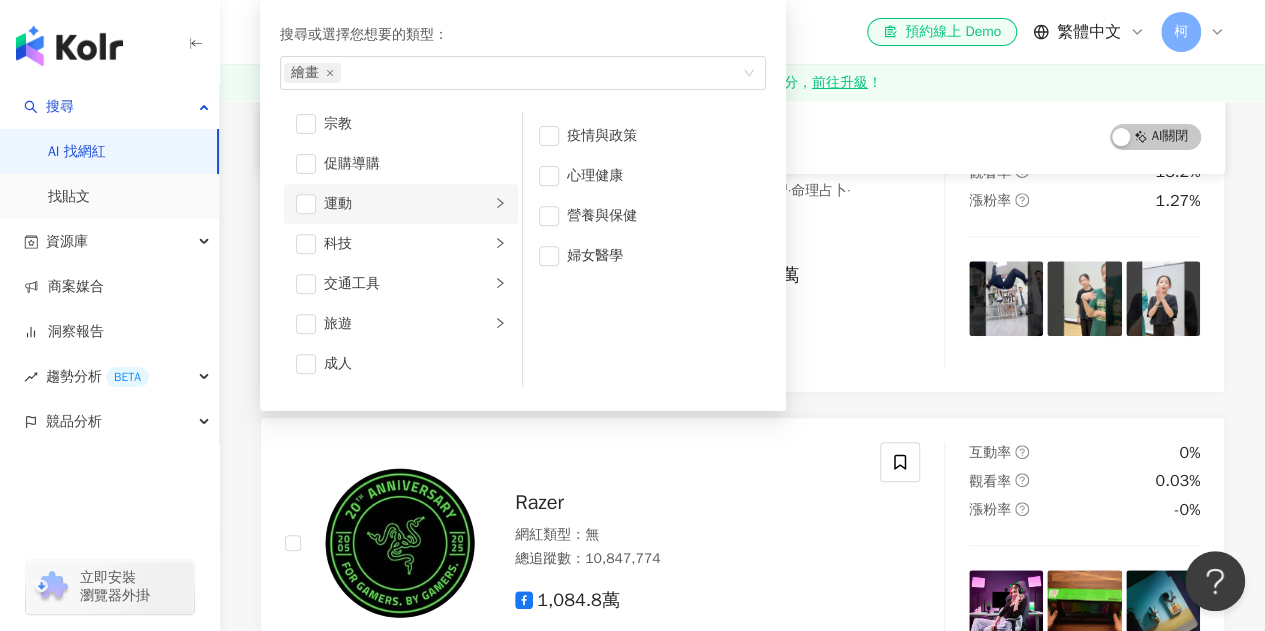 click on "運動" at bounding box center (407, 204) 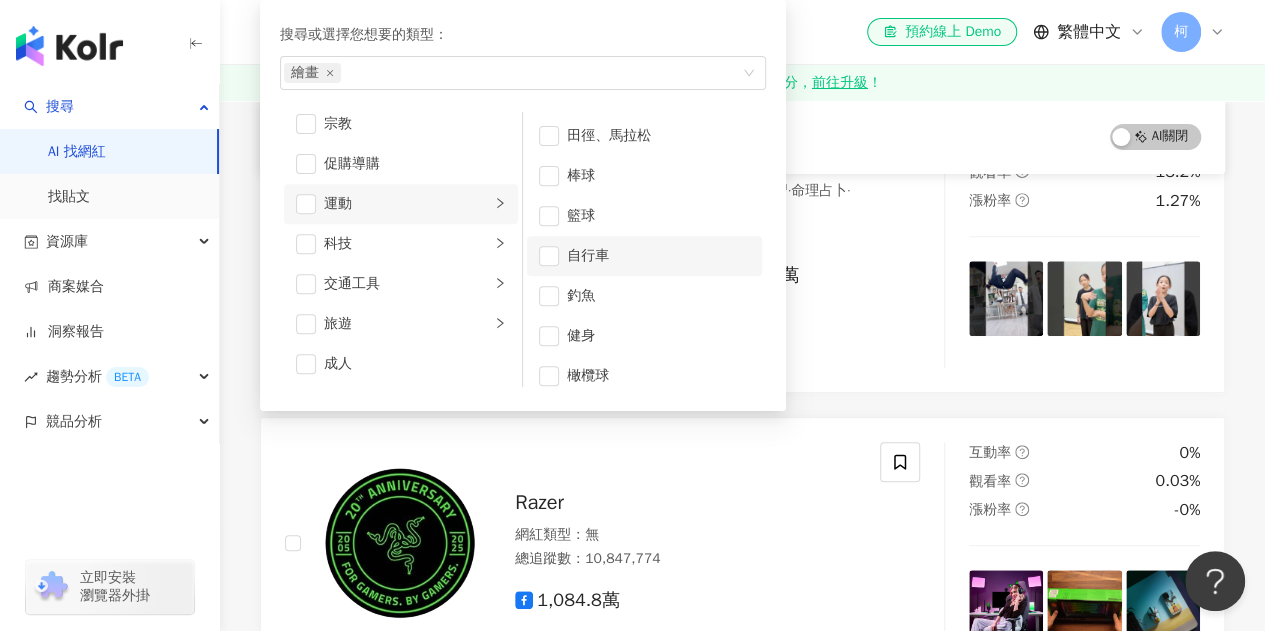 click on "自行車" at bounding box center [644, 256] 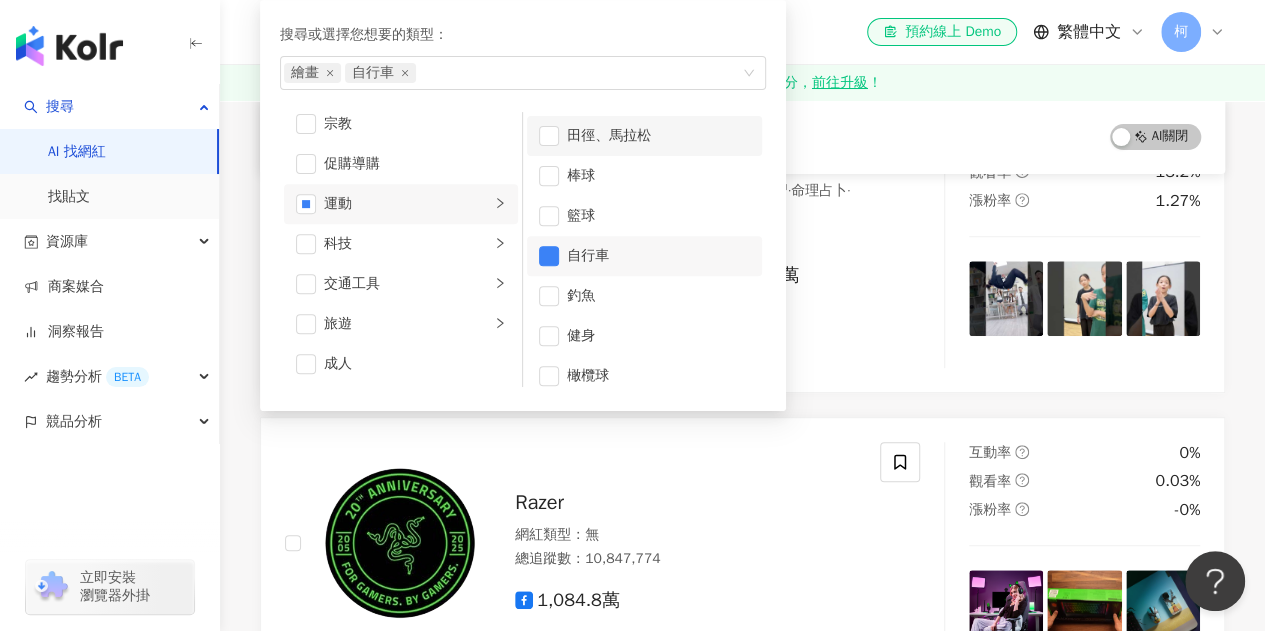 click on "田徑、馬拉松" at bounding box center (644, 136) 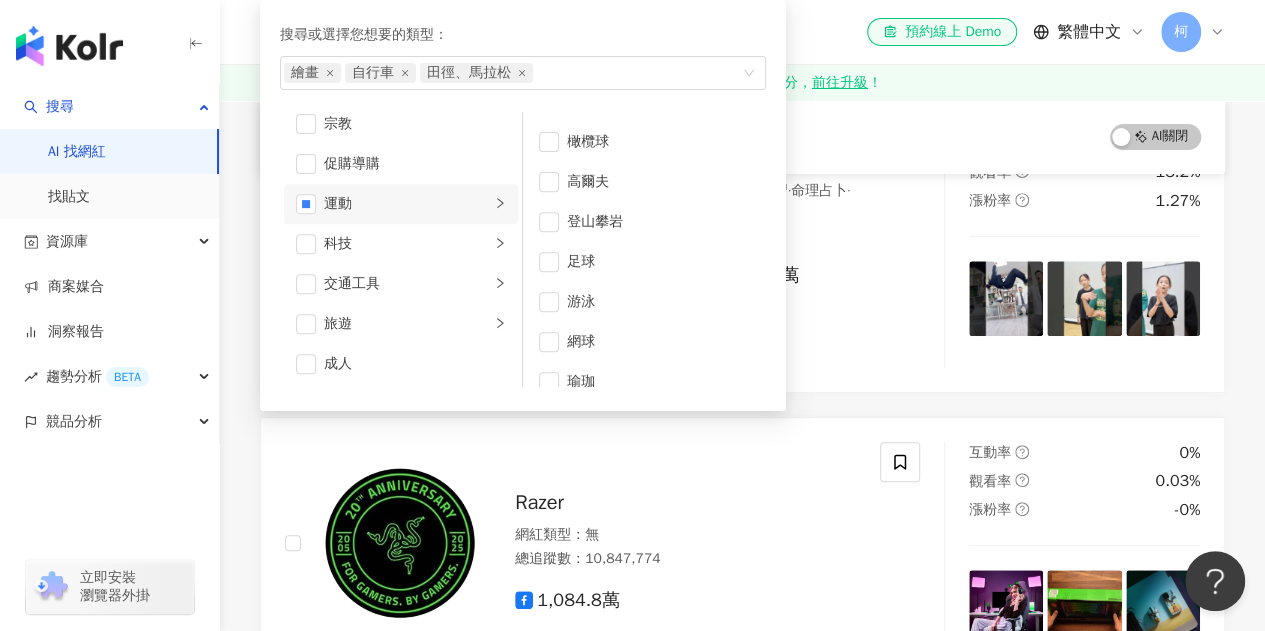scroll, scrollTop: 252, scrollLeft: 0, axis: vertical 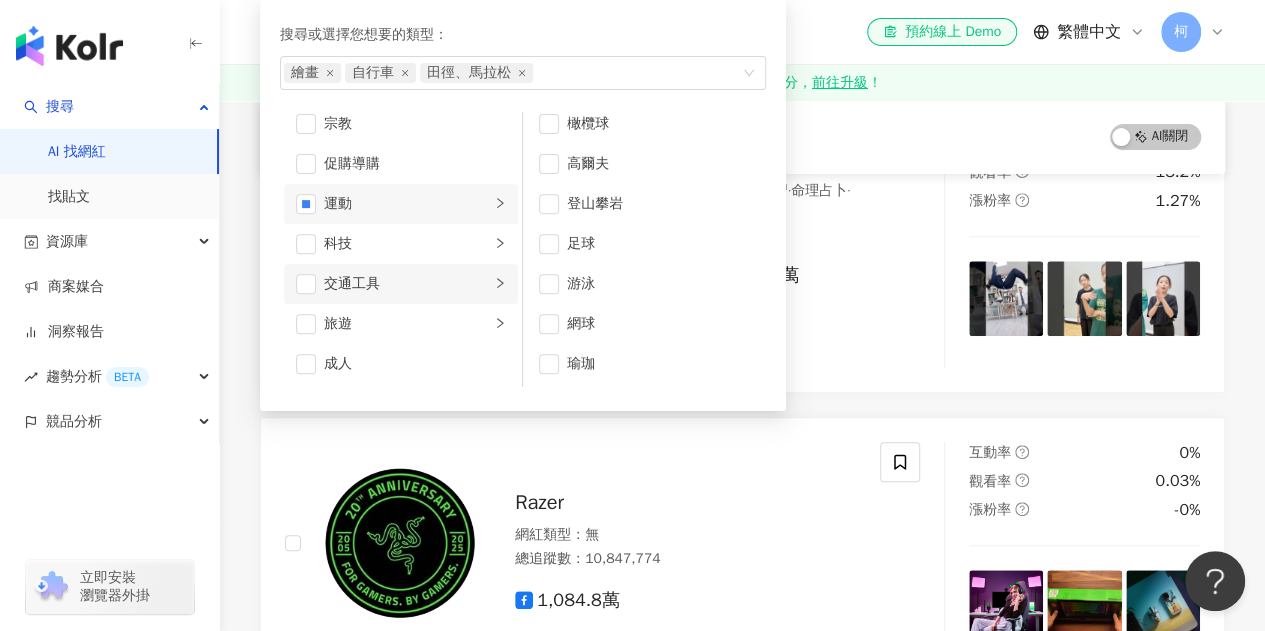 click on "交通工具" at bounding box center (407, 284) 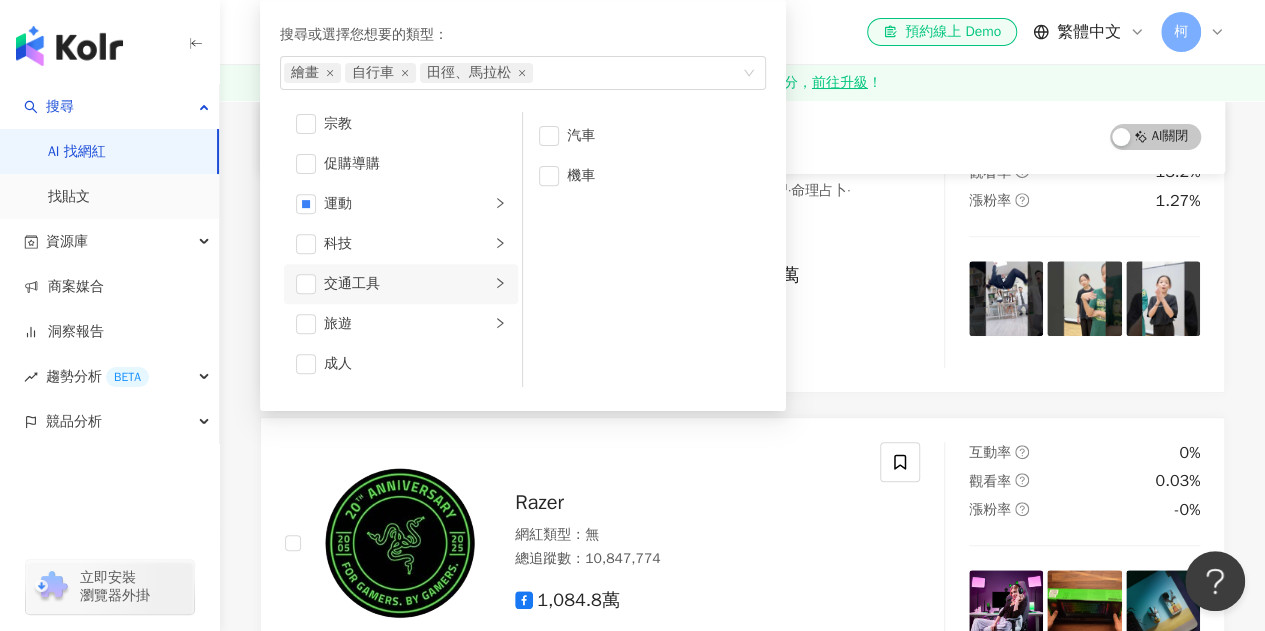 scroll, scrollTop: 0, scrollLeft: 0, axis: both 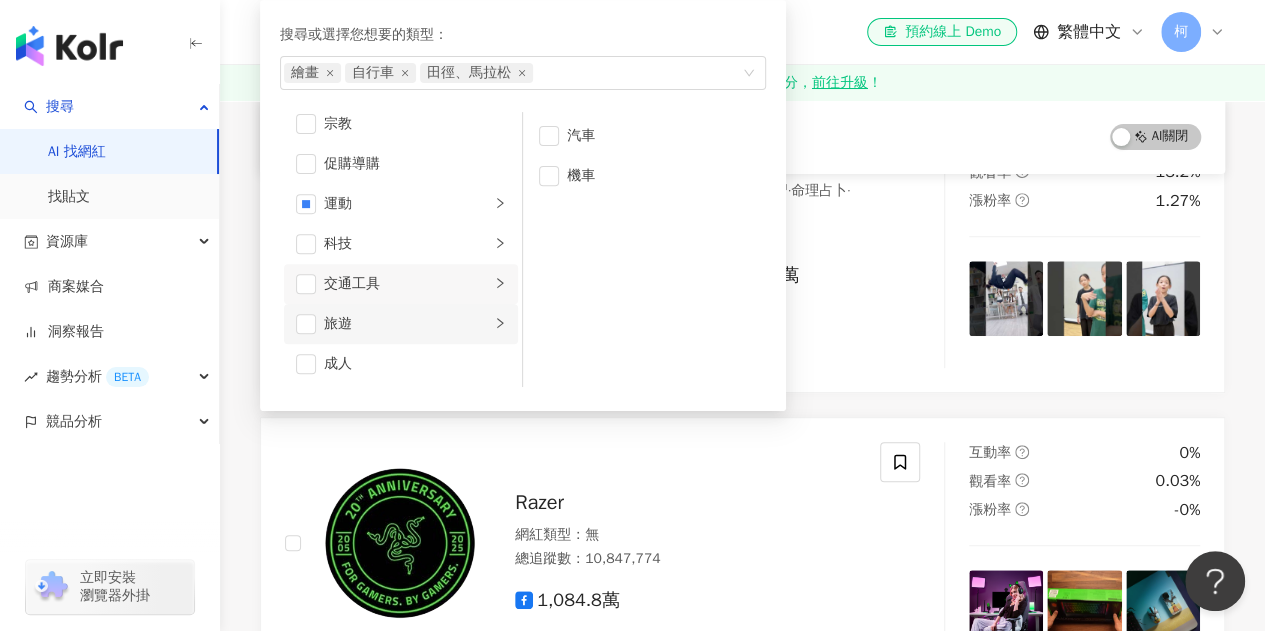 click on "旅遊" at bounding box center (407, 324) 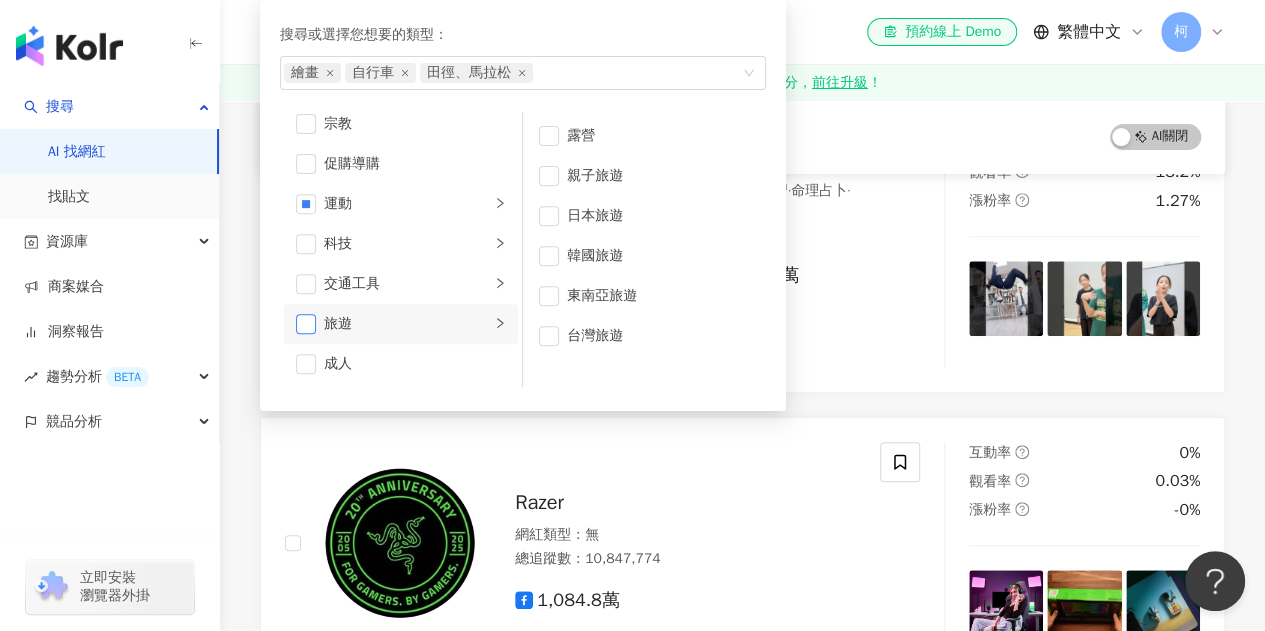 click at bounding box center (306, 324) 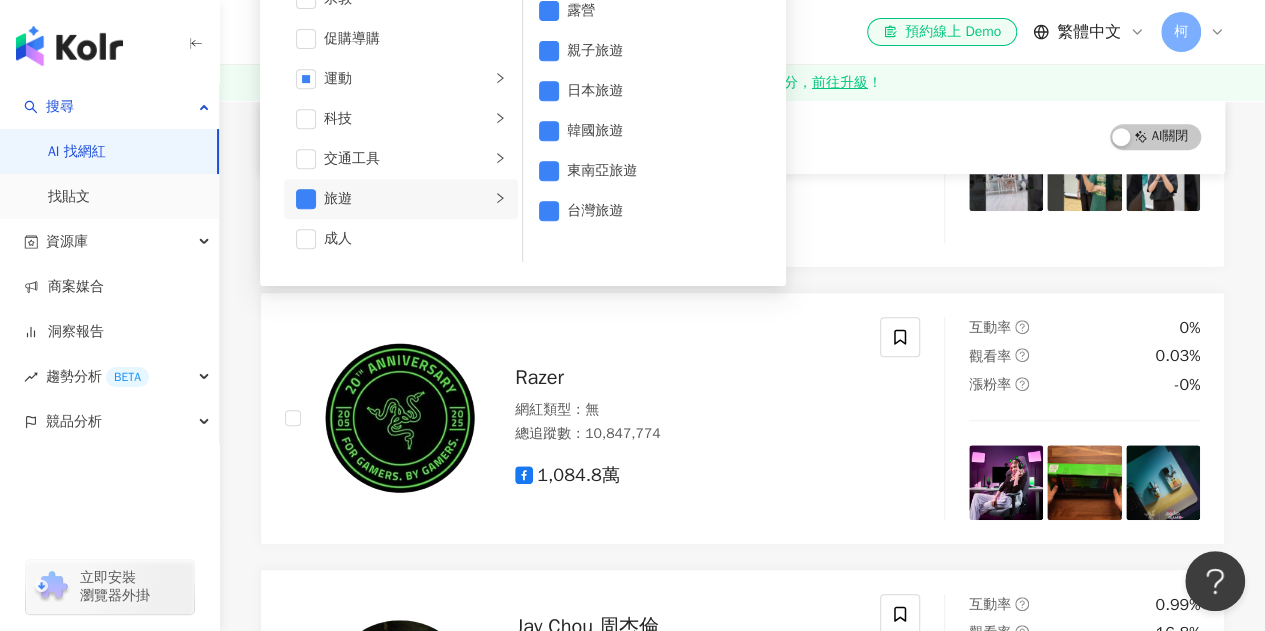 scroll, scrollTop: 300, scrollLeft: 0, axis: vertical 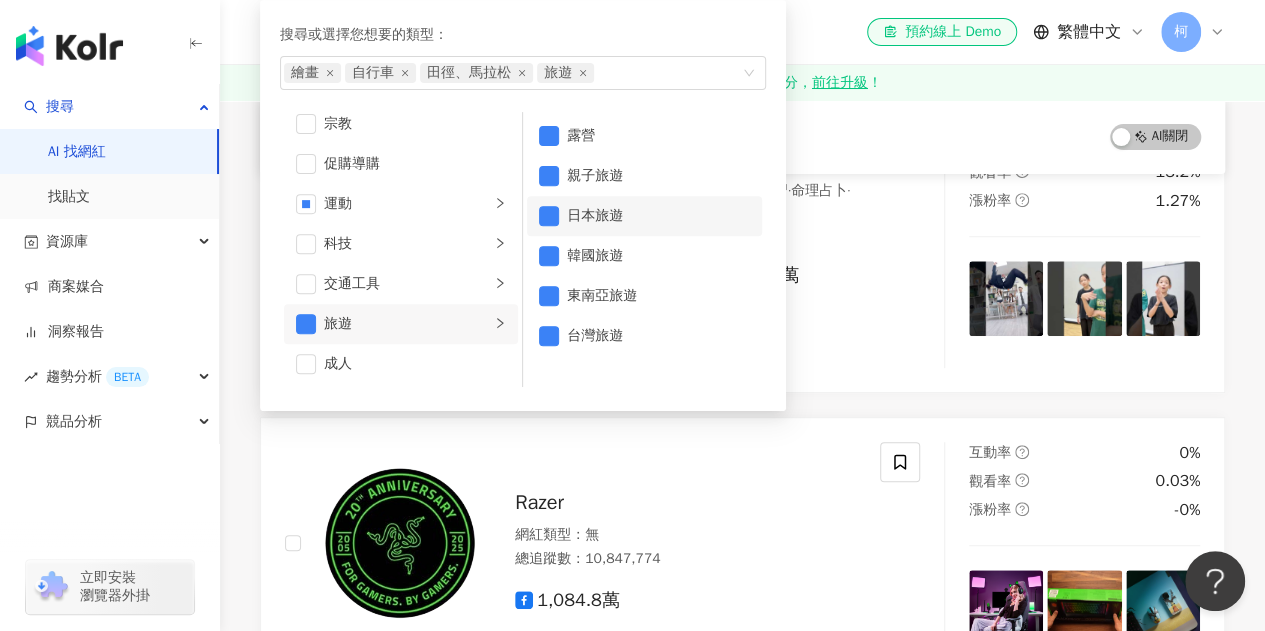 click on "日本旅遊" at bounding box center [644, 216] 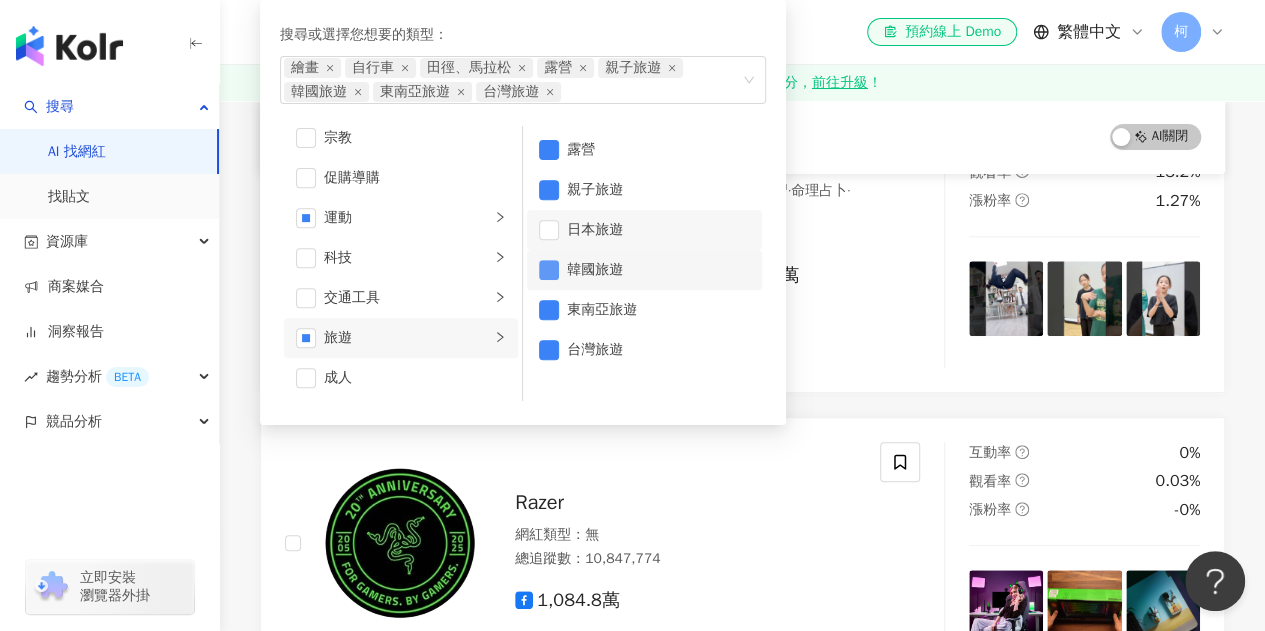 click at bounding box center [549, 270] 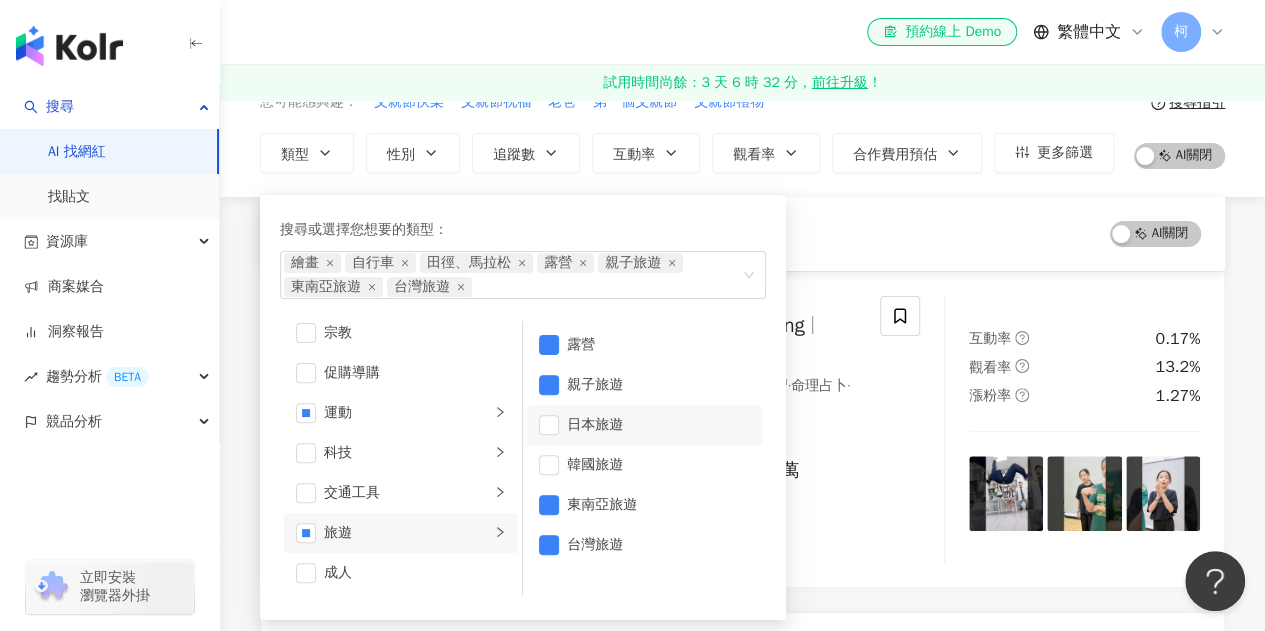 scroll, scrollTop: 100, scrollLeft: 0, axis: vertical 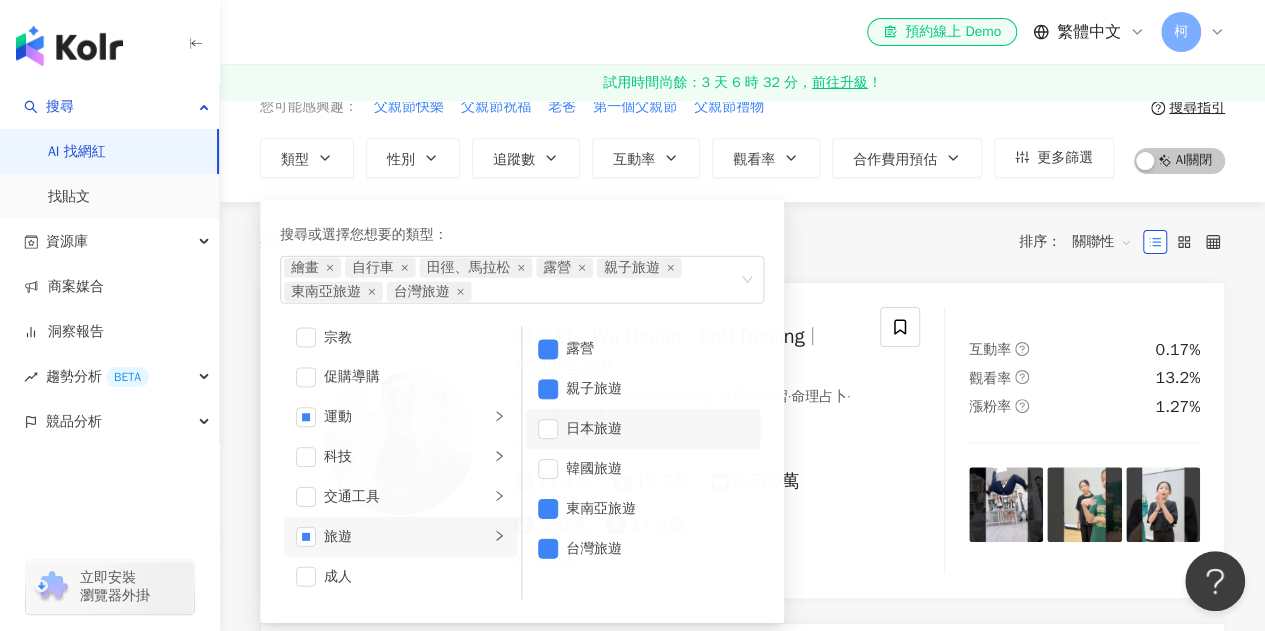 click on "共  10,000+  筆 排序： 關聯性" at bounding box center [742, 242] 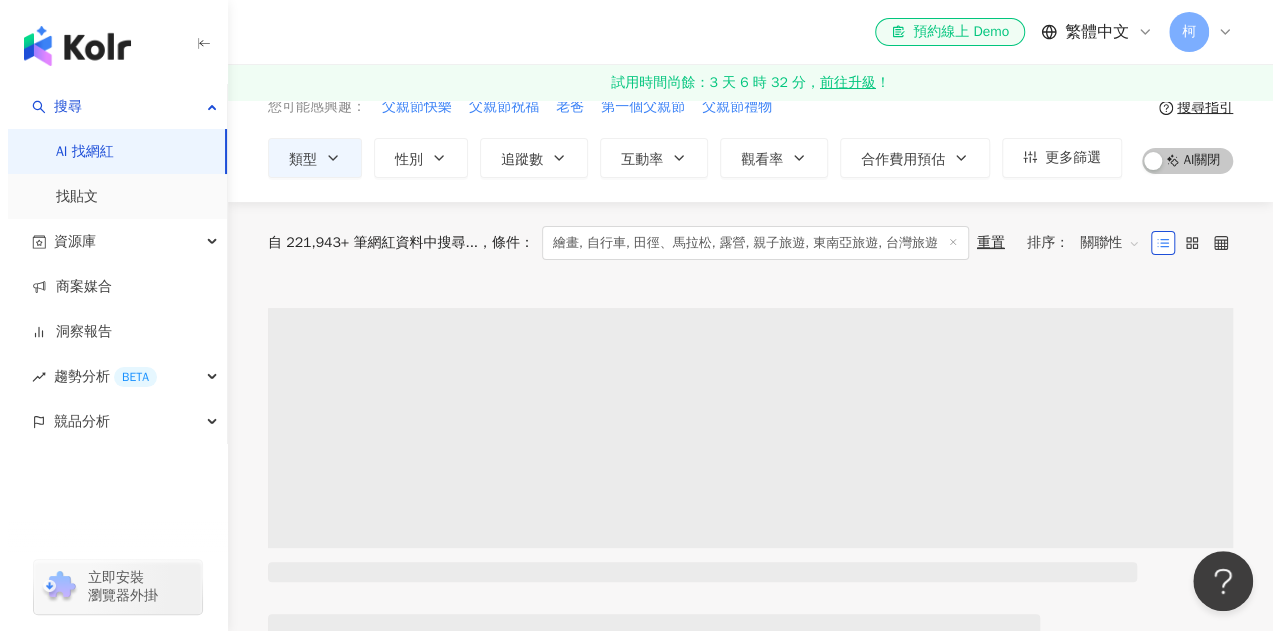 scroll, scrollTop: 0, scrollLeft: 0, axis: both 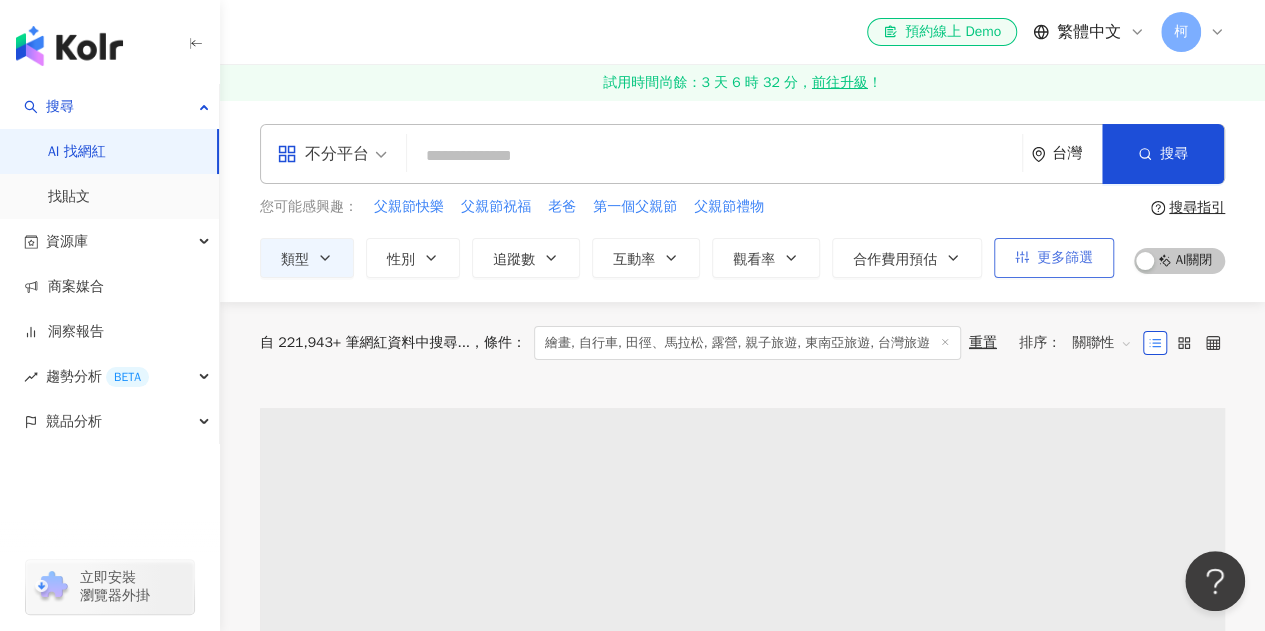 click 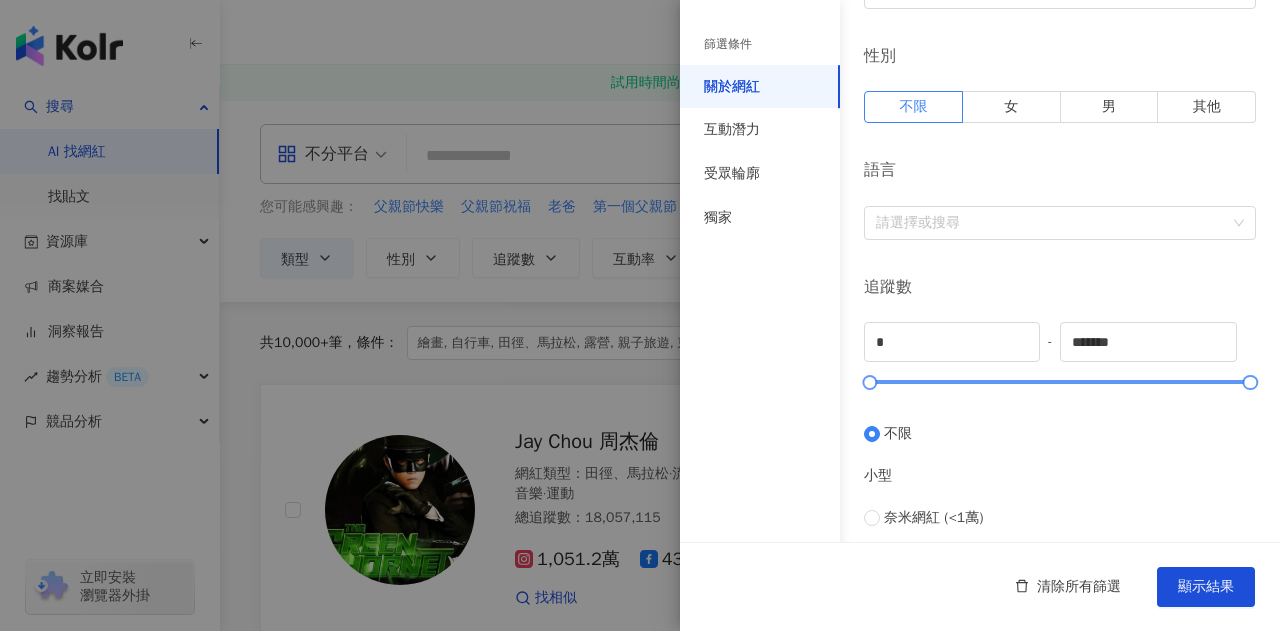 scroll, scrollTop: 300, scrollLeft: 0, axis: vertical 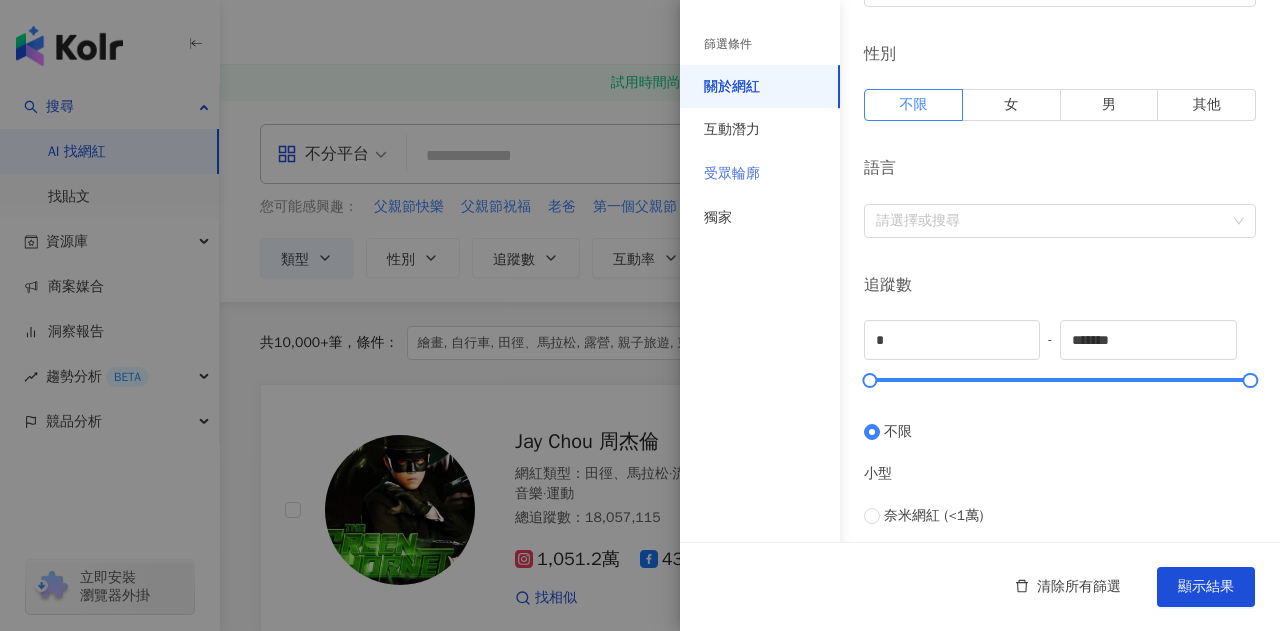 click on "受眾輪廓" at bounding box center [760, 174] 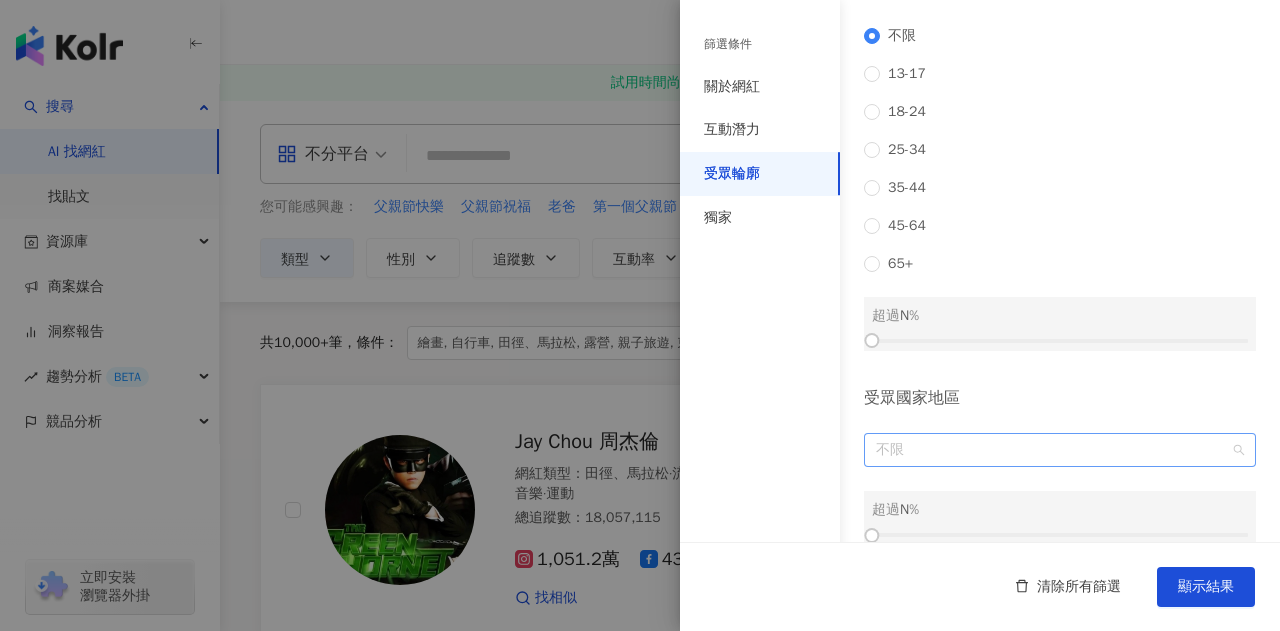 click on "不限" at bounding box center [1060, 450] 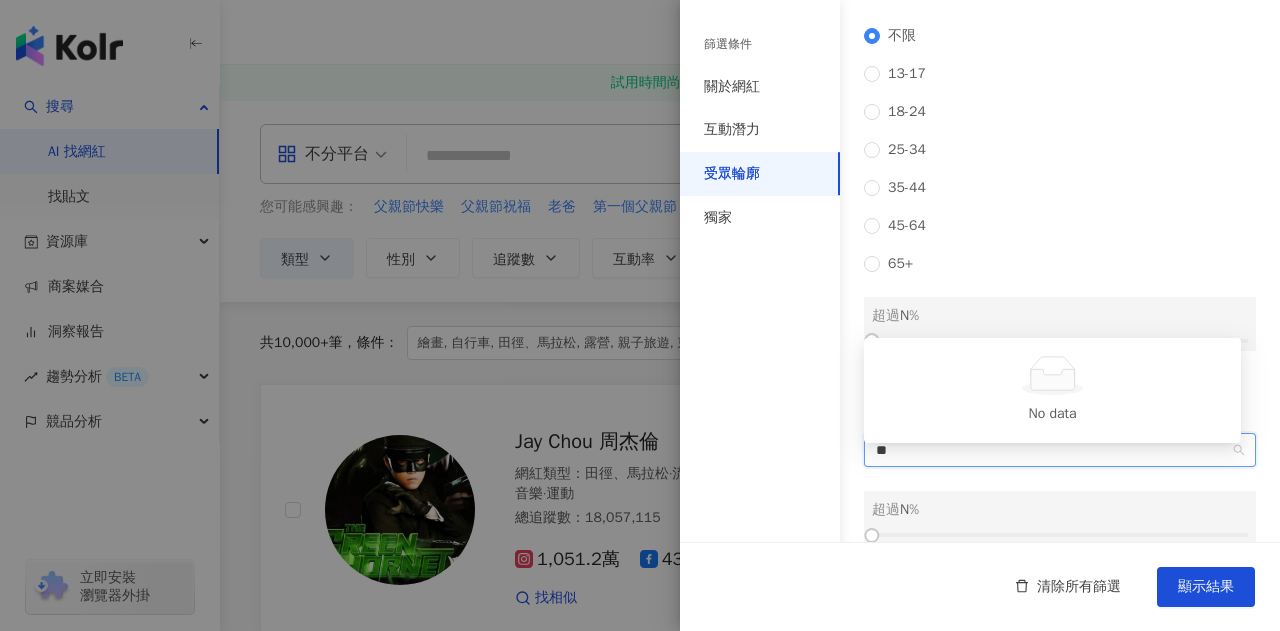 type on "*" 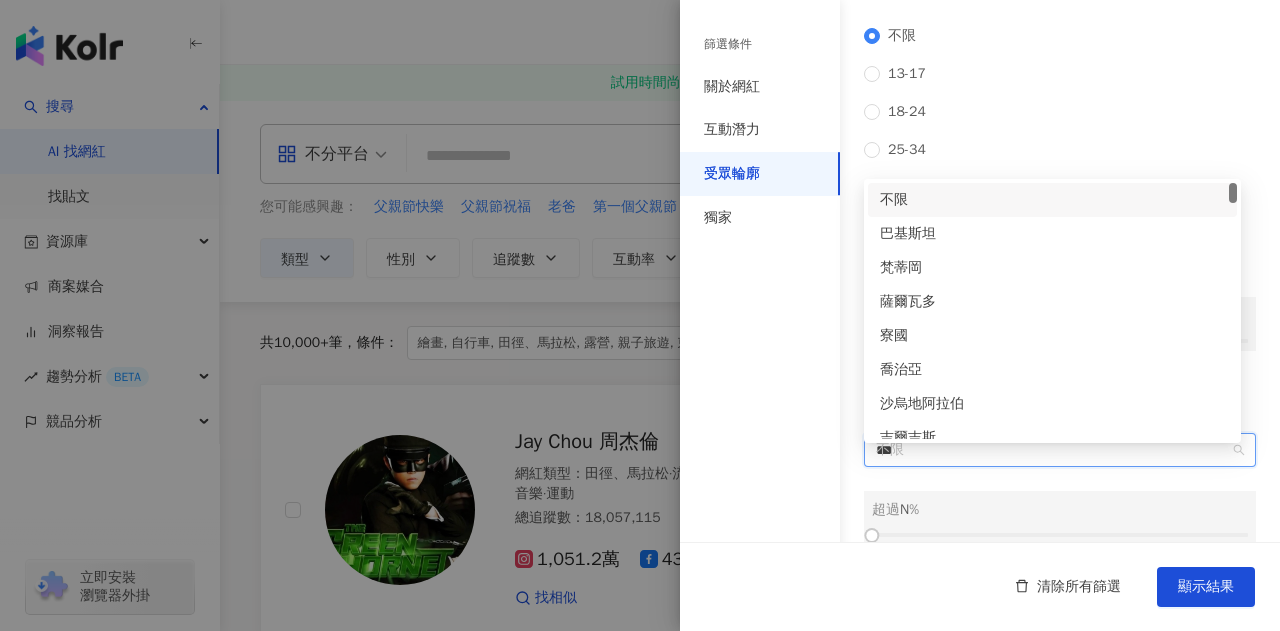 type on "*" 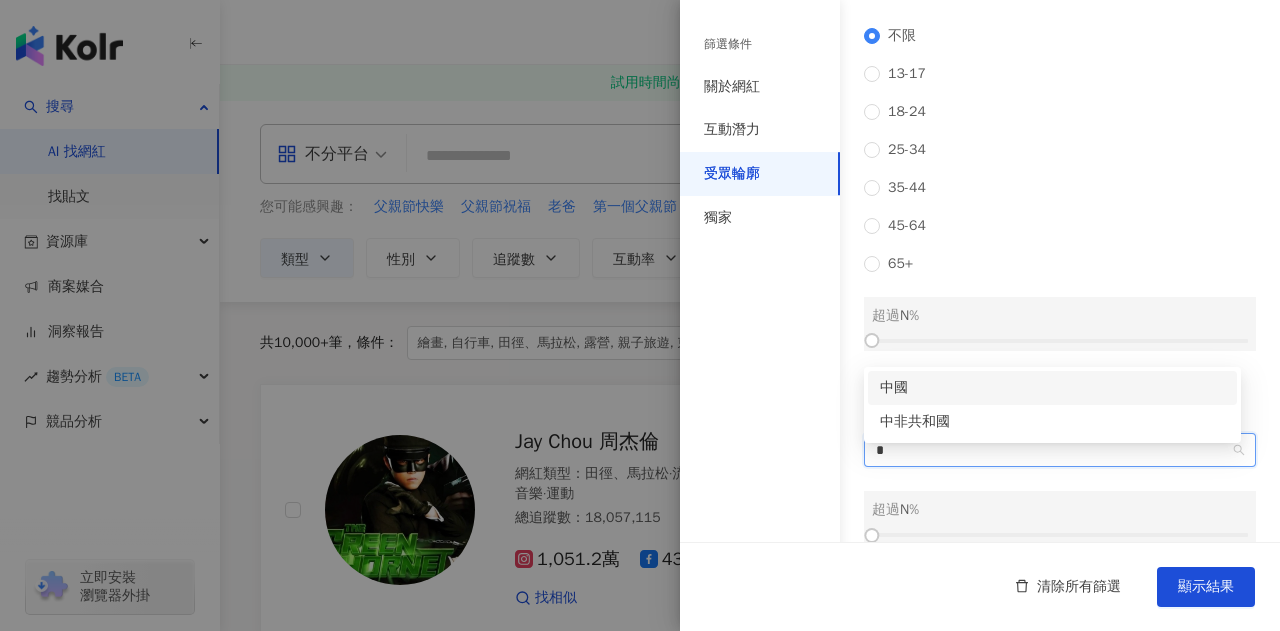 click on "中國" at bounding box center (1052, 388) 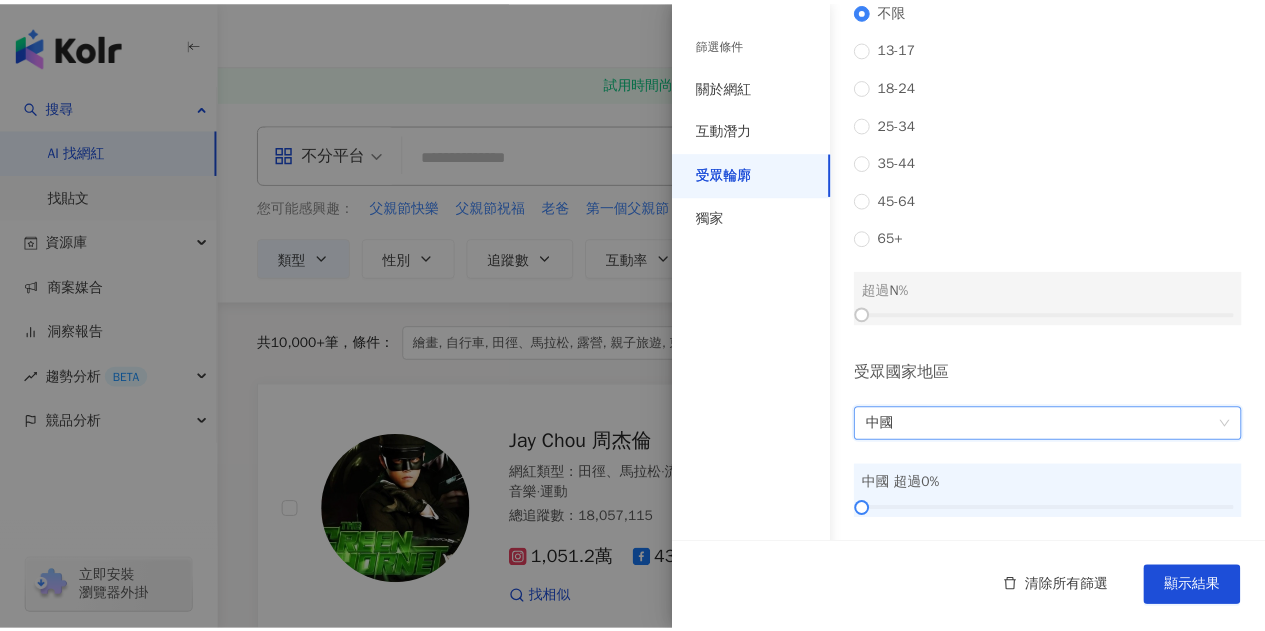 scroll, scrollTop: 340, scrollLeft: 0, axis: vertical 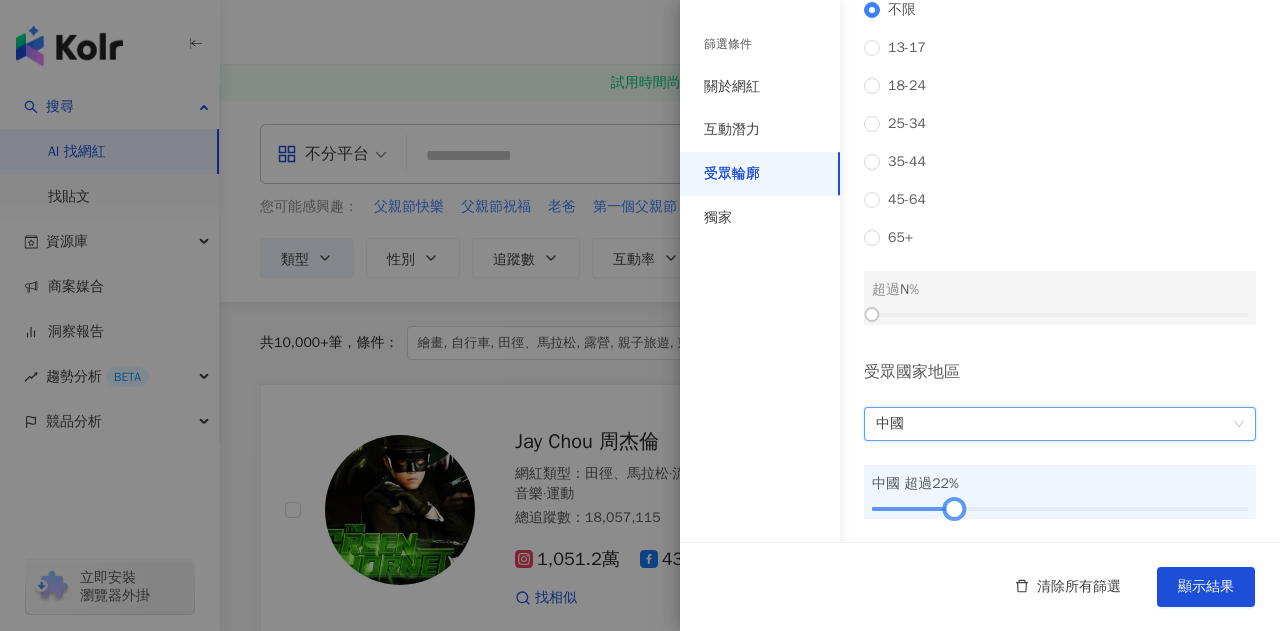 click at bounding box center [1060, 509] 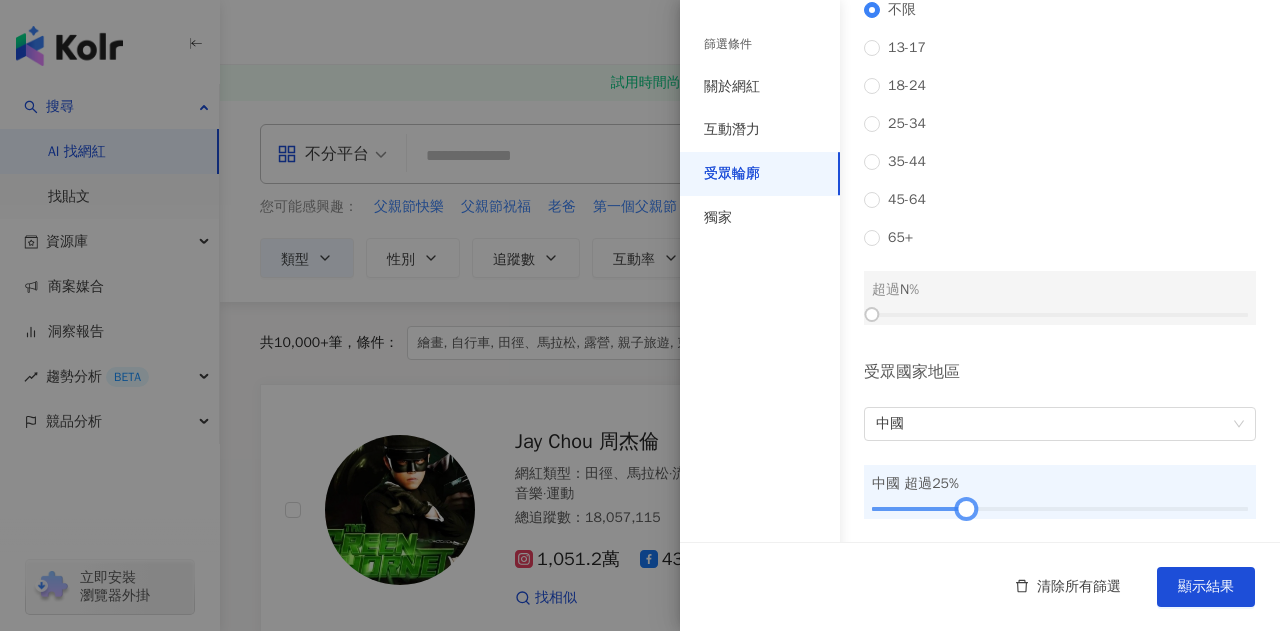click at bounding box center [965, 509] 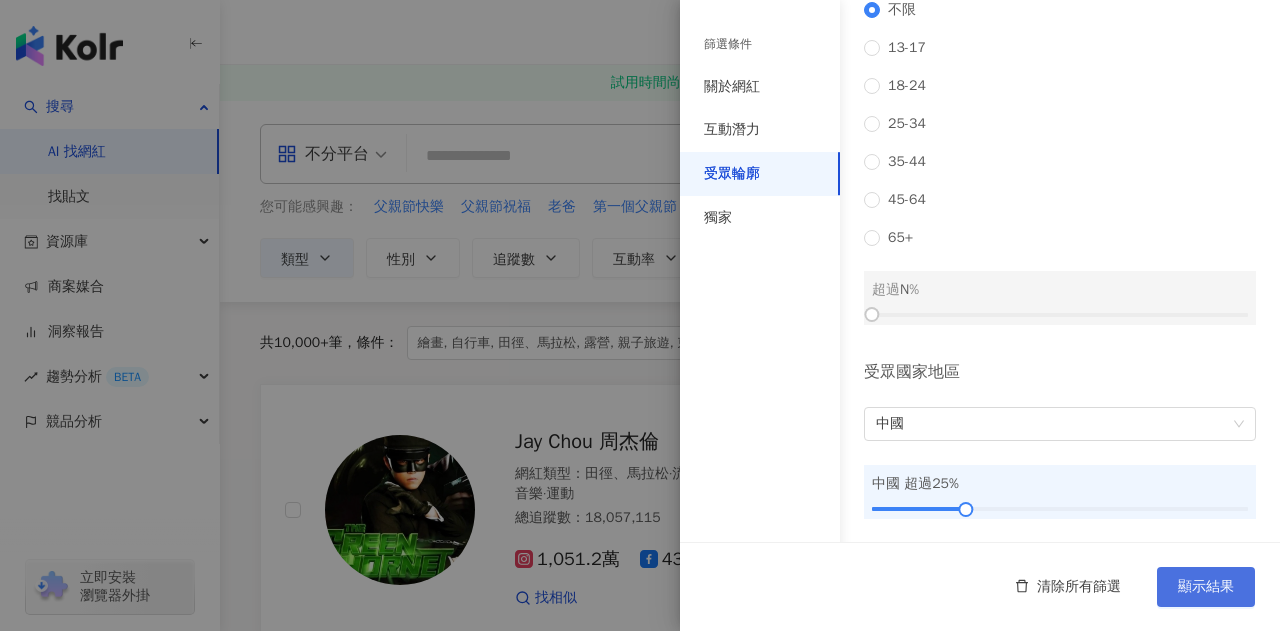 click on "顯示結果" at bounding box center [1206, 587] 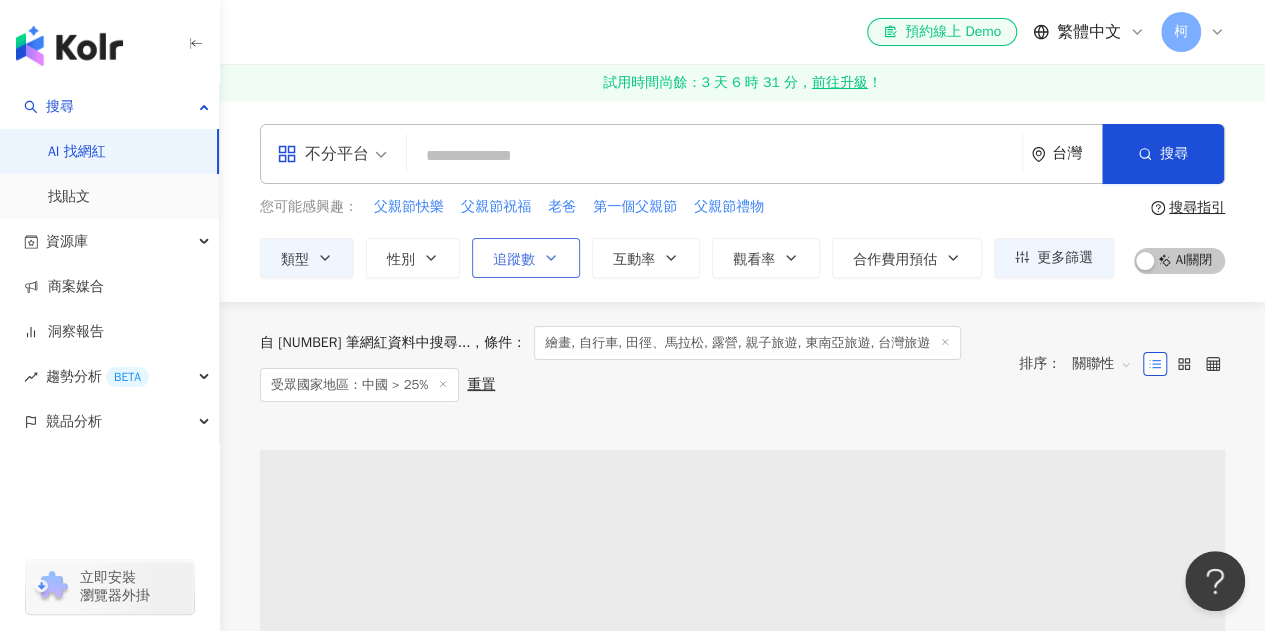 click on "追蹤數" at bounding box center (514, 260) 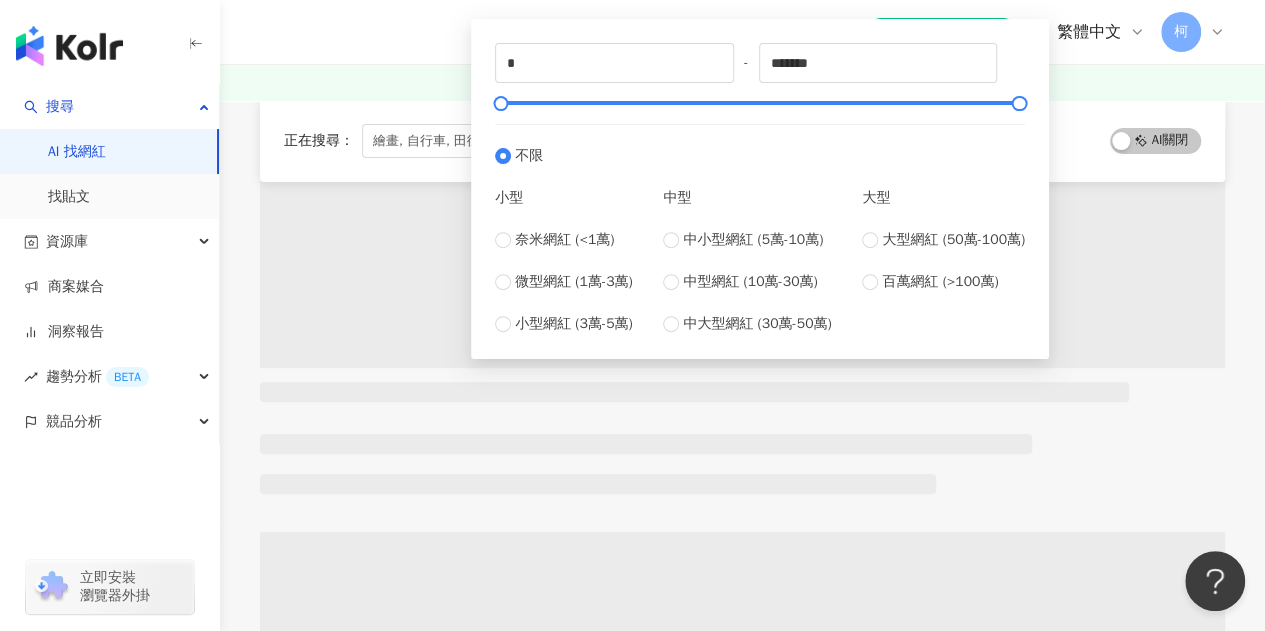 scroll, scrollTop: 300, scrollLeft: 0, axis: vertical 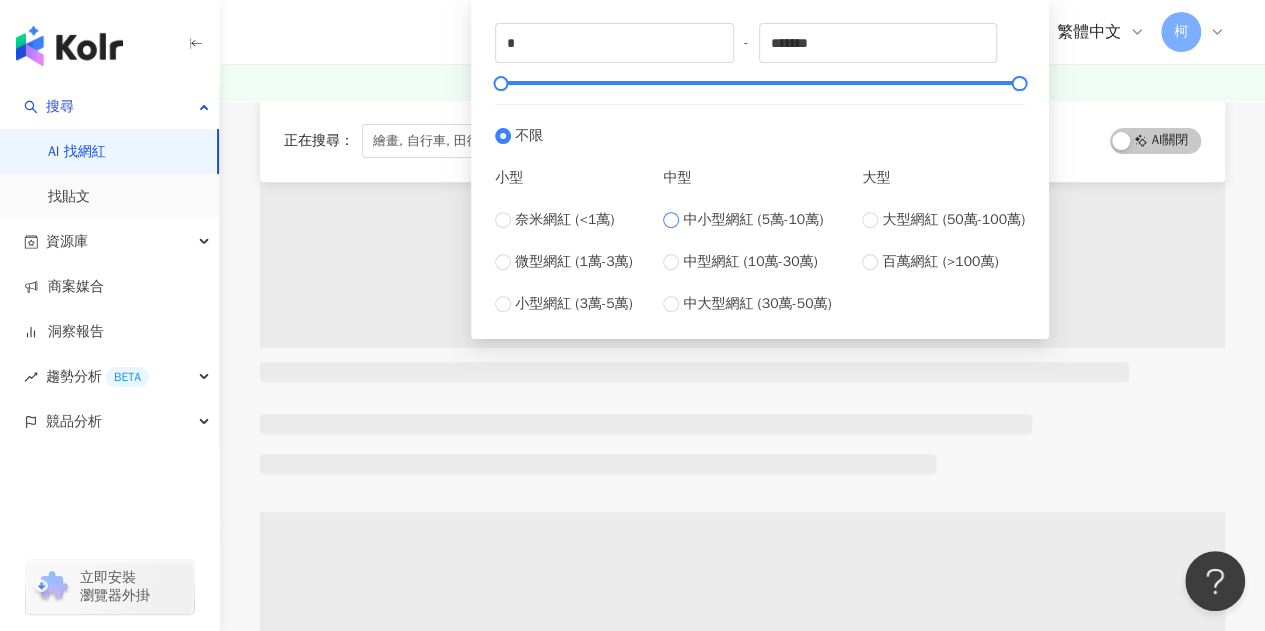 click on "中小型網紅 (5萬-10萬)" at bounding box center [753, 220] 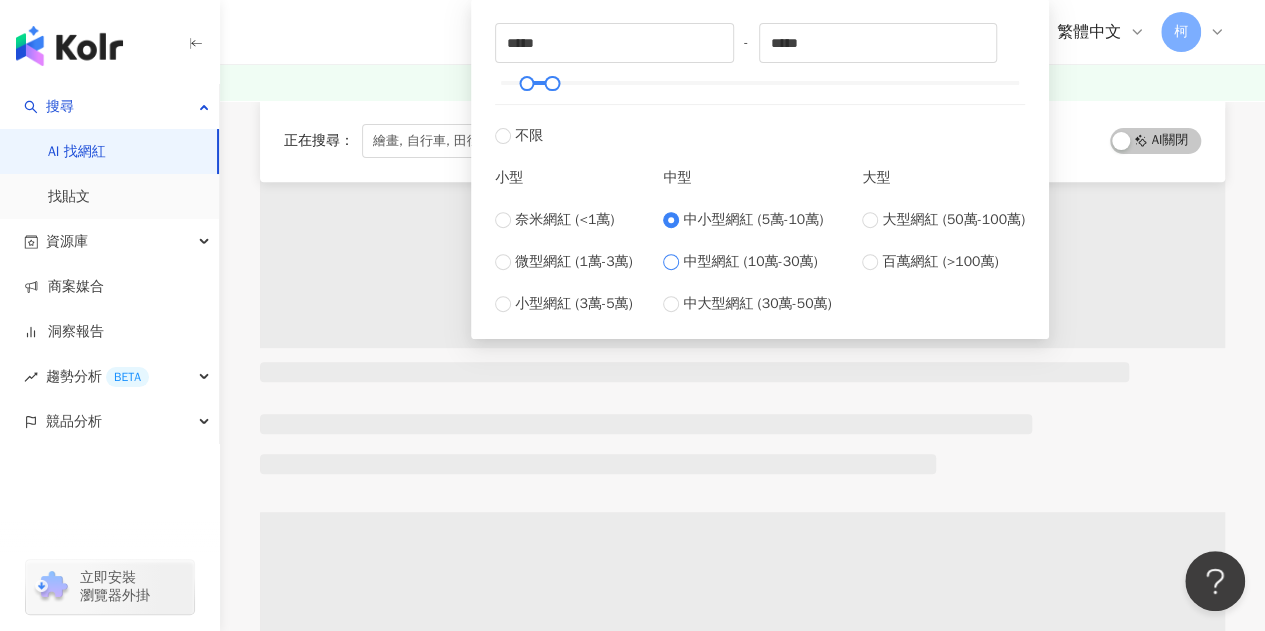 click on "中型網紅 (10萬-30萬)" at bounding box center [750, 262] 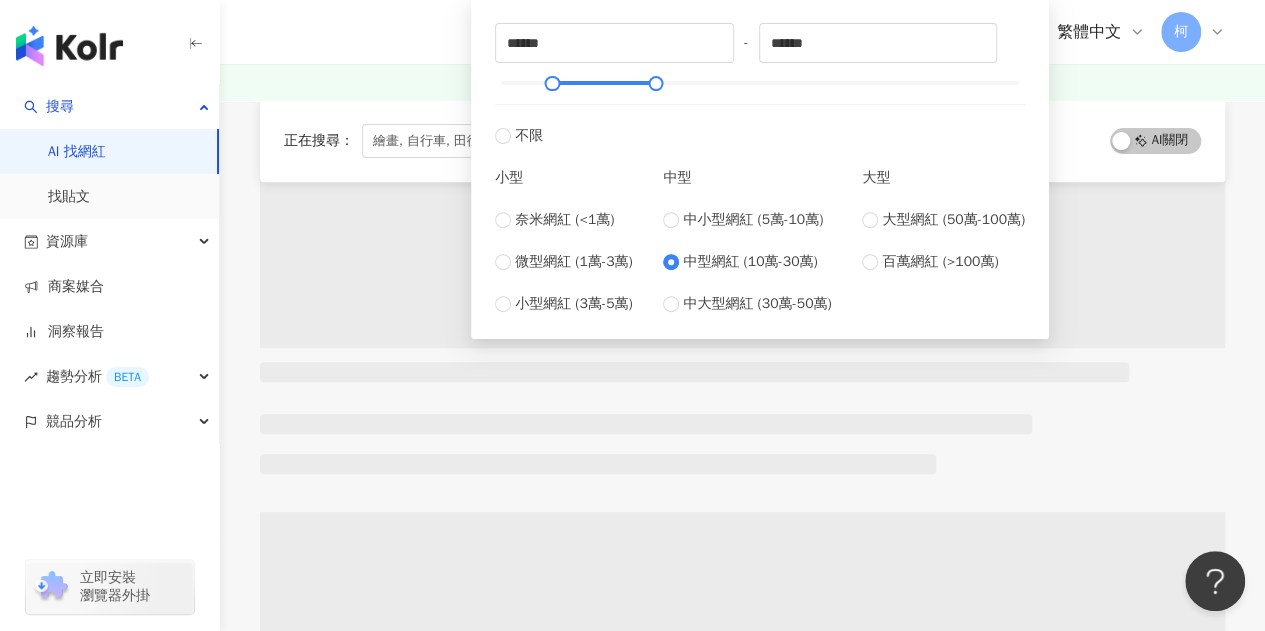 click on "******  -  ****** 不限 小型 奈米網紅 (<1萬) 微型網紅 (1萬-3萬) 小型網紅 (3萬-5萬) 中型 中小型網紅 (5萬-10萬) 中型網紅 (10萬-30萬) 中大型網紅 (30萬-50萬) 大型 大型網紅 (50萬-100萬) 百萬網紅 (>100萬)" at bounding box center (760, 169) 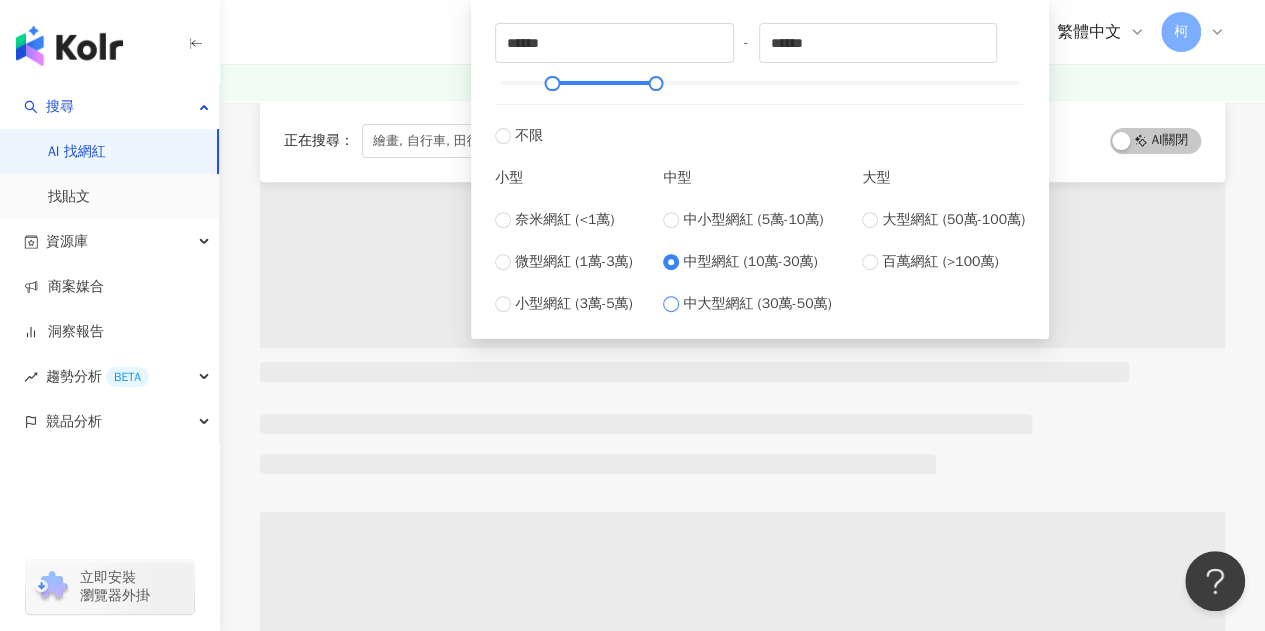 click on "中大型網紅 (30萬-50萬)" at bounding box center (757, 304) 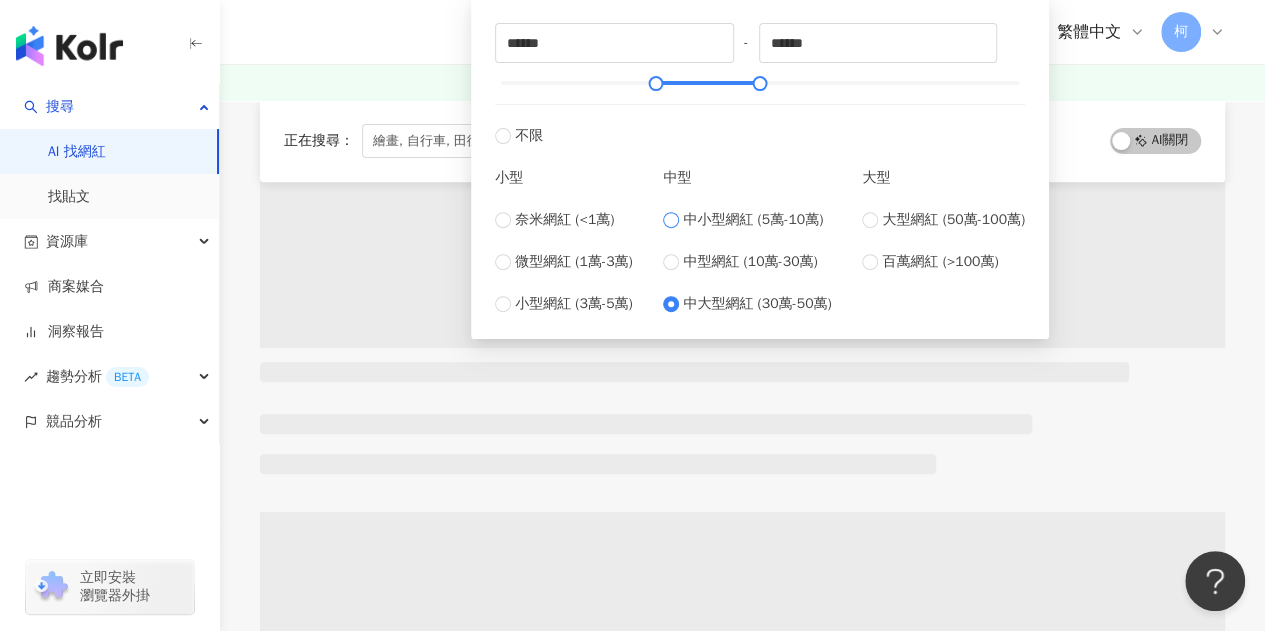 click on "中小型網紅 (5萬-10萬)" at bounding box center (753, 220) 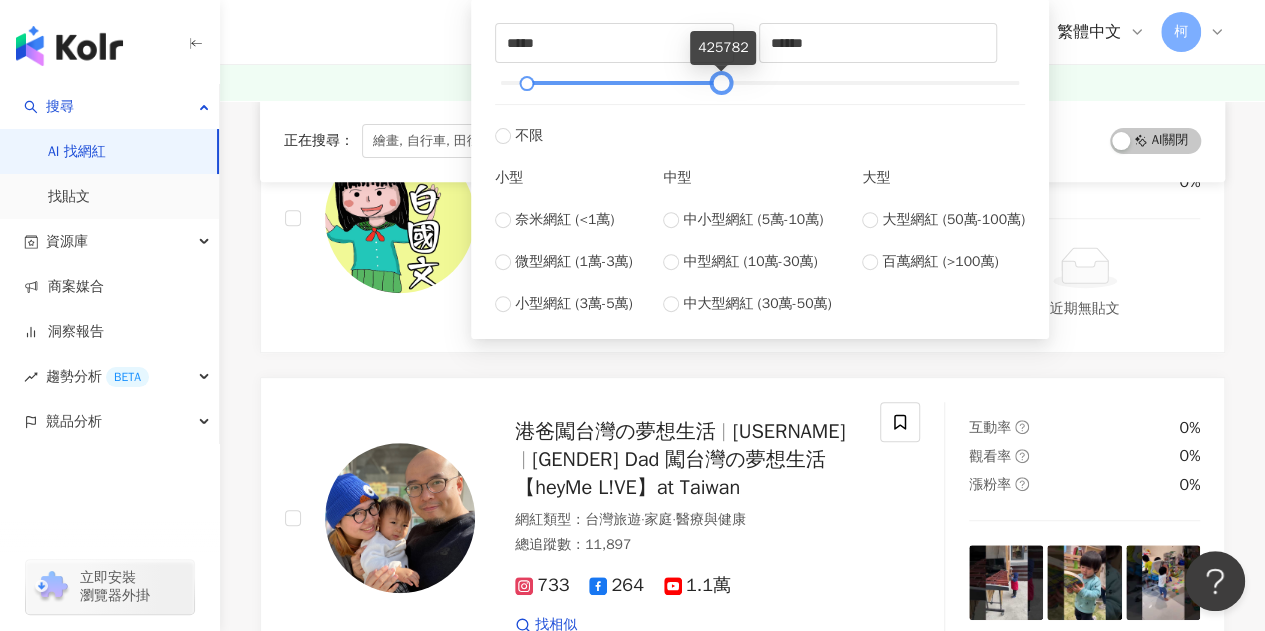 drag, startPoint x: 555, startPoint y: 86, endPoint x: 724, endPoint y: 91, distance: 169.07394 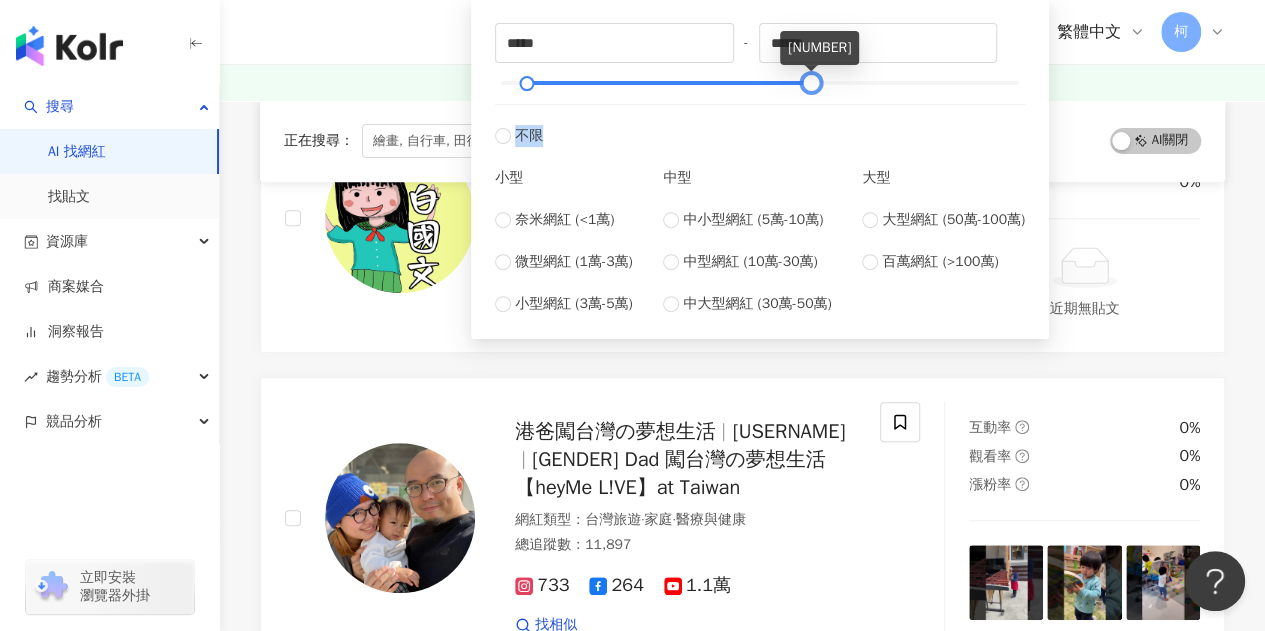type on "******" 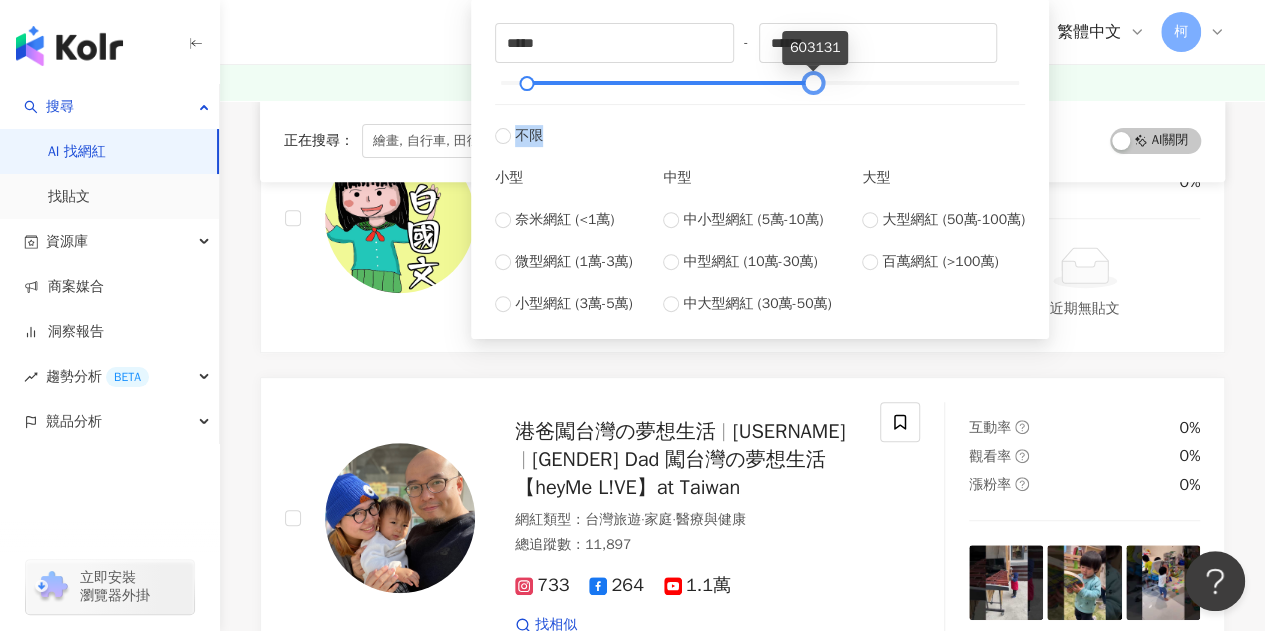 drag, startPoint x: 724, startPoint y: 91, endPoint x: 816, endPoint y: 100, distance: 92.43917 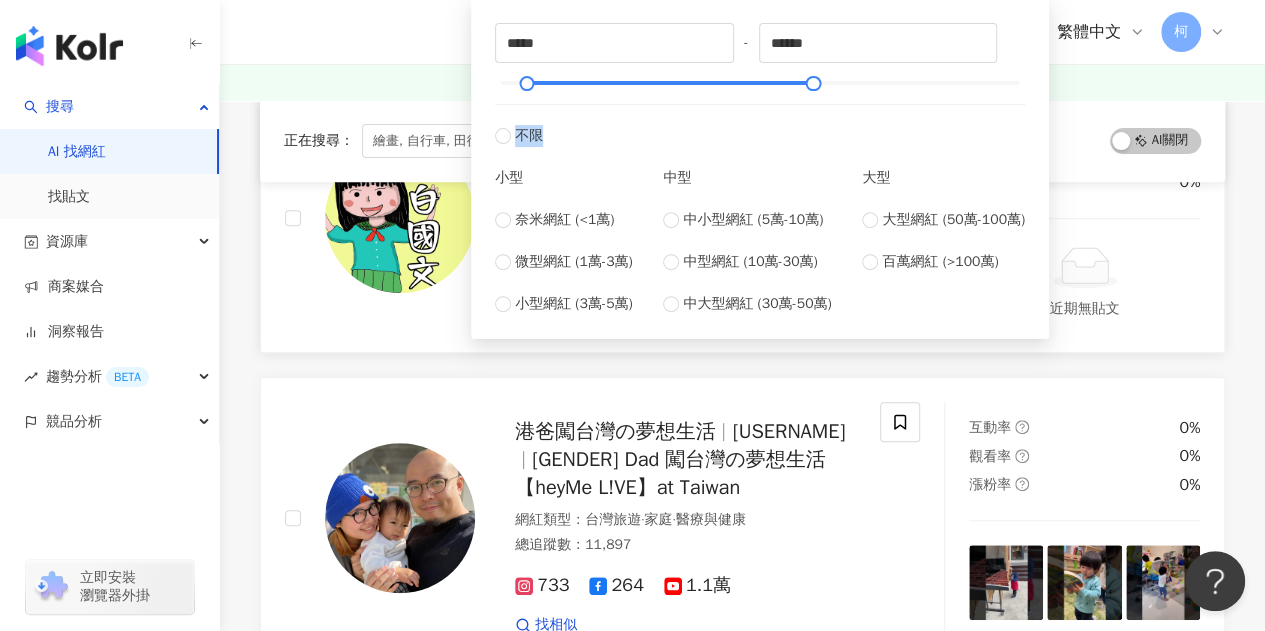click on "互動率 0% 觀看率 0% 漲粉率 0% 近期無貼文" at bounding box center (1084, 219) 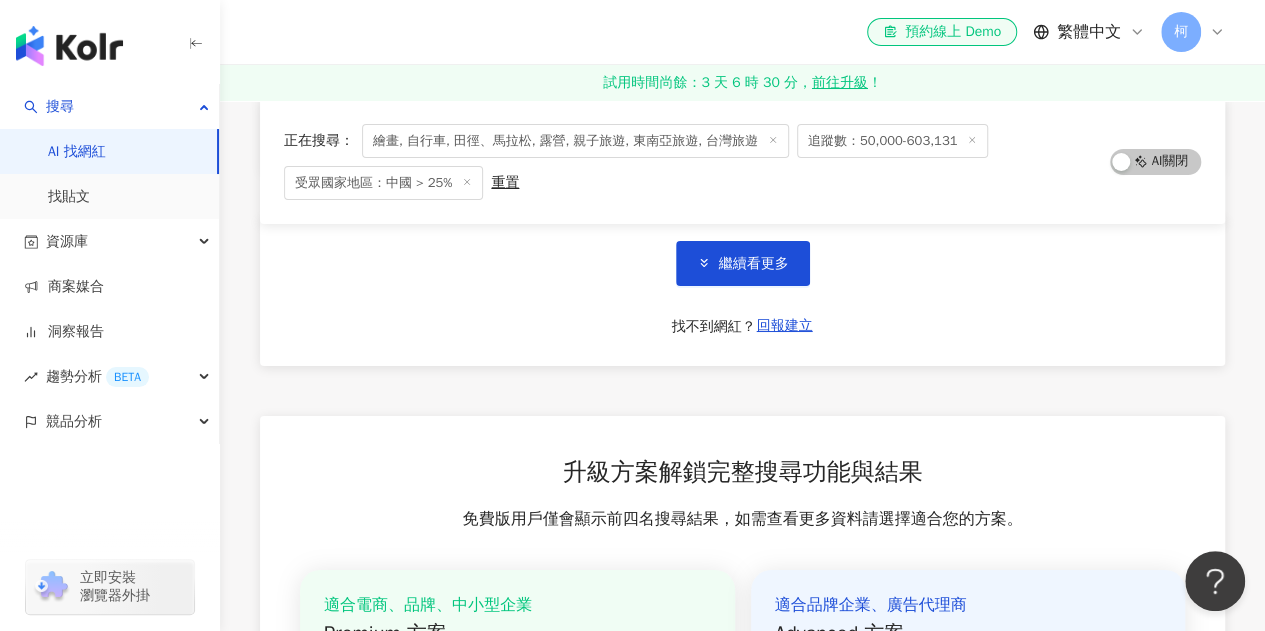 scroll, scrollTop: 3500, scrollLeft: 0, axis: vertical 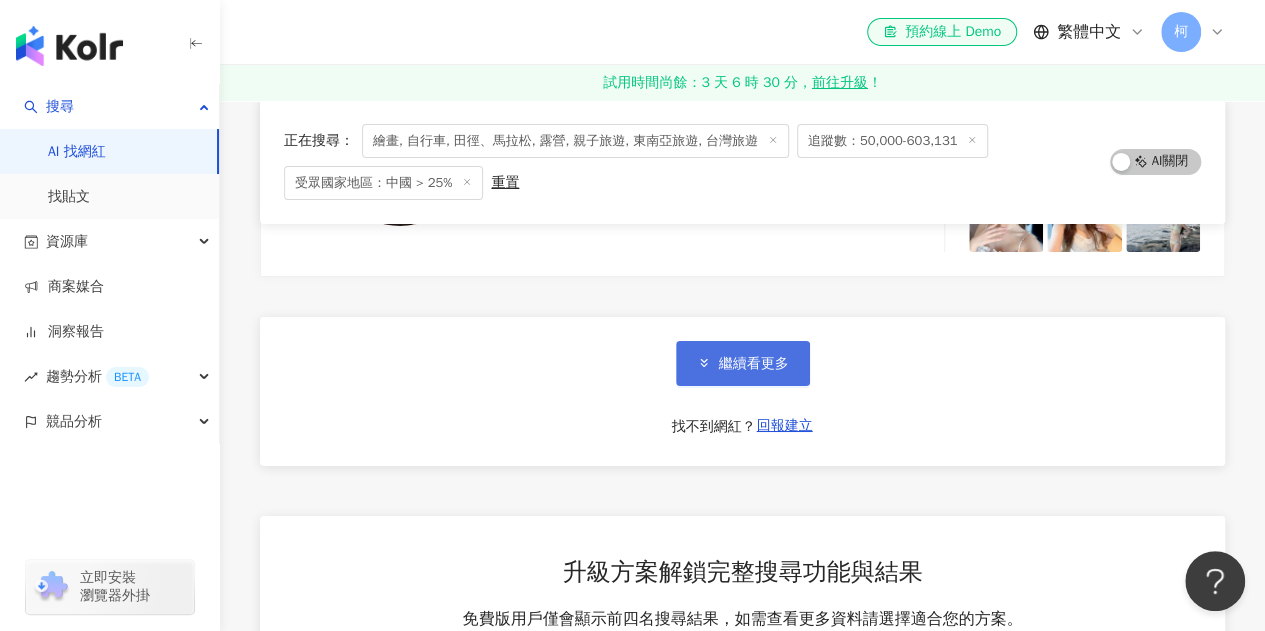 click on "繼續看更多" at bounding box center (754, 364) 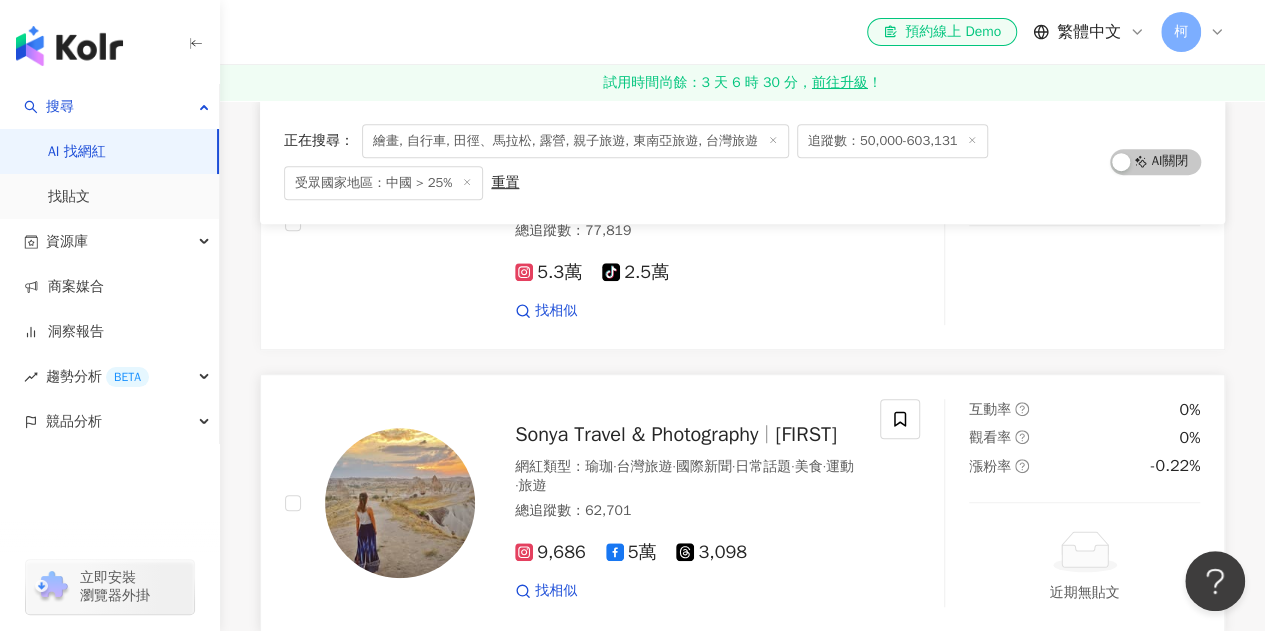 scroll, scrollTop: 4300, scrollLeft: 0, axis: vertical 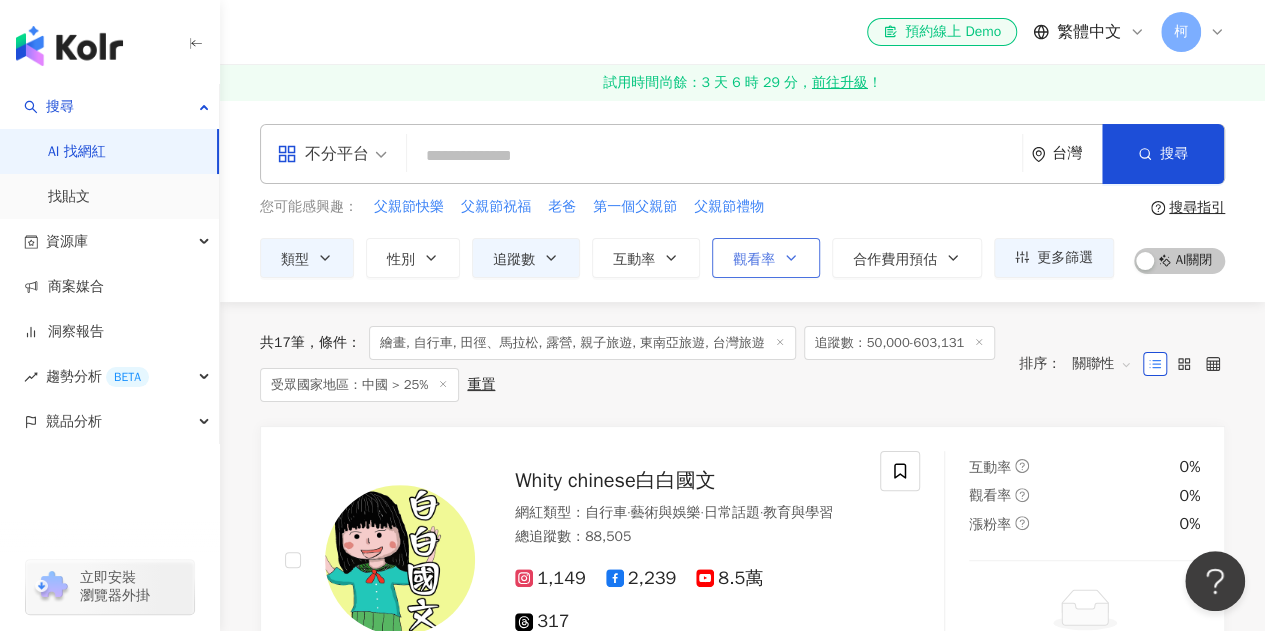 click on "觀看率" at bounding box center [754, 260] 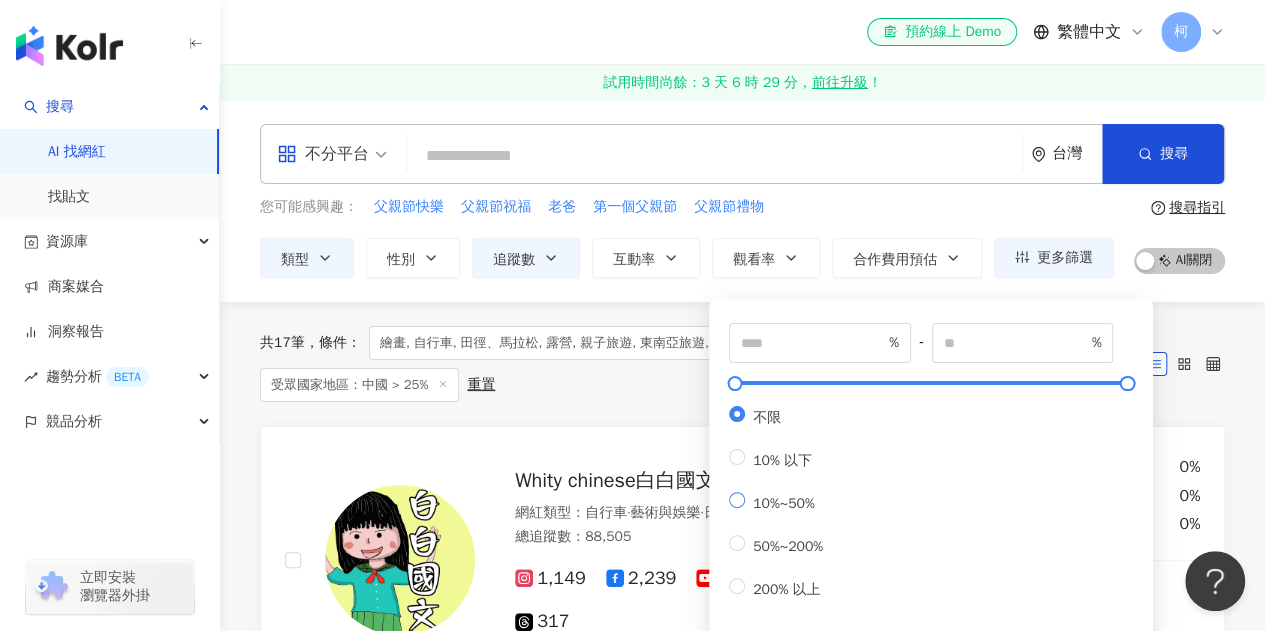 click on "10%~50%" at bounding box center [784, 503] 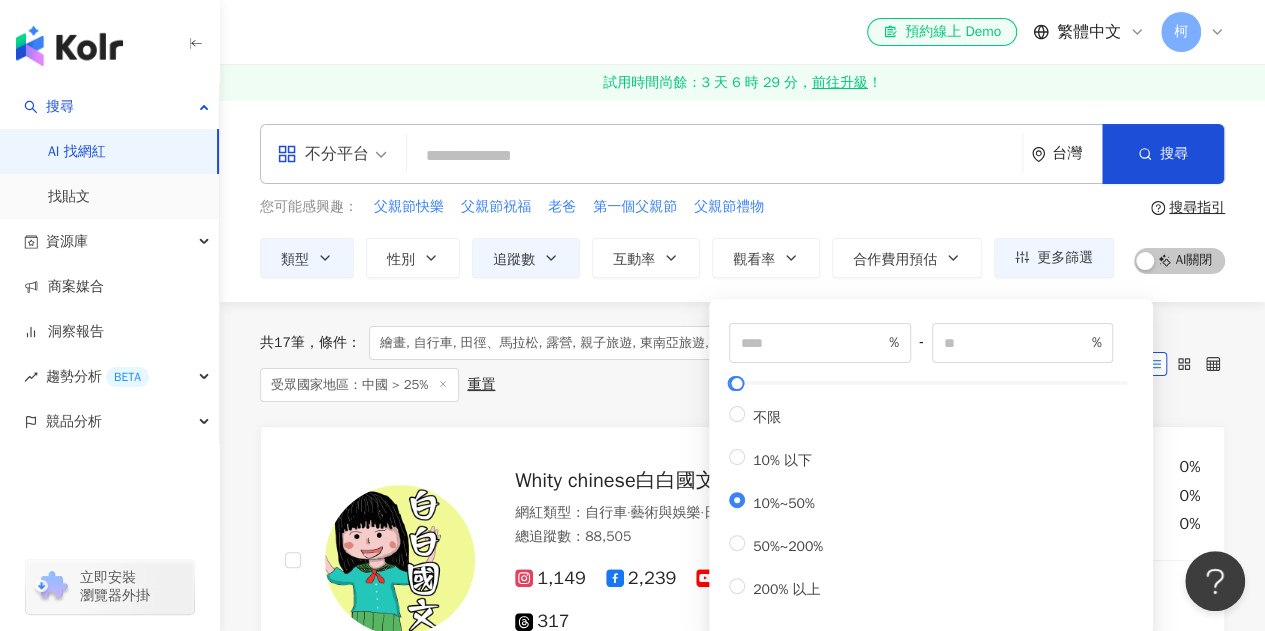 type on "**" 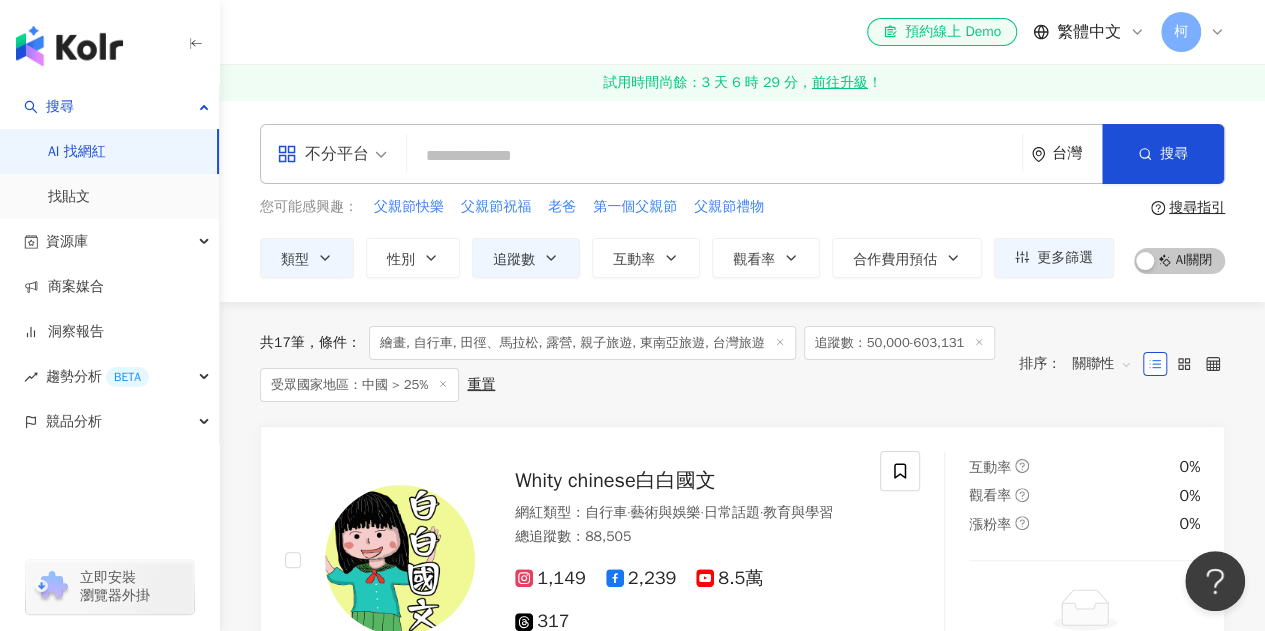 click on "共  17  筆 條件 ： 繪畫, 自行車, 田徑、馬拉松, 露營, 親子旅遊, 東南亞旅遊, 台灣旅遊 追蹤數：50,000-603,131 受眾國家地區：中國 > 25% 重置 排序： 關聯性" at bounding box center (742, 364) 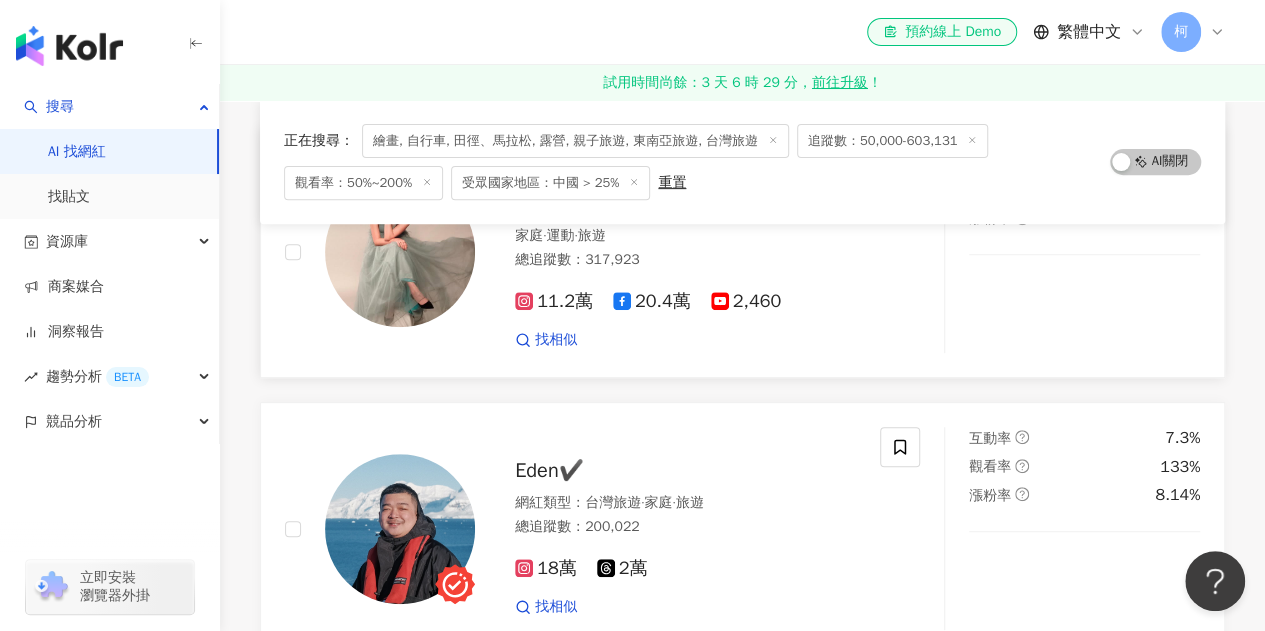 scroll, scrollTop: 200, scrollLeft: 0, axis: vertical 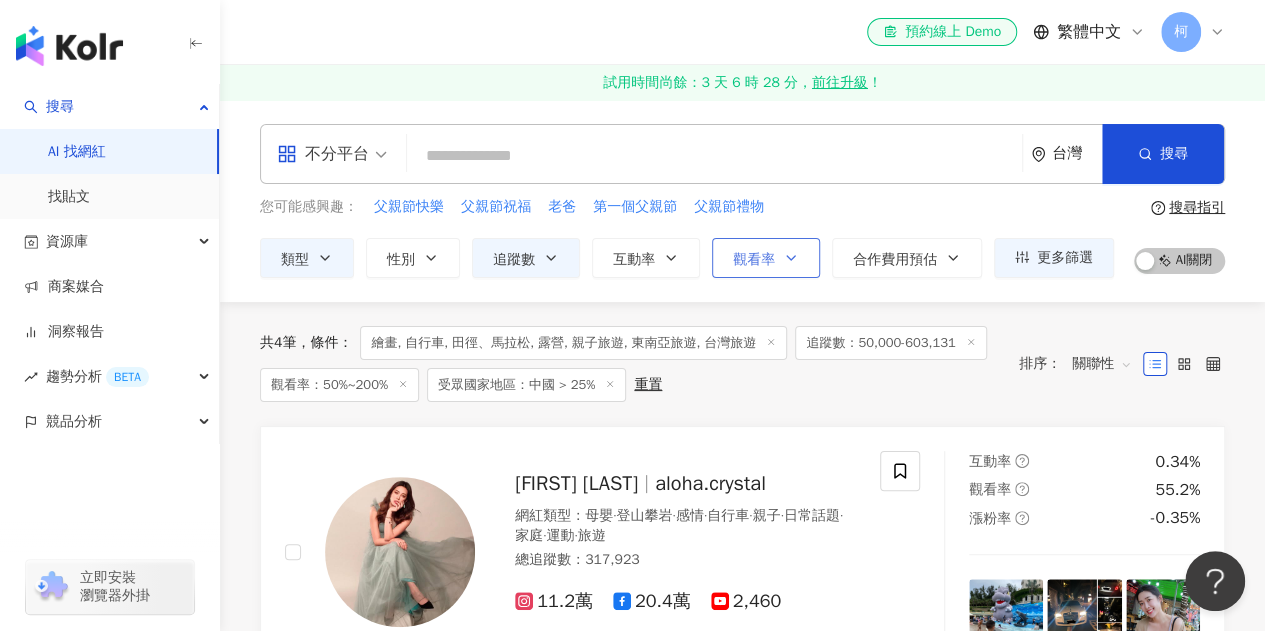 click 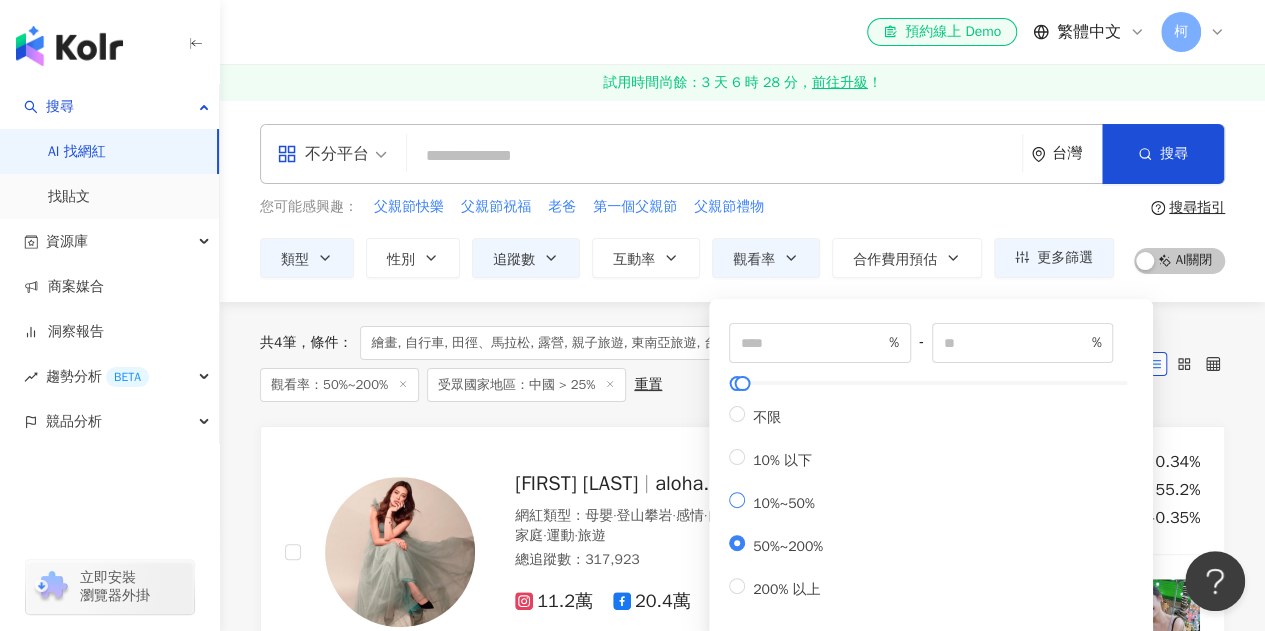 click on "10%~50%" at bounding box center (784, 503) 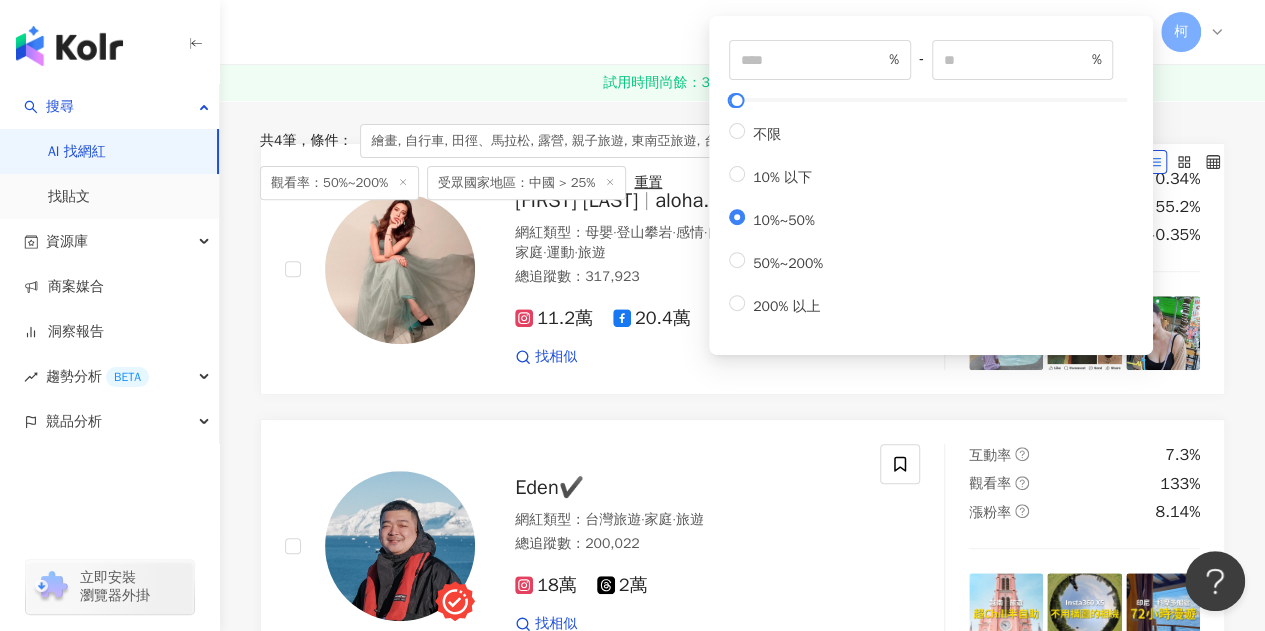 scroll, scrollTop: 100, scrollLeft: 0, axis: vertical 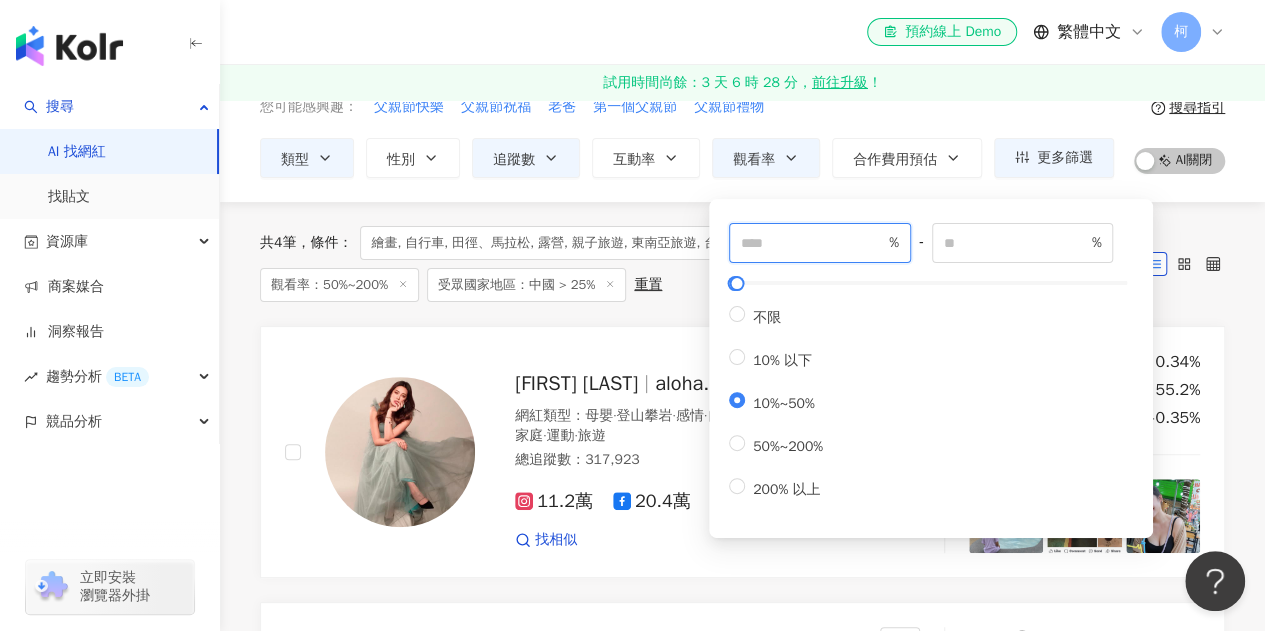 drag, startPoint x: 790, startPoint y: 245, endPoint x: 655, endPoint y: 247, distance: 135.01482 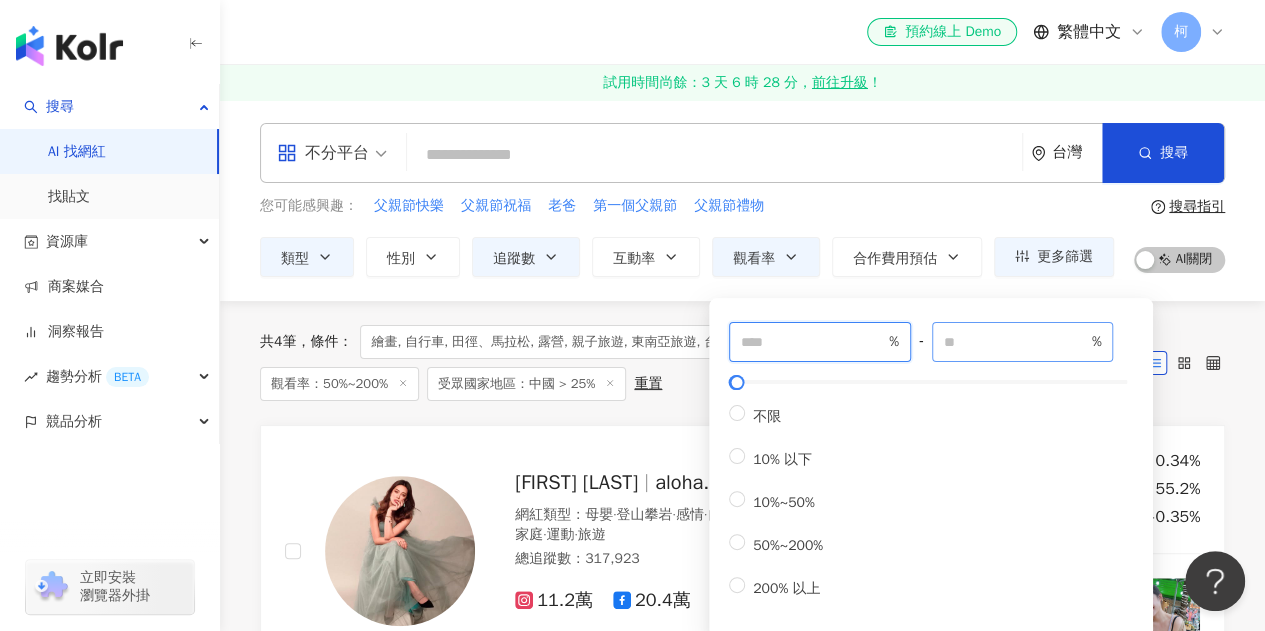 scroll, scrollTop: 0, scrollLeft: 0, axis: both 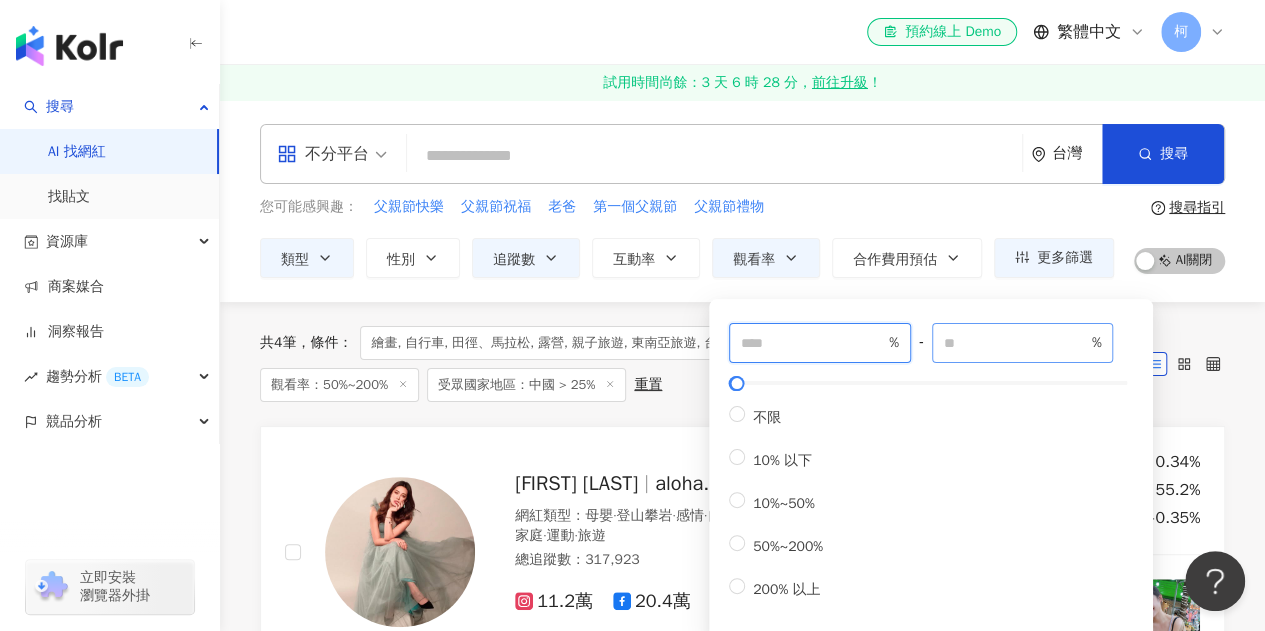 type on "**" 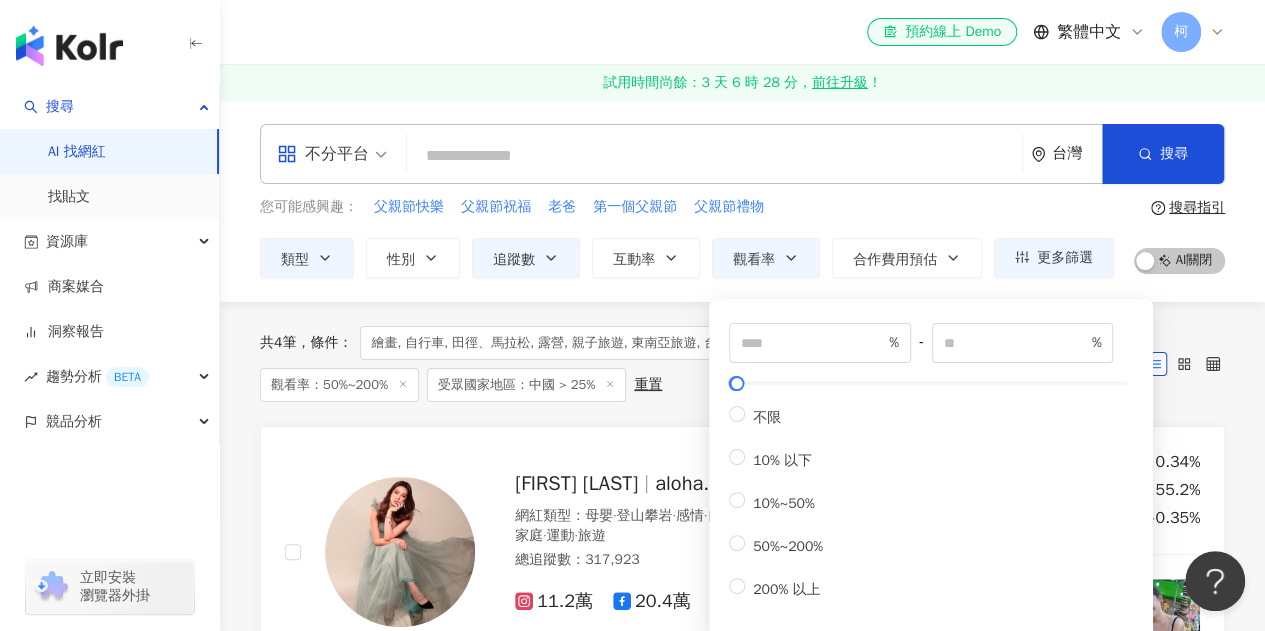 click on "您可能感興趣： 父親節快樂  父親節祝福  老爸  第一個父親節  父親節禮物" at bounding box center [687, 207] 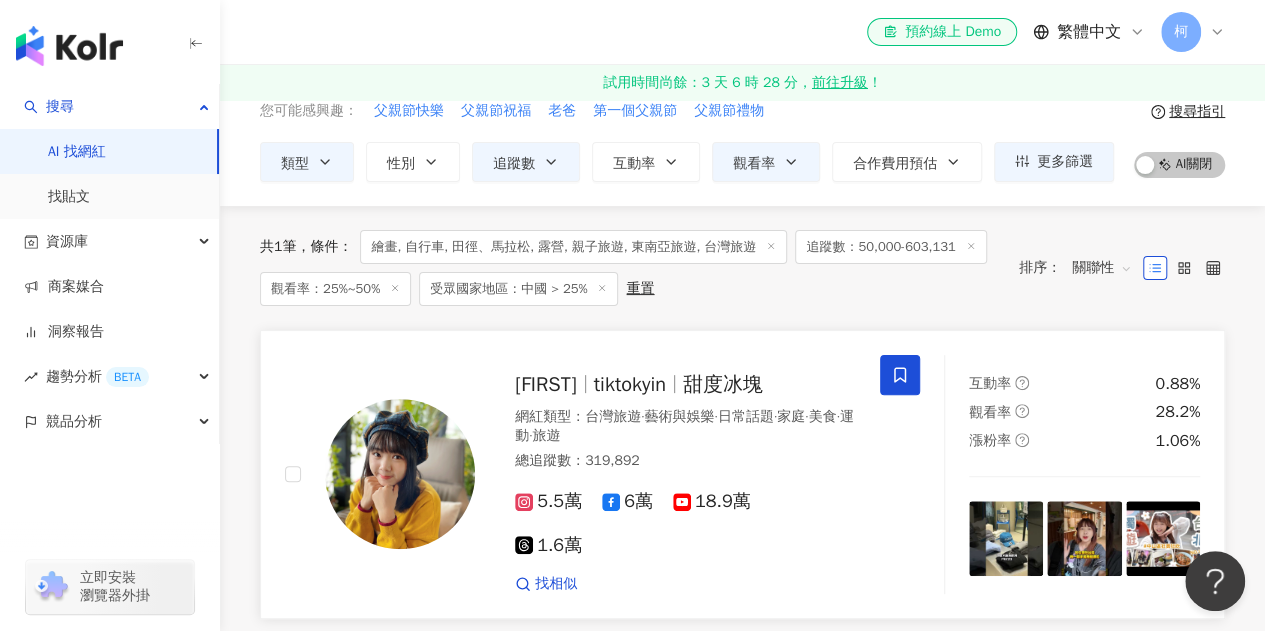 scroll, scrollTop: 0, scrollLeft: 0, axis: both 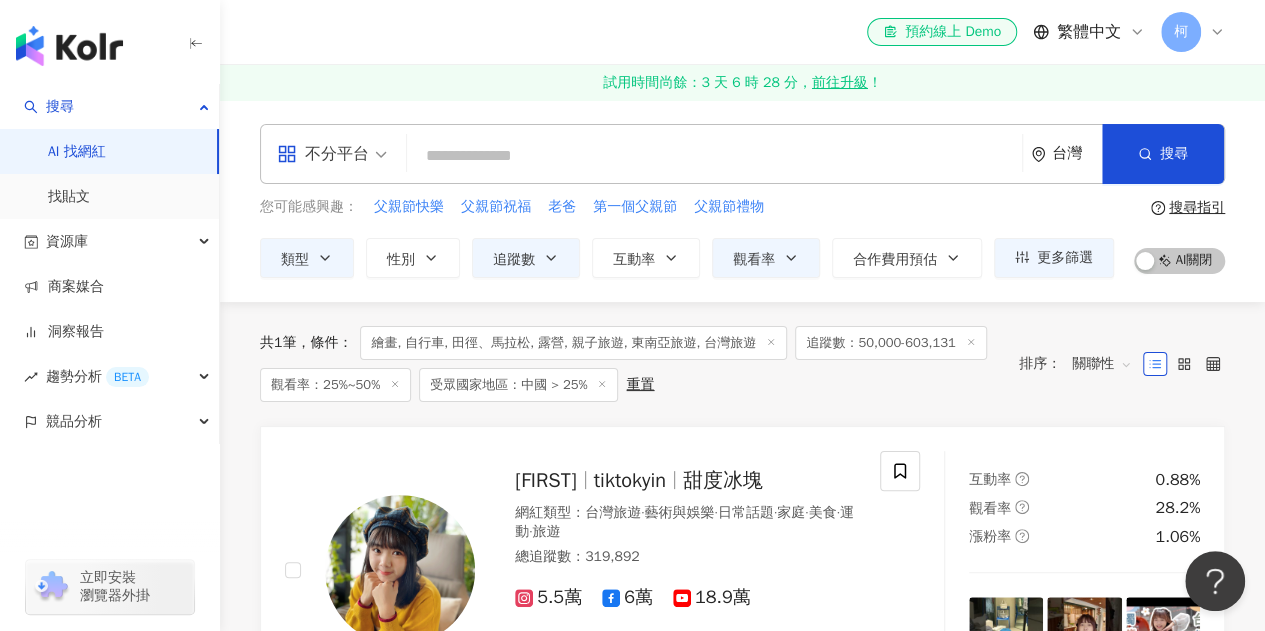 click at bounding box center (714, 156) 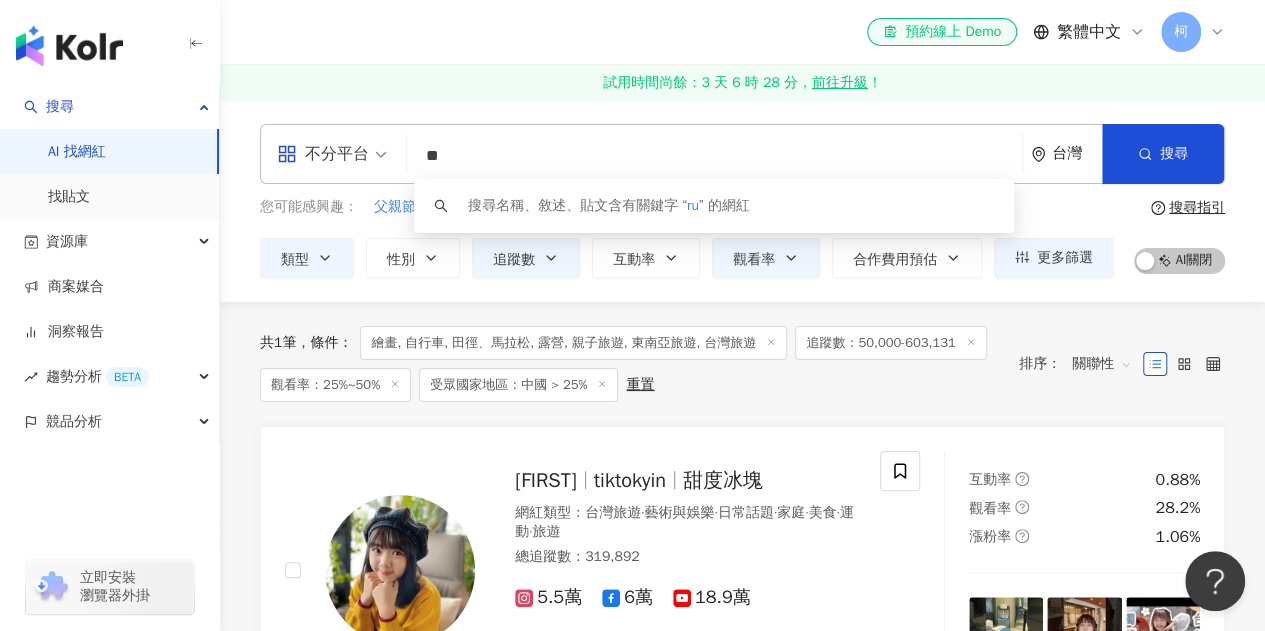 type on "*" 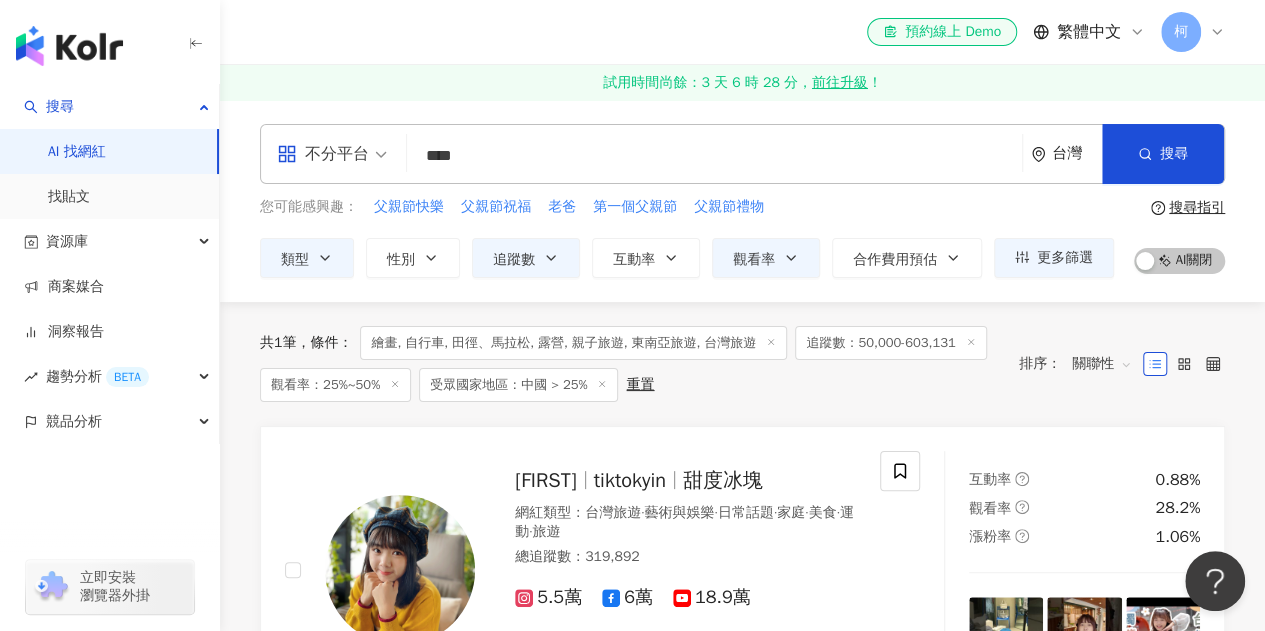 type on "****" 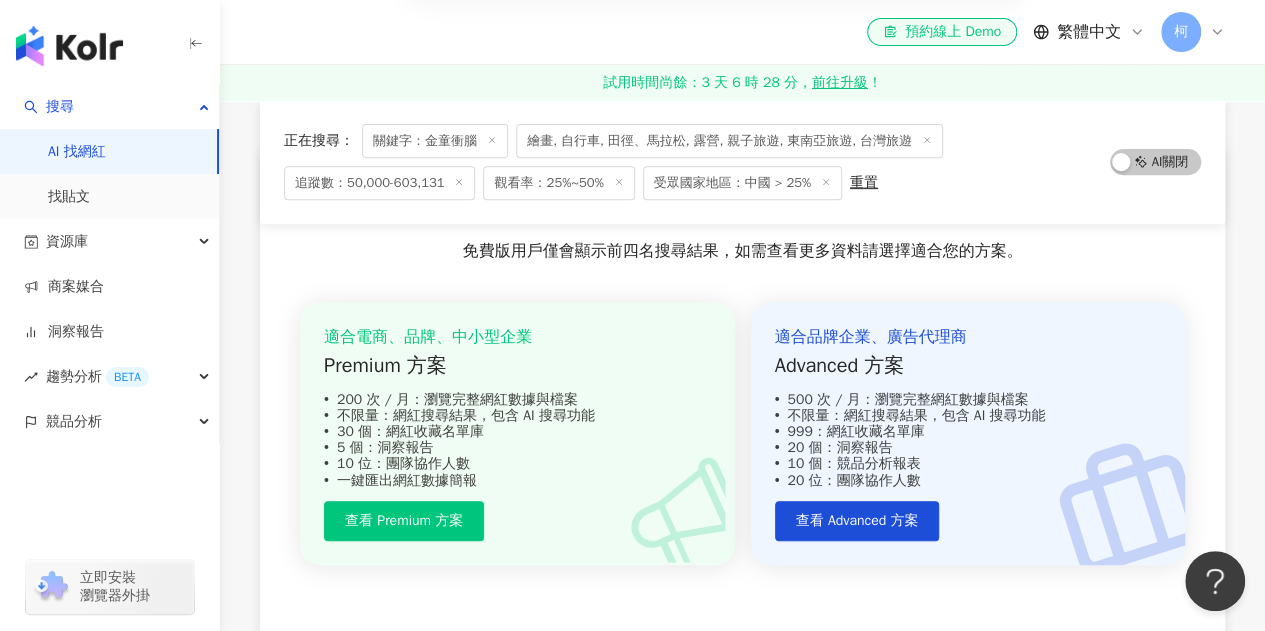 scroll, scrollTop: 100, scrollLeft: 0, axis: vertical 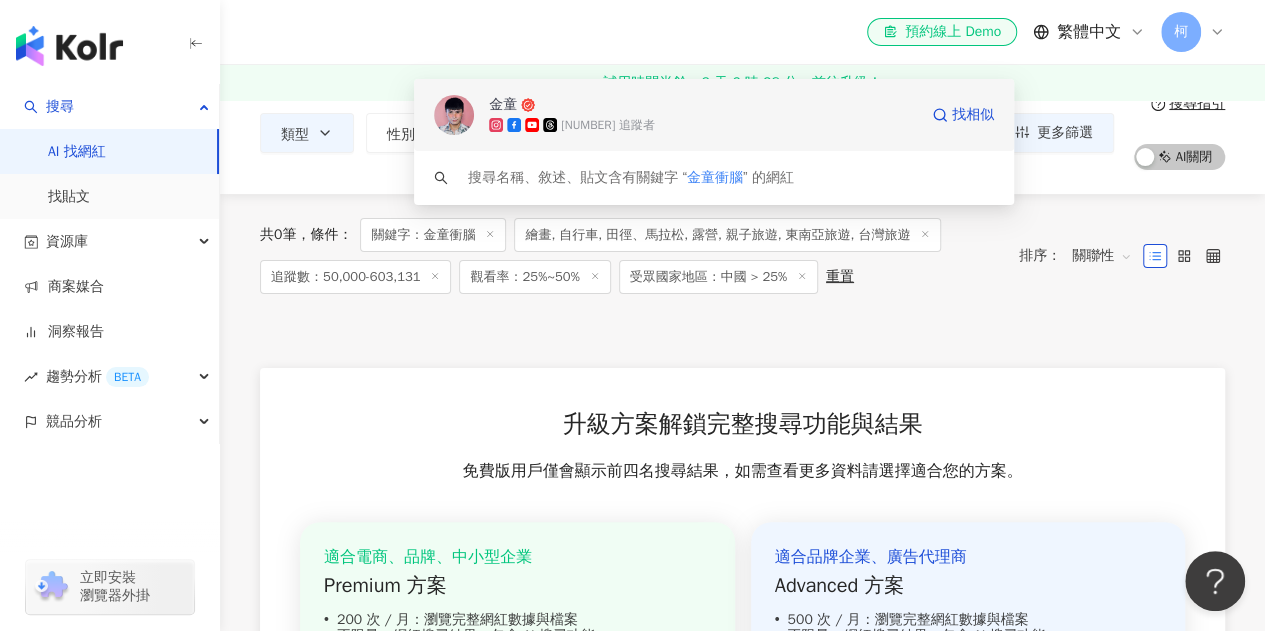 click on "金童 167,540   追蹤者 找相似" at bounding box center [714, 115] 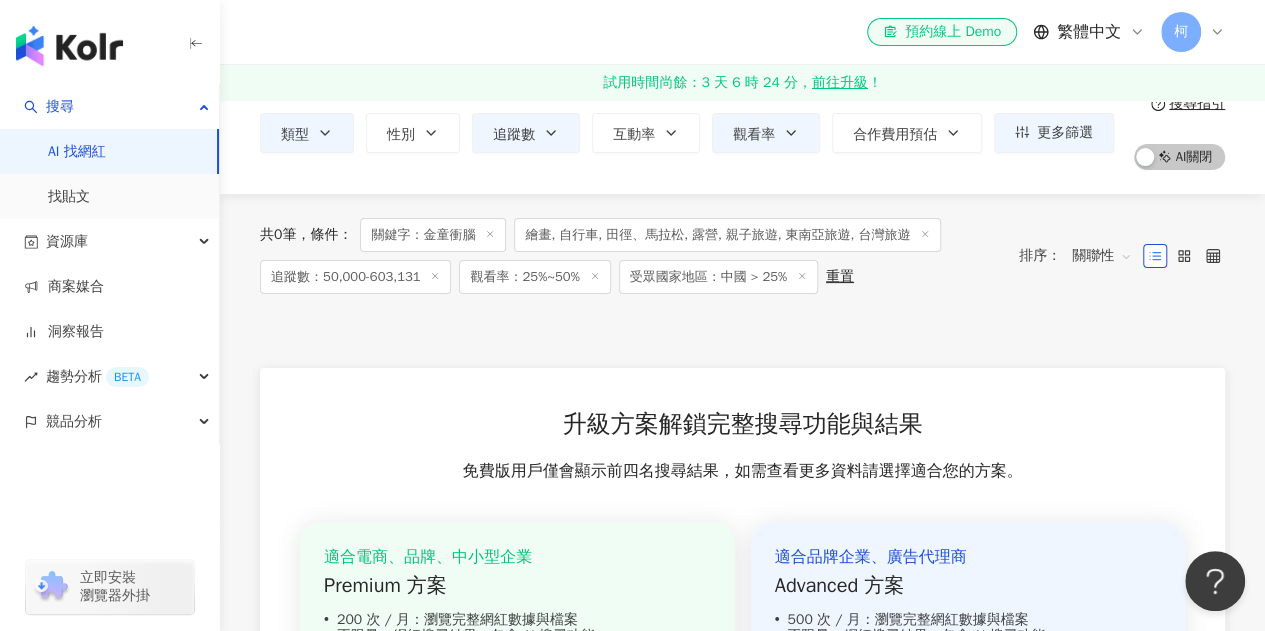 click 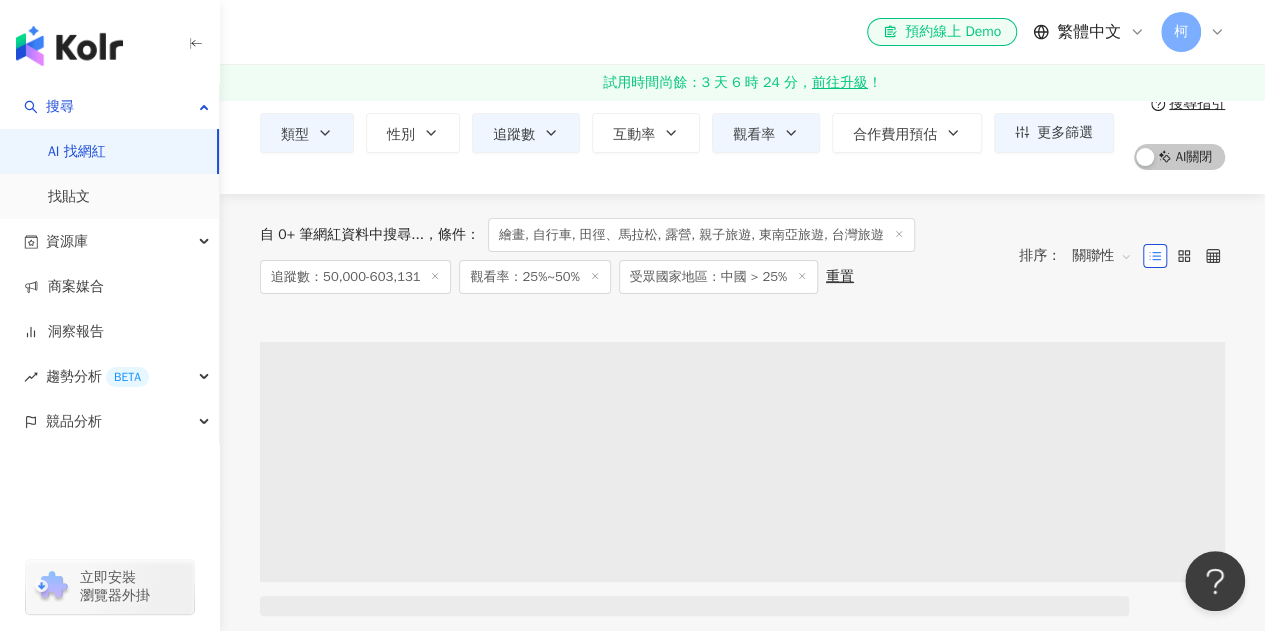 scroll, scrollTop: 0, scrollLeft: 0, axis: both 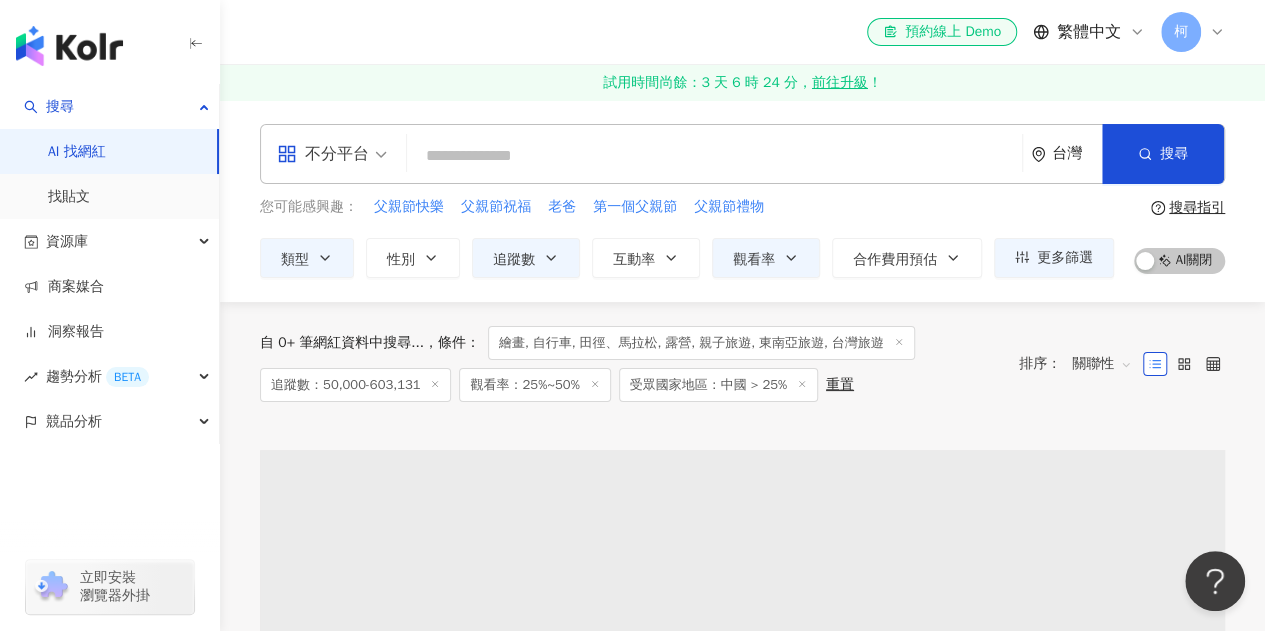 click 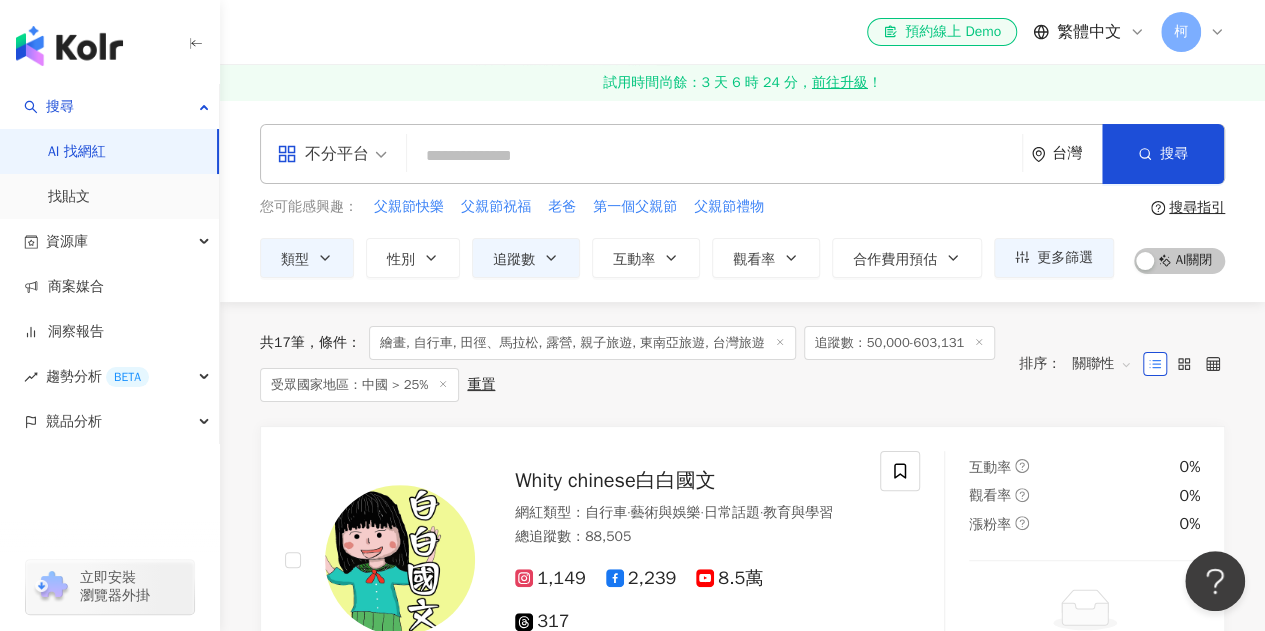 click on "追蹤數：50,000-603,131" at bounding box center (899, 343) 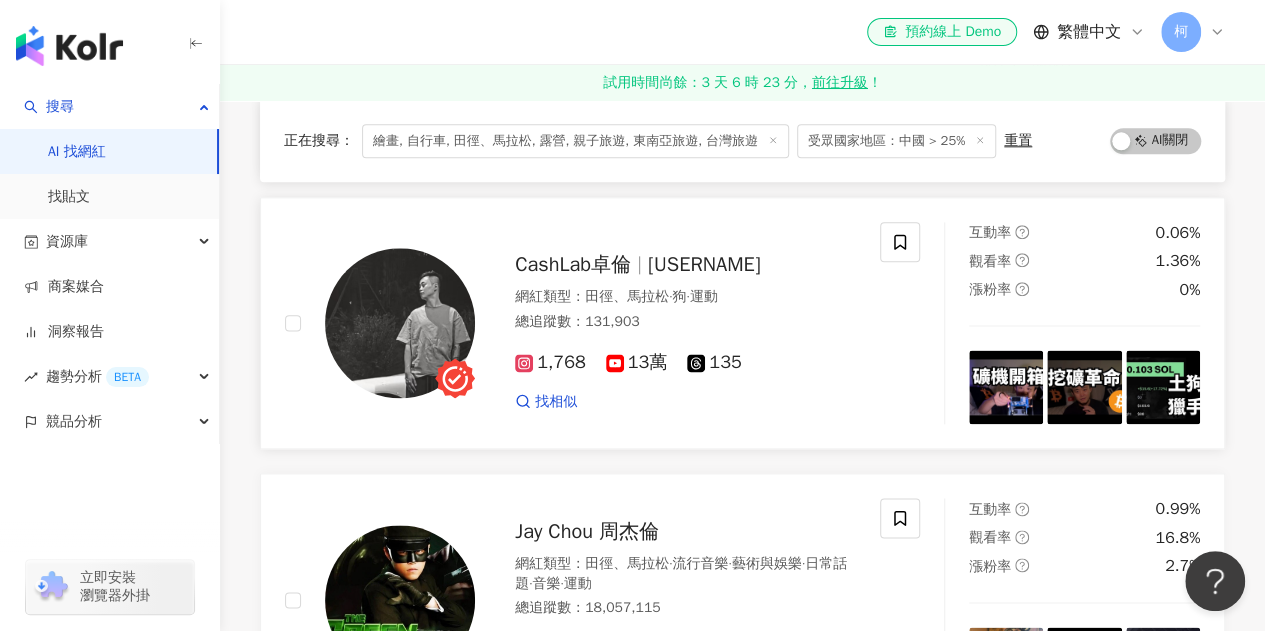 scroll, scrollTop: 1000, scrollLeft: 0, axis: vertical 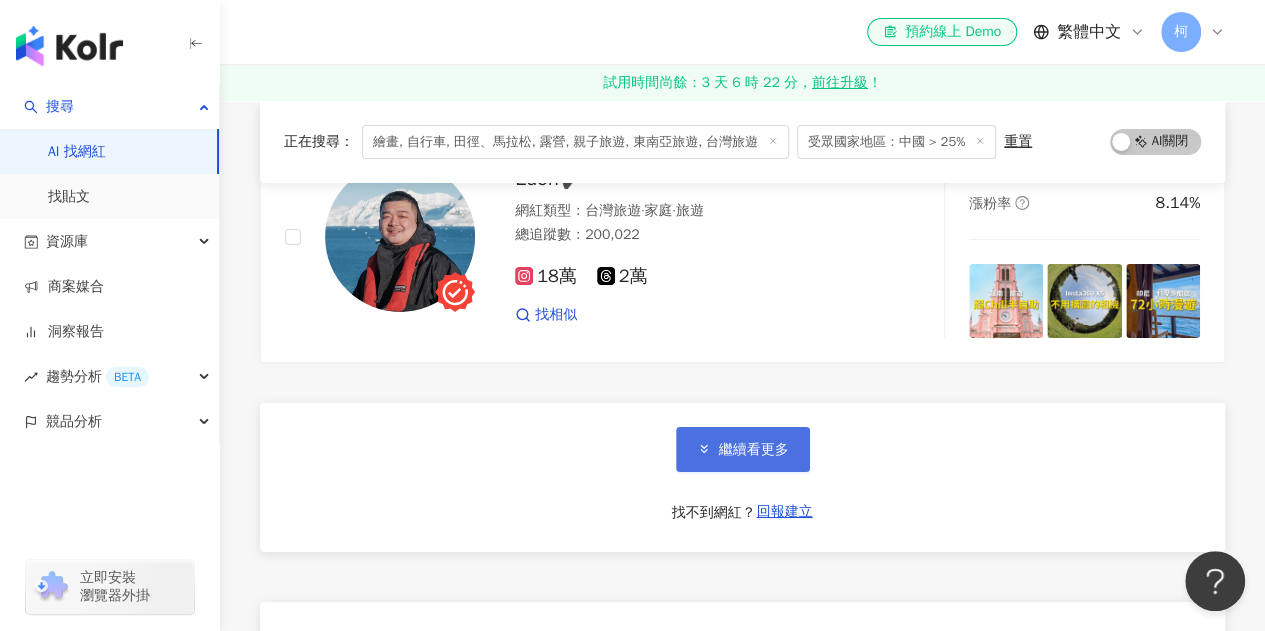 click on "繼續看更多" at bounding box center [743, 449] 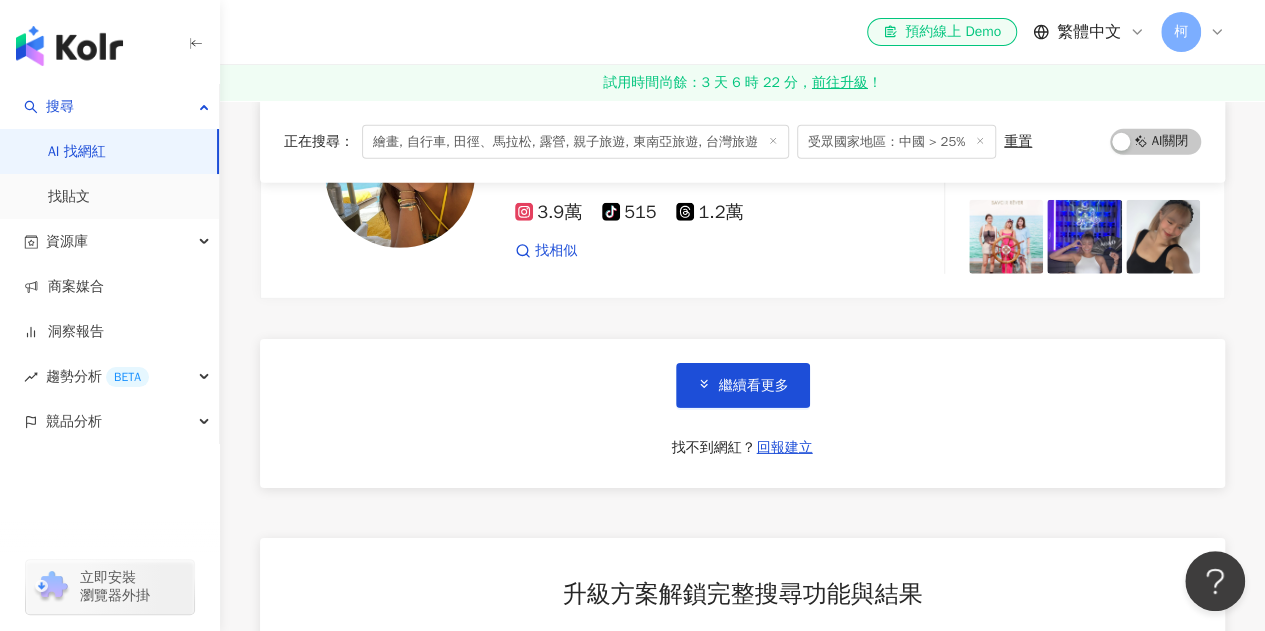 scroll, scrollTop: 6800, scrollLeft: 0, axis: vertical 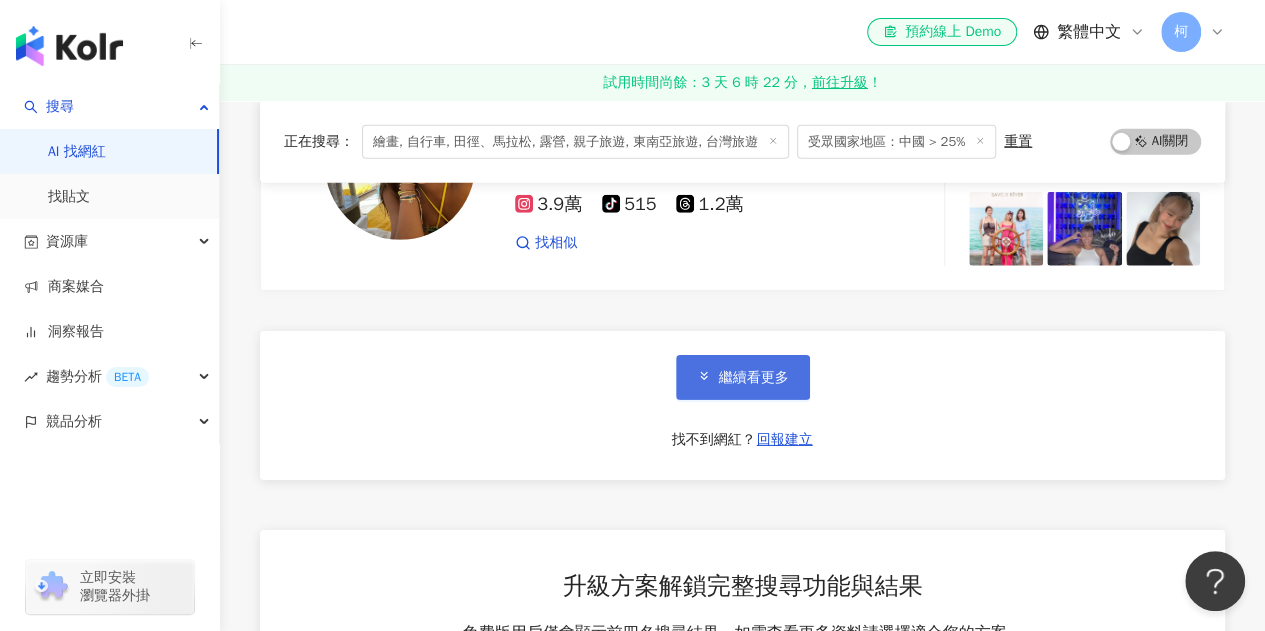 click on "繼續看更多" at bounding box center [754, 378] 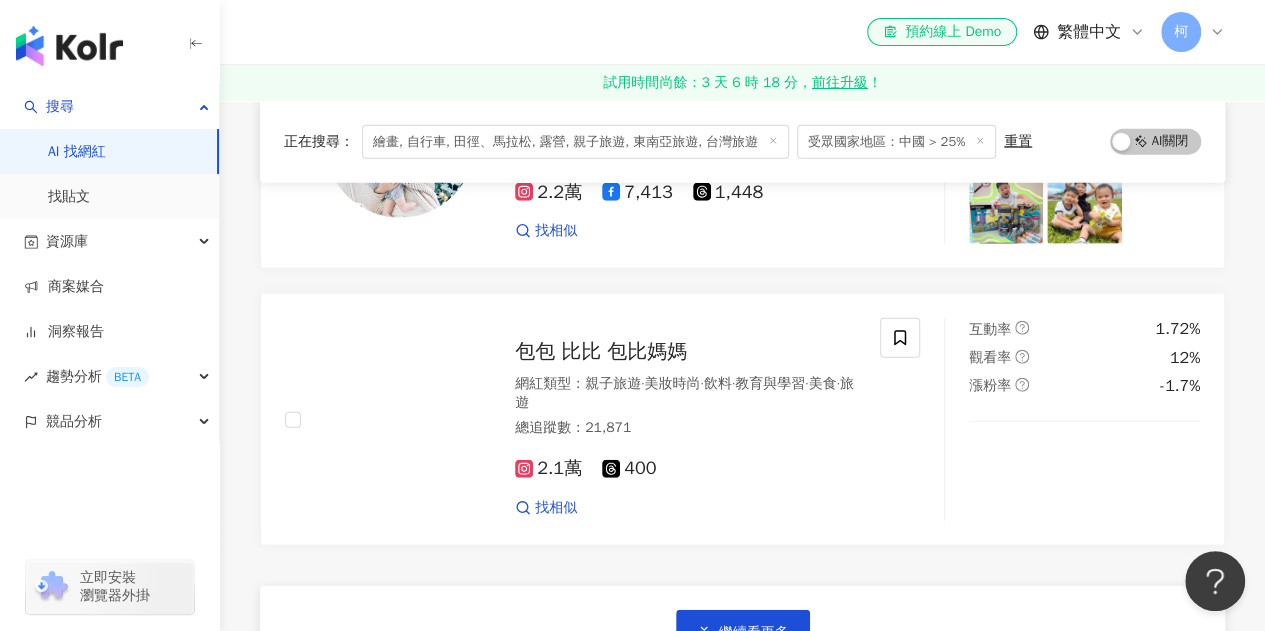 scroll, scrollTop: 10000, scrollLeft: 0, axis: vertical 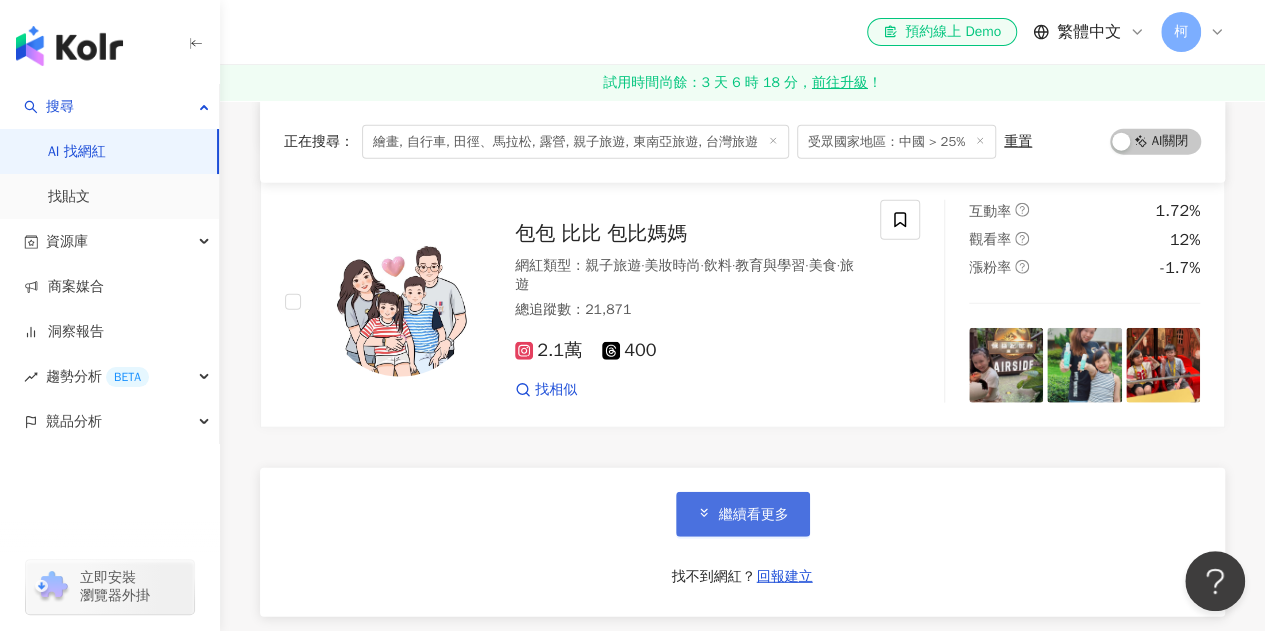 click on "繼續看更多" at bounding box center (754, 515) 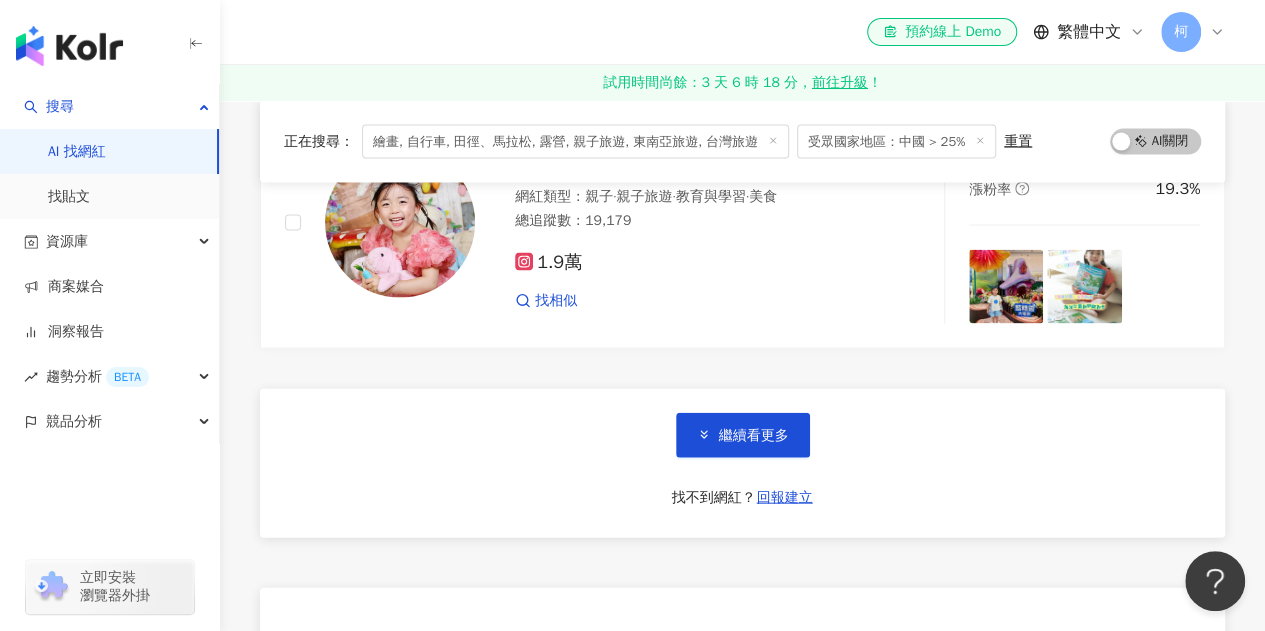 scroll, scrollTop: 13407, scrollLeft: 0, axis: vertical 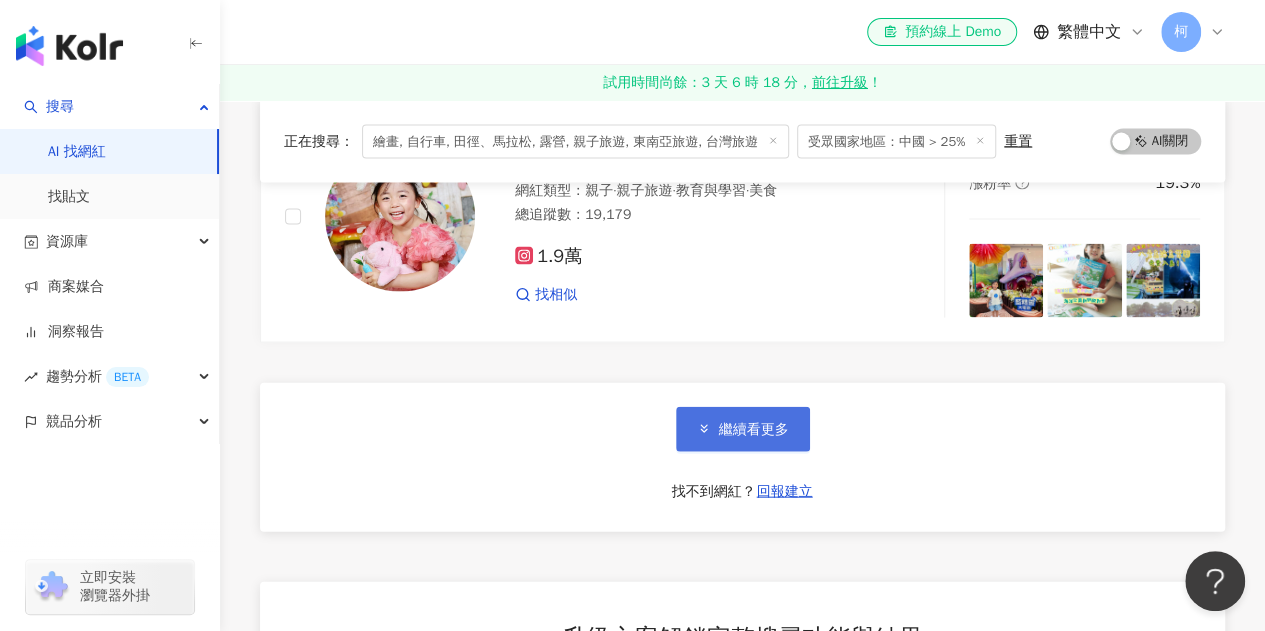 click on "繼續看更多" at bounding box center (754, 430) 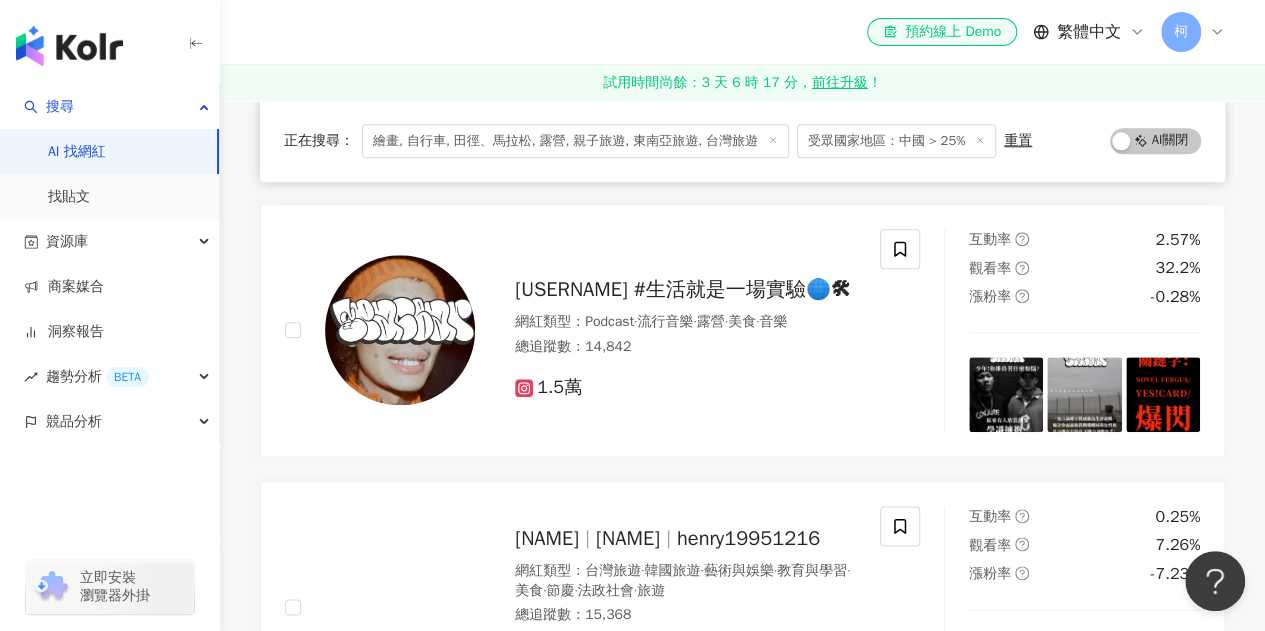 scroll, scrollTop: 16107, scrollLeft: 0, axis: vertical 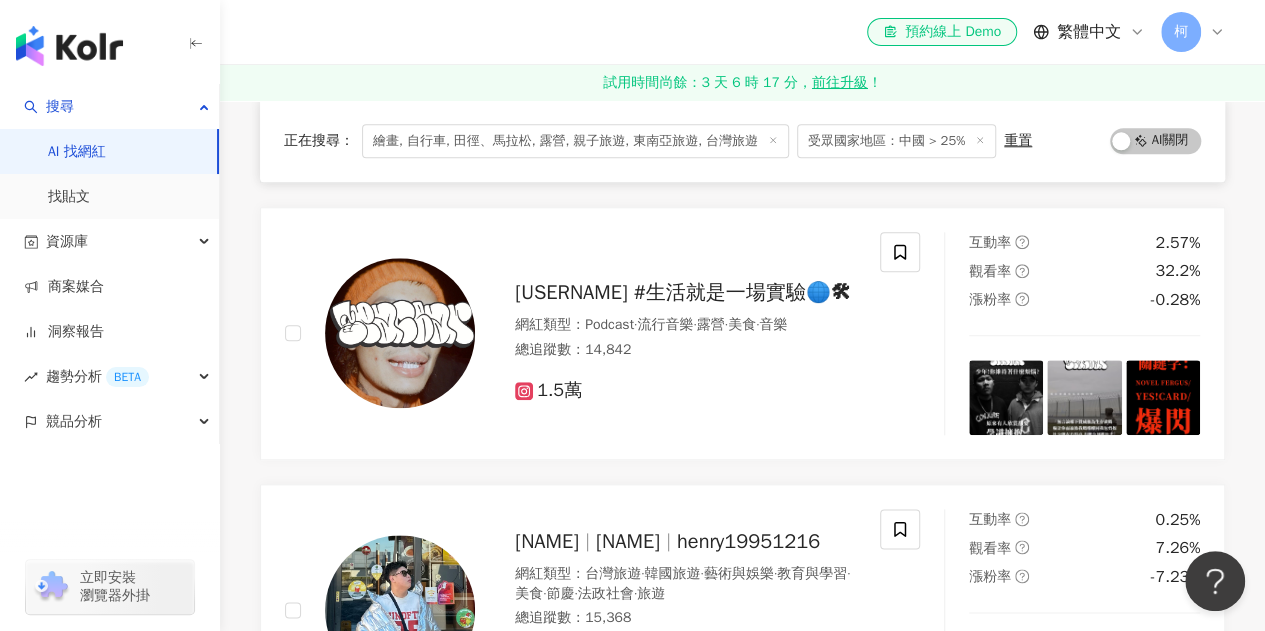 click on "繪畫, 自行車, 田徑、馬拉松, 露營, 親子旅遊, 東南亞旅遊, 台灣旅遊" at bounding box center [575, 141] 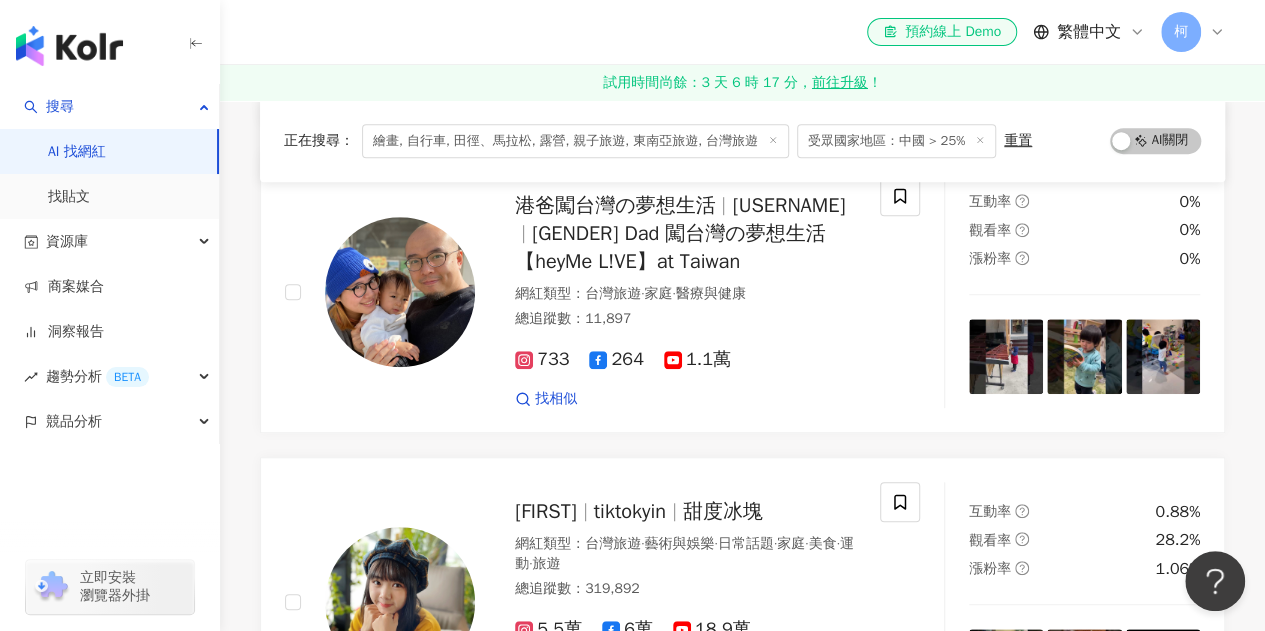 scroll, scrollTop: 0, scrollLeft: 0, axis: both 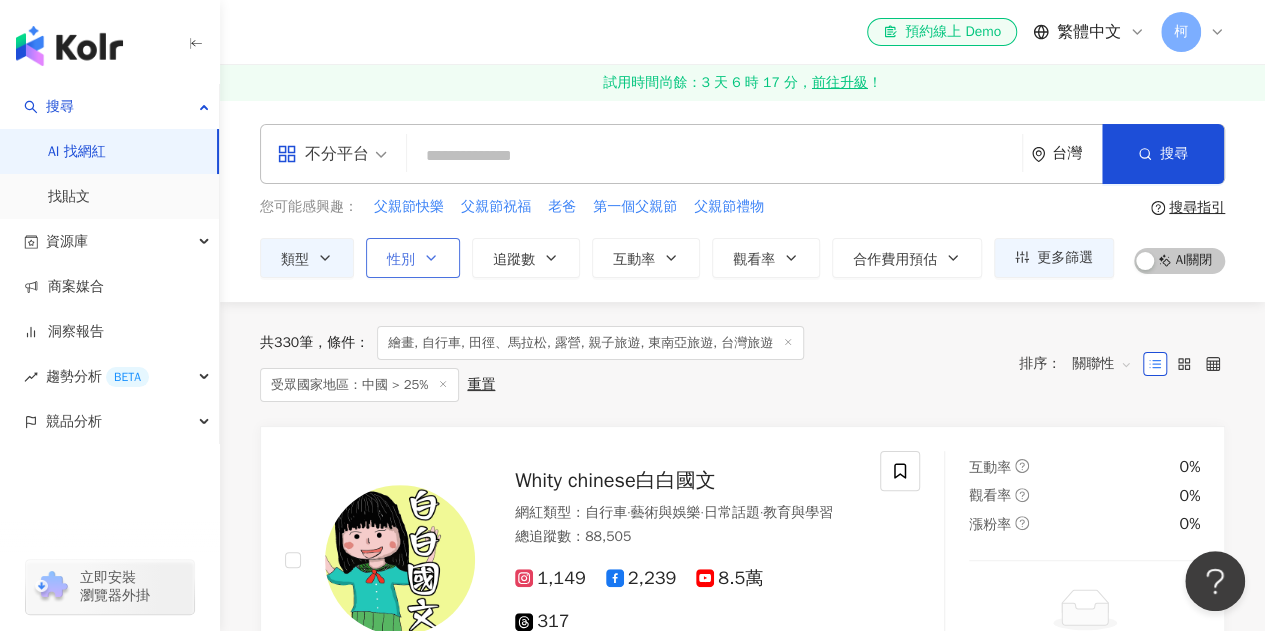 click on "性別" at bounding box center (401, 260) 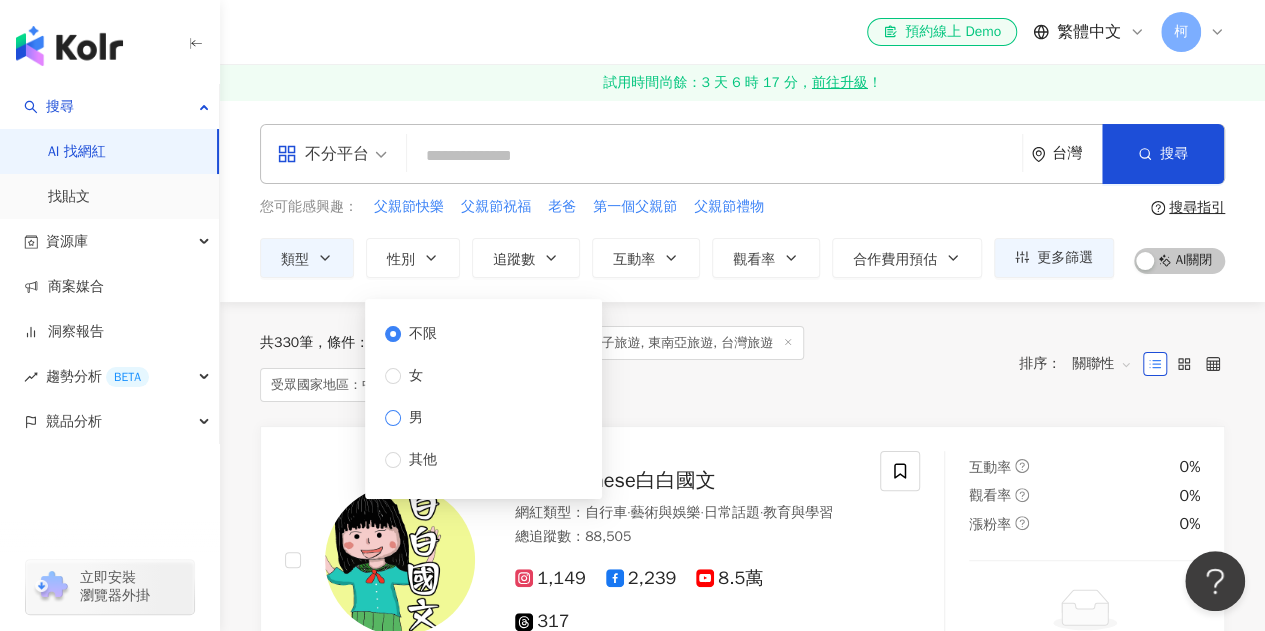 click on "男" at bounding box center [416, 418] 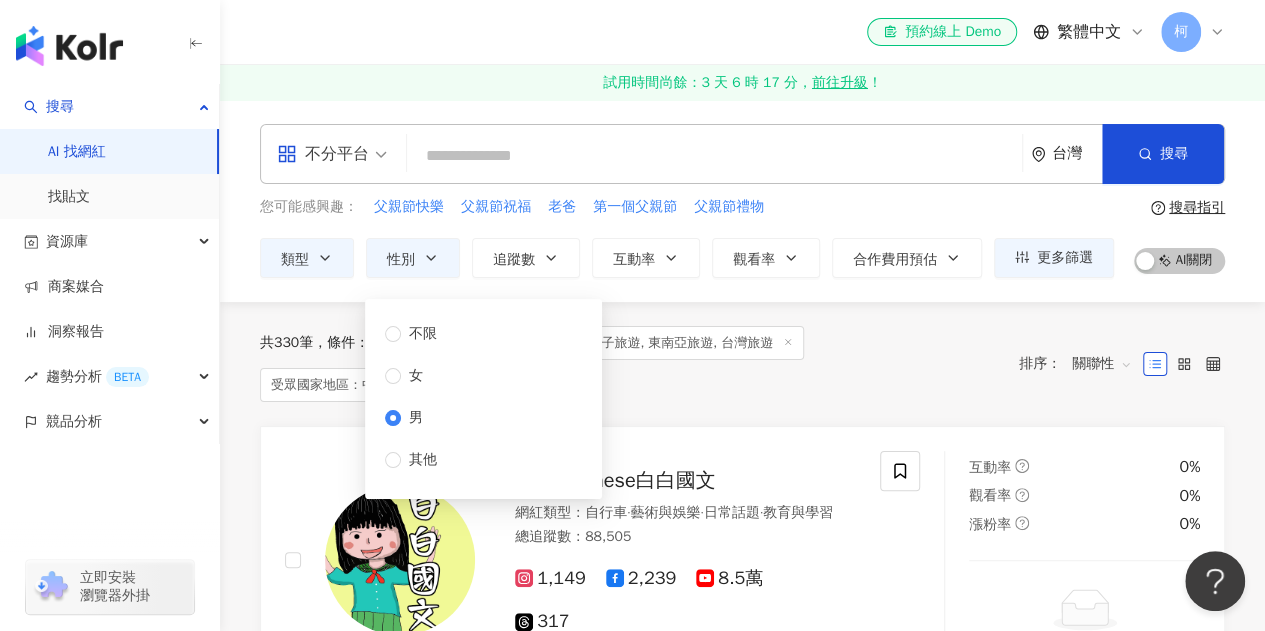click on "共  330  筆 條件 ： 繪畫, 自行車, 田徑、馬拉松, 露營, 親子旅遊, 東南亞旅遊, 台灣旅遊 受眾國家地區：中國 > 25% 重置 排序： 關聯性" at bounding box center [742, 364] 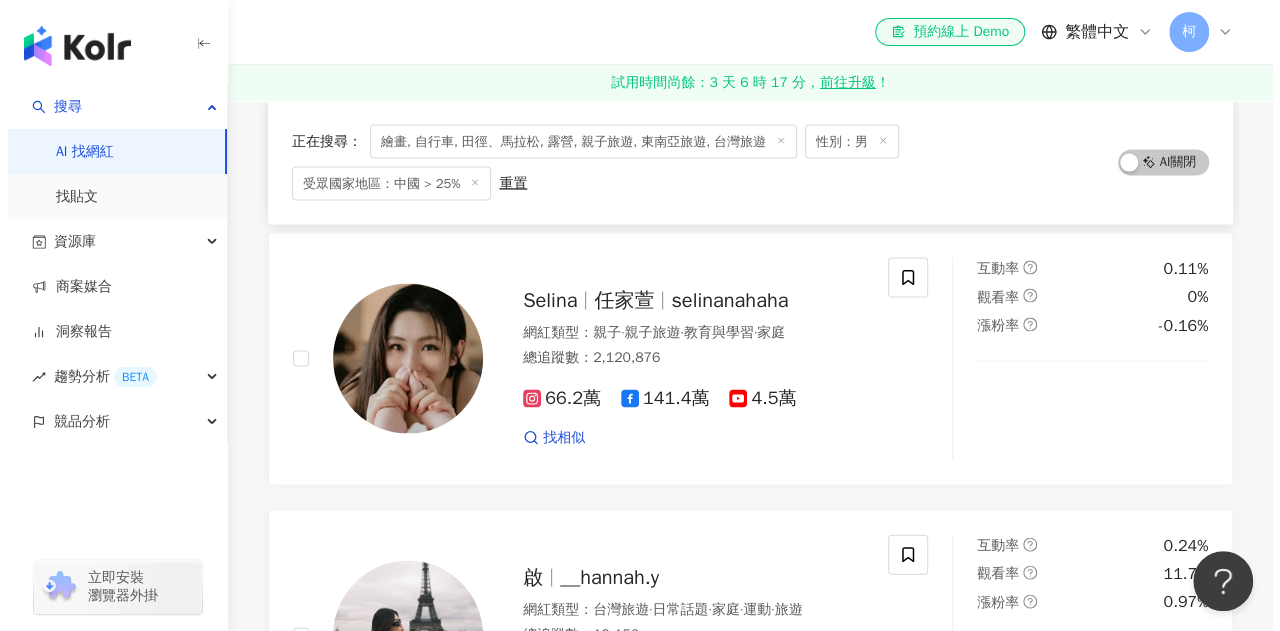 scroll, scrollTop: 0, scrollLeft: 0, axis: both 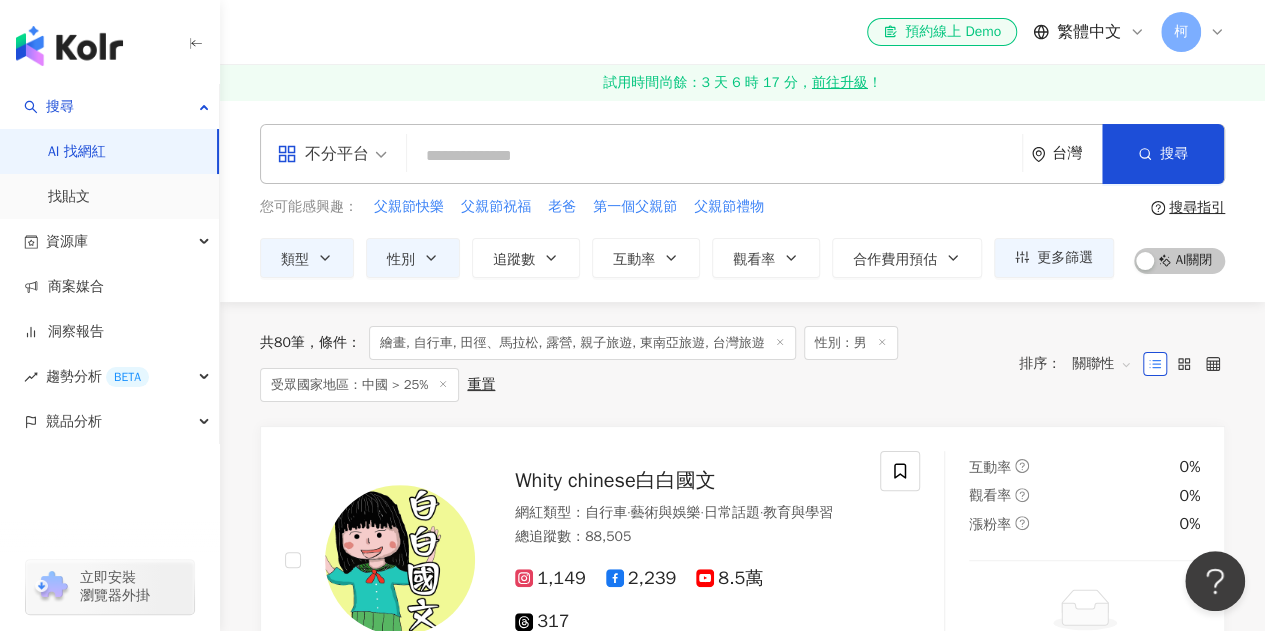 click on "受眾國家地區：中國 > 25%" at bounding box center [359, 385] 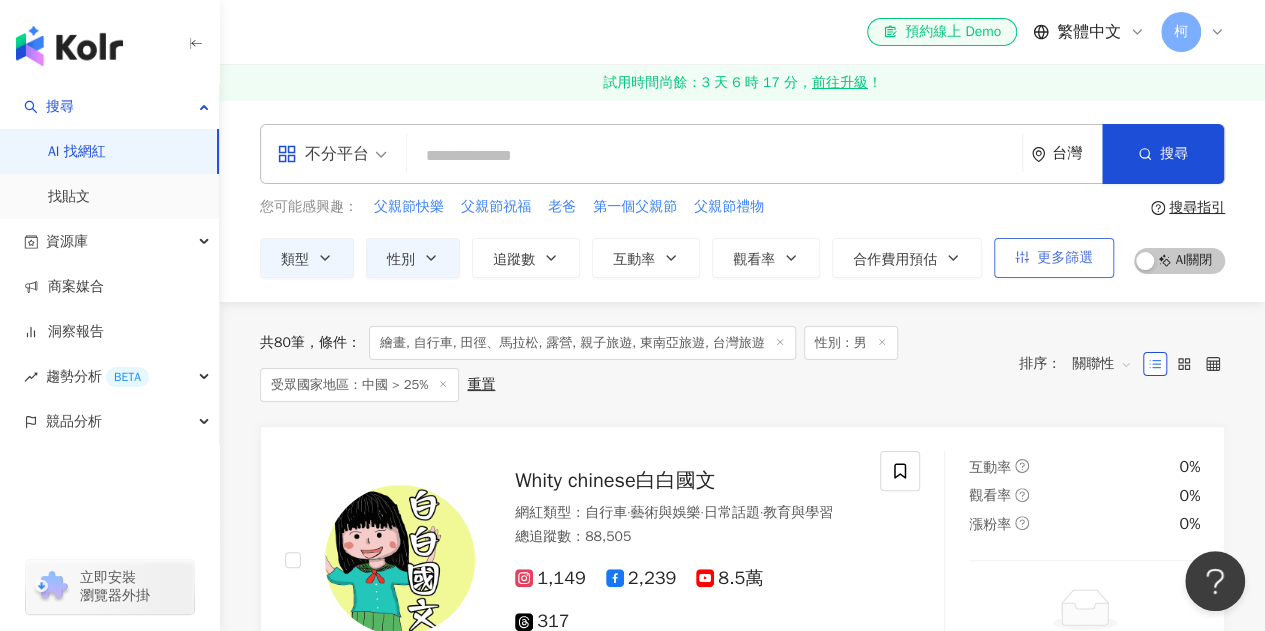 click on "更多篩選" at bounding box center (1054, 258) 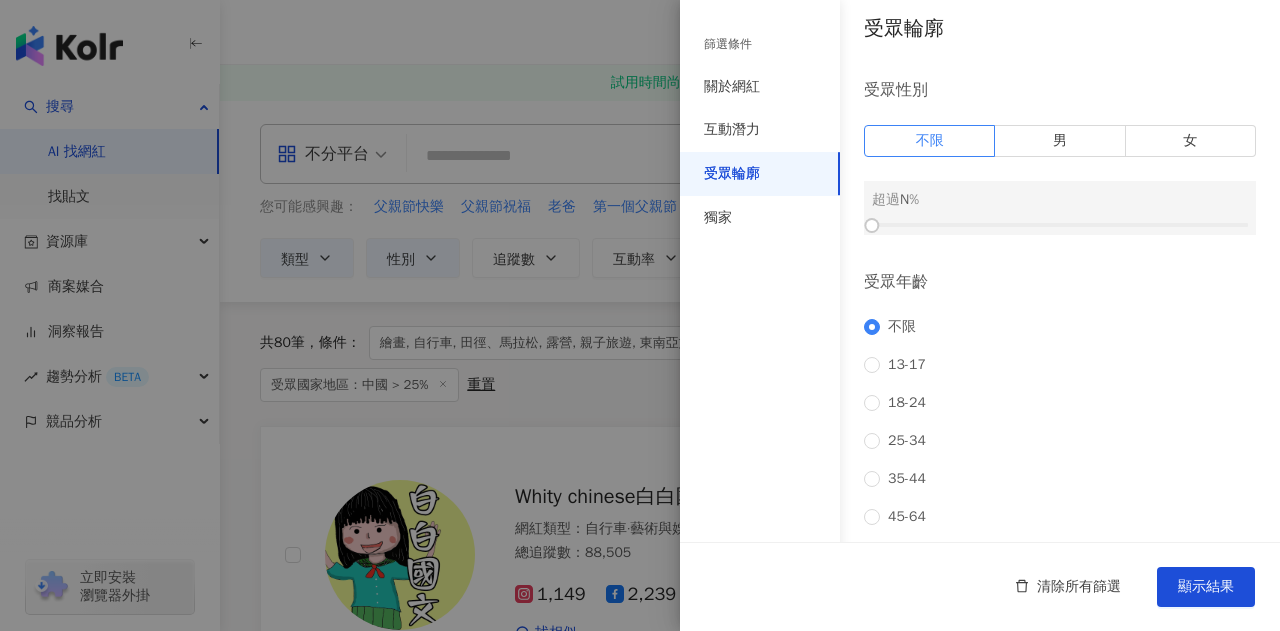 scroll, scrollTop: 0, scrollLeft: 0, axis: both 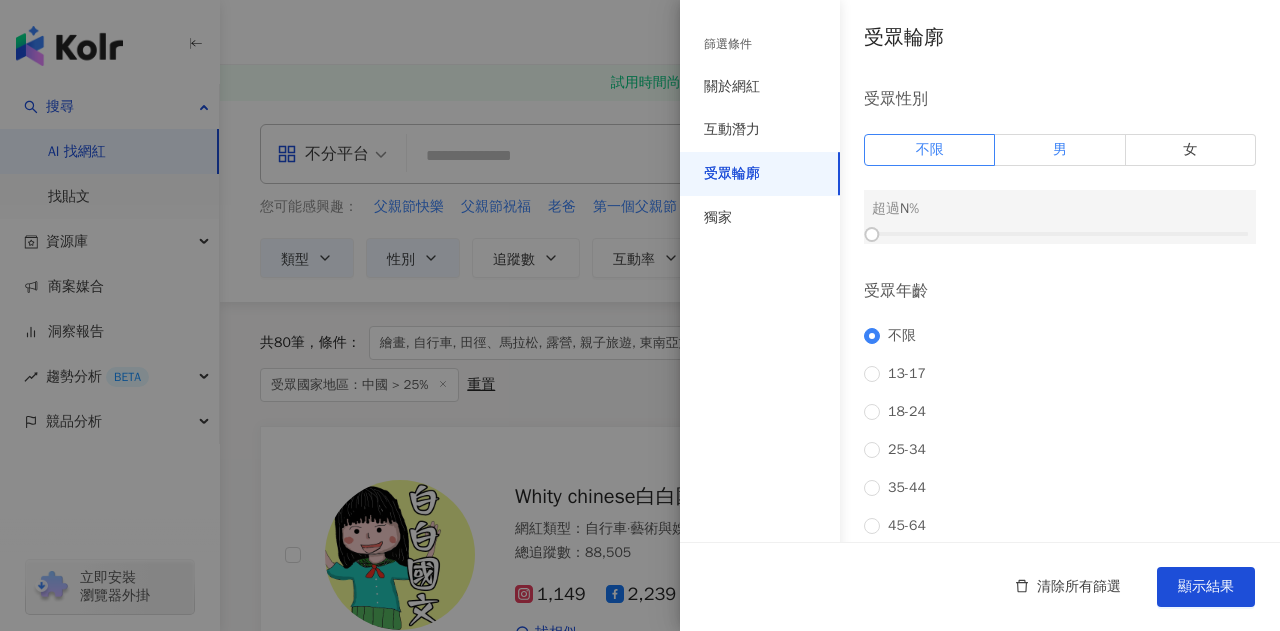 click on "男" at bounding box center [1060, 150] 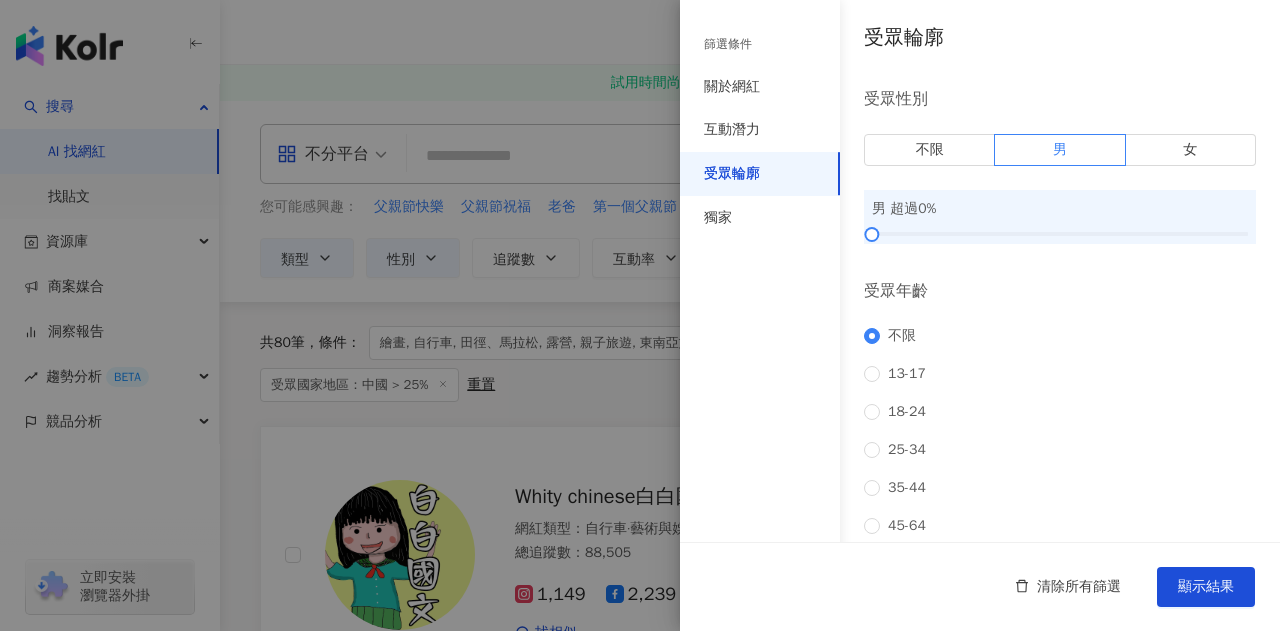 click on "男   超過  0 %" at bounding box center [1060, 217] 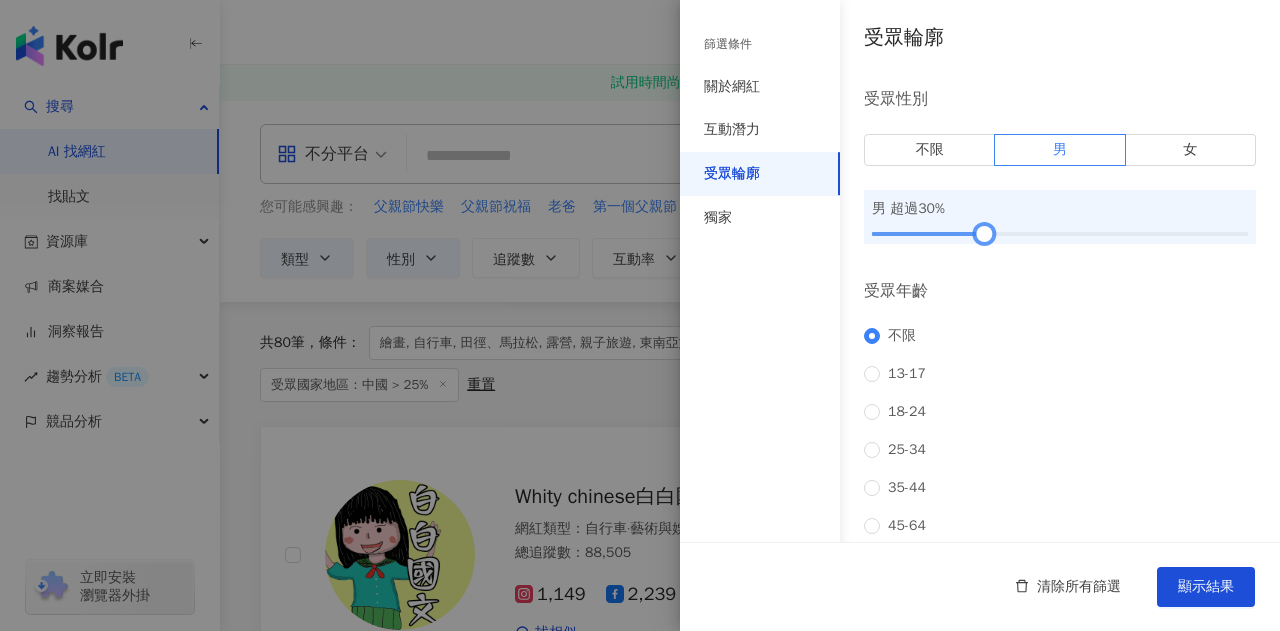 click at bounding box center (1060, 234) 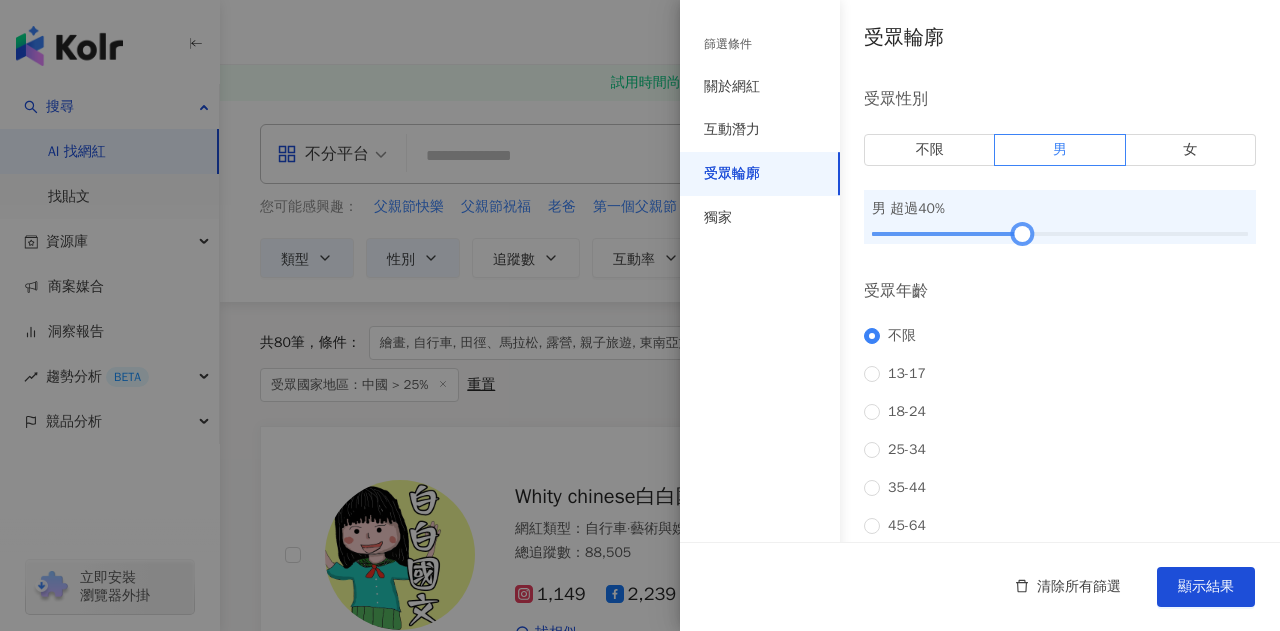 drag, startPoint x: 980, startPoint y: 232, endPoint x: 1018, endPoint y: 233, distance: 38.013157 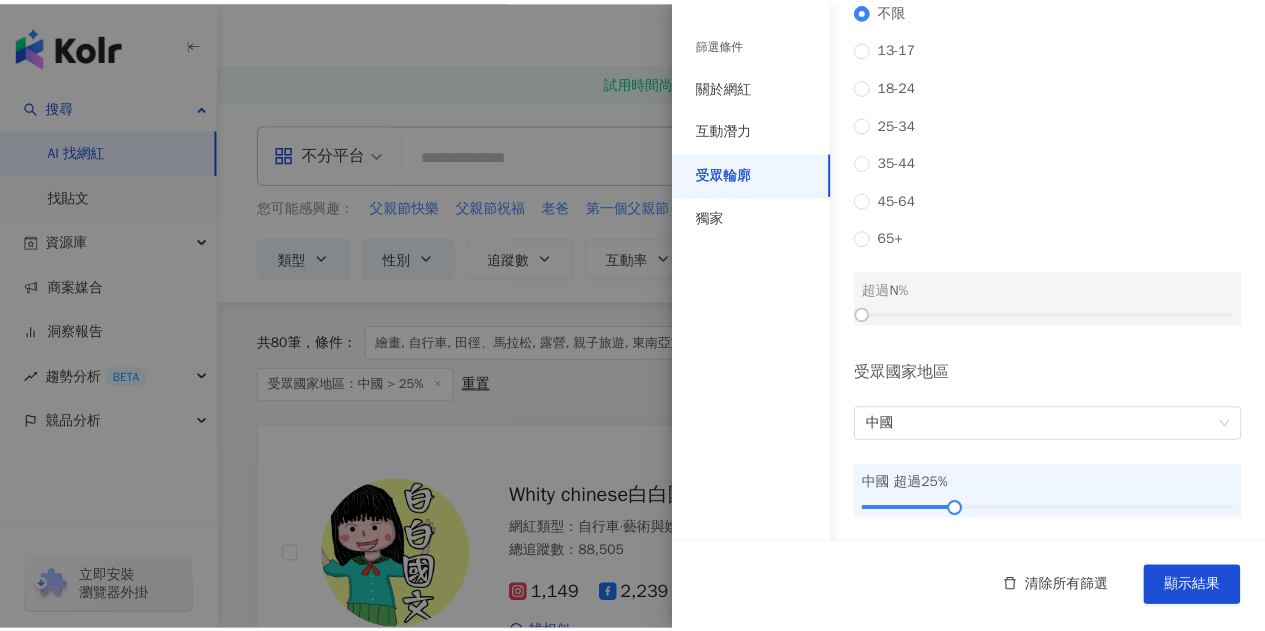scroll, scrollTop: 340, scrollLeft: 0, axis: vertical 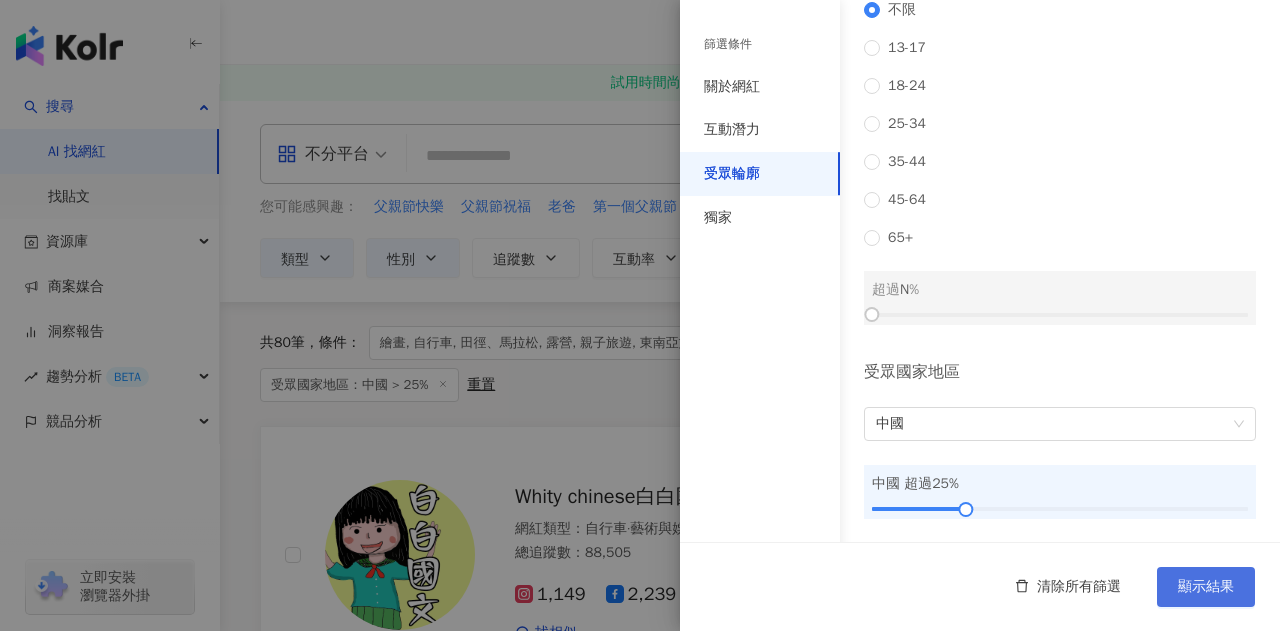 click on "顯示結果" at bounding box center [1206, 587] 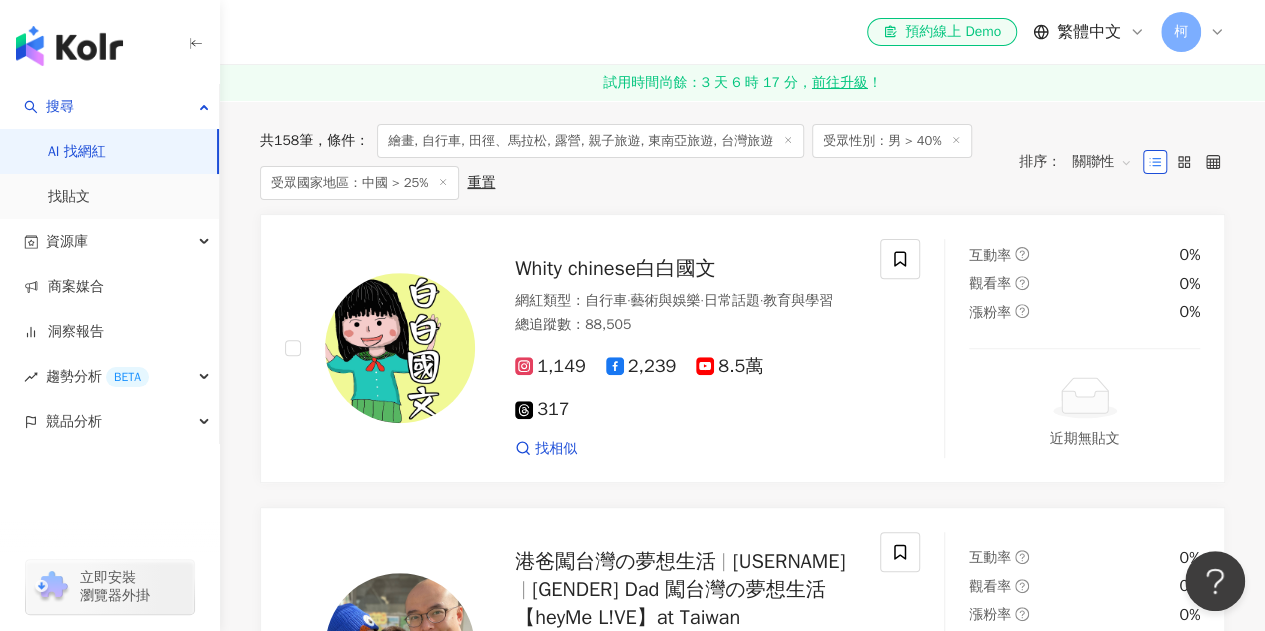 scroll, scrollTop: 0, scrollLeft: 0, axis: both 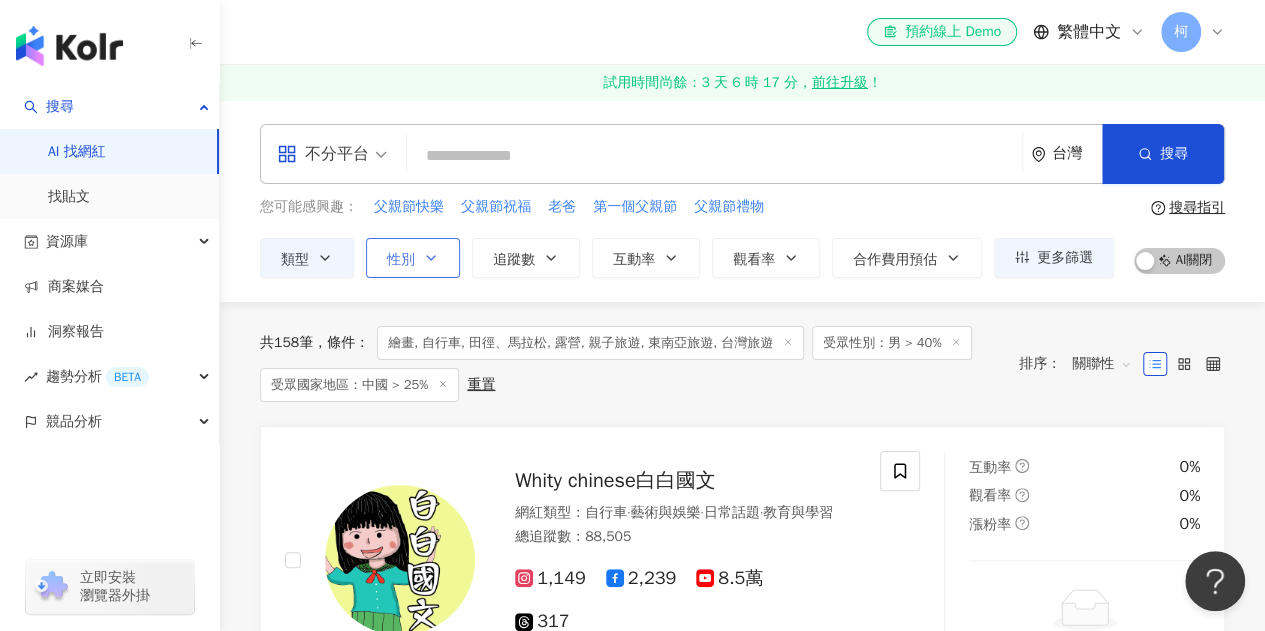 click 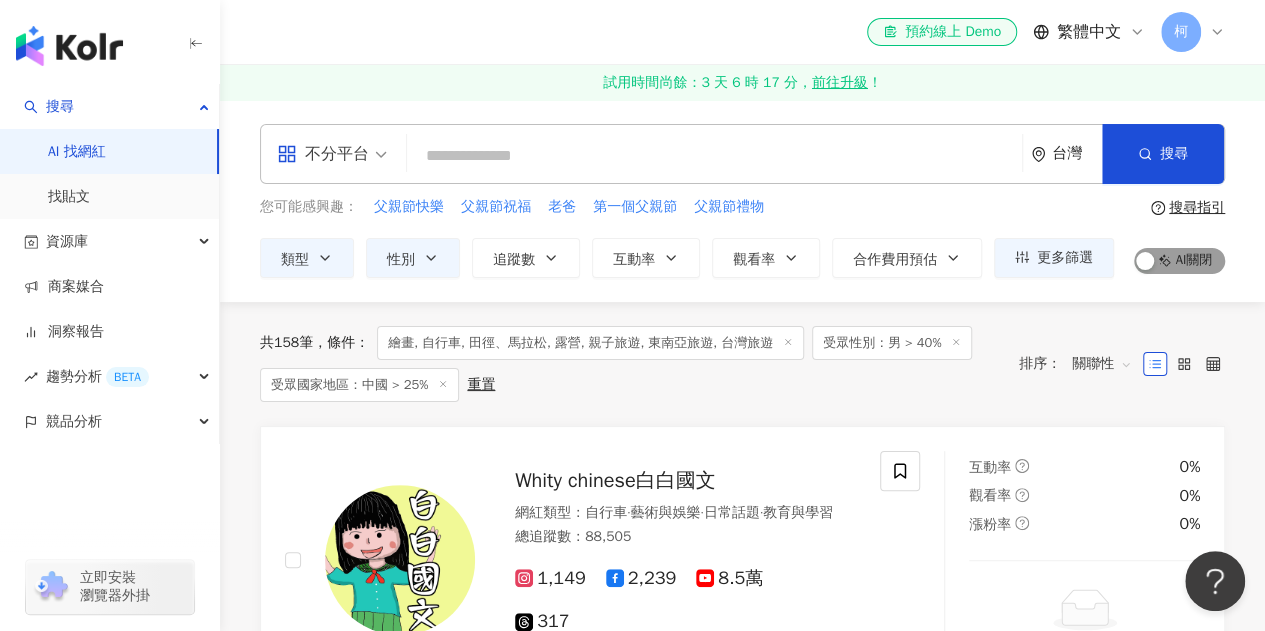 click on "AI  開啟 AI  關閉" at bounding box center [1179, 261] 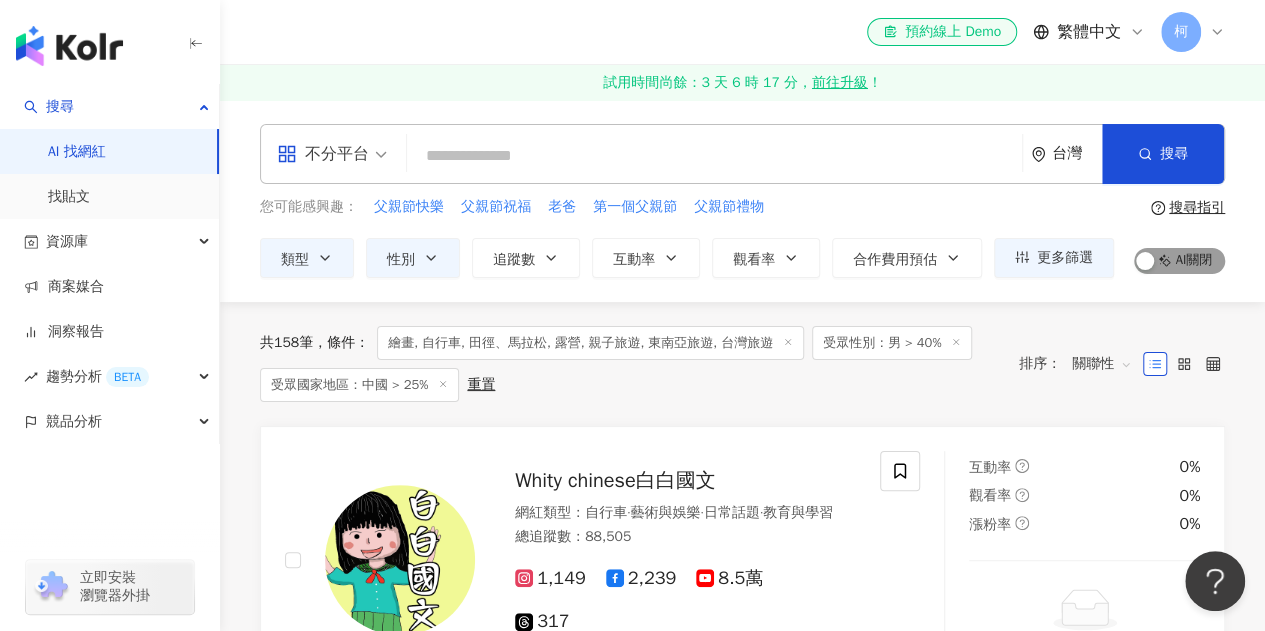 drag, startPoint x: 1194, startPoint y: 263, endPoint x: 1208, endPoint y: 258, distance: 14.866069 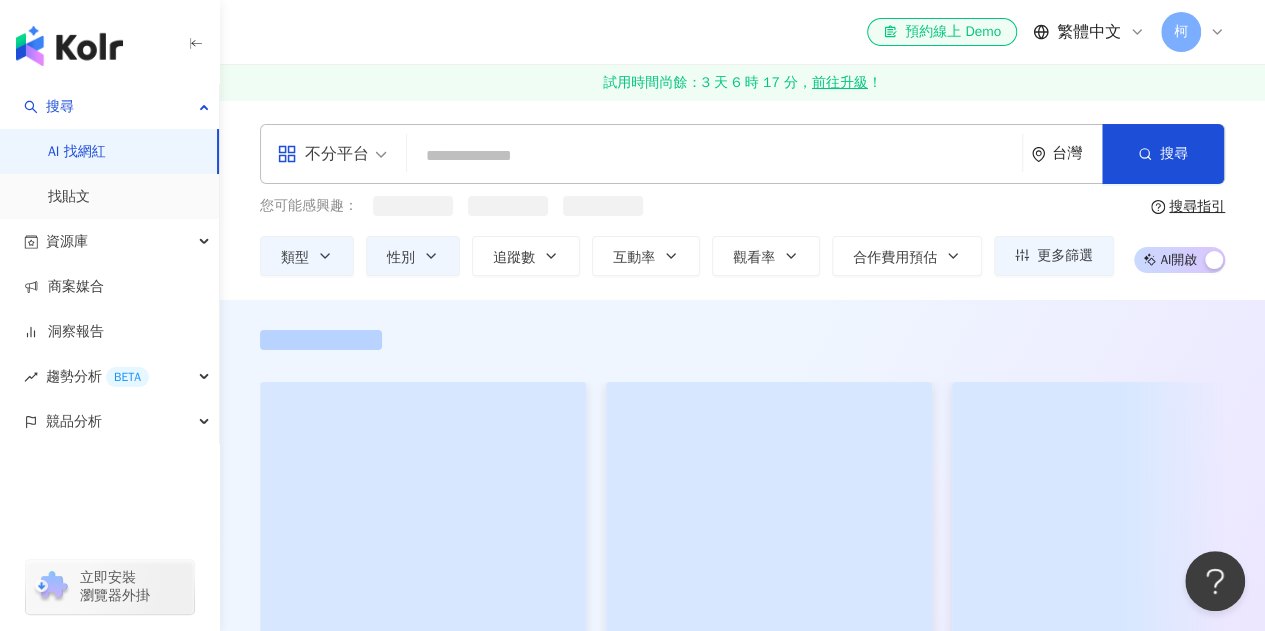 drag, startPoint x: 1208, startPoint y: 258, endPoint x: 1226, endPoint y: 258, distance: 18 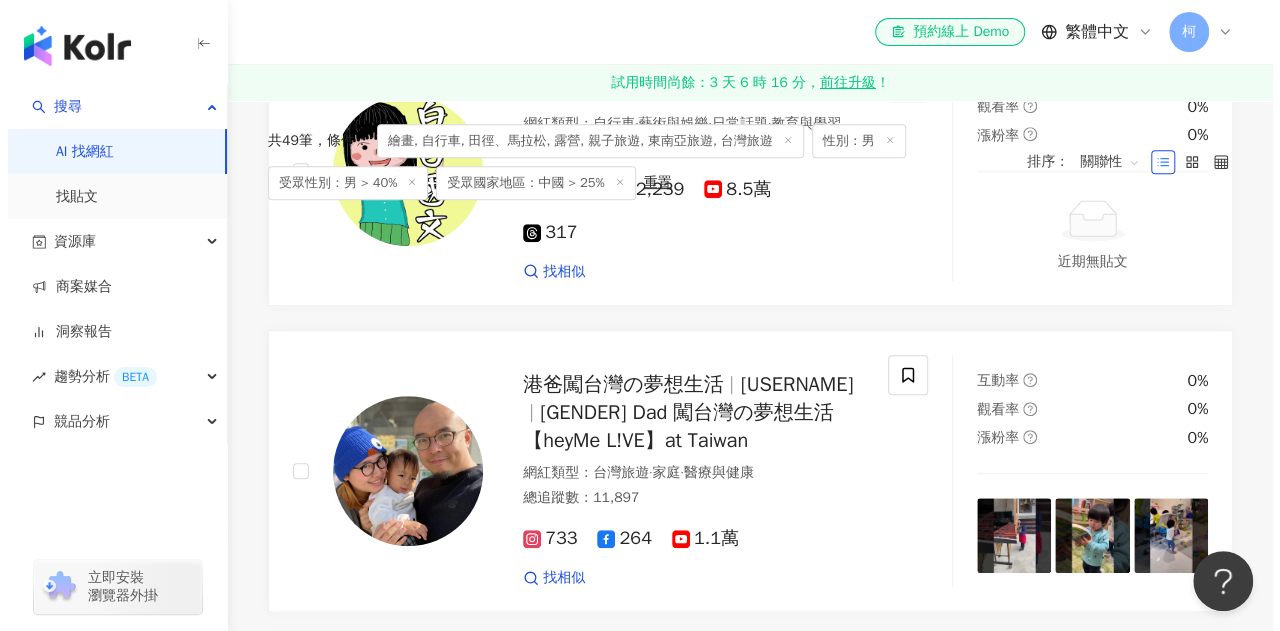 scroll, scrollTop: 0, scrollLeft: 0, axis: both 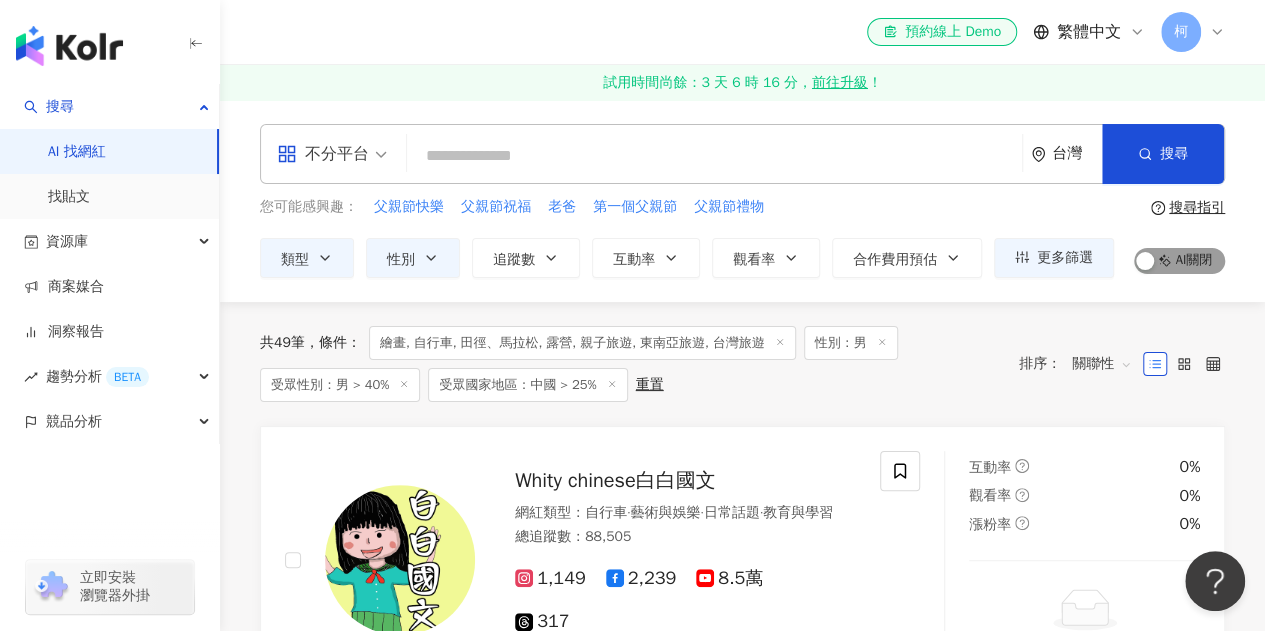 click on "AI  開啟 AI  關閉" at bounding box center [1179, 261] 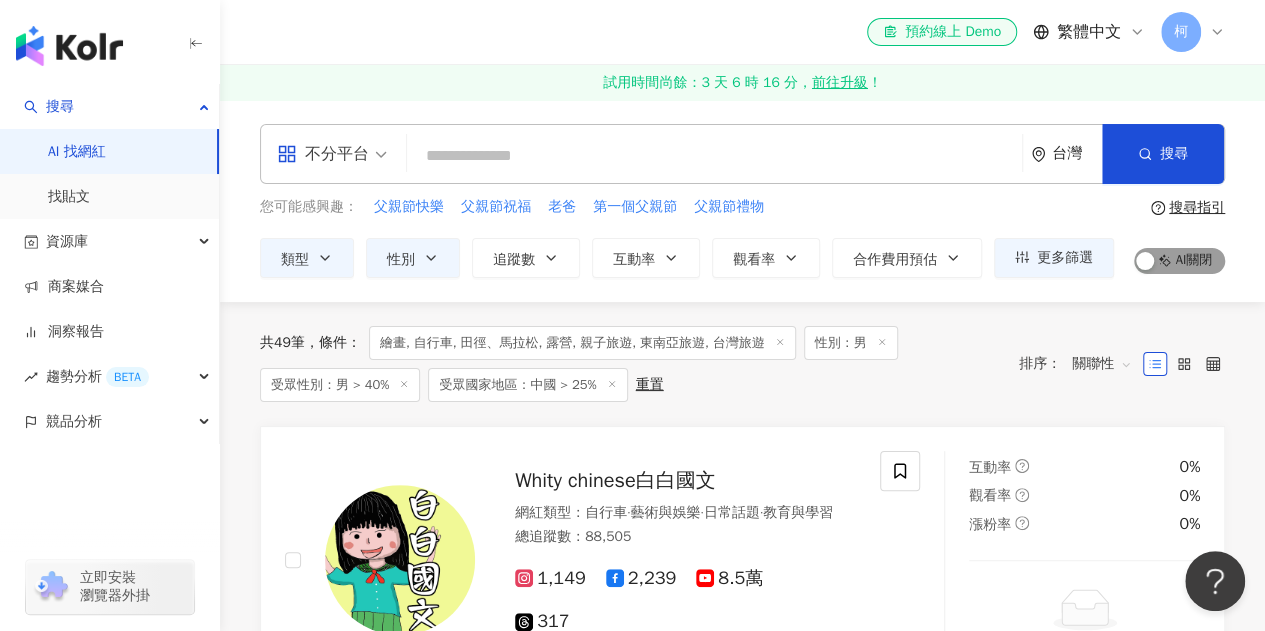 drag, startPoint x: 1152, startPoint y: 264, endPoint x: 1209, endPoint y: 259, distance: 57.21888 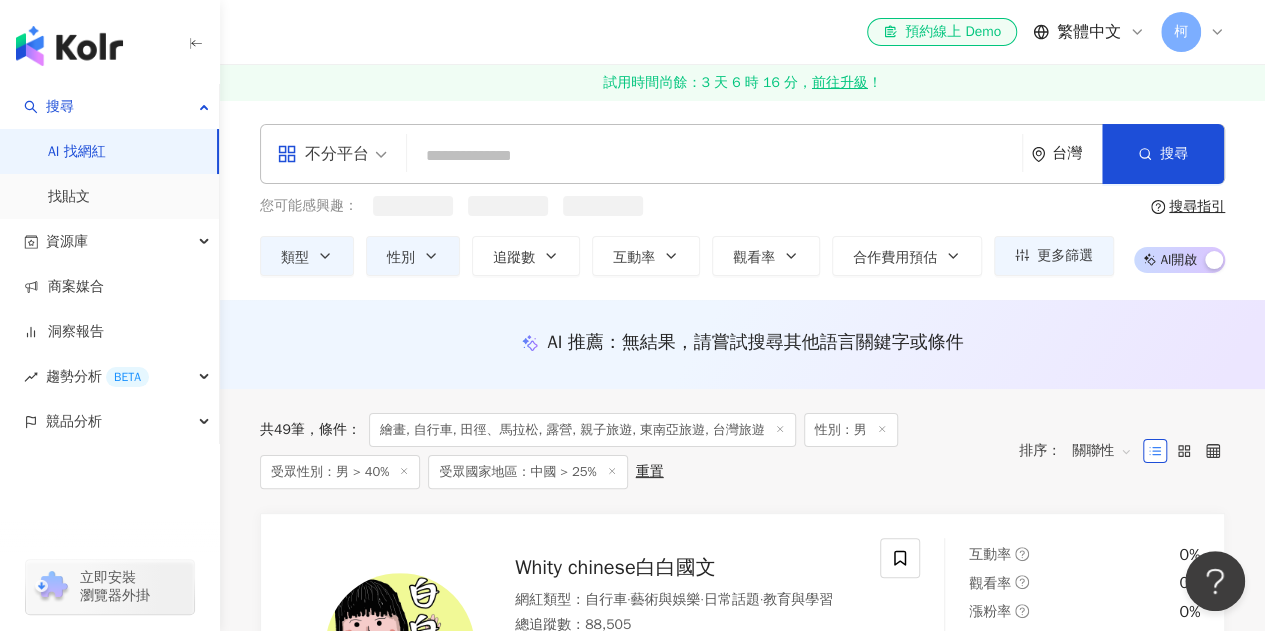 click at bounding box center [1214, 262] 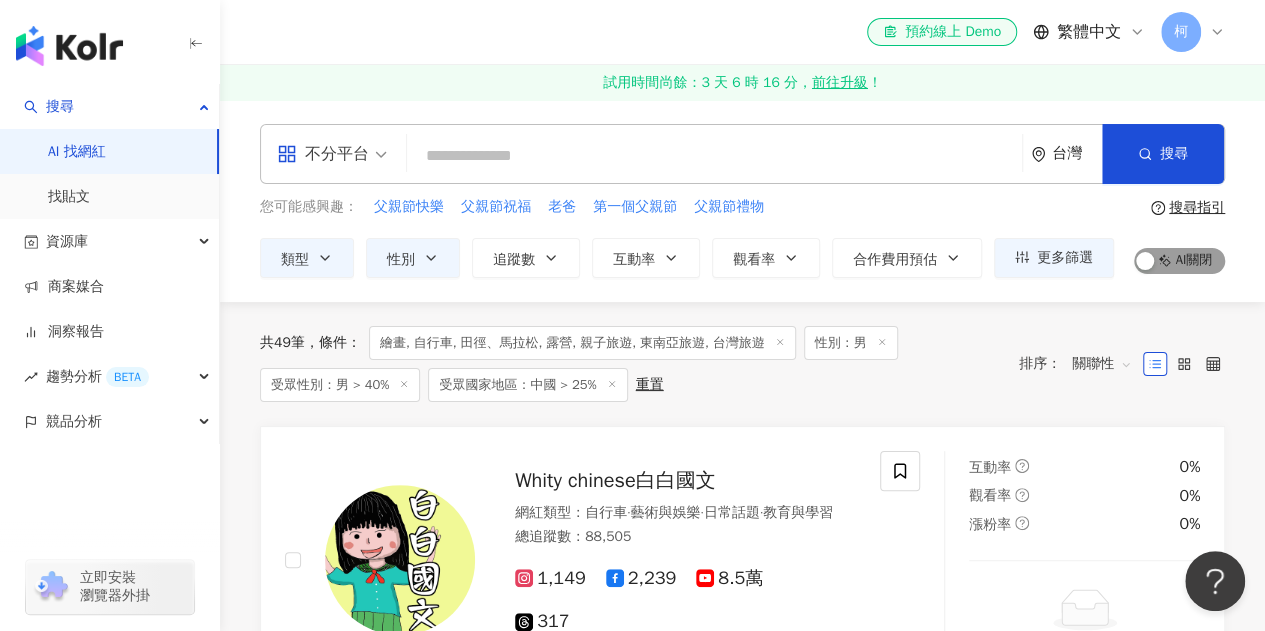 click on "AI  開啟 AI  關閉" at bounding box center [1179, 261] 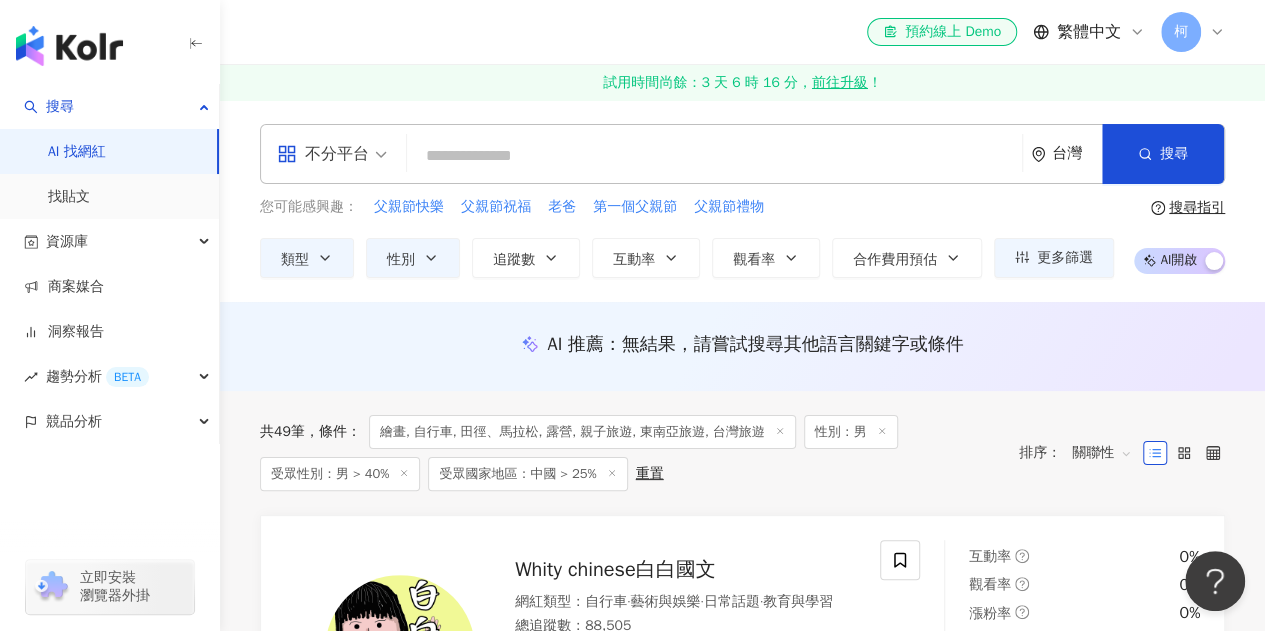 click at bounding box center [1214, 263] 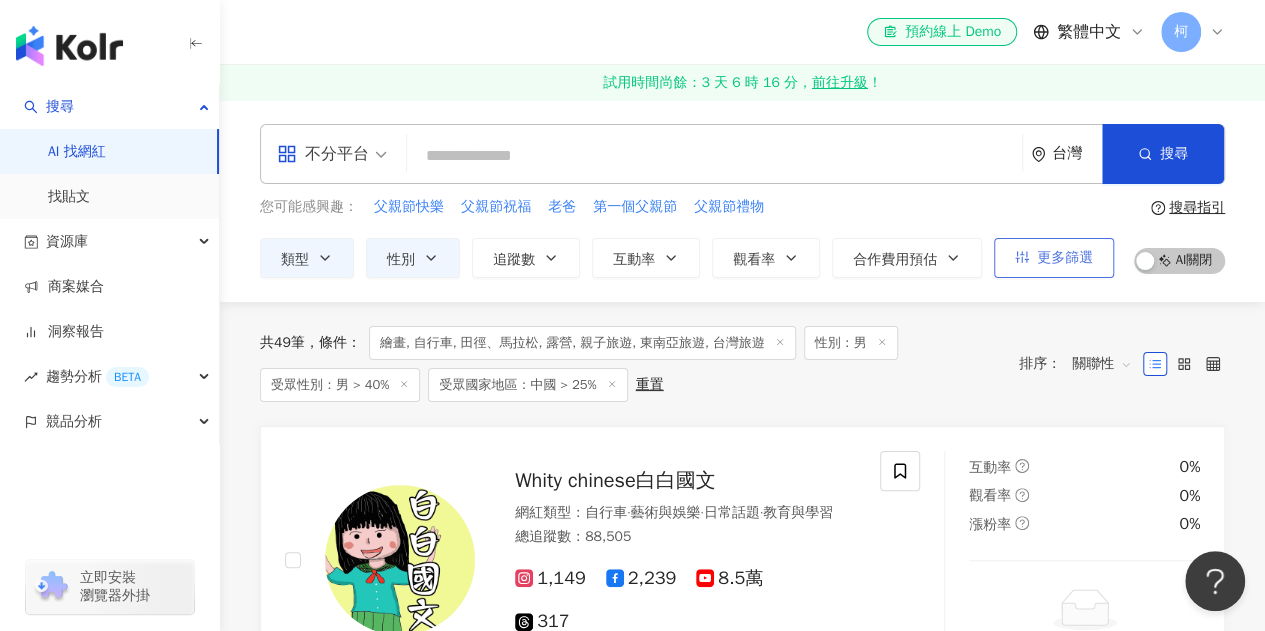 click on "更多篩選" at bounding box center (1065, 258) 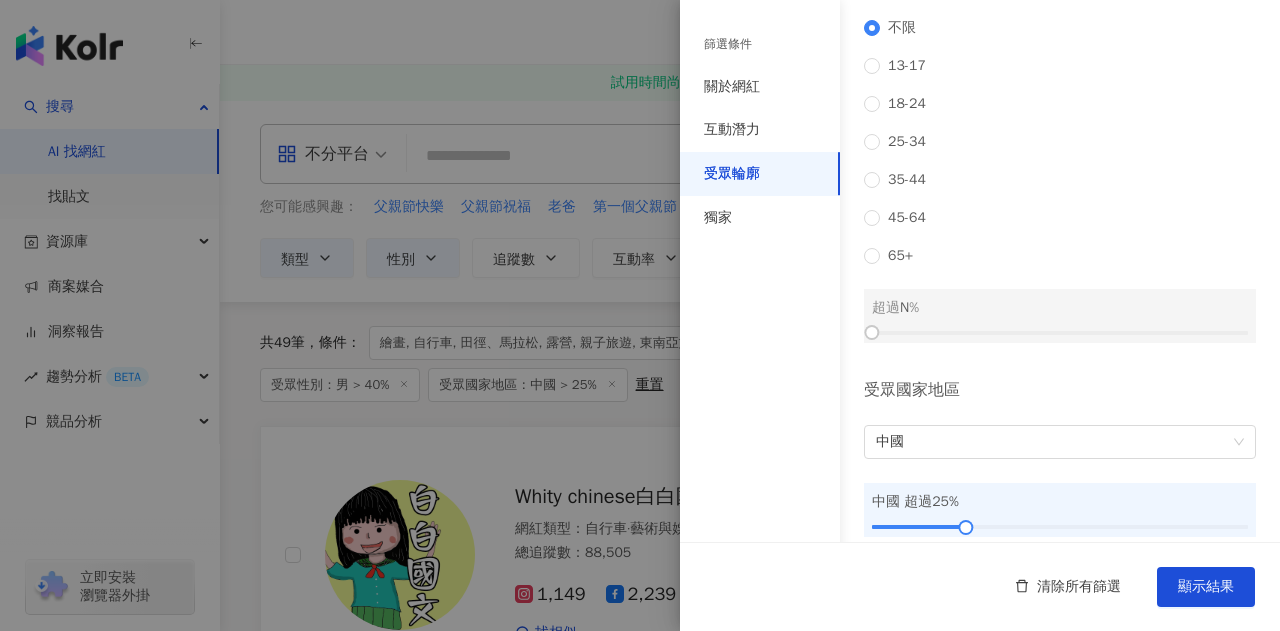 scroll, scrollTop: 340, scrollLeft: 0, axis: vertical 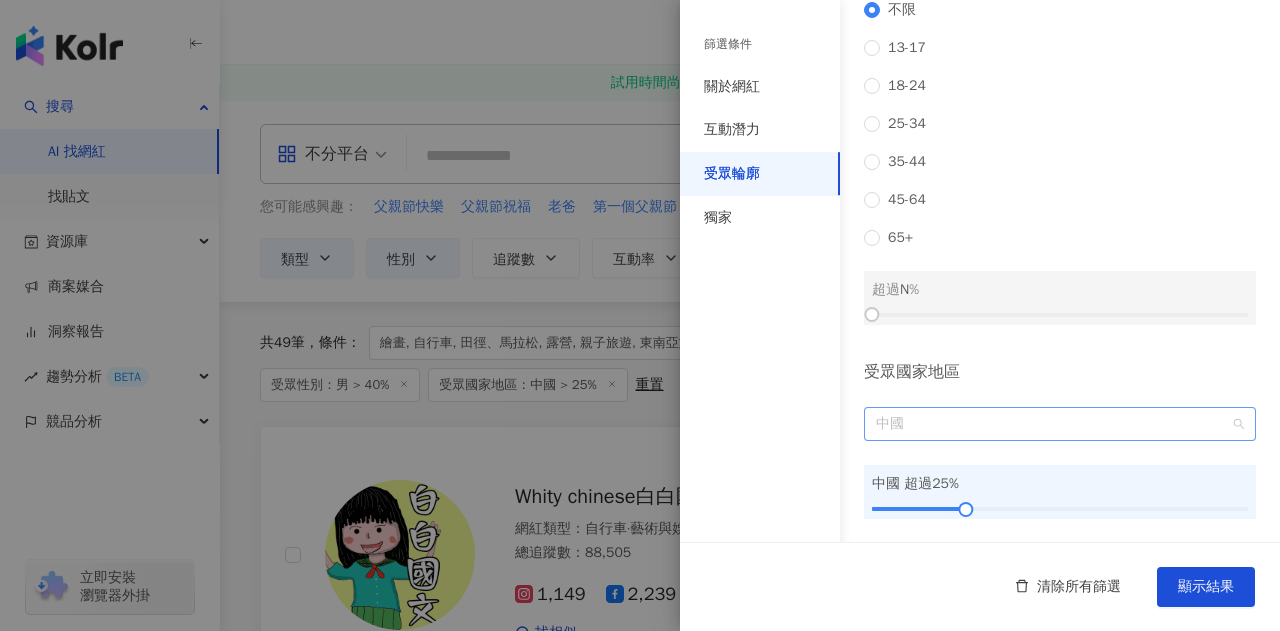 click on "中國" at bounding box center (1060, 424) 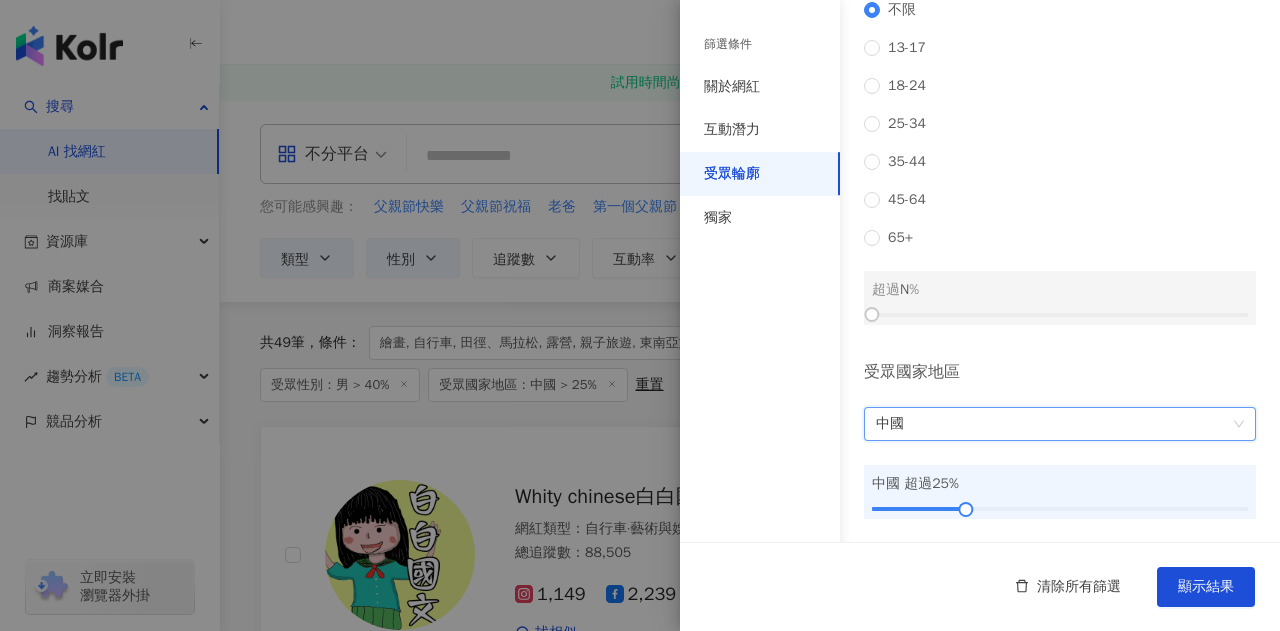 click on "中國" at bounding box center [1060, 424] 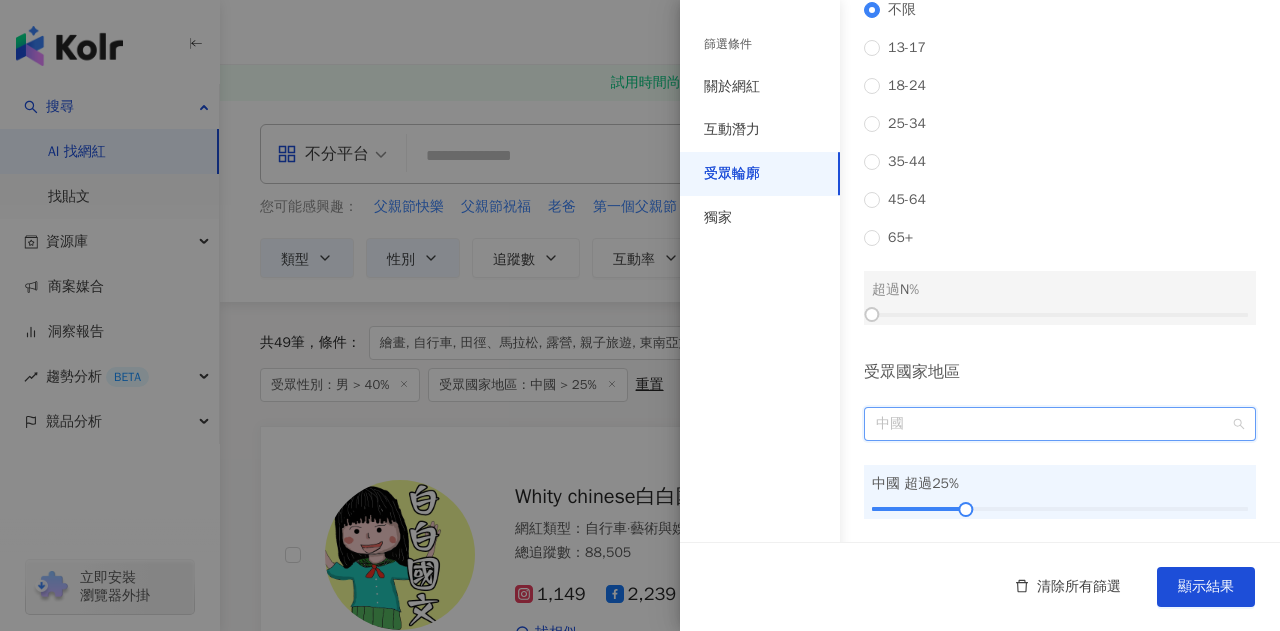 click on "中國" at bounding box center [1060, 424] 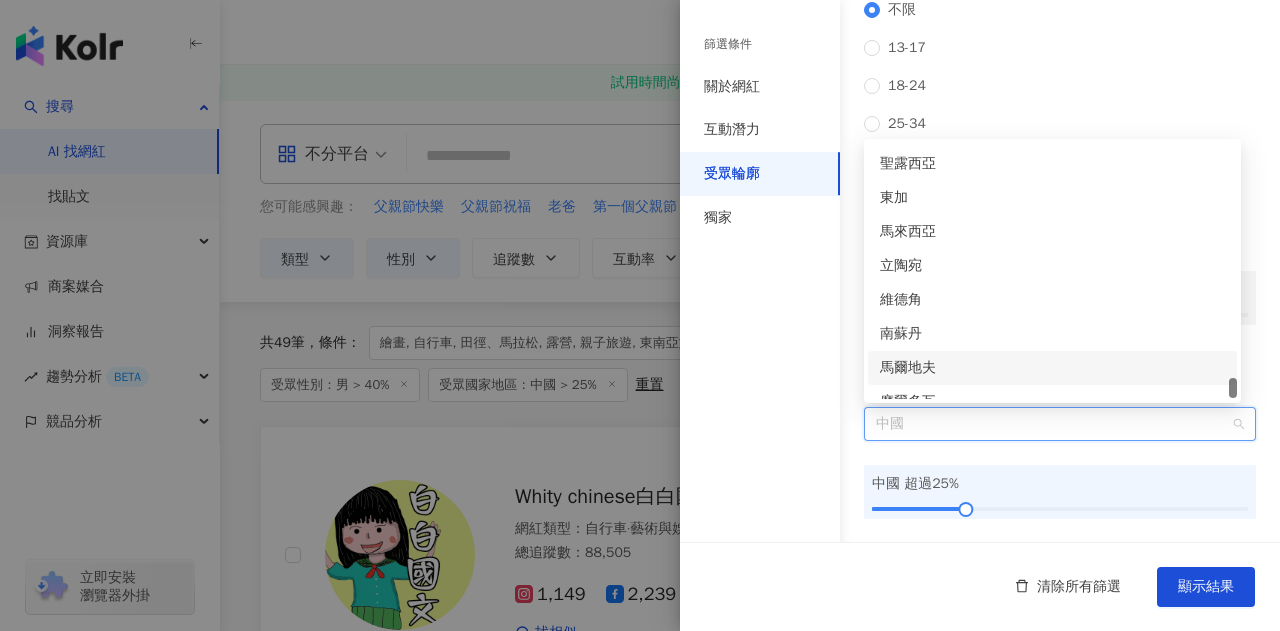 scroll, scrollTop: 7122, scrollLeft: 0, axis: vertical 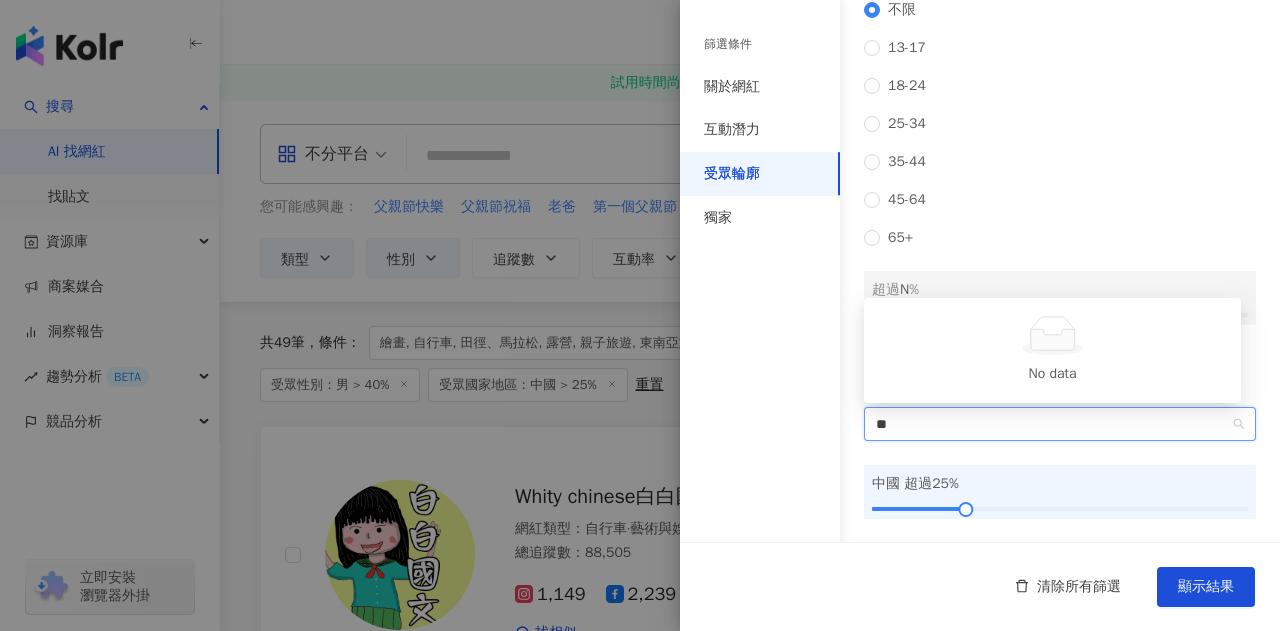 type on "*" 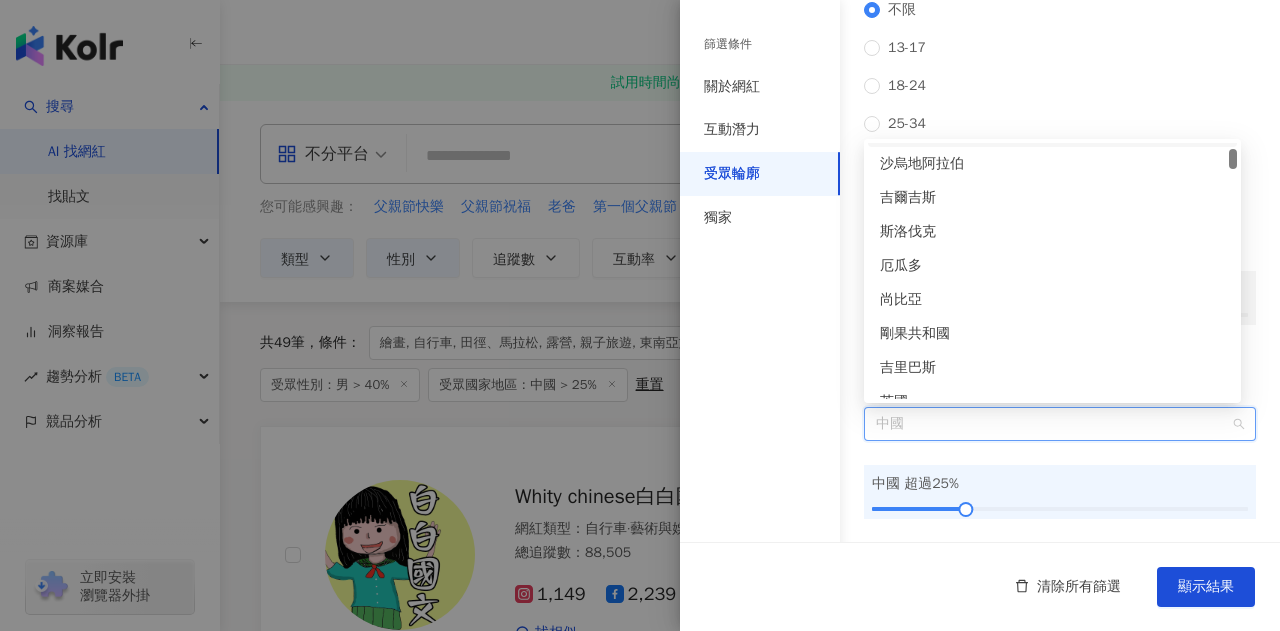 scroll, scrollTop: 400, scrollLeft: 0, axis: vertical 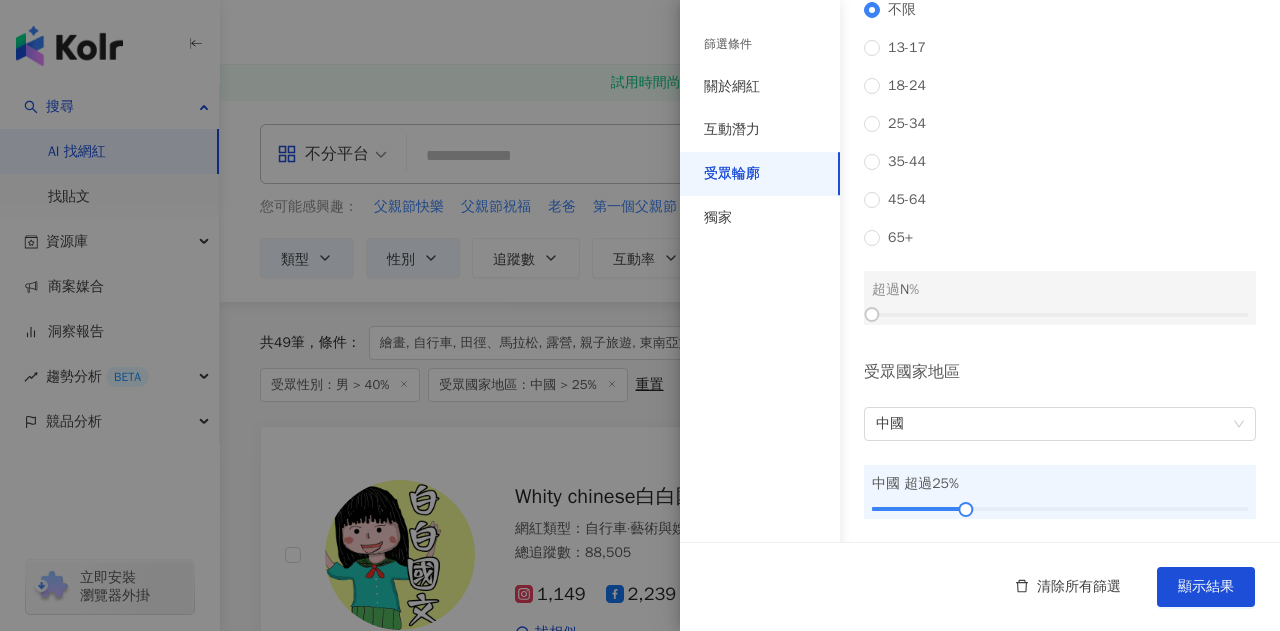 click on "受眾輪廓 受眾性別 不限 男 女 男   超過  40 % 受眾年齡 不限 13-17 18-24 25-34 35-44 45-64 65+   超過  N % 受眾國家地區 中國 中國   超過  25 %" at bounding box center (980, 108) 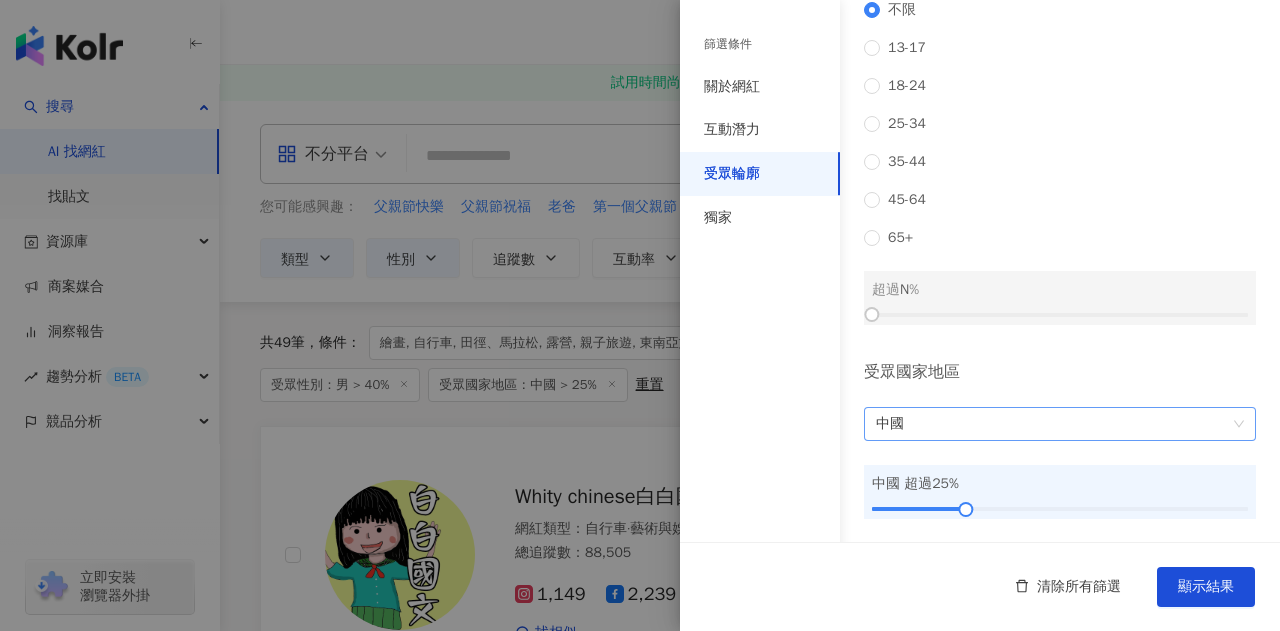click on "中國" at bounding box center [1060, 424] 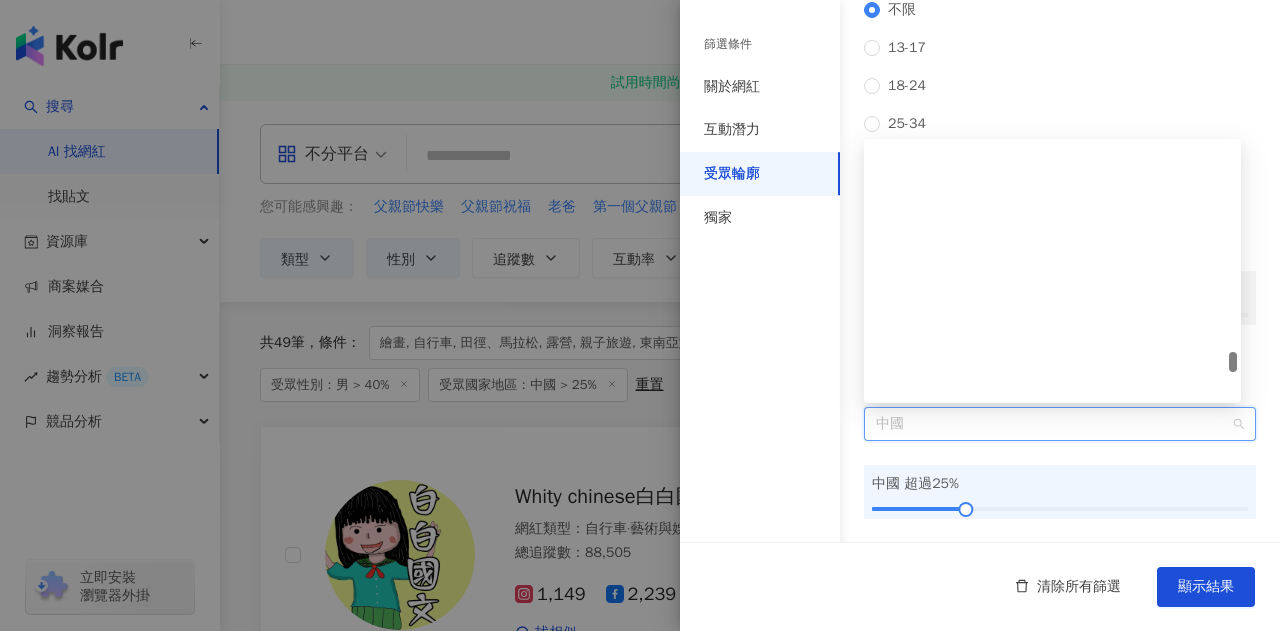 scroll, scrollTop: 7056, scrollLeft: 0, axis: vertical 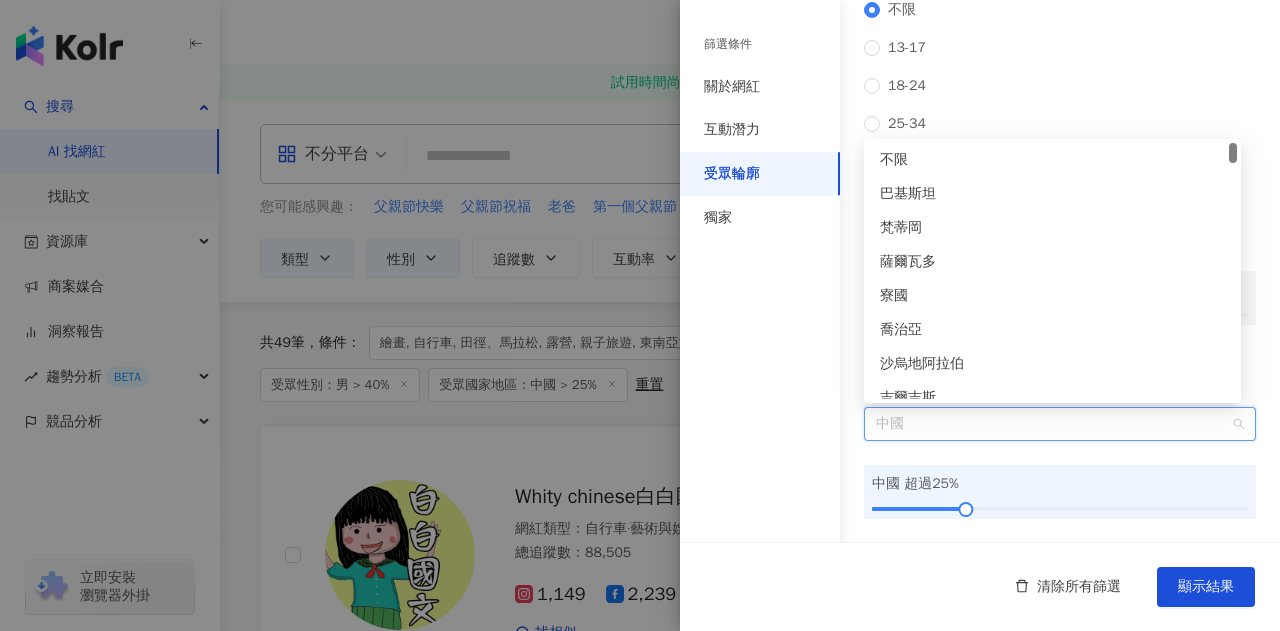 drag, startPoint x: 1232, startPoint y: 390, endPoint x: 1277, endPoint y: 136, distance: 257.9554 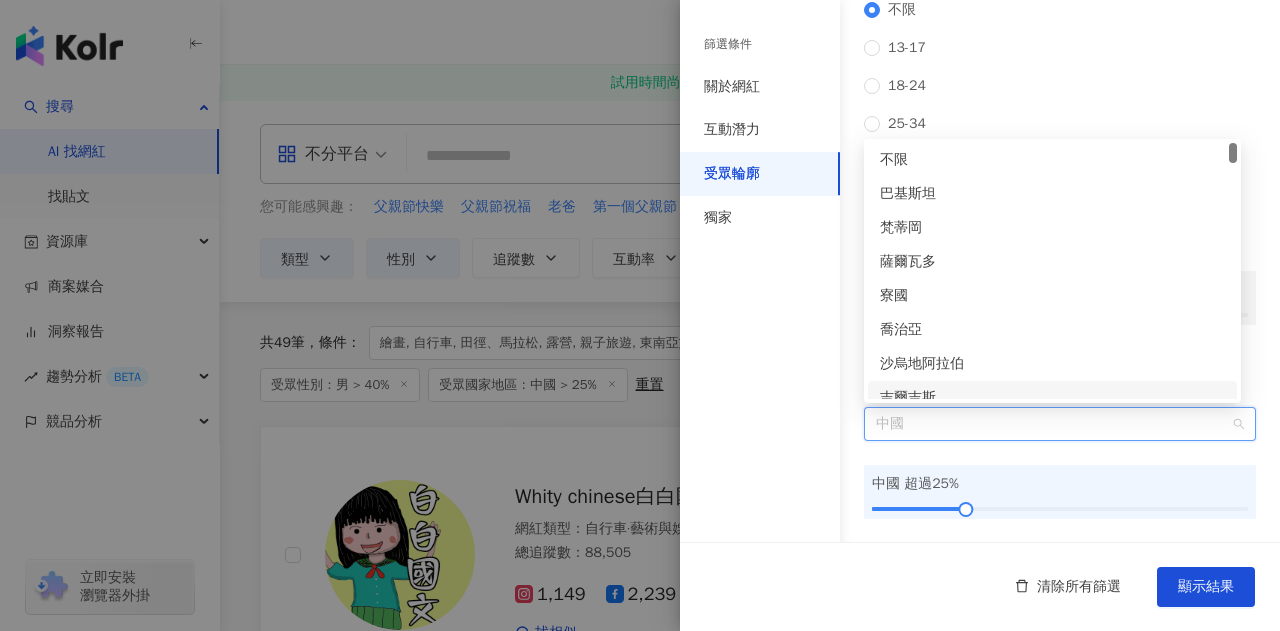 click at bounding box center [640, 315] 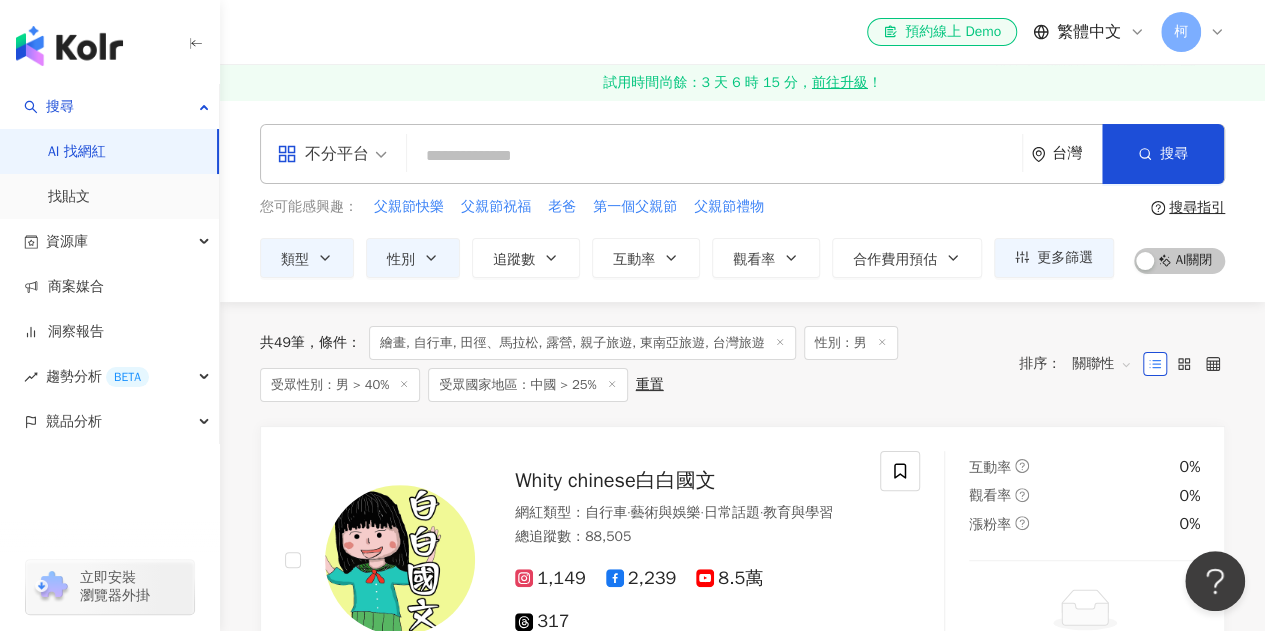 click on "不分平台" at bounding box center (323, 154) 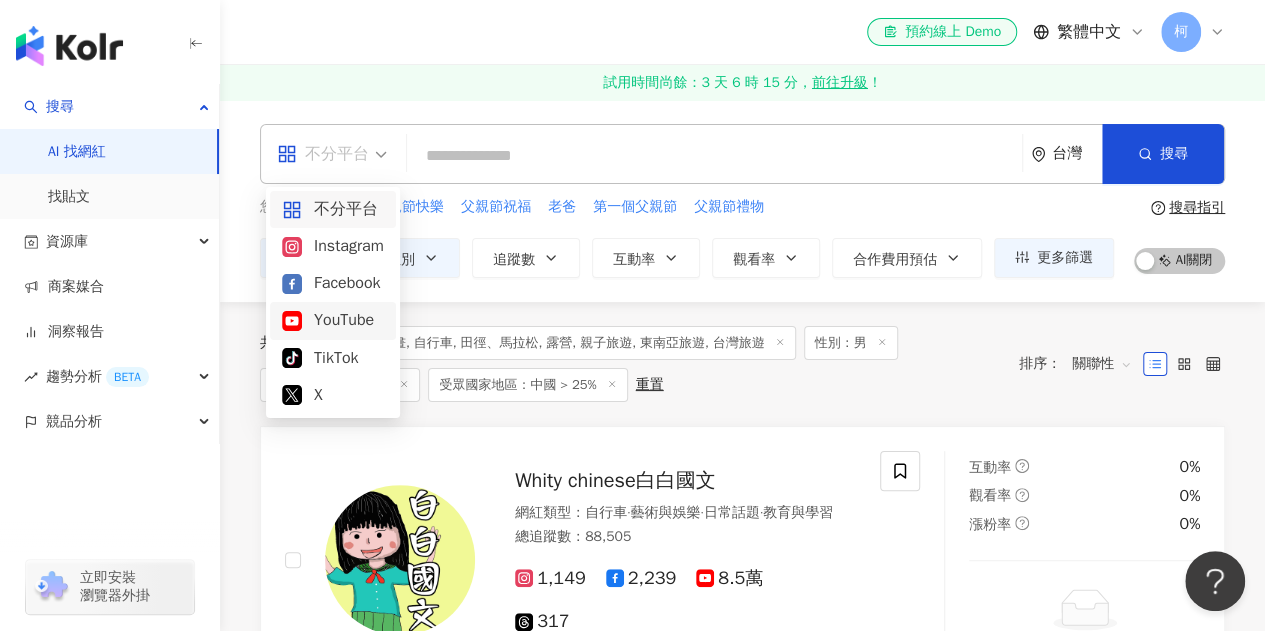 click on "YouTube" at bounding box center (333, 320) 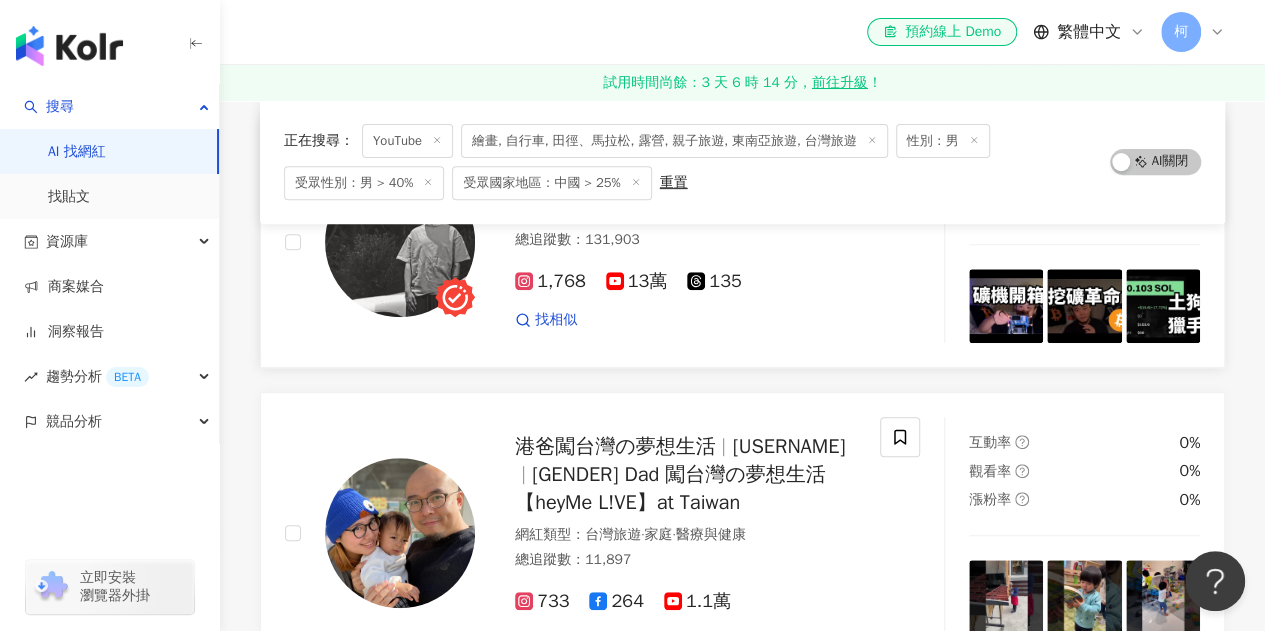 scroll, scrollTop: 0, scrollLeft: 0, axis: both 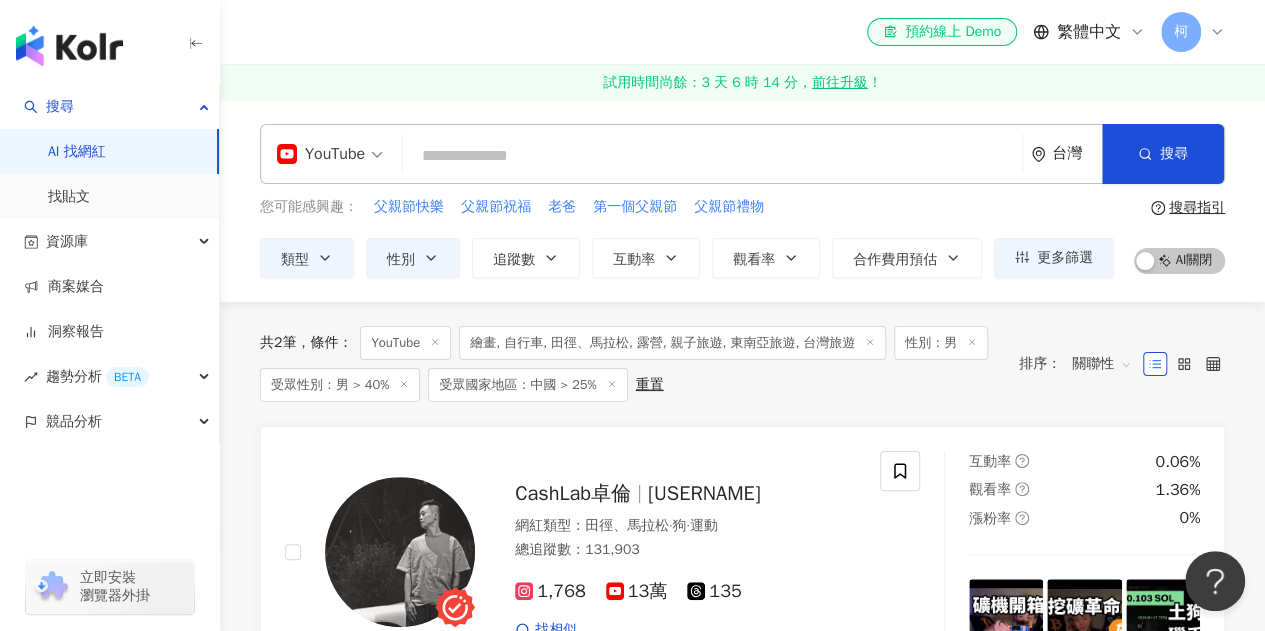 click 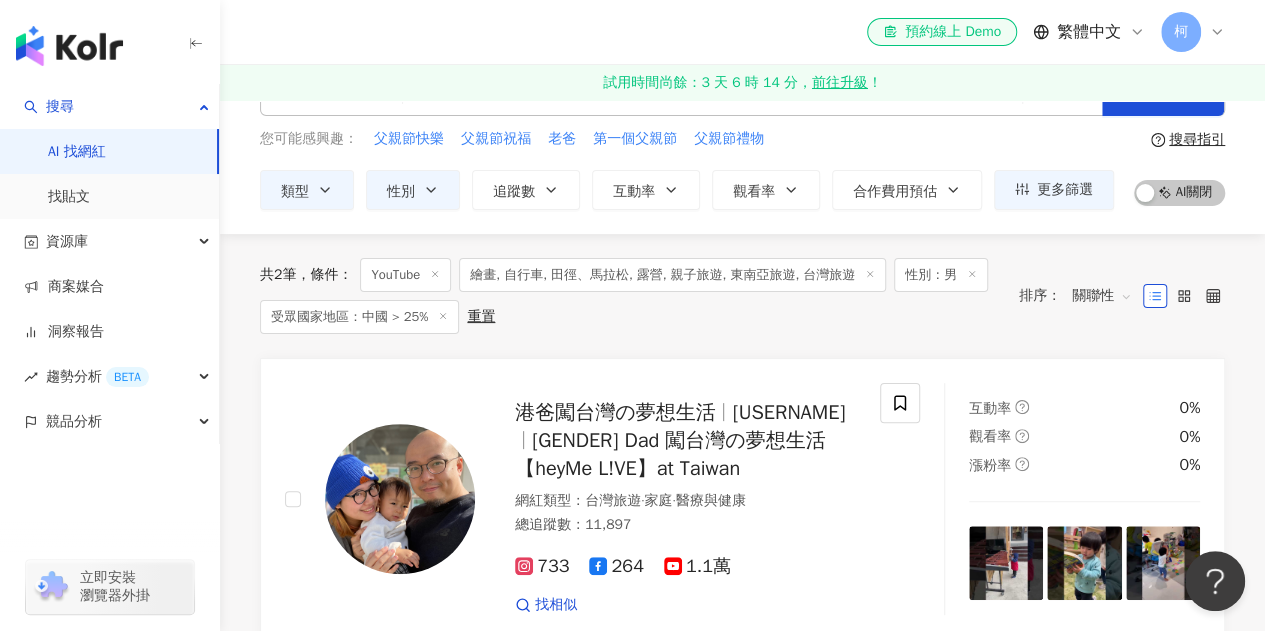 scroll, scrollTop: 100, scrollLeft: 0, axis: vertical 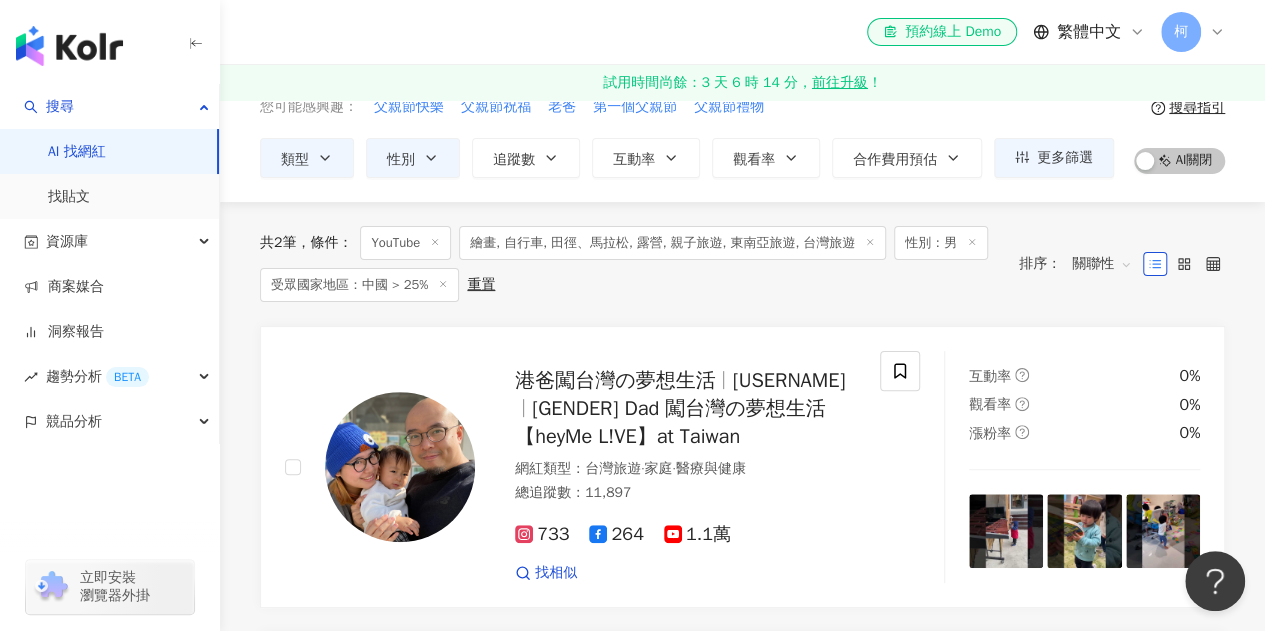 click on "受眾國家地區：中國 > 25%" at bounding box center [359, 285] 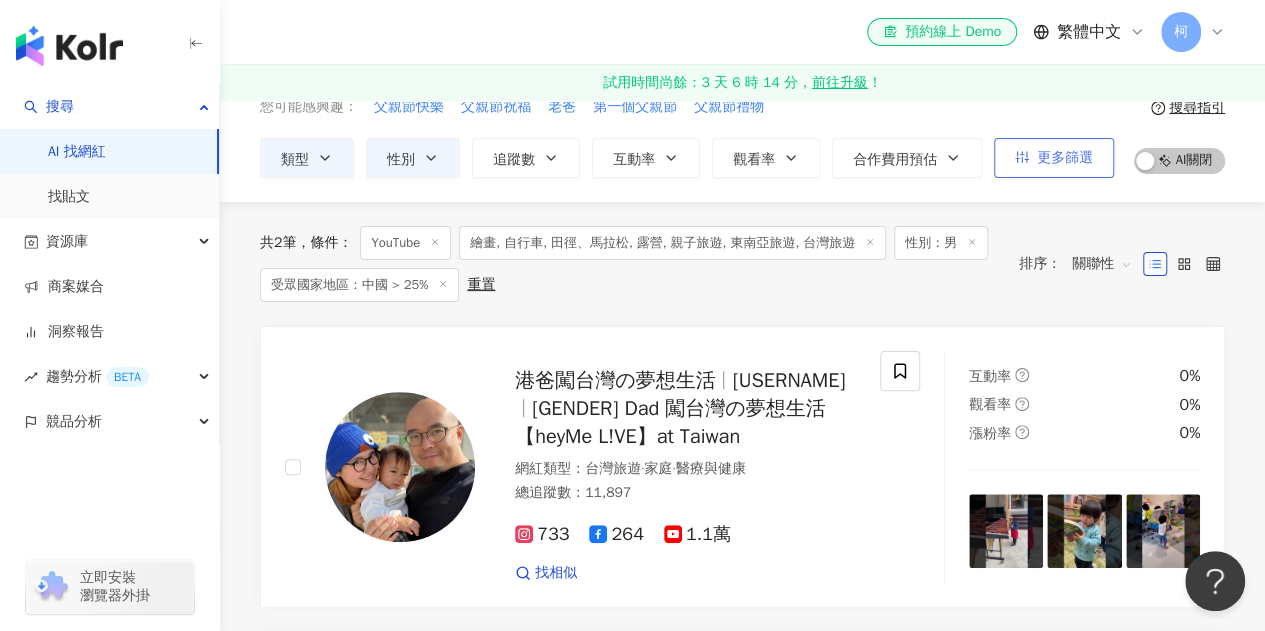 click on "更多篩選" at bounding box center [1054, 158] 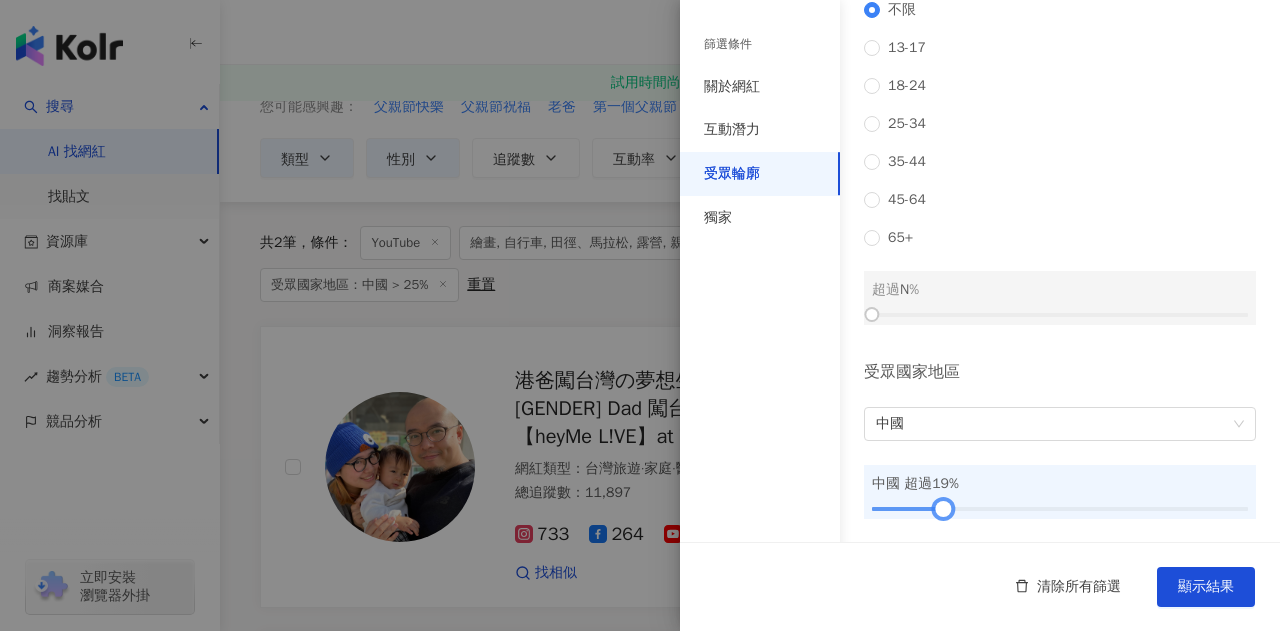 drag, startPoint x: 954, startPoint y: 508, endPoint x: 932, endPoint y: 507, distance: 22.022715 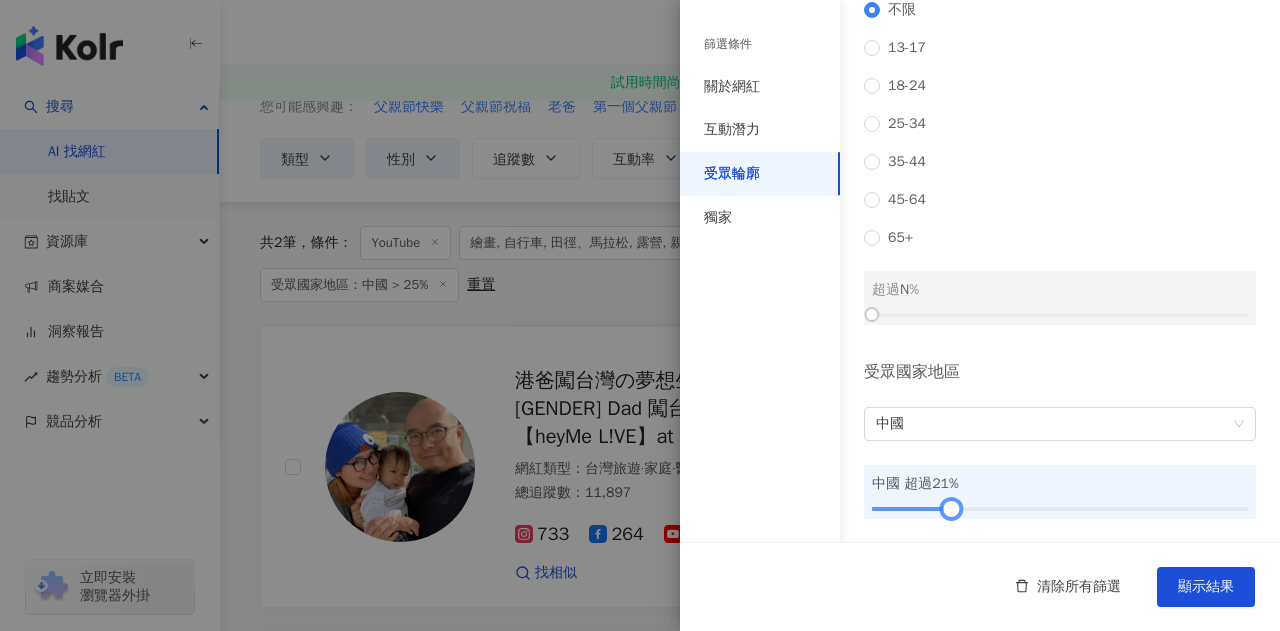 click at bounding box center (950, 509) 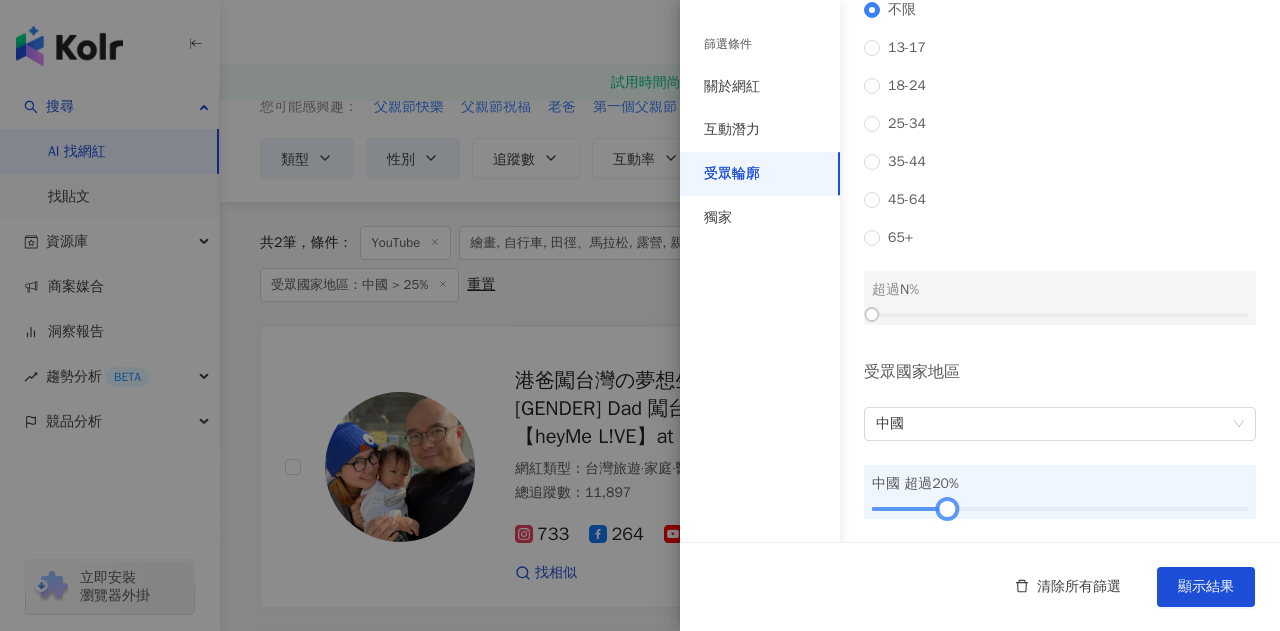 click at bounding box center (947, 509) 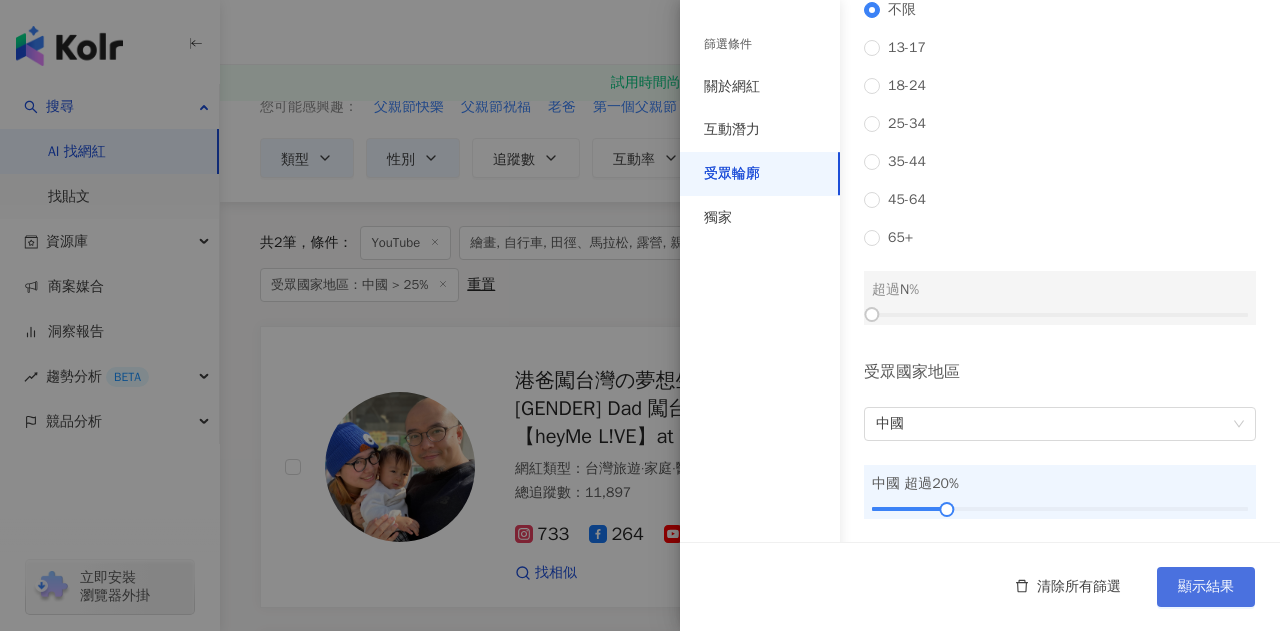 click on "顯示結果" at bounding box center [1206, 587] 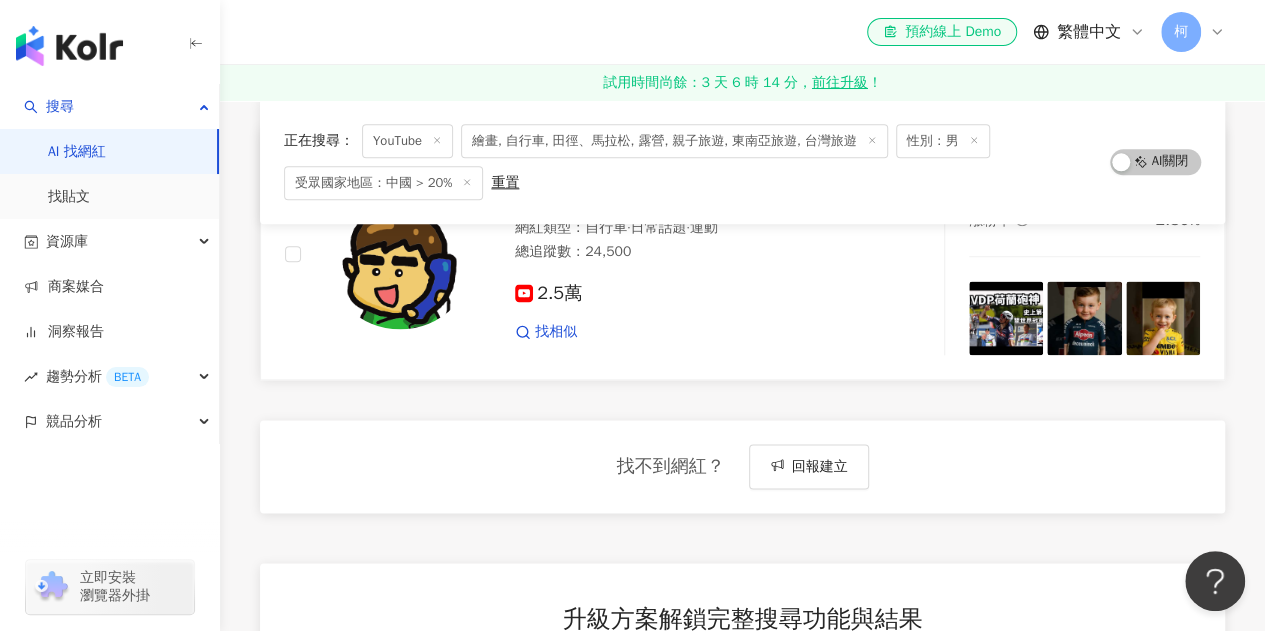 scroll, scrollTop: 1200, scrollLeft: 0, axis: vertical 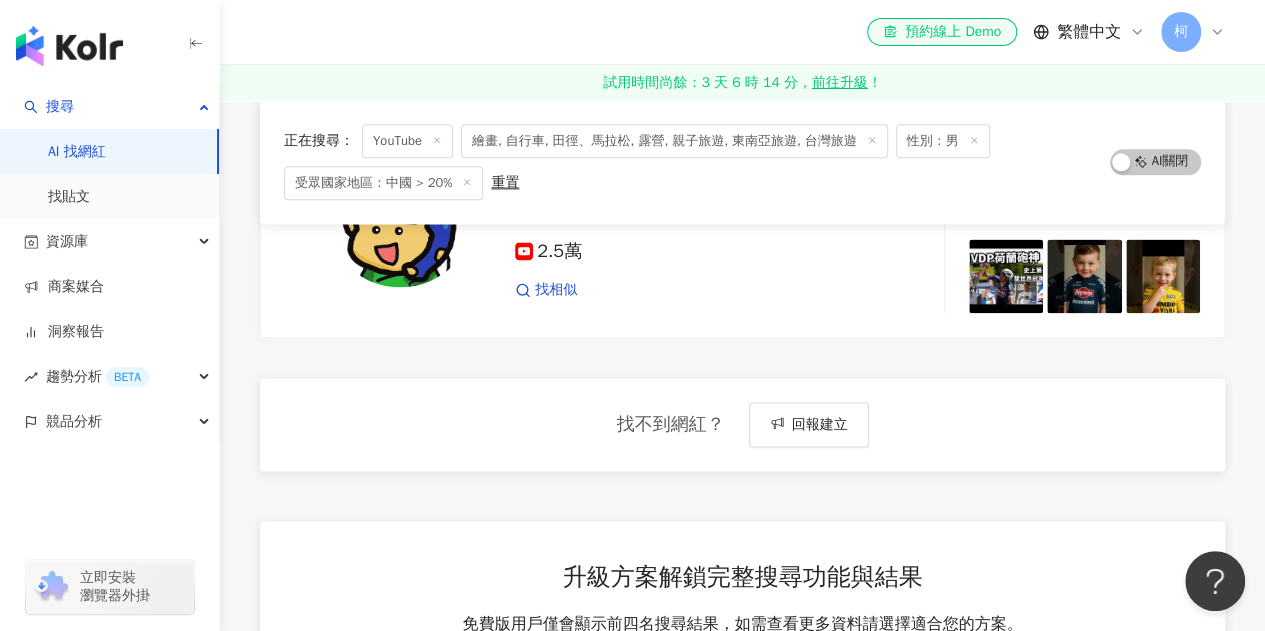 click 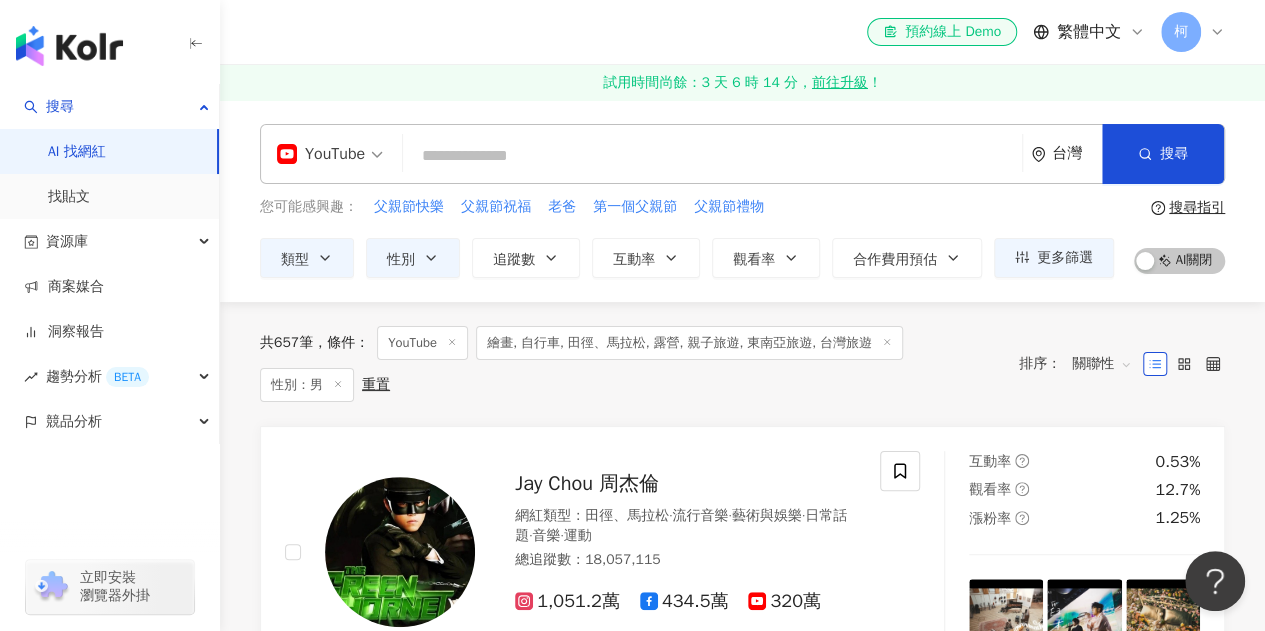 click on "繪畫, 自行車, 田徑、馬拉松, 露營, 親子旅遊, 東南亞旅遊, 台灣旅遊" at bounding box center (689, 343) 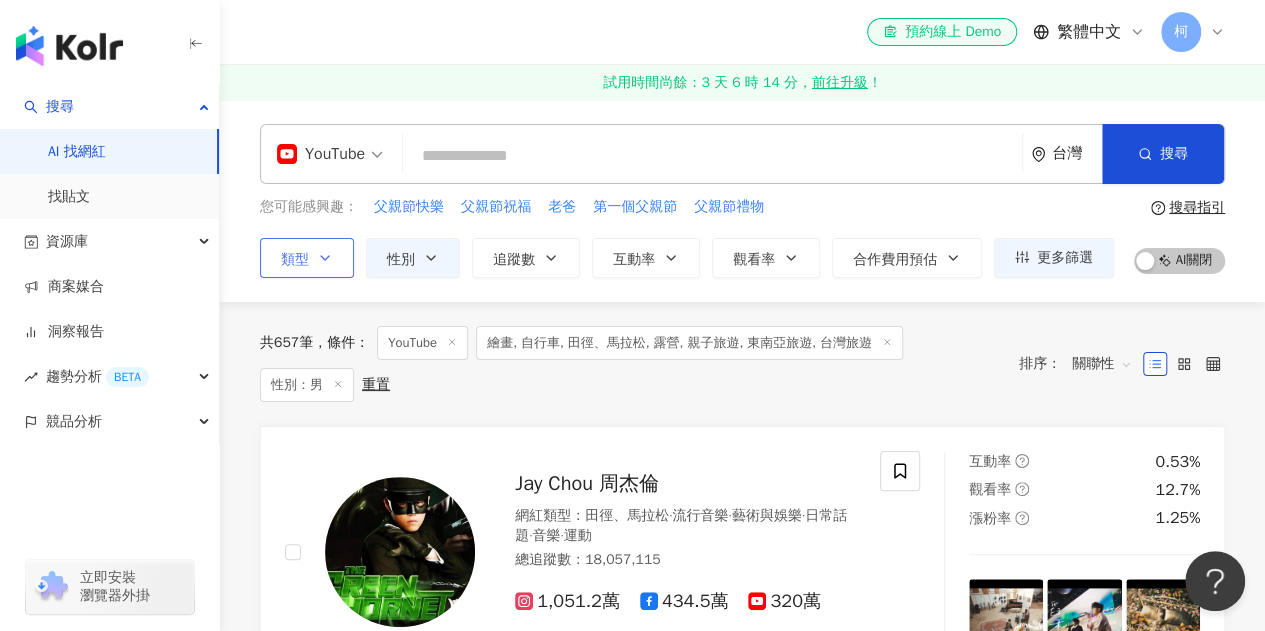click on "類型" at bounding box center [307, 258] 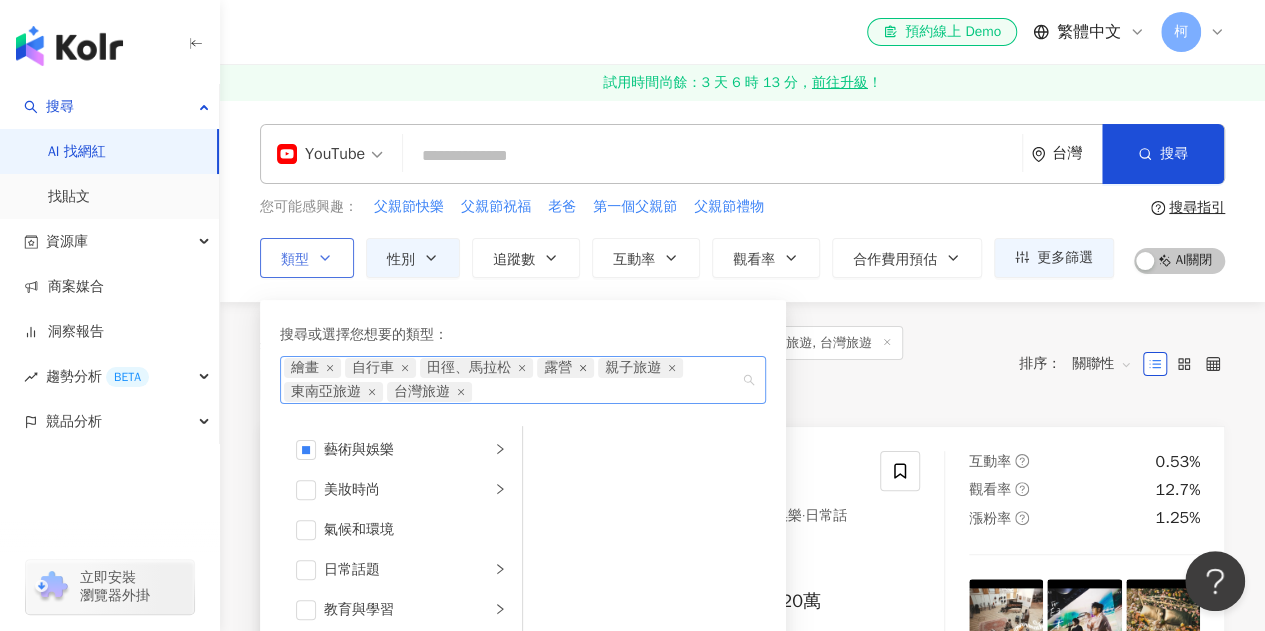 click 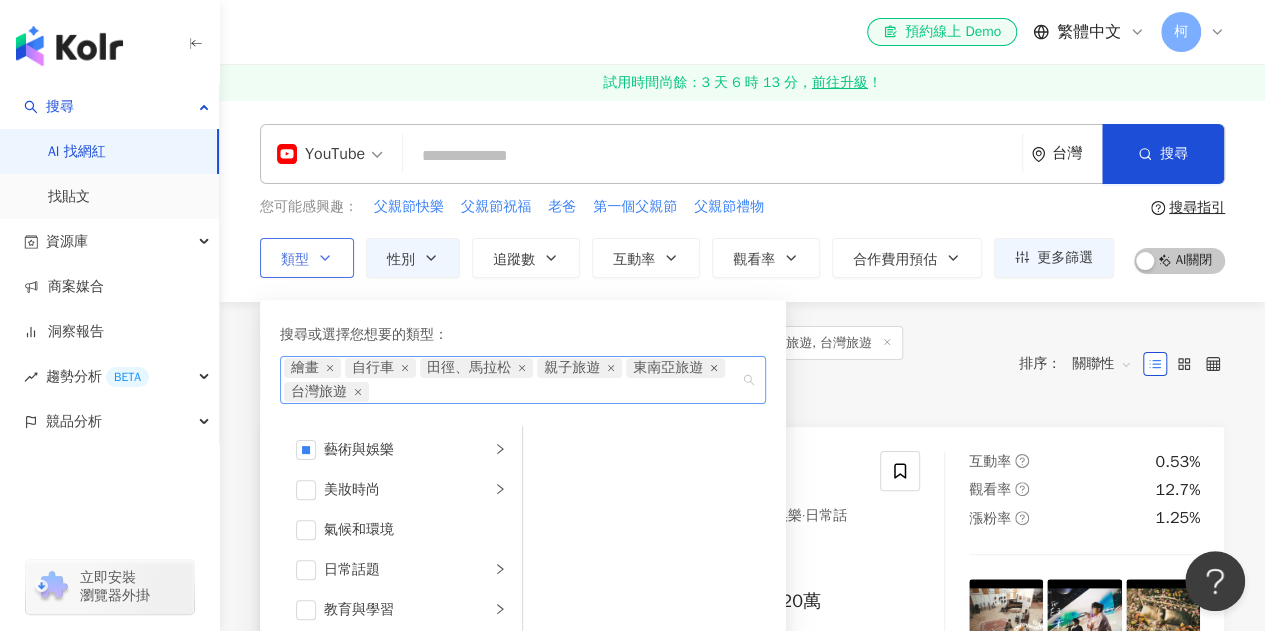click 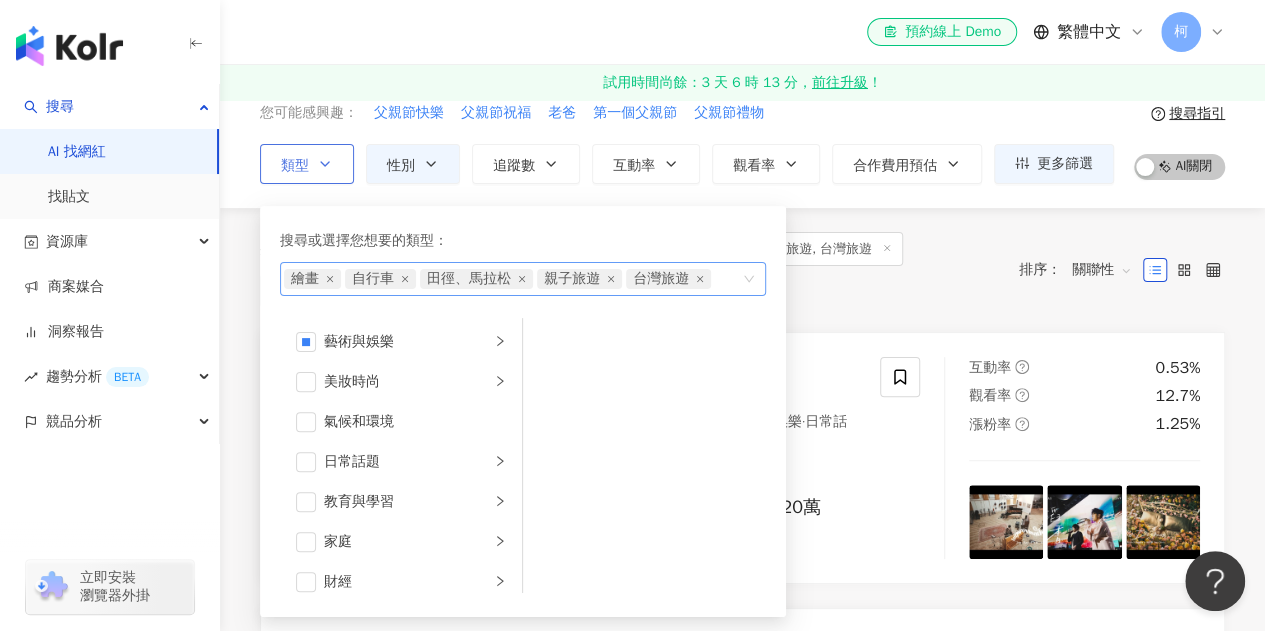 scroll, scrollTop: 200, scrollLeft: 0, axis: vertical 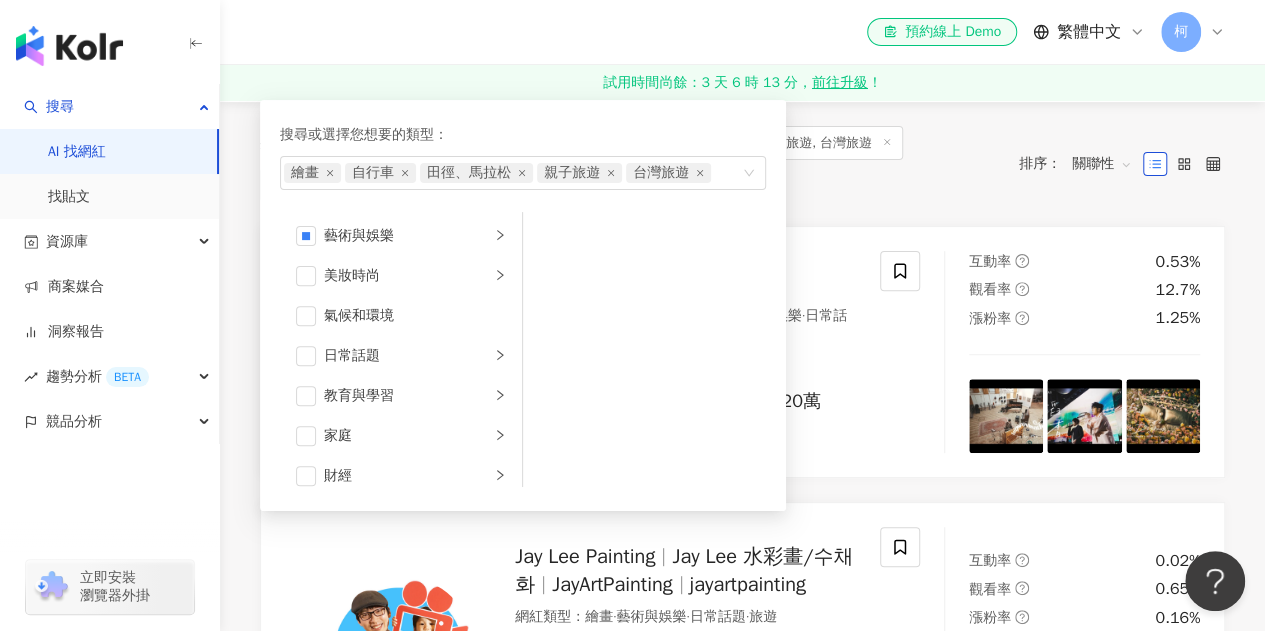 click on "共  657  筆 條件 ： YouTube 繪畫, 自行車, 田徑、馬拉松, 露營, 親子旅遊, 東南亞旅遊, 台灣旅遊 性別：男 重置 排序： 關聯性" at bounding box center [742, 164] 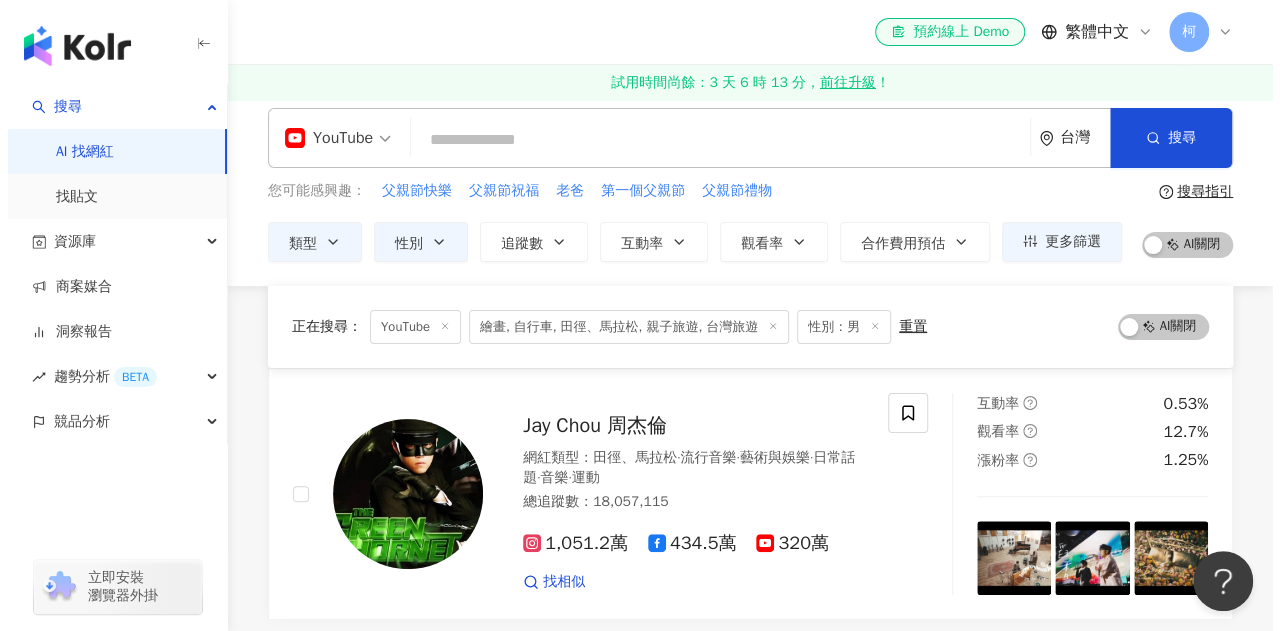 scroll, scrollTop: 0, scrollLeft: 0, axis: both 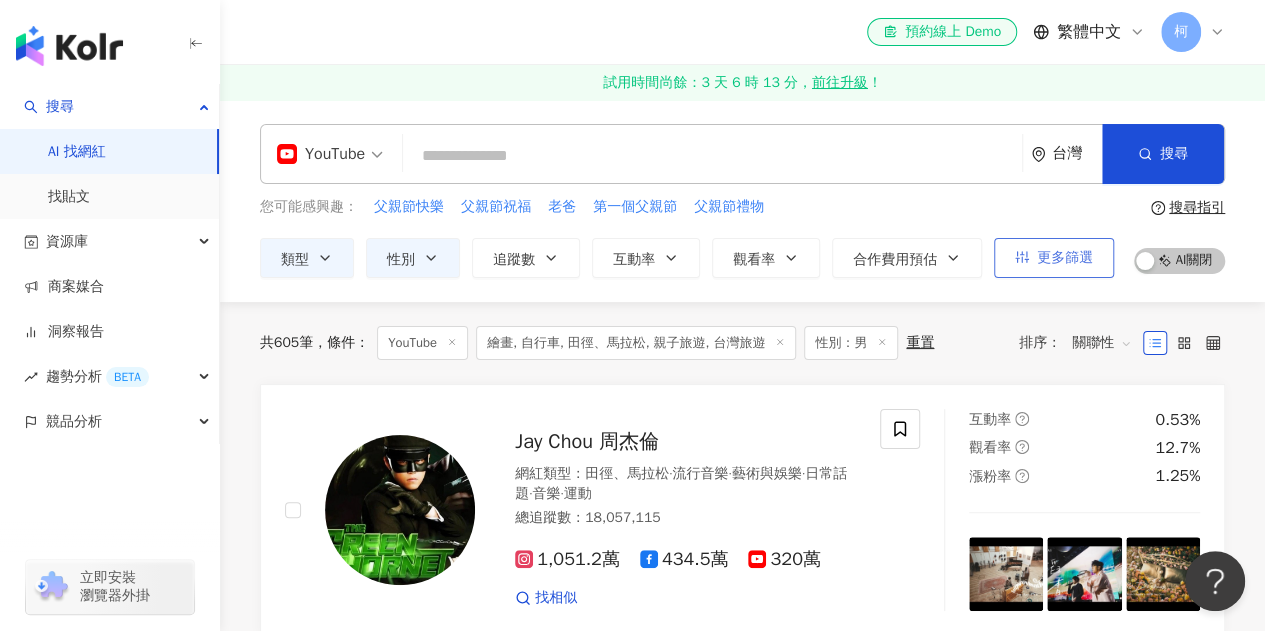 click on "更多篩選" at bounding box center [1065, 258] 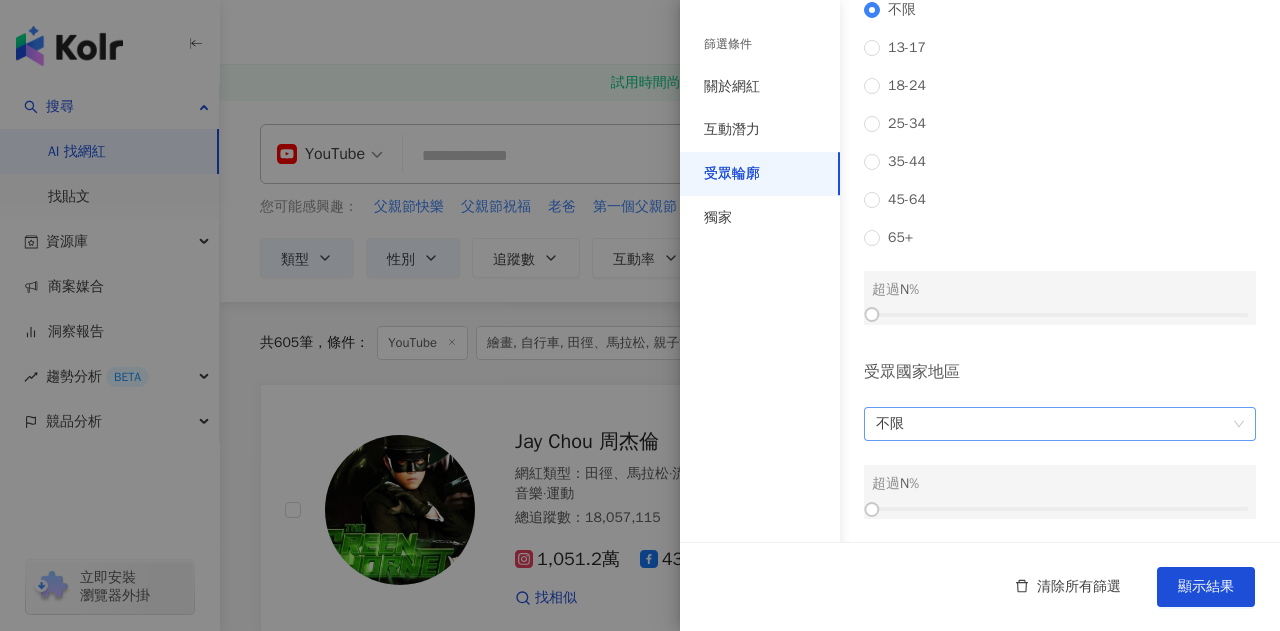 click on "不限" at bounding box center (1060, 424) 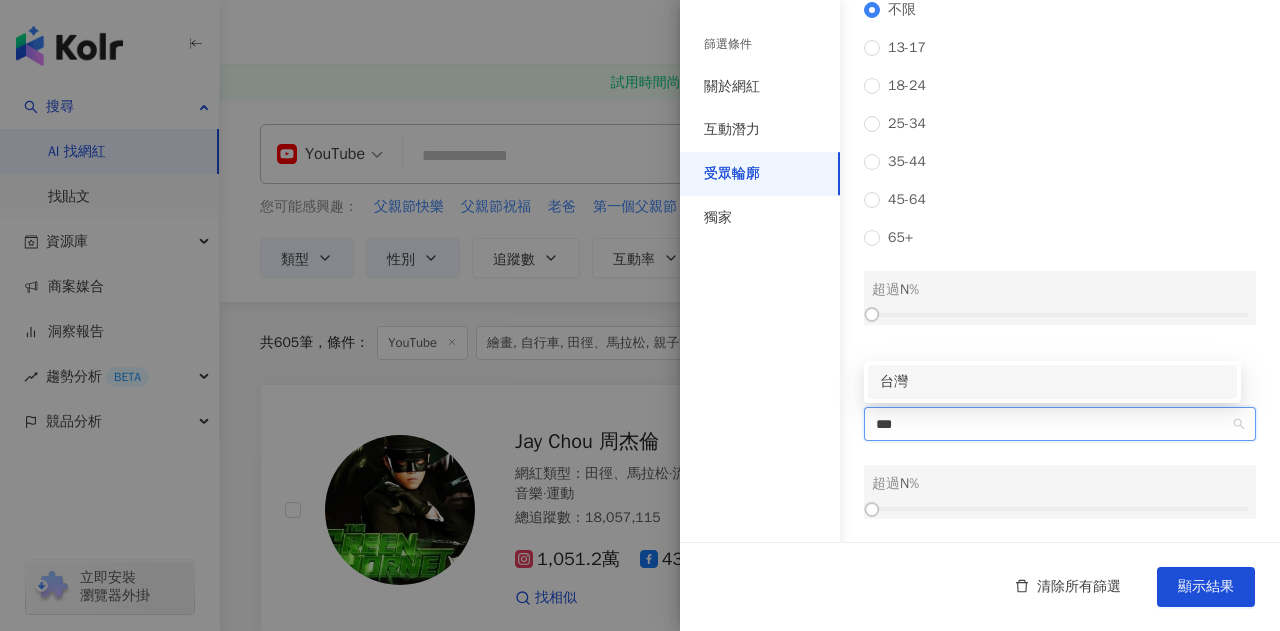 type on "**" 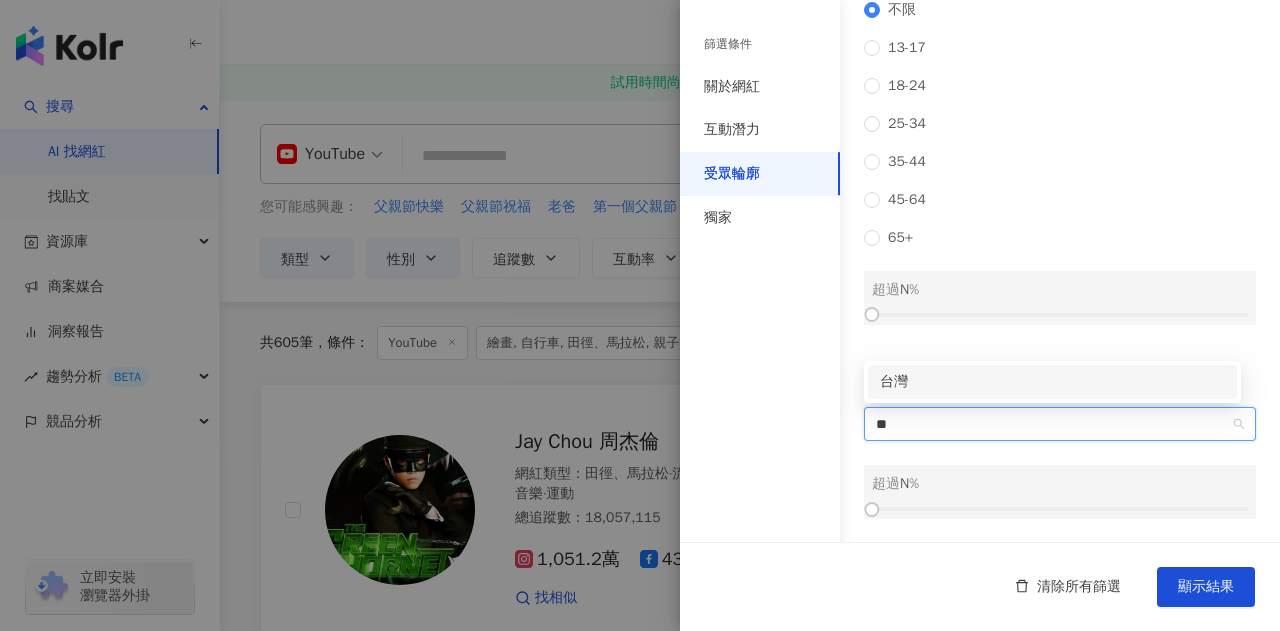 click on "台灣" at bounding box center [1052, 382] 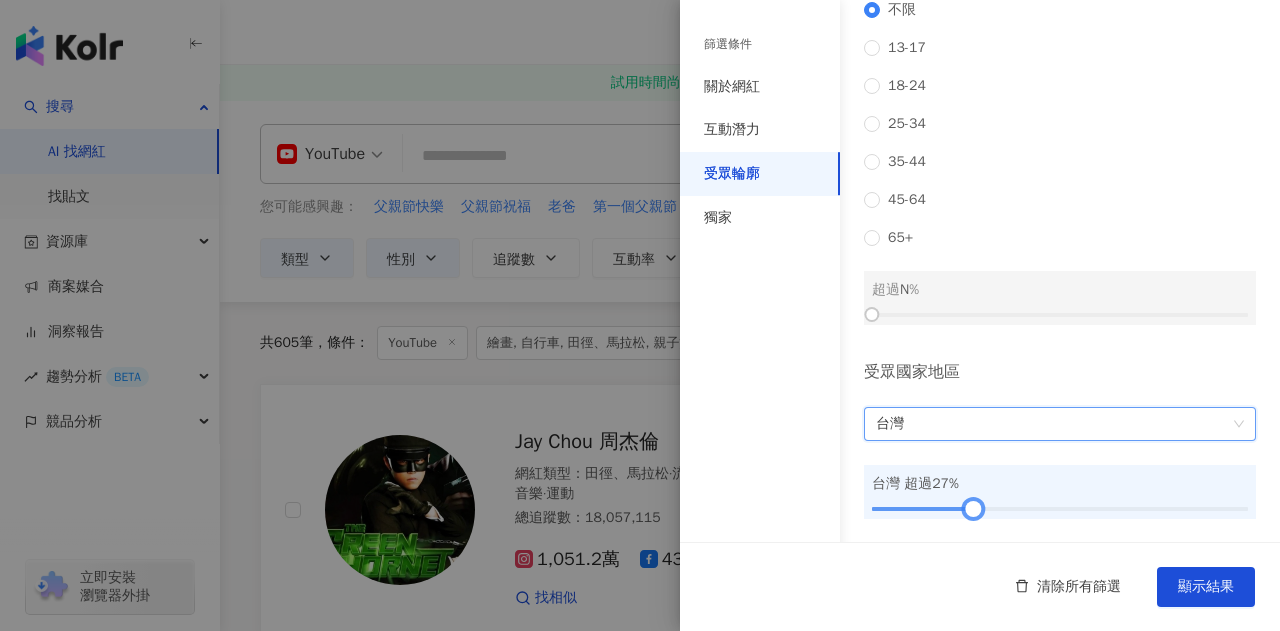 drag, startPoint x: 975, startPoint y: 503, endPoint x: 1006, endPoint y: 503, distance: 31 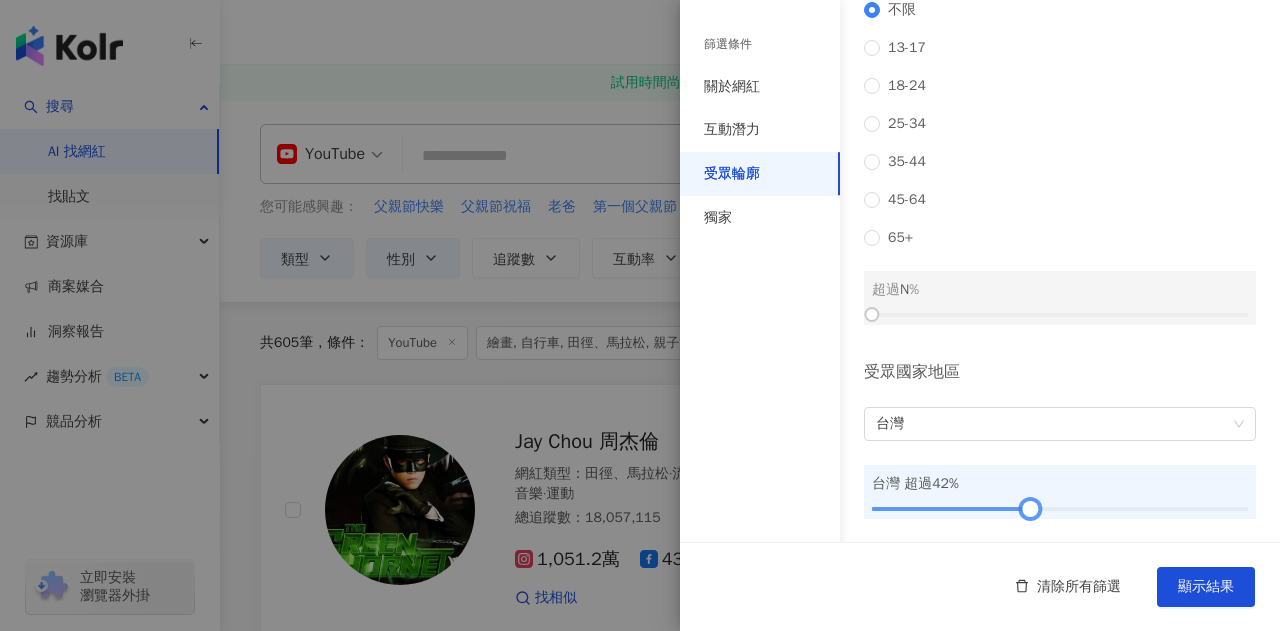 click at bounding box center (1060, 509) 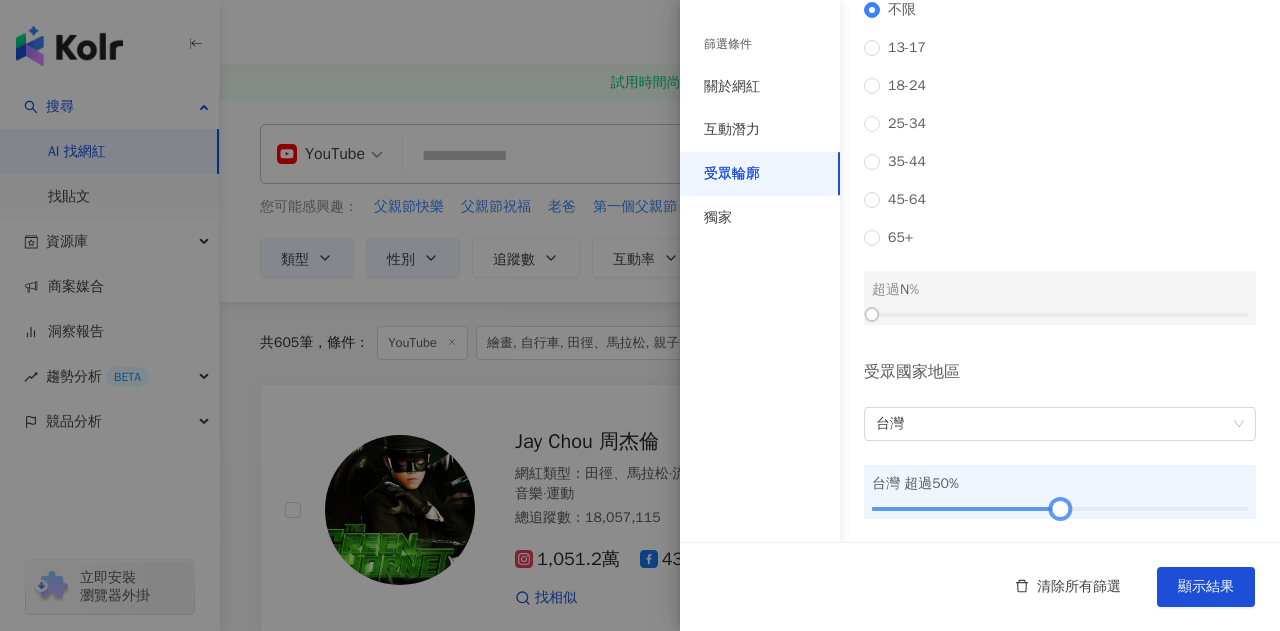 drag, startPoint x: 1039, startPoint y: 504, endPoint x: 1052, endPoint y: 507, distance: 13.341664 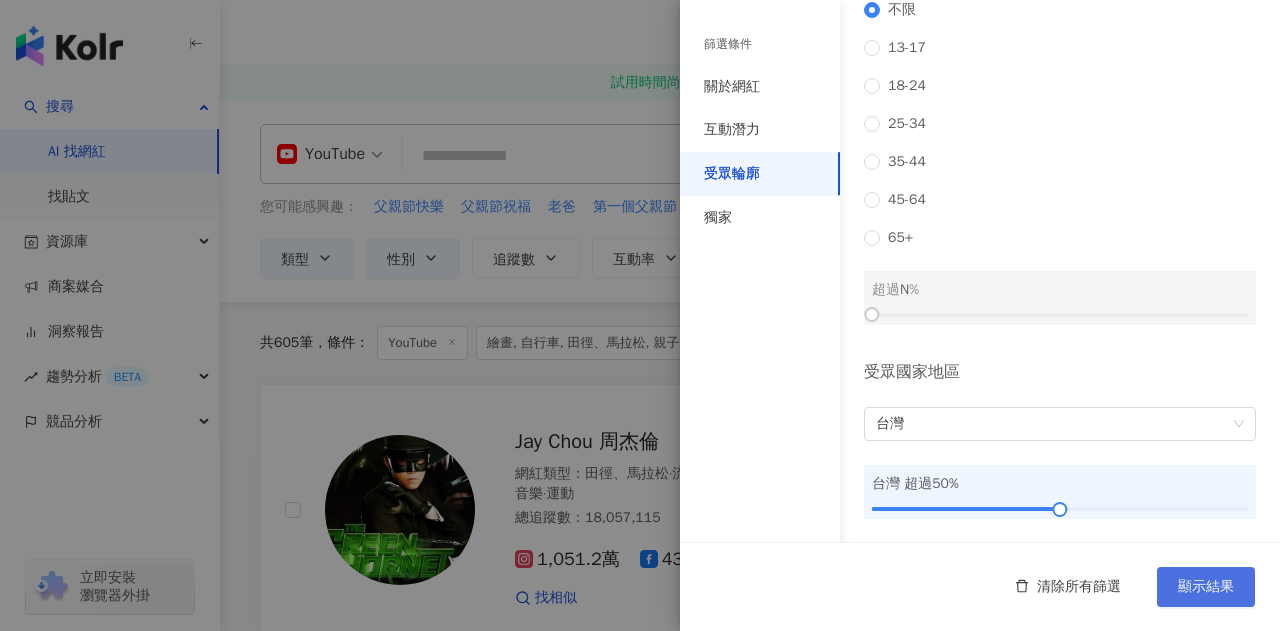 click on "顯示結果" at bounding box center [1206, 587] 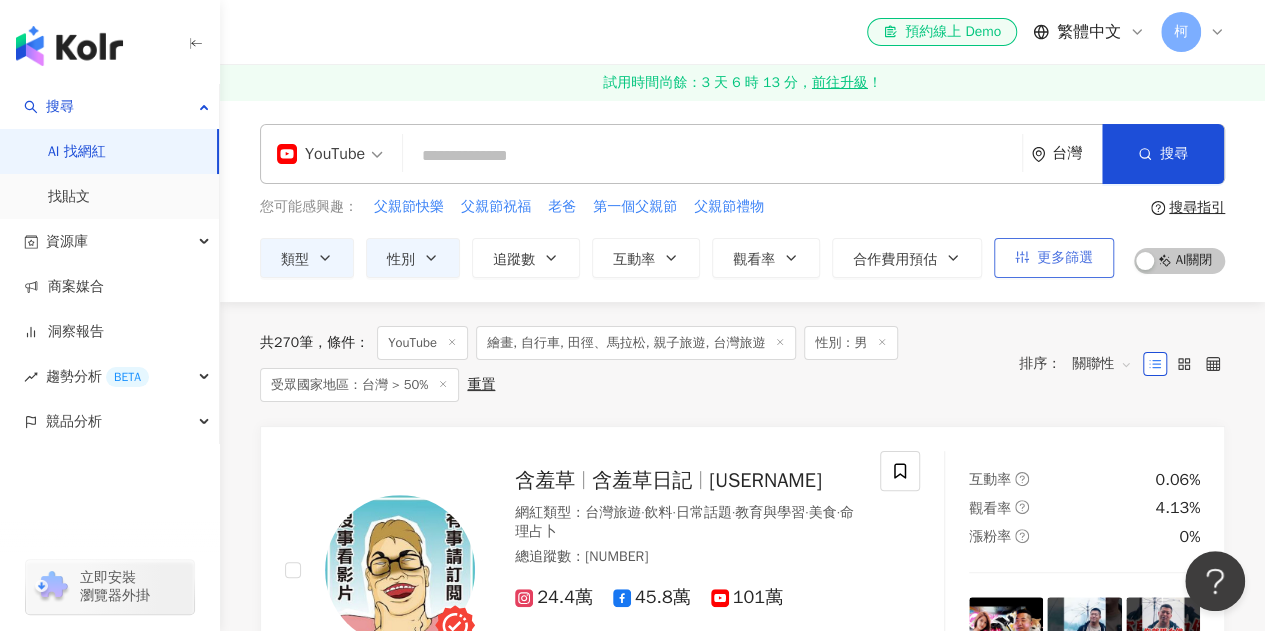 click on "更多篩選" at bounding box center (1065, 258) 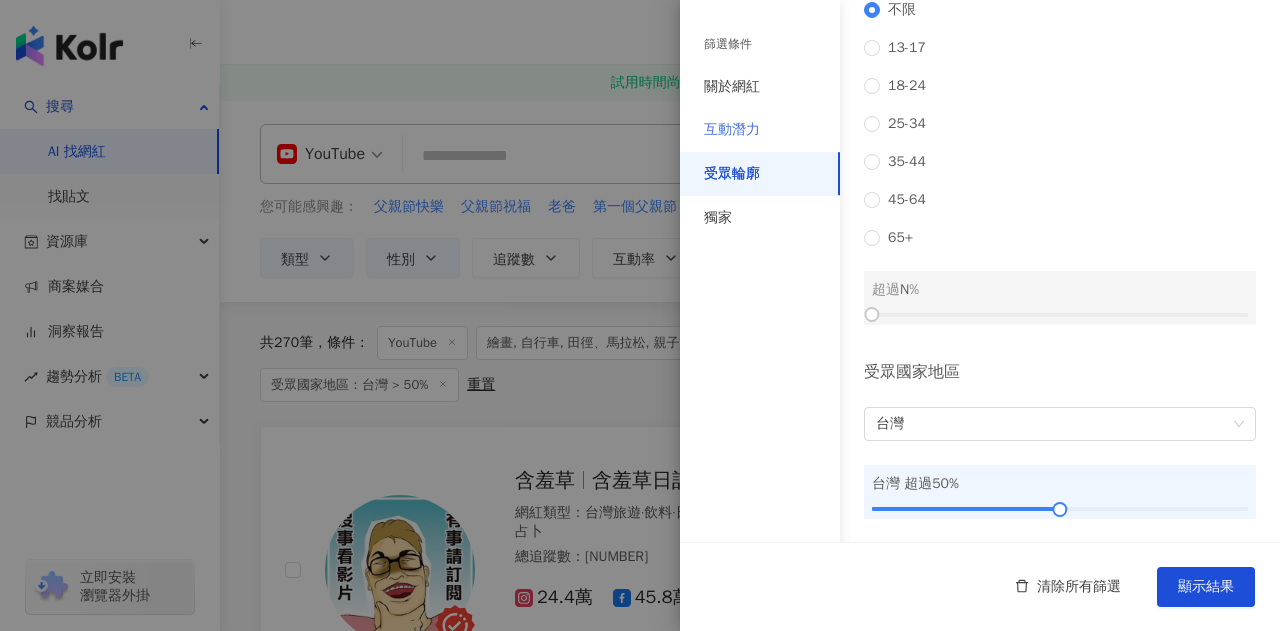 click on "互動潛力" at bounding box center [760, 130] 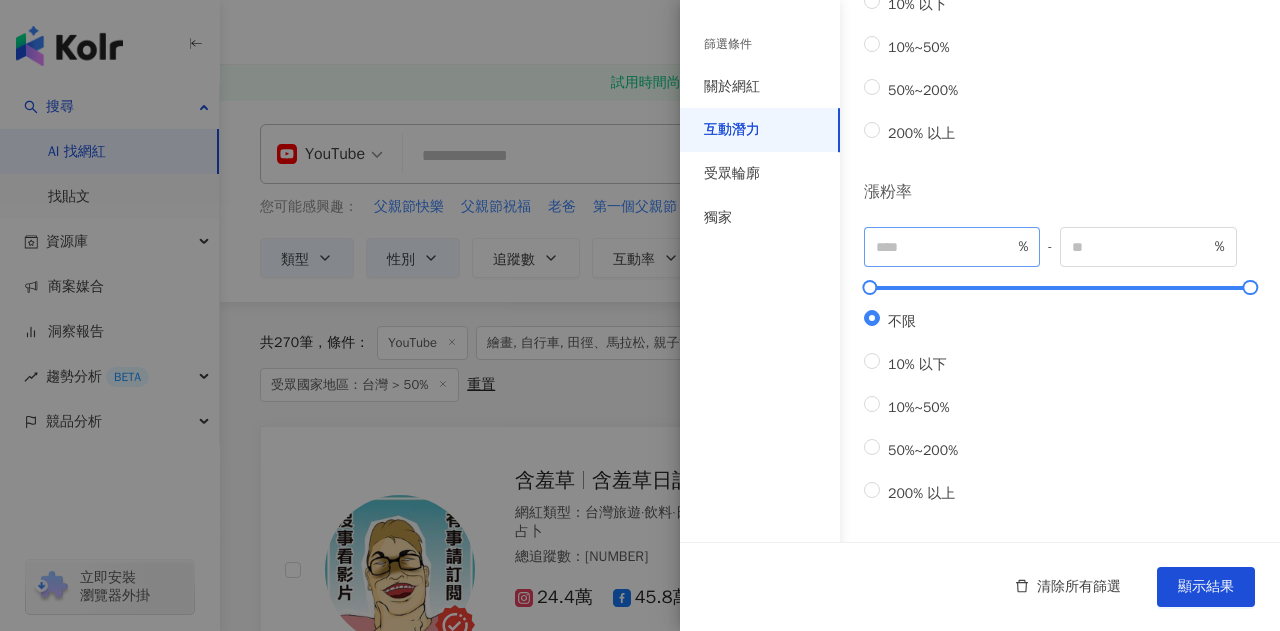 scroll, scrollTop: 708, scrollLeft: 0, axis: vertical 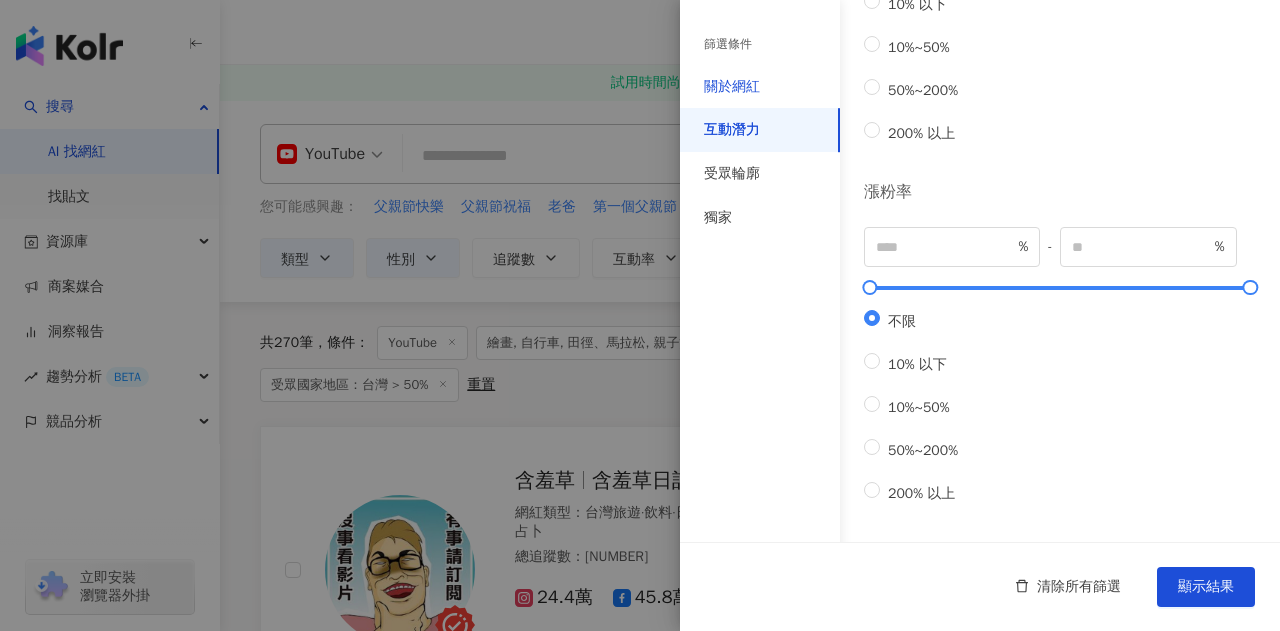 click on "關於網紅" at bounding box center (732, 87) 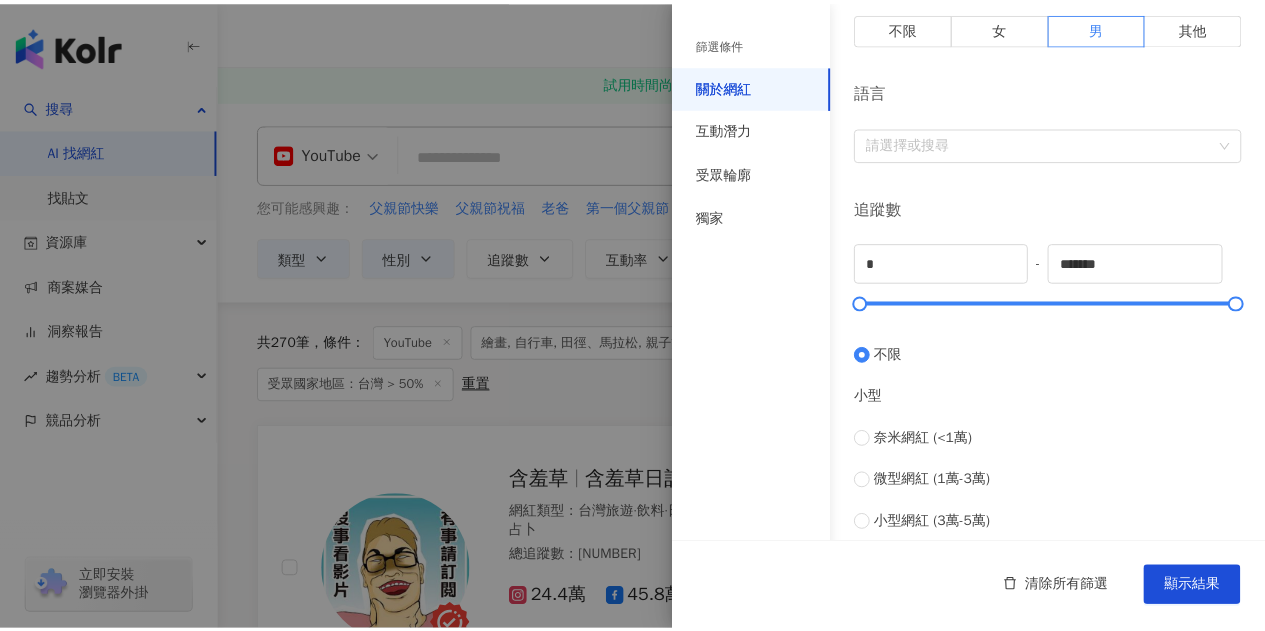 scroll, scrollTop: 208, scrollLeft: 0, axis: vertical 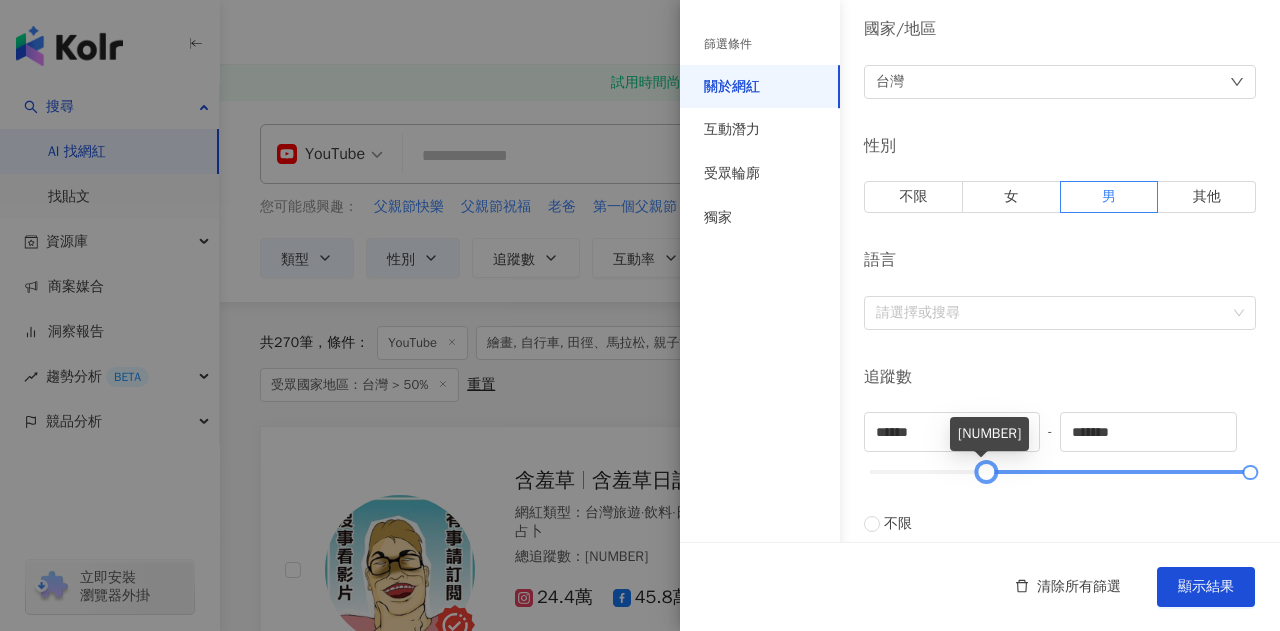drag, startPoint x: 894, startPoint y: 471, endPoint x: 981, endPoint y: 469, distance: 87.02299 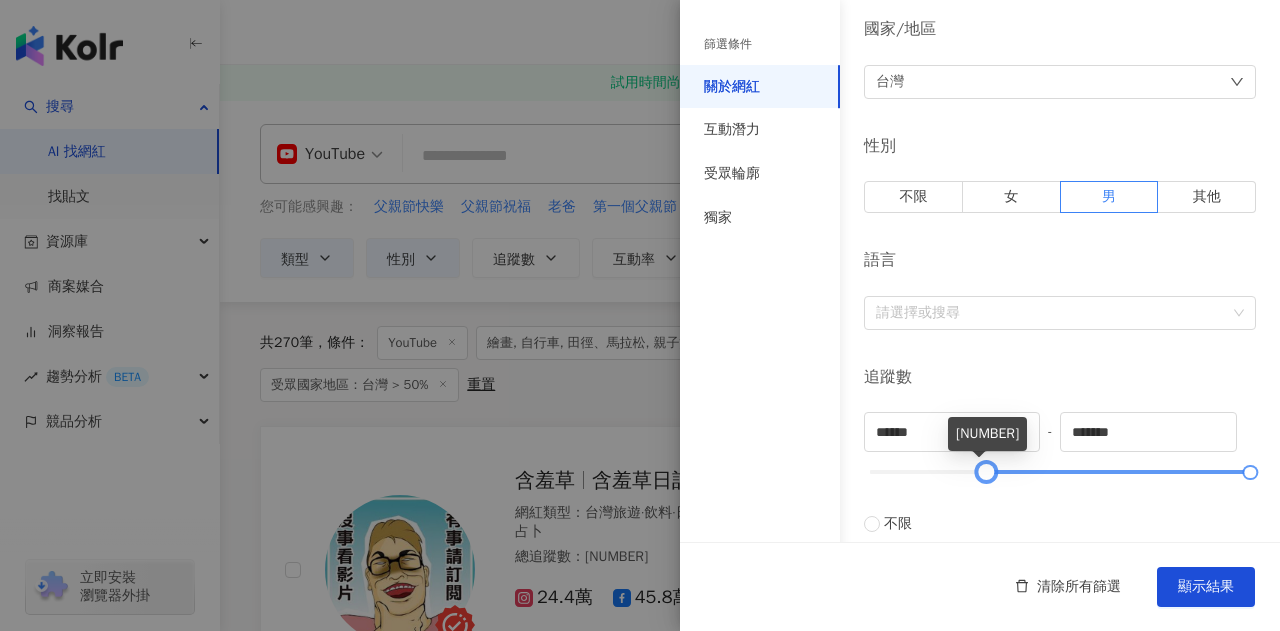 type on "******" 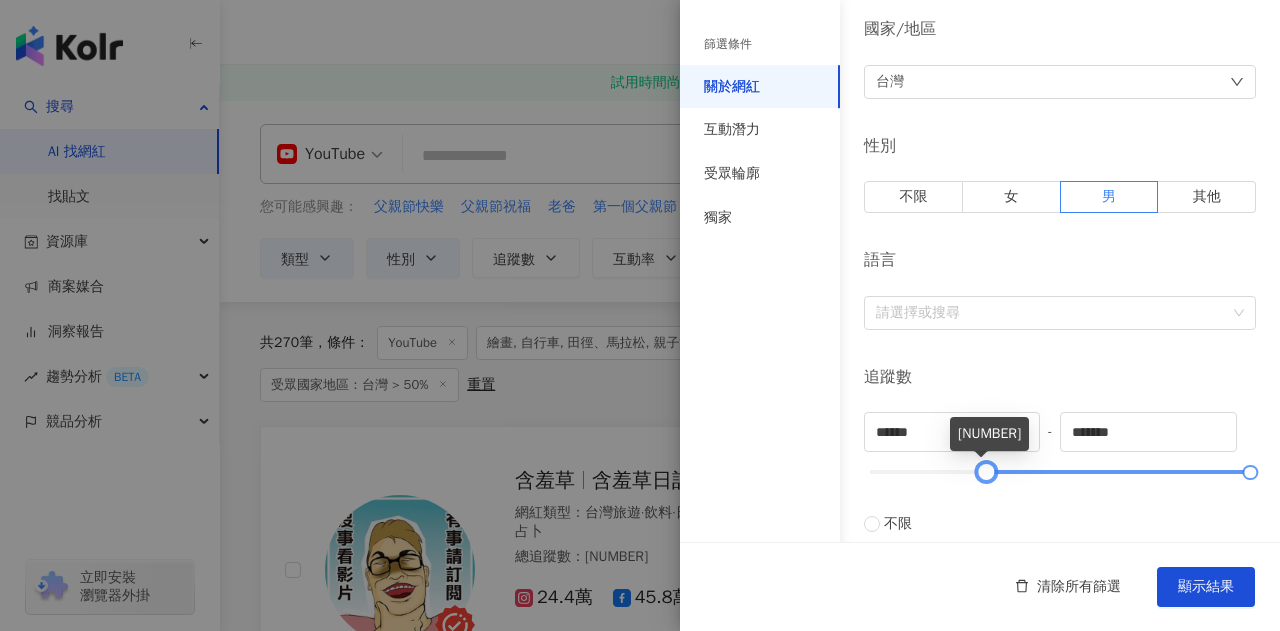 click at bounding box center (985, 472) 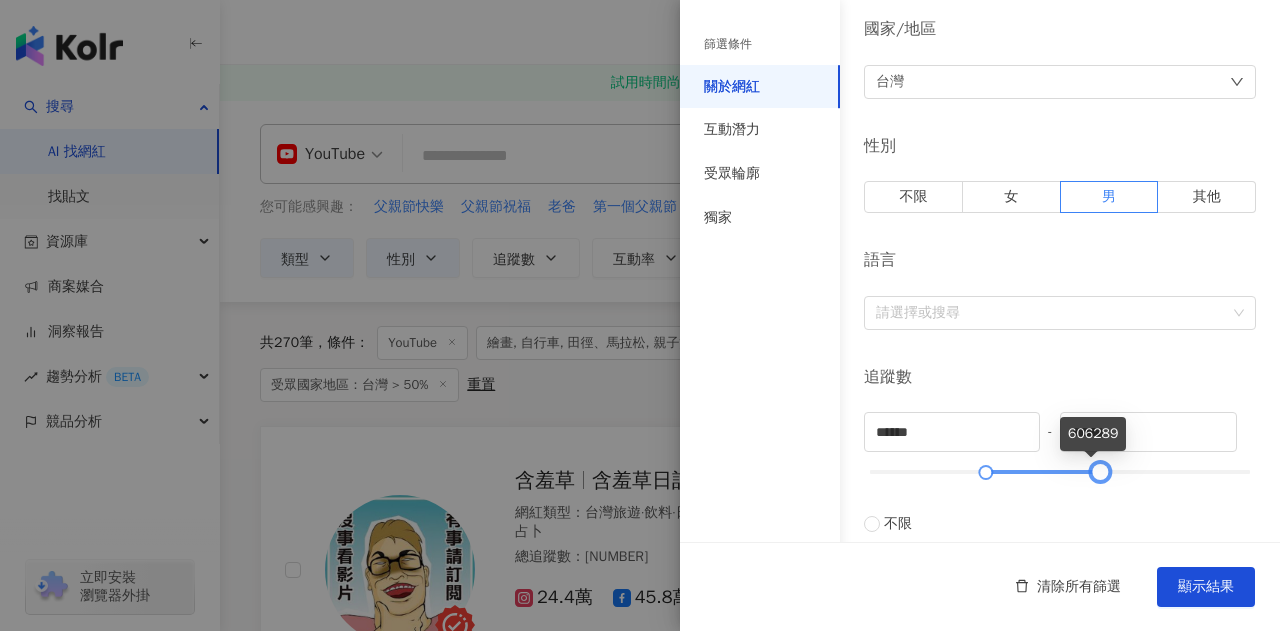 type on "******" 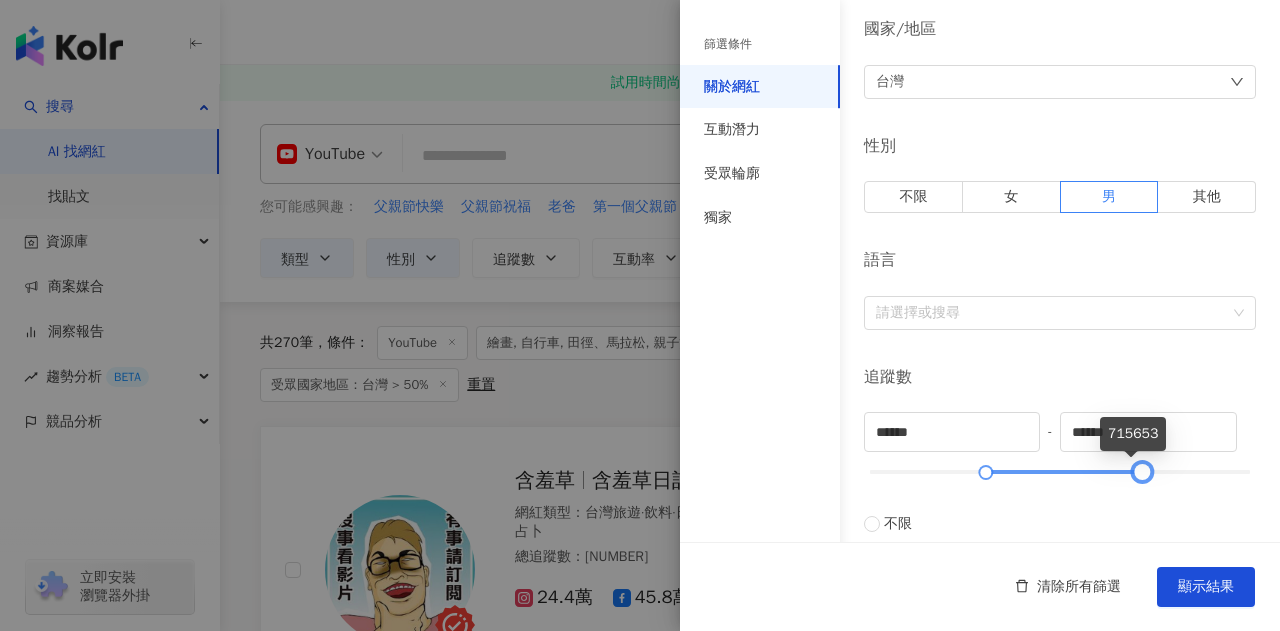 drag, startPoint x: 1242, startPoint y: 473, endPoint x: 1138, endPoint y: 469, distance: 104.0769 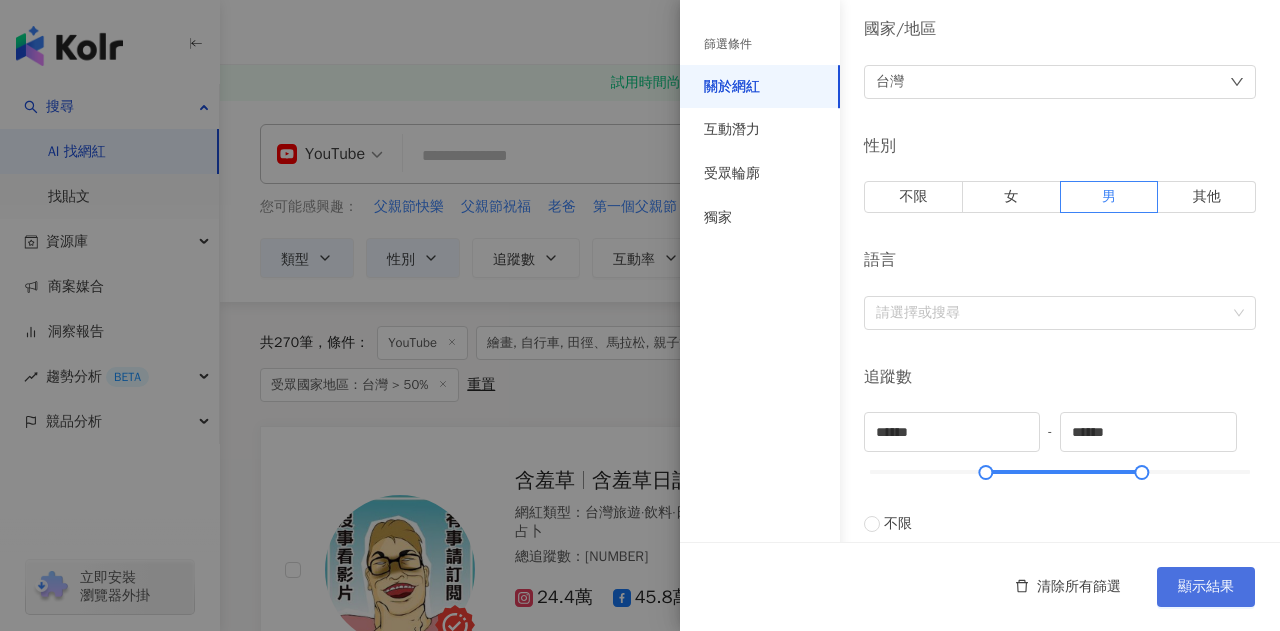 click on "顯示結果" at bounding box center (1206, 587) 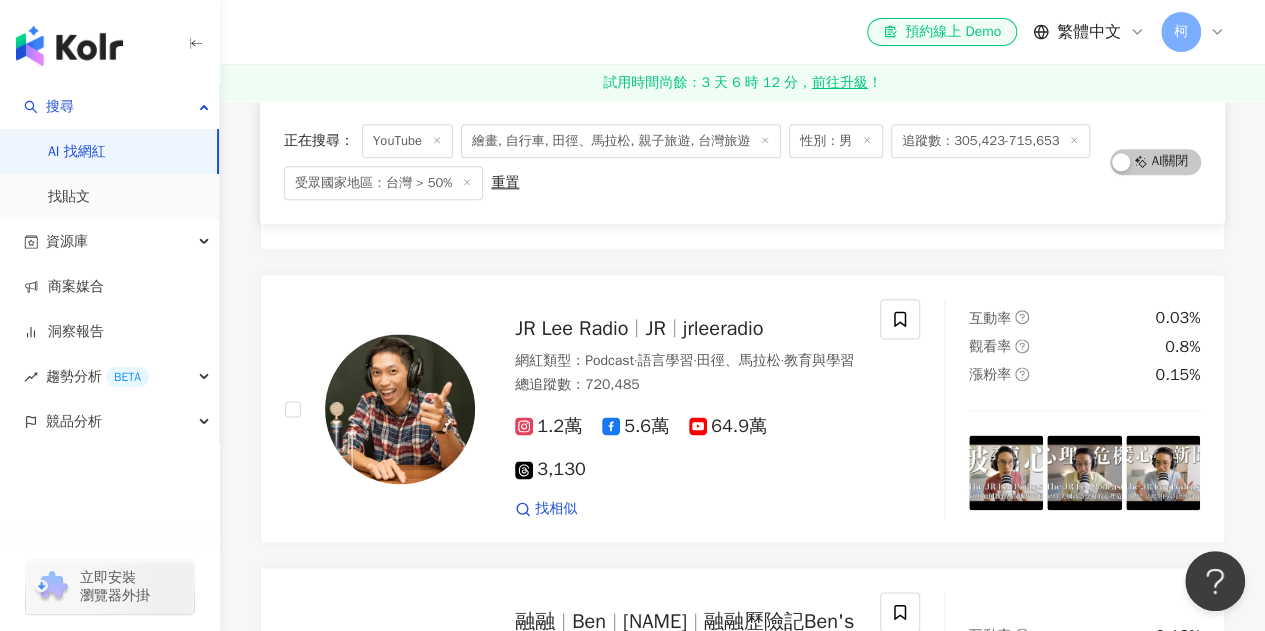 scroll, scrollTop: 1400, scrollLeft: 0, axis: vertical 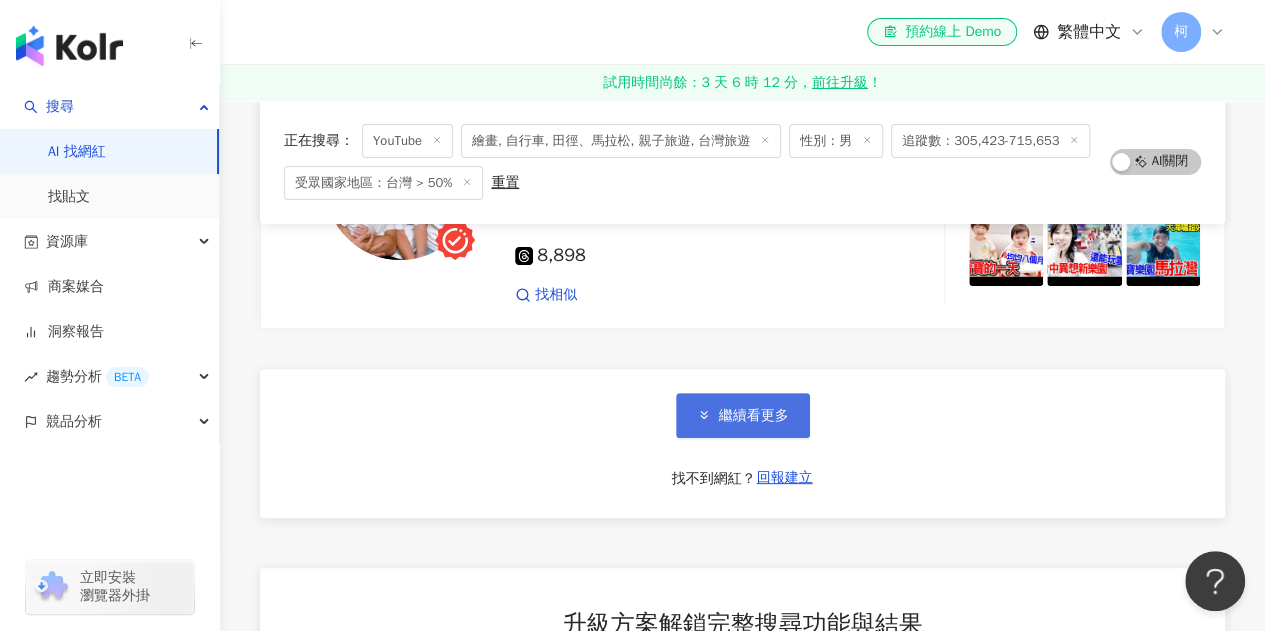 click 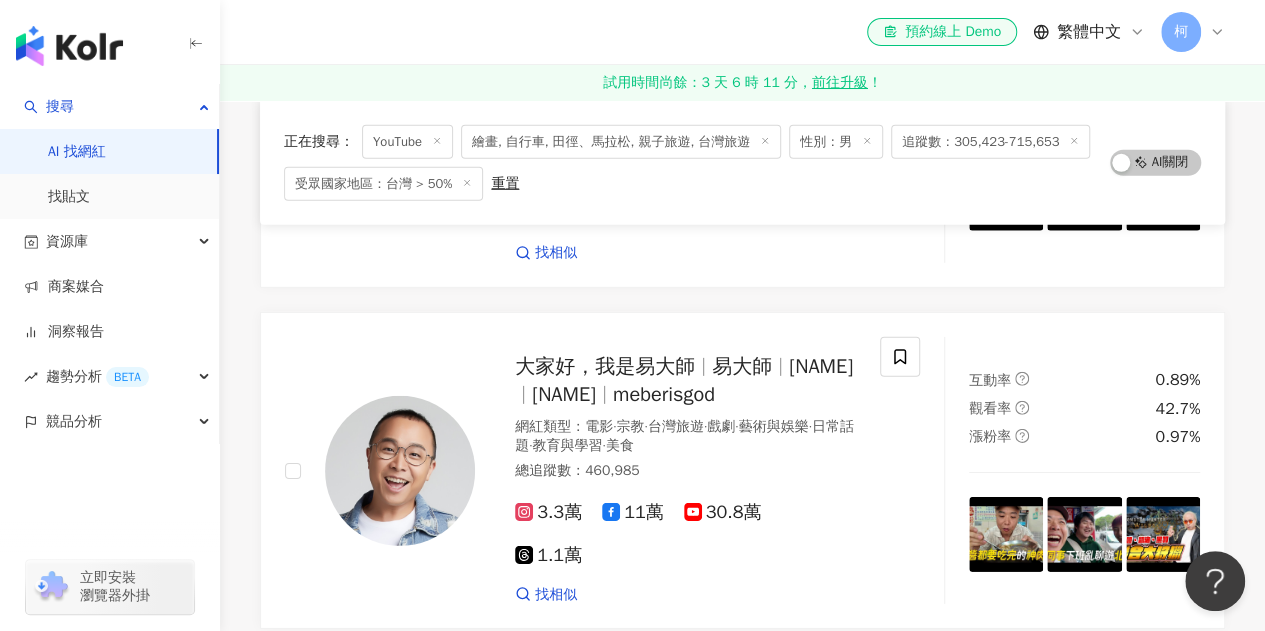 scroll, scrollTop: 6700, scrollLeft: 0, axis: vertical 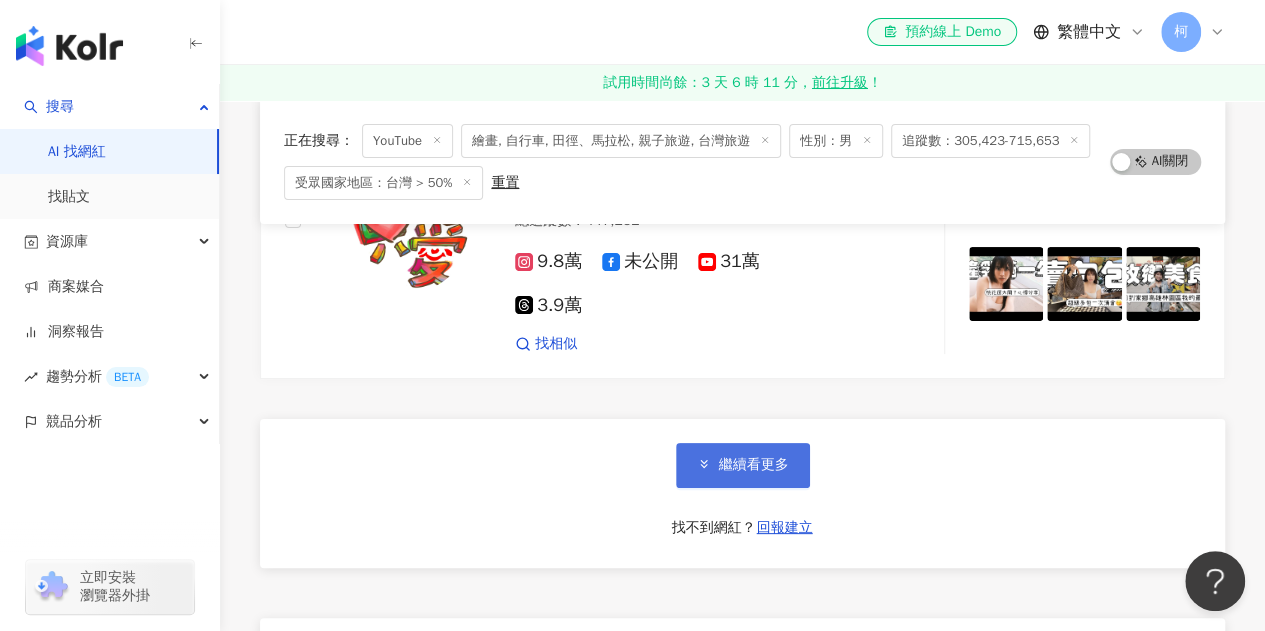 click on "繼續看更多" at bounding box center (754, 465) 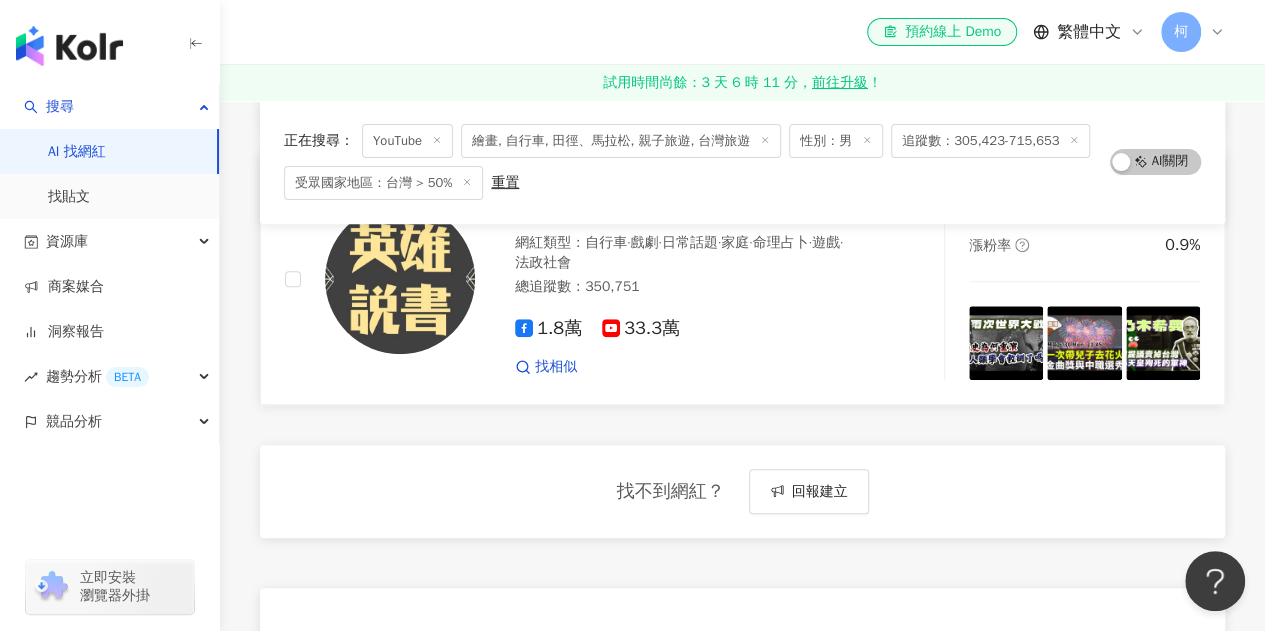 scroll, scrollTop: 7700, scrollLeft: 0, axis: vertical 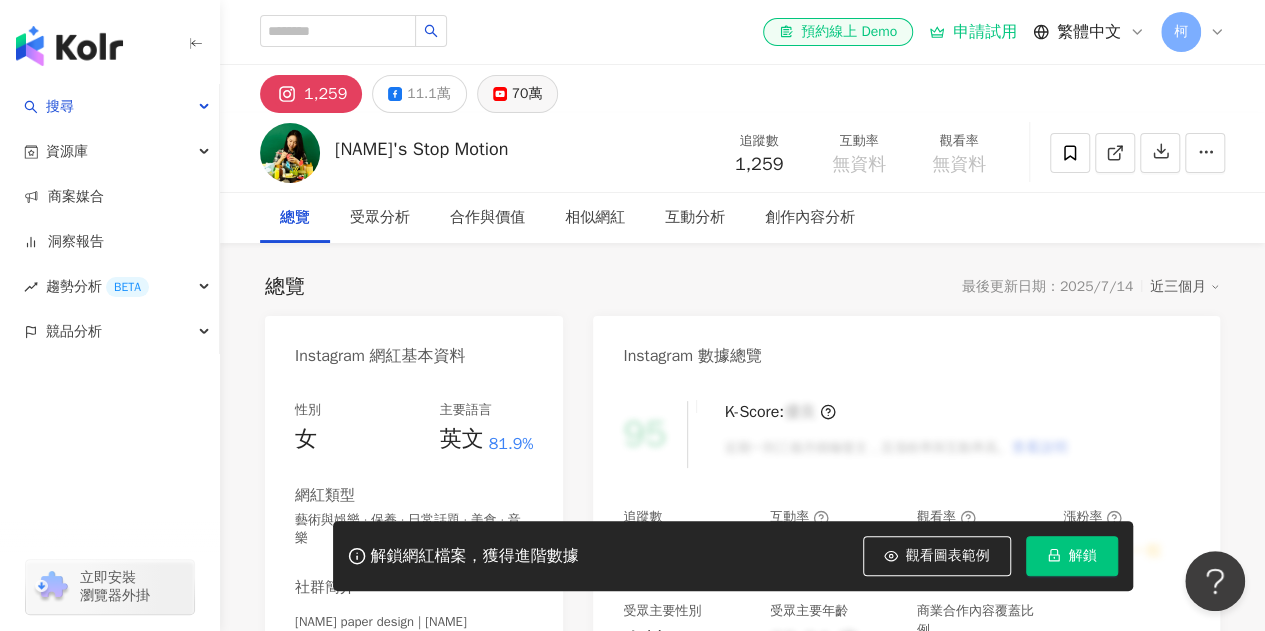 click on "70萬" at bounding box center (527, 94) 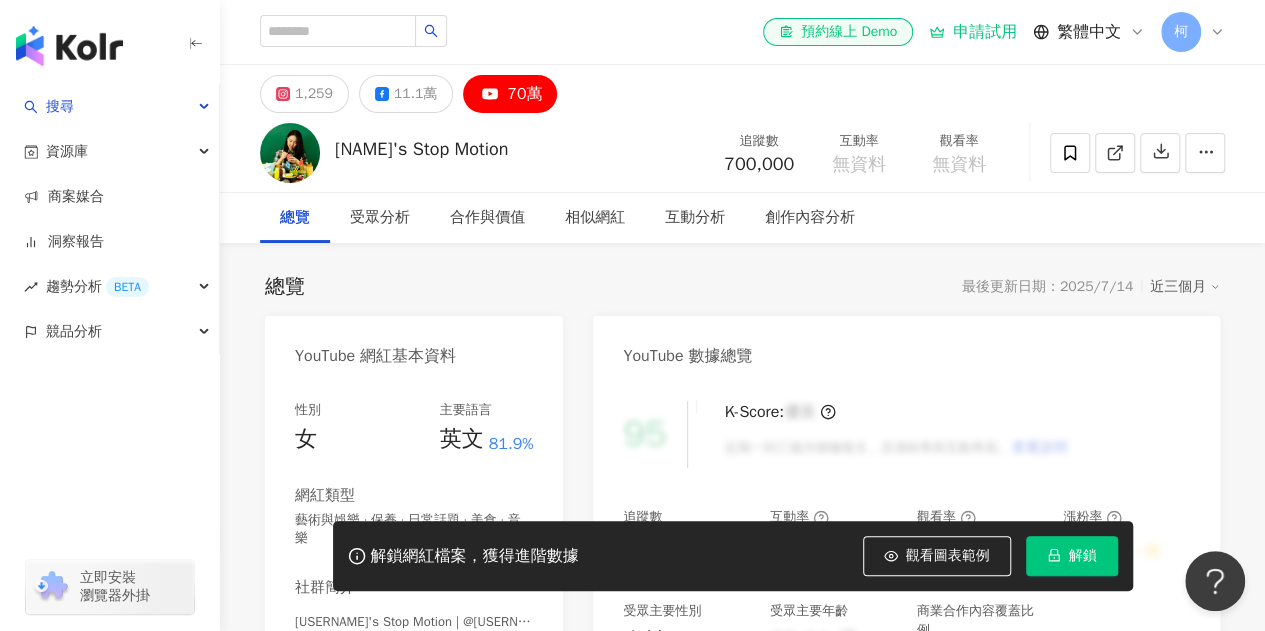 click on "Meng's Stop Motion" at bounding box center (421, 149) 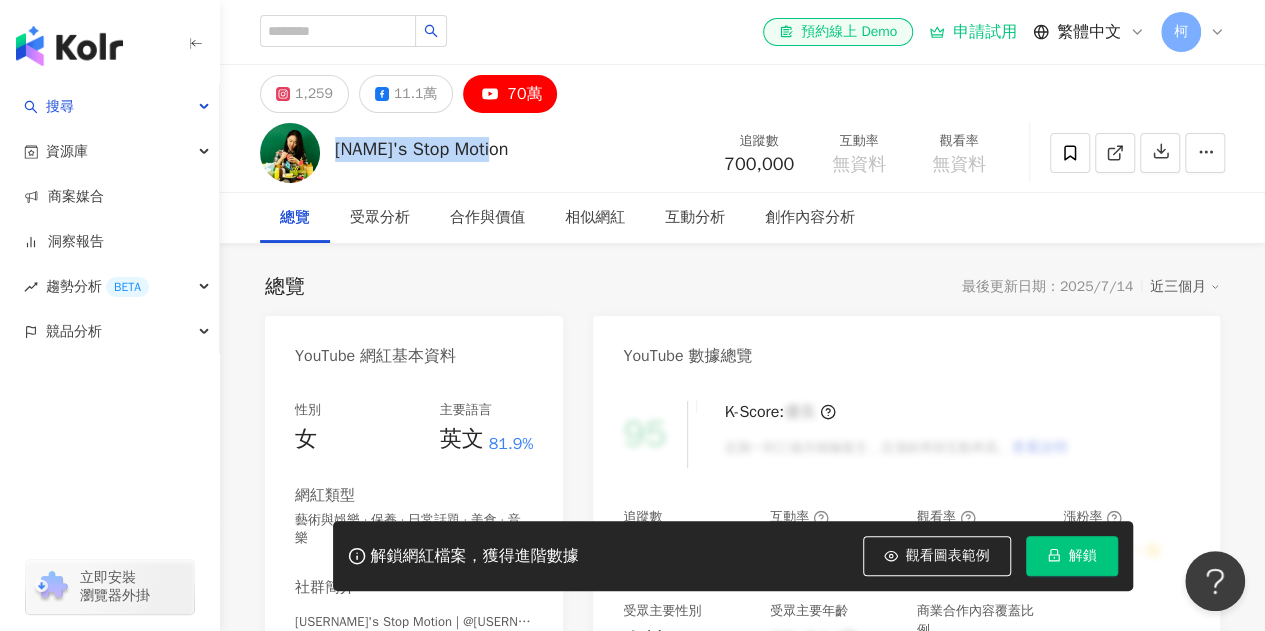 drag, startPoint x: 352, startPoint y: 153, endPoint x: 474, endPoint y: 156, distance: 122.03688 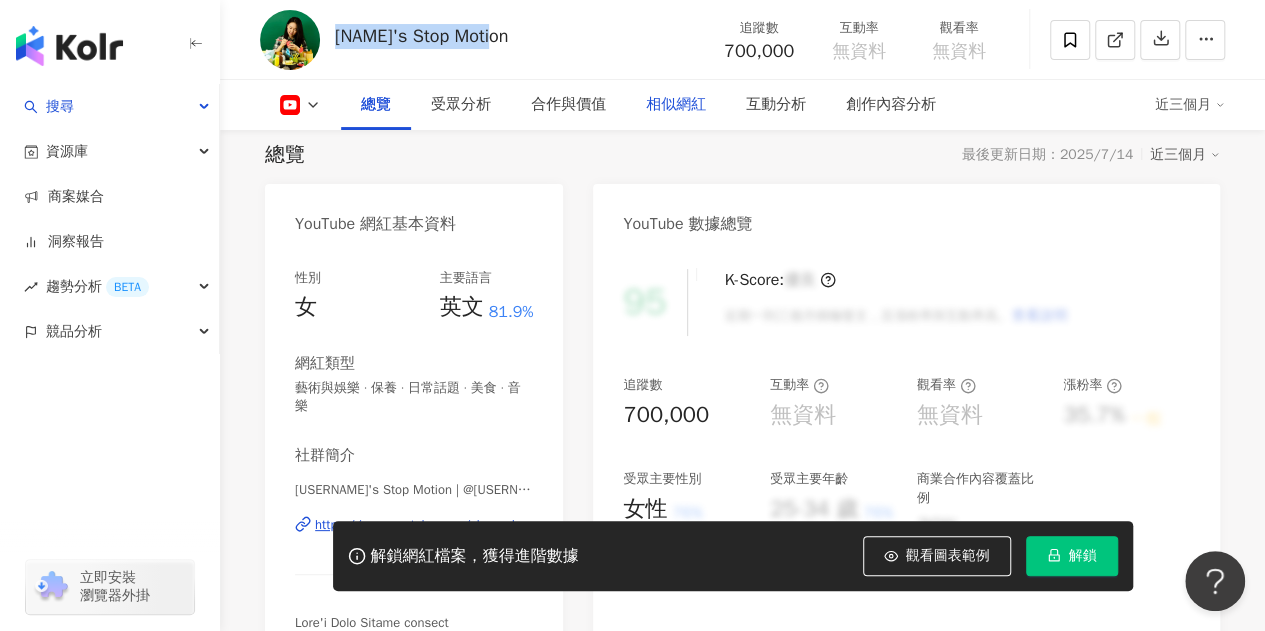 scroll, scrollTop: 200, scrollLeft: 0, axis: vertical 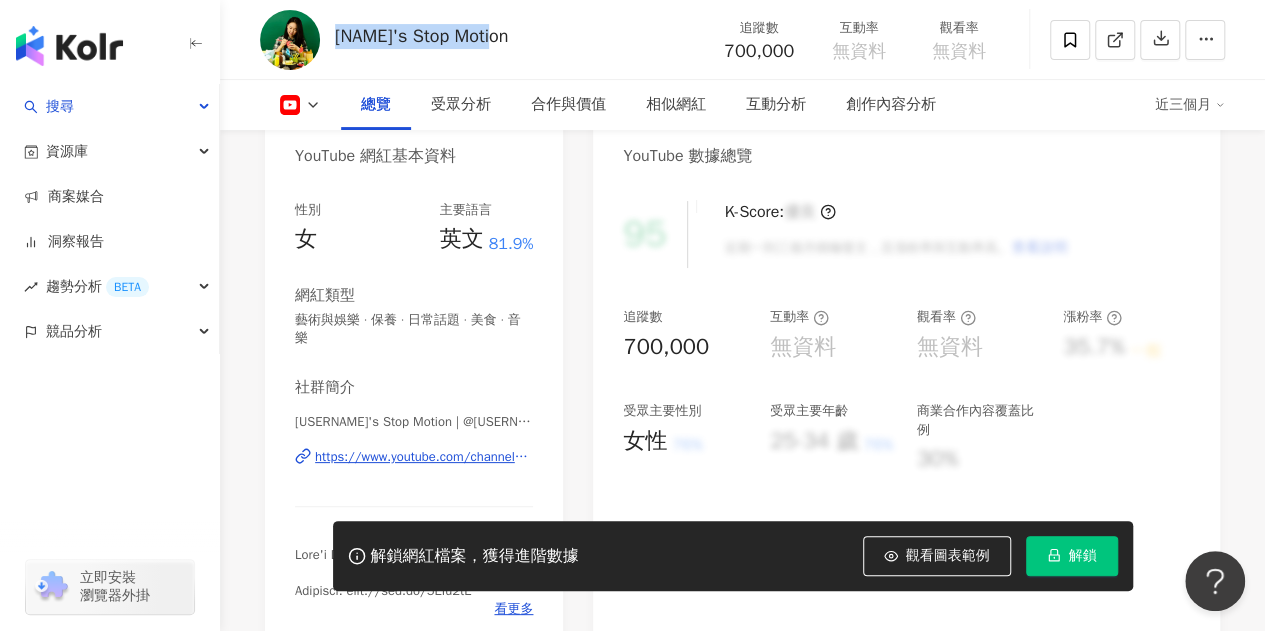 click on "https://www.youtube.com/channel/UCW7XvtUwQ2sE2lntfxbIMbA" at bounding box center [424, 457] 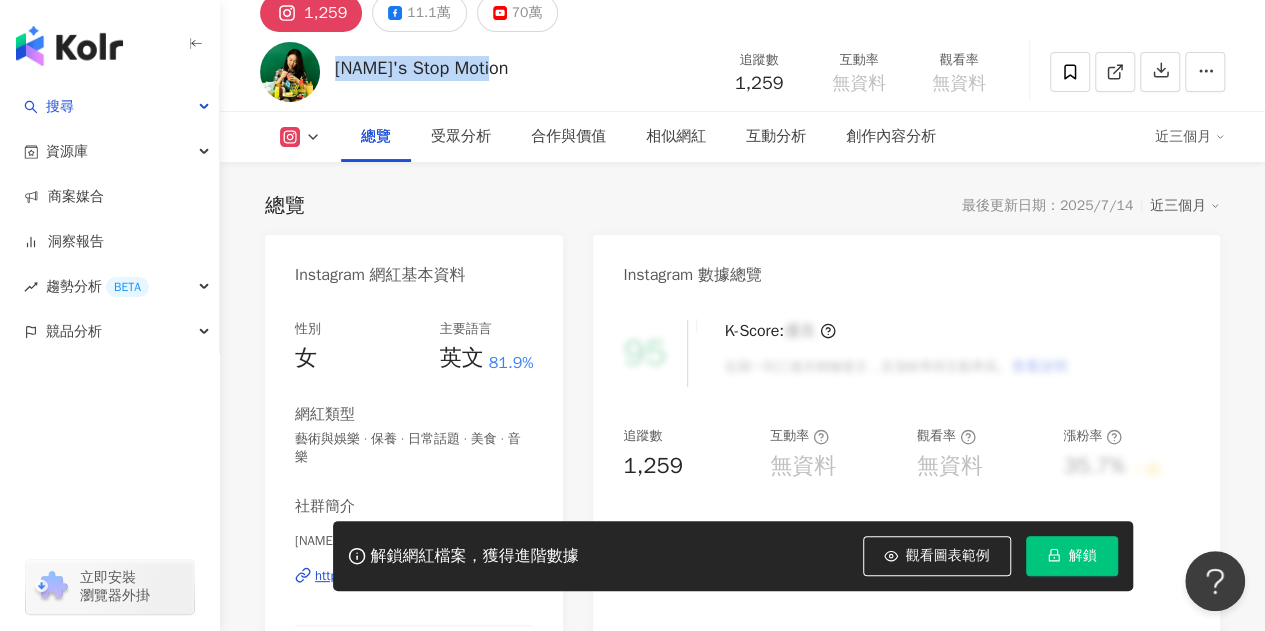 scroll, scrollTop: 100, scrollLeft: 0, axis: vertical 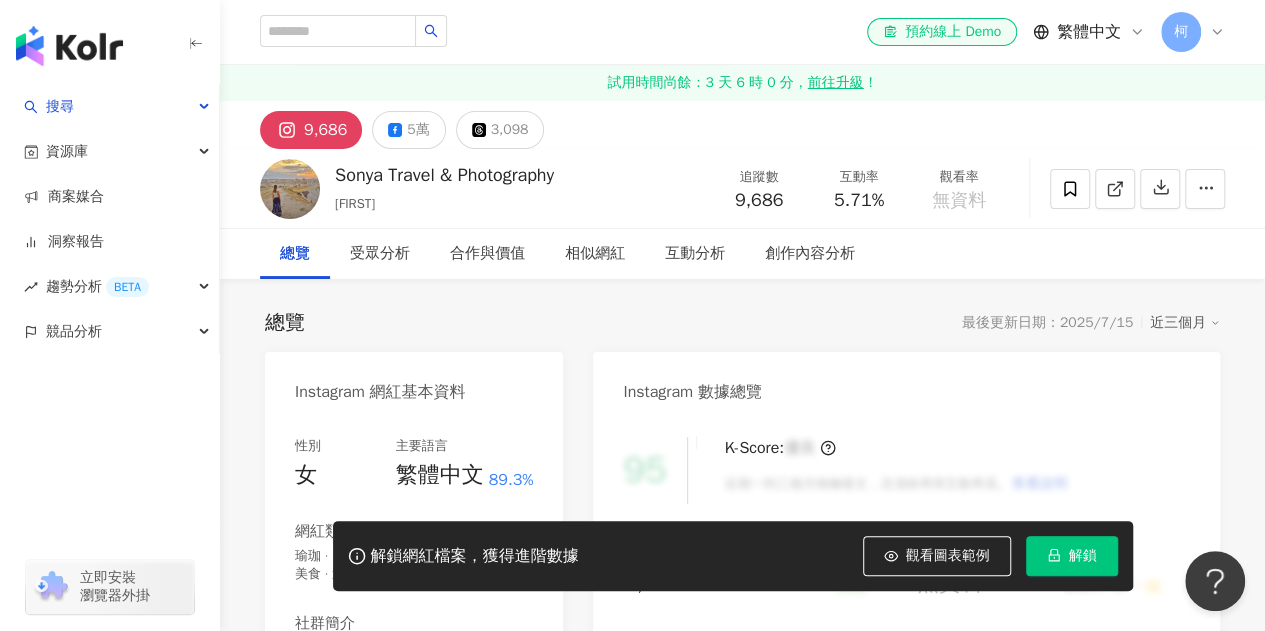 click on "Sonya Travel & Photography" at bounding box center (444, 175) 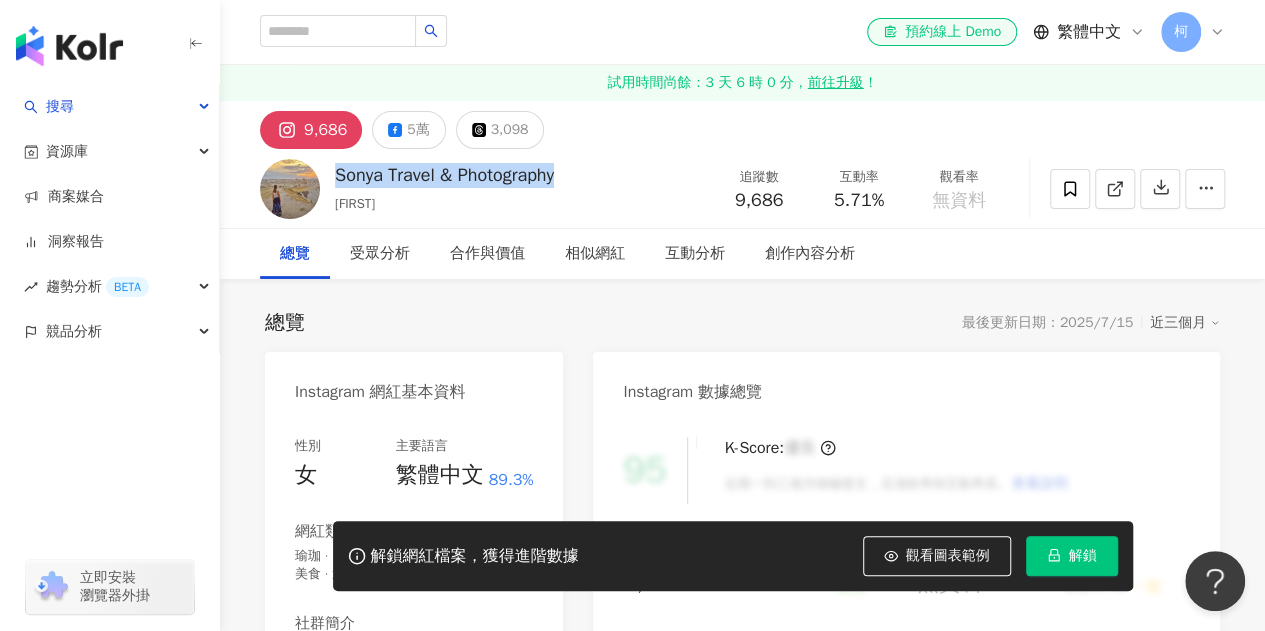 drag, startPoint x: 350, startPoint y: 176, endPoint x: 516, endPoint y: 173, distance: 166.0271 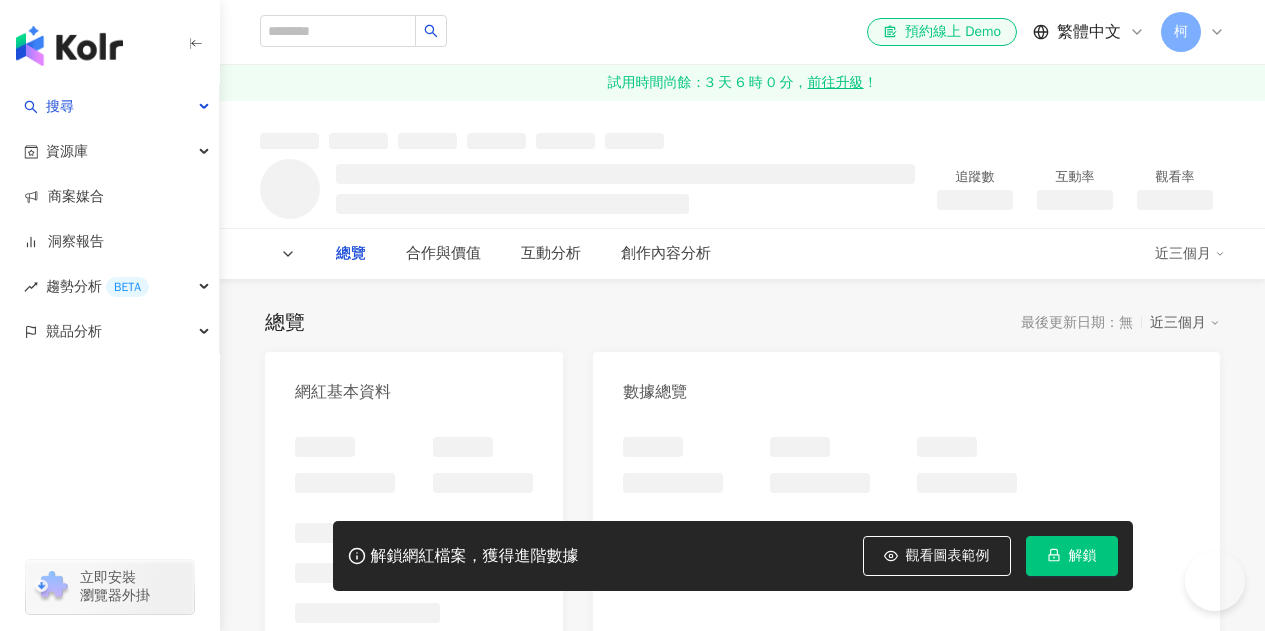 scroll, scrollTop: 0, scrollLeft: 0, axis: both 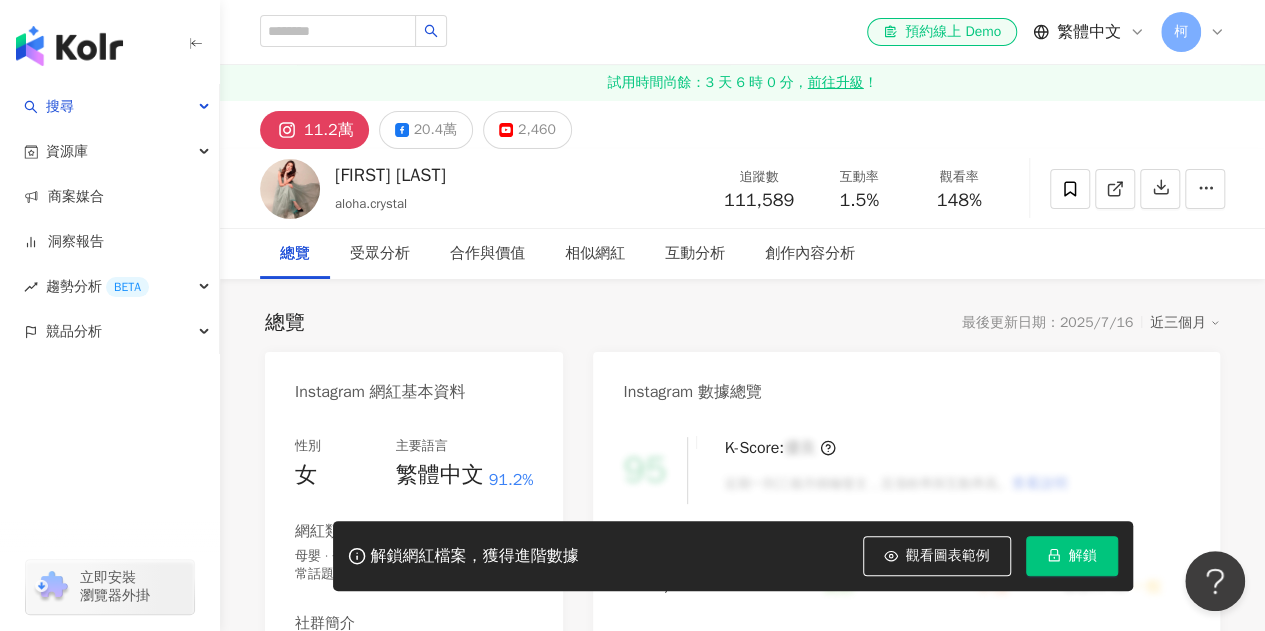 click on "[FIRST] [LAST]" at bounding box center (390, 175) 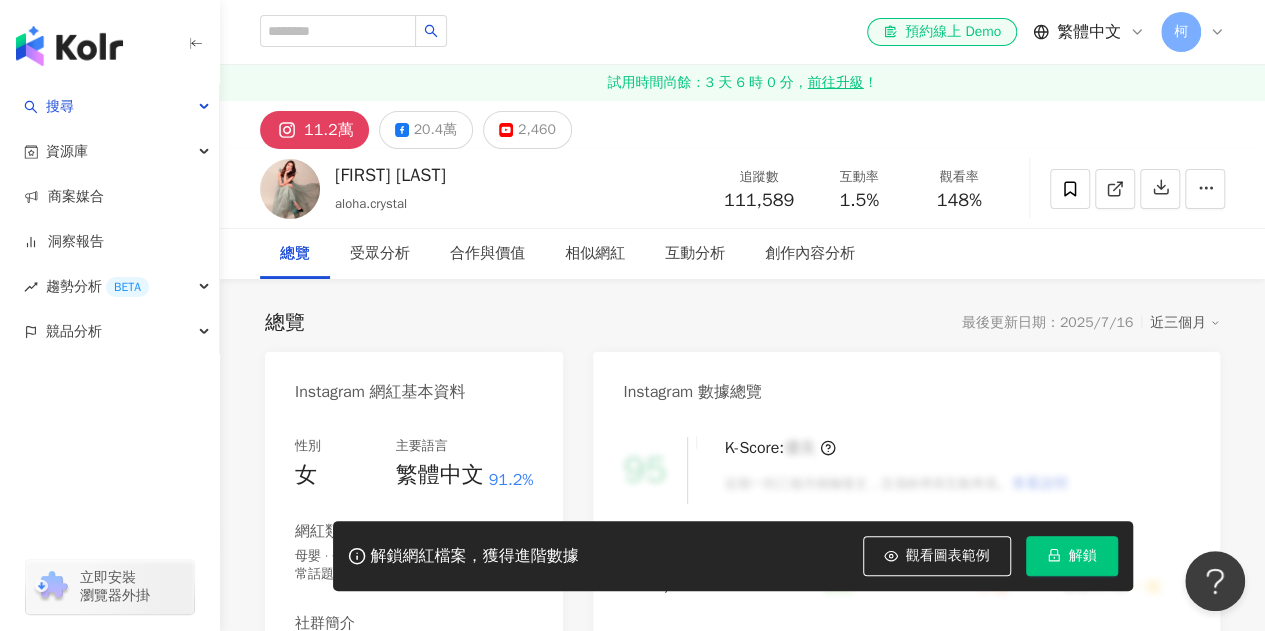 drag, startPoint x: 374, startPoint y: 178, endPoint x: 553, endPoint y: 169, distance: 179.22612 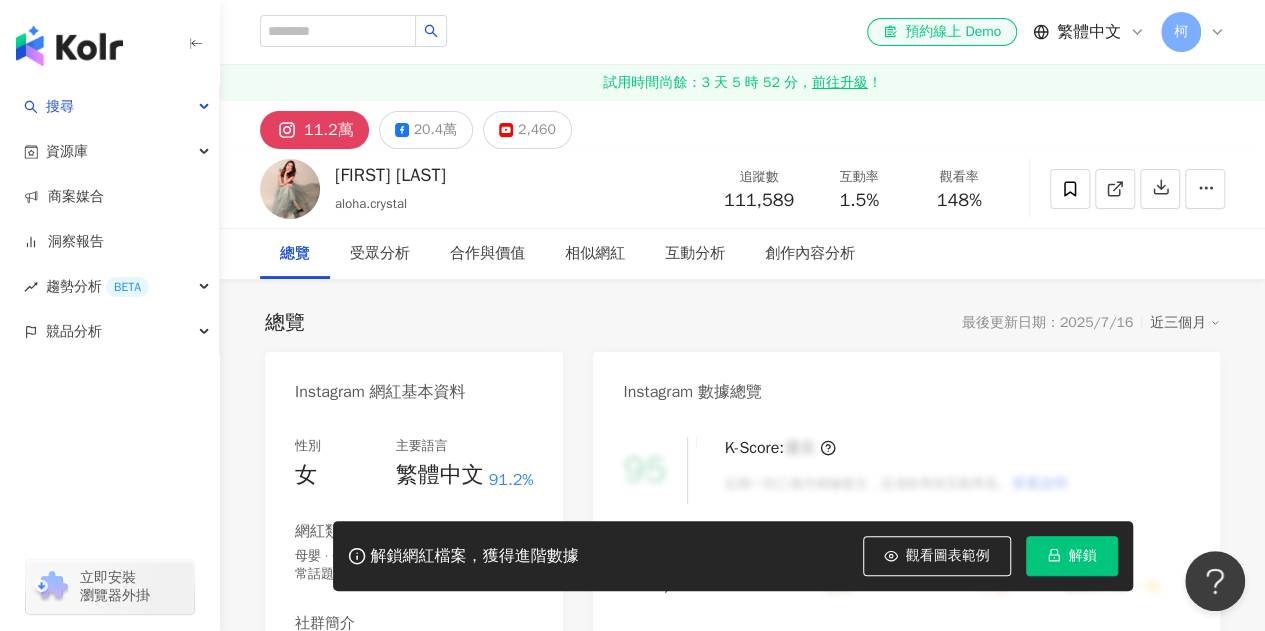click on "總覽 最後更新日期：2025/7/16 近三個月" at bounding box center [742, 323] 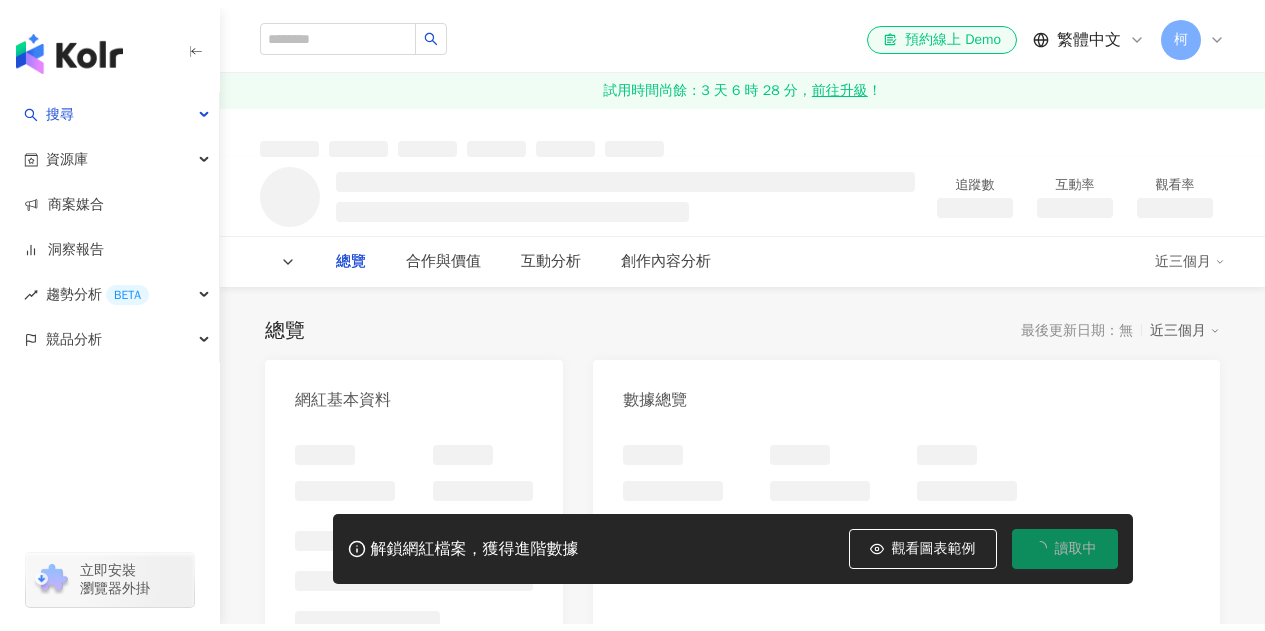 scroll, scrollTop: 0, scrollLeft: 0, axis: both 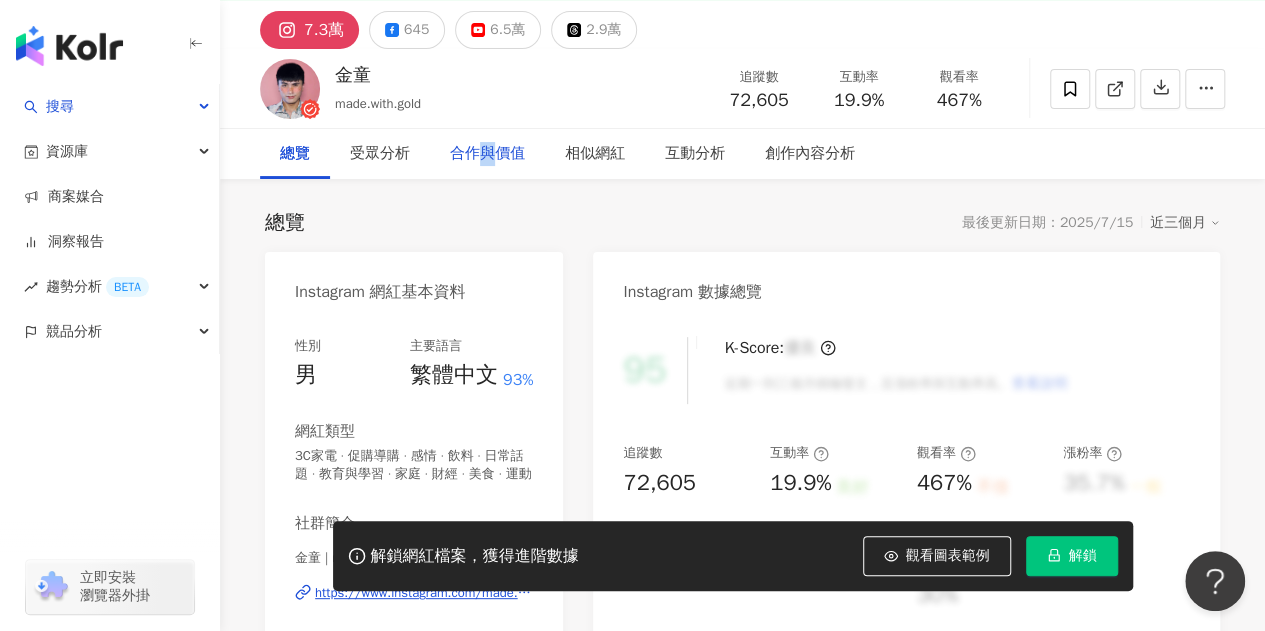 click on "合作與價值" at bounding box center (487, 154) 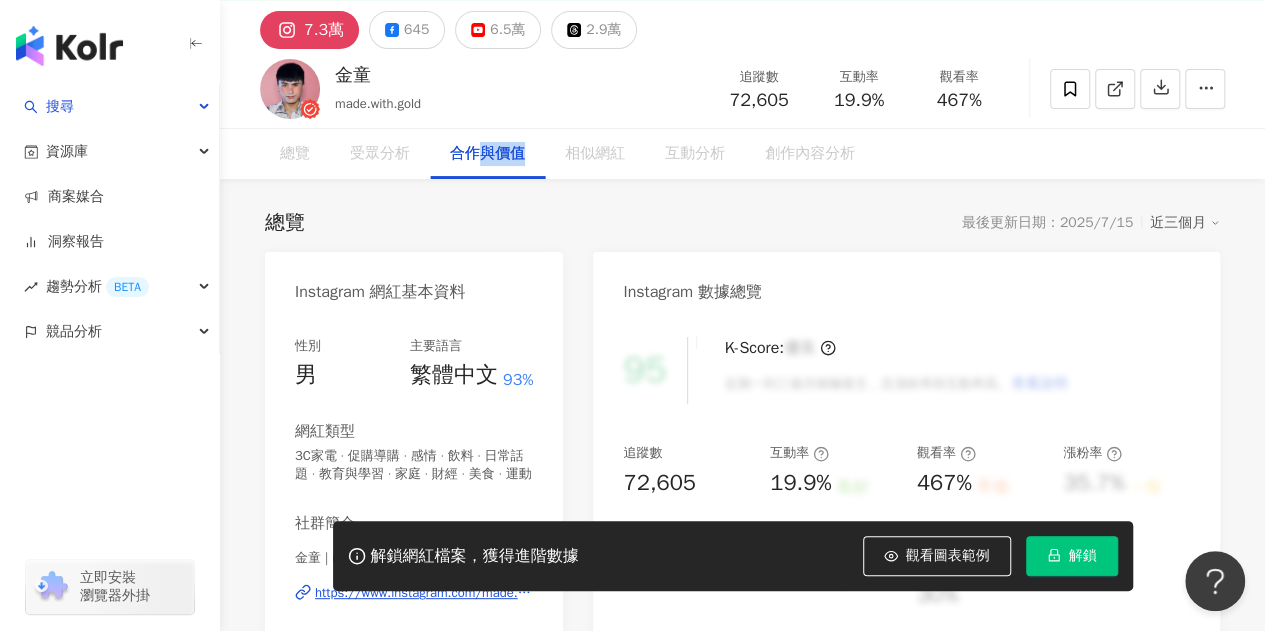 scroll, scrollTop: 2740, scrollLeft: 0, axis: vertical 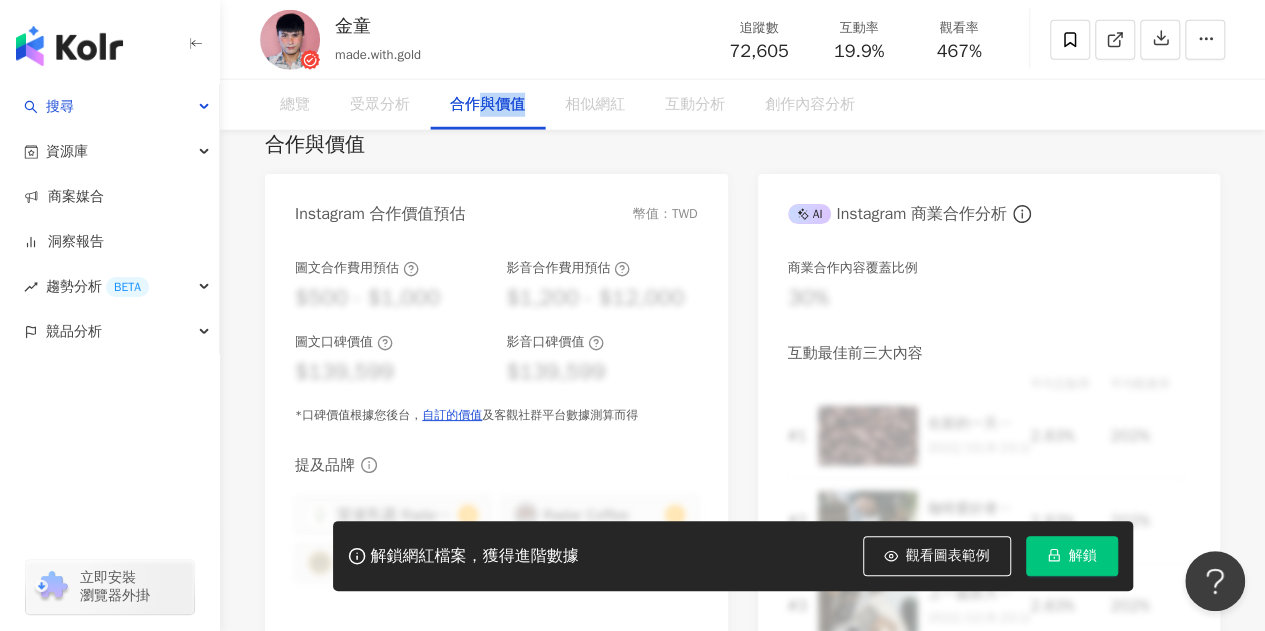 click on "合作與價值" at bounding box center [742, 145] 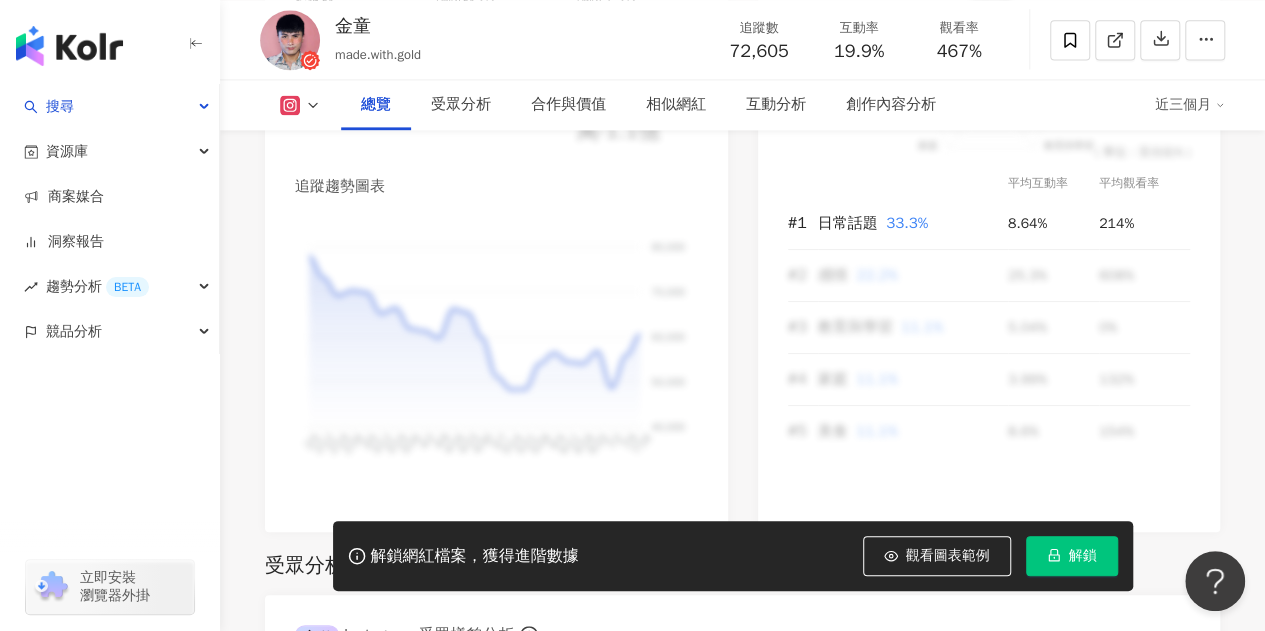 scroll, scrollTop: 1340, scrollLeft: 0, axis: vertical 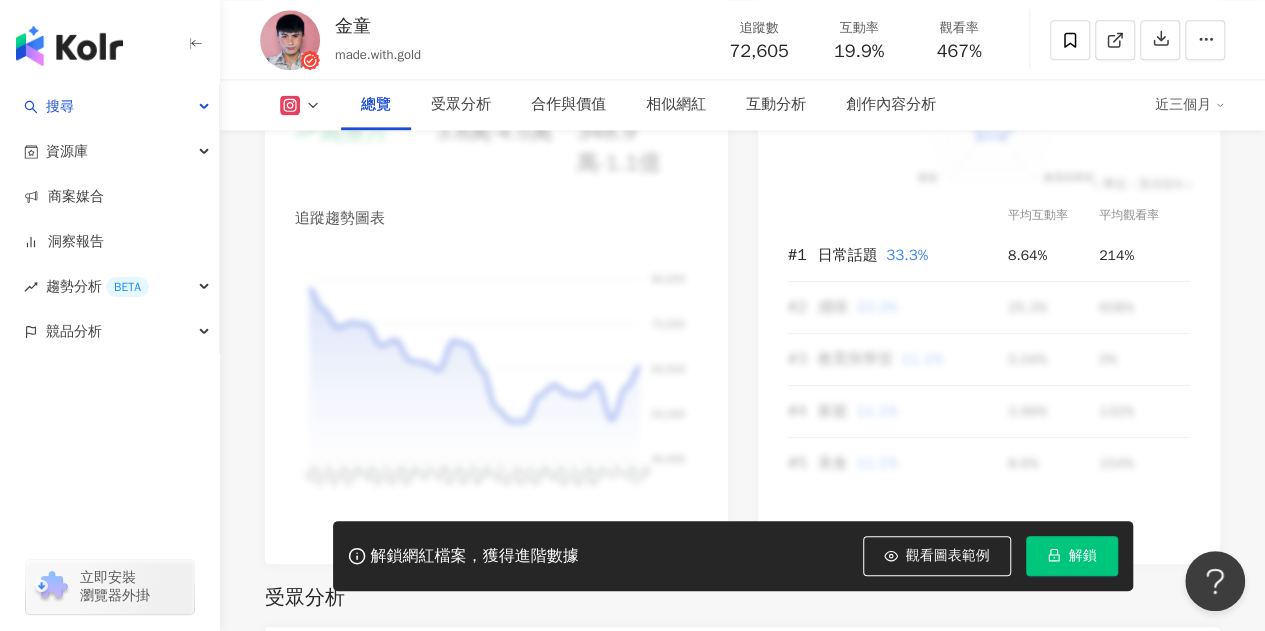 click 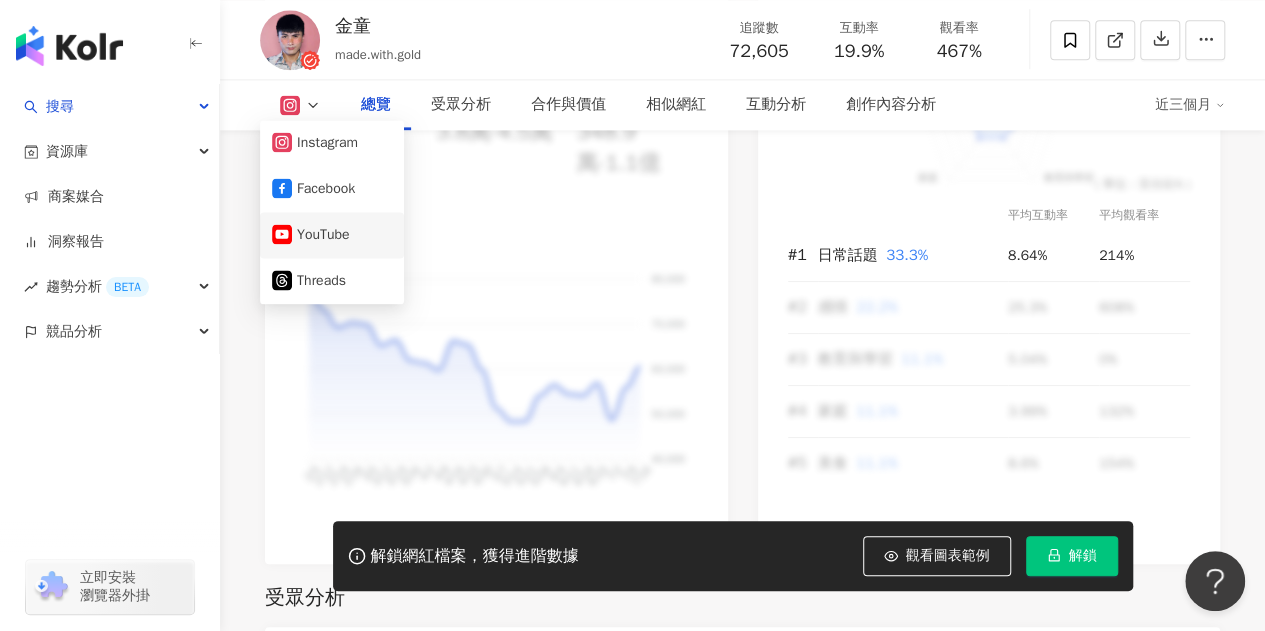 click on "YouTube" at bounding box center (332, 235) 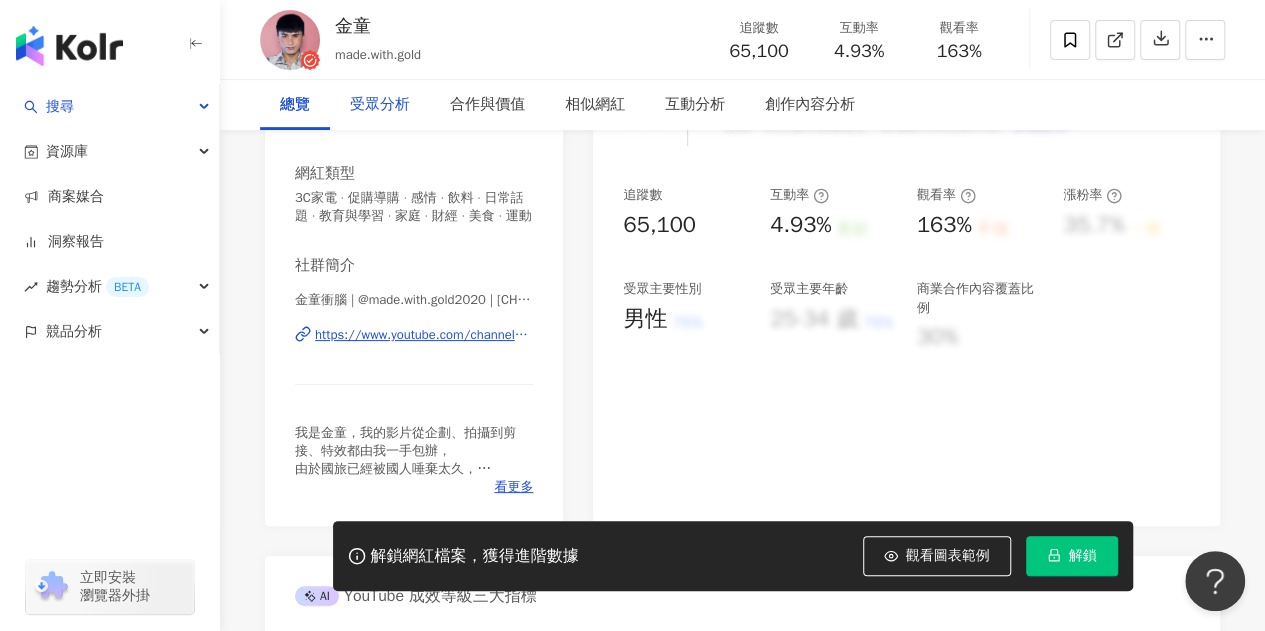 scroll, scrollTop: 0, scrollLeft: 0, axis: both 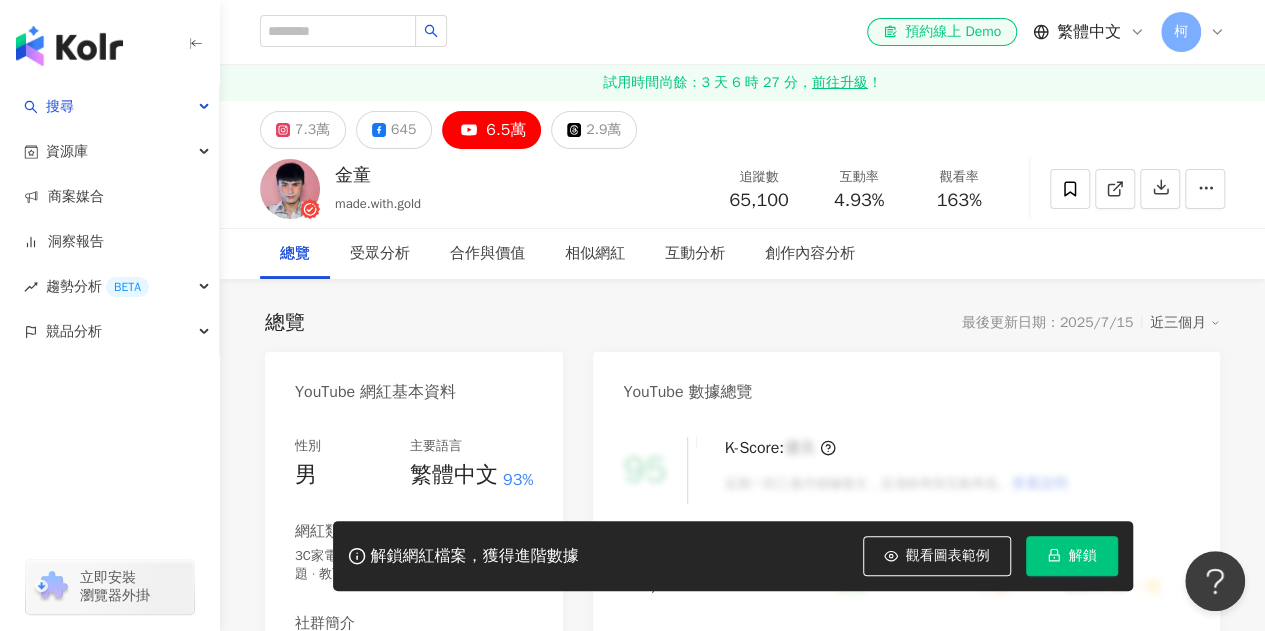 click on "6.5萬" at bounding box center (506, 130) 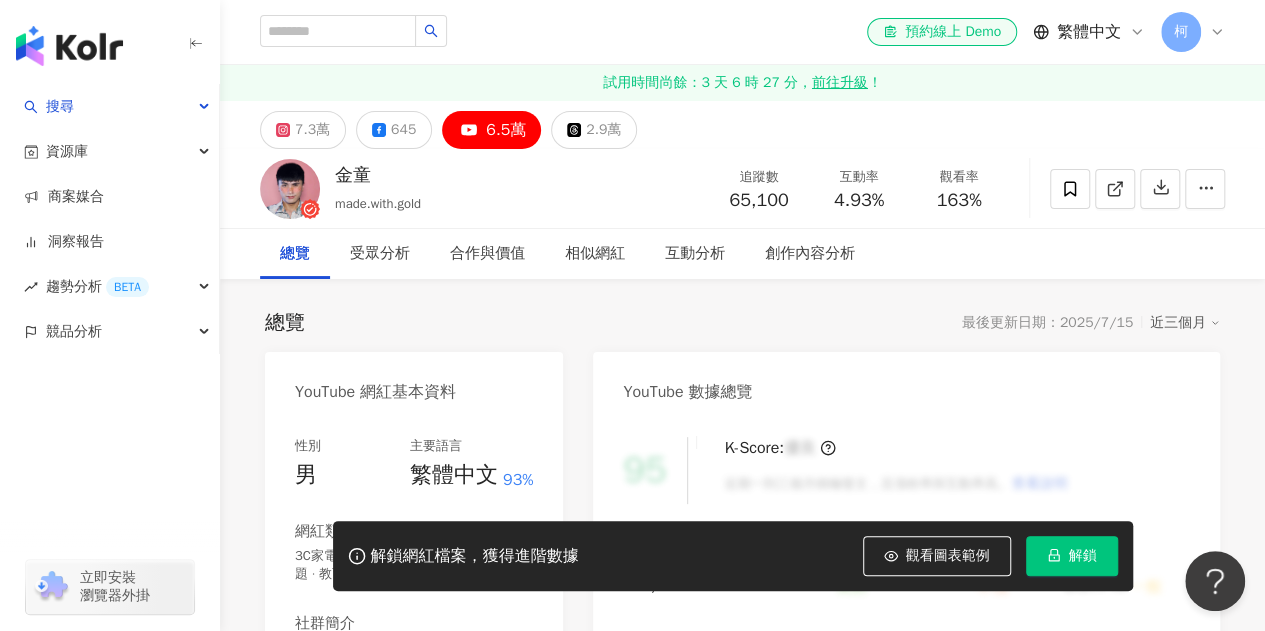 click on "made.with.gold" at bounding box center (378, 203) 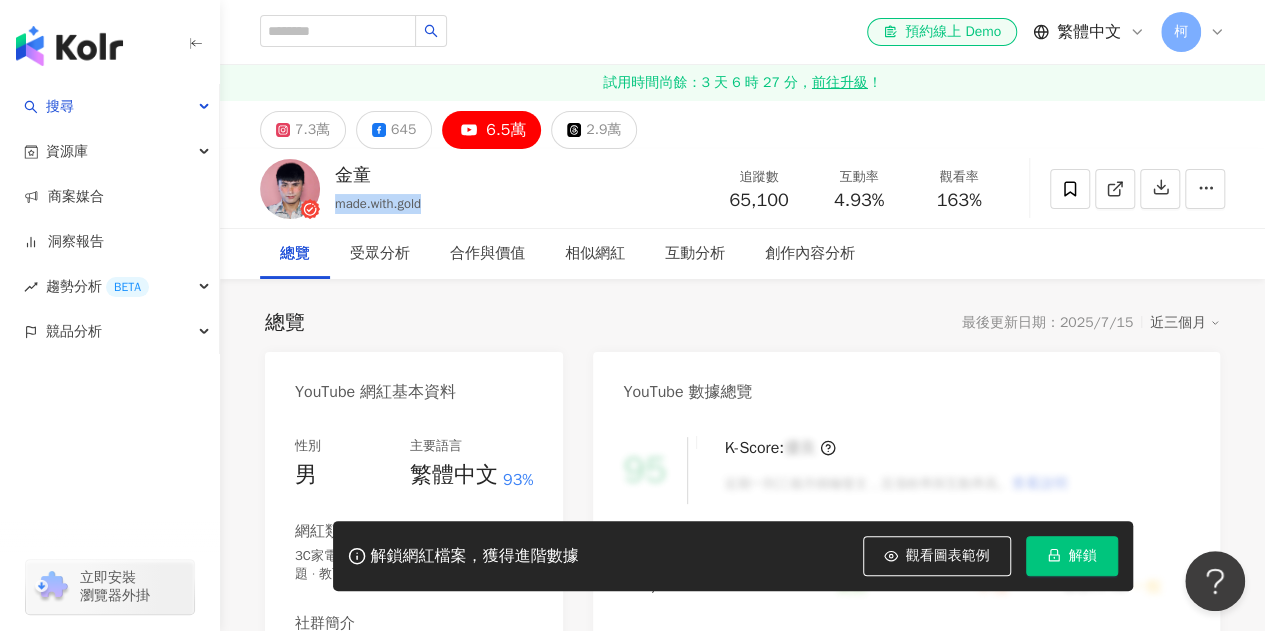 drag, startPoint x: 352, startPoint y: 206, endPoint x: 438, endPoint y: 204, distance: 86.023254 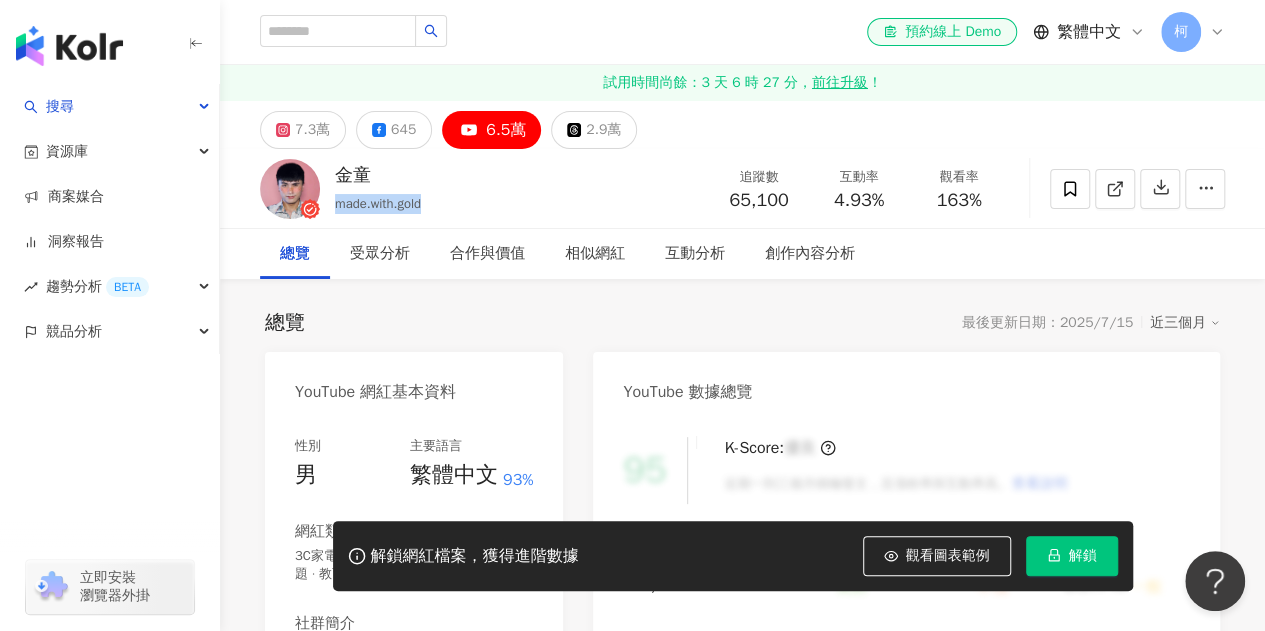 copy on "made.with.gold" 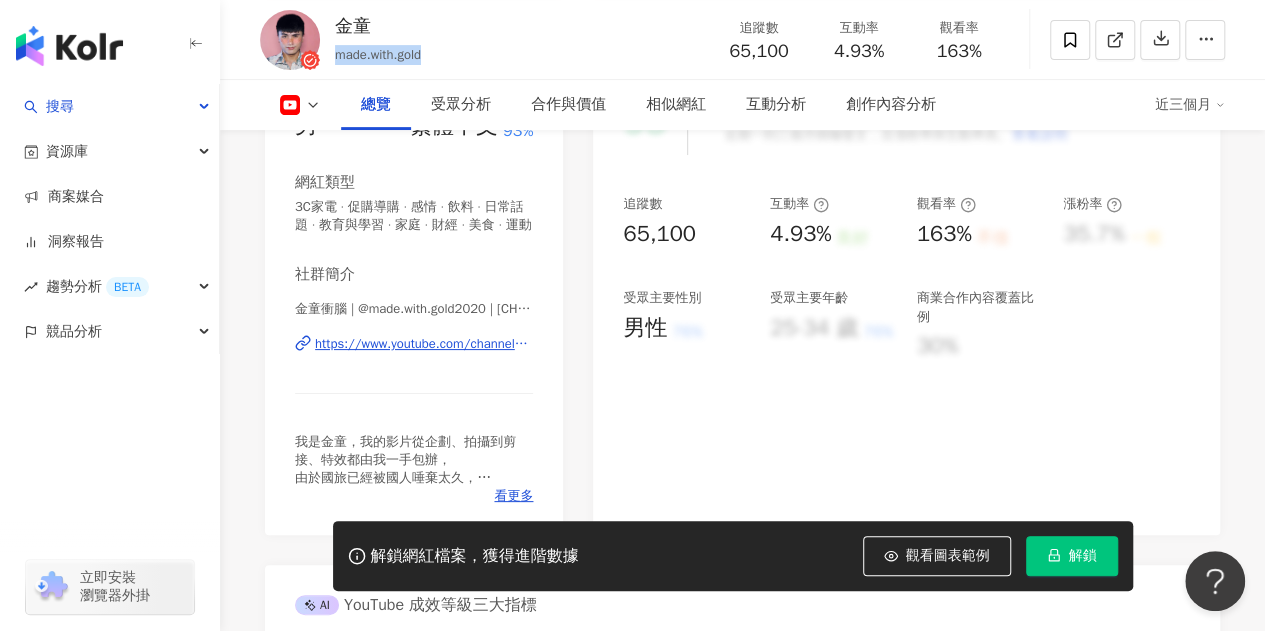 scroll, scrollTop: 600, scrollLeft: 0, axis: vertical 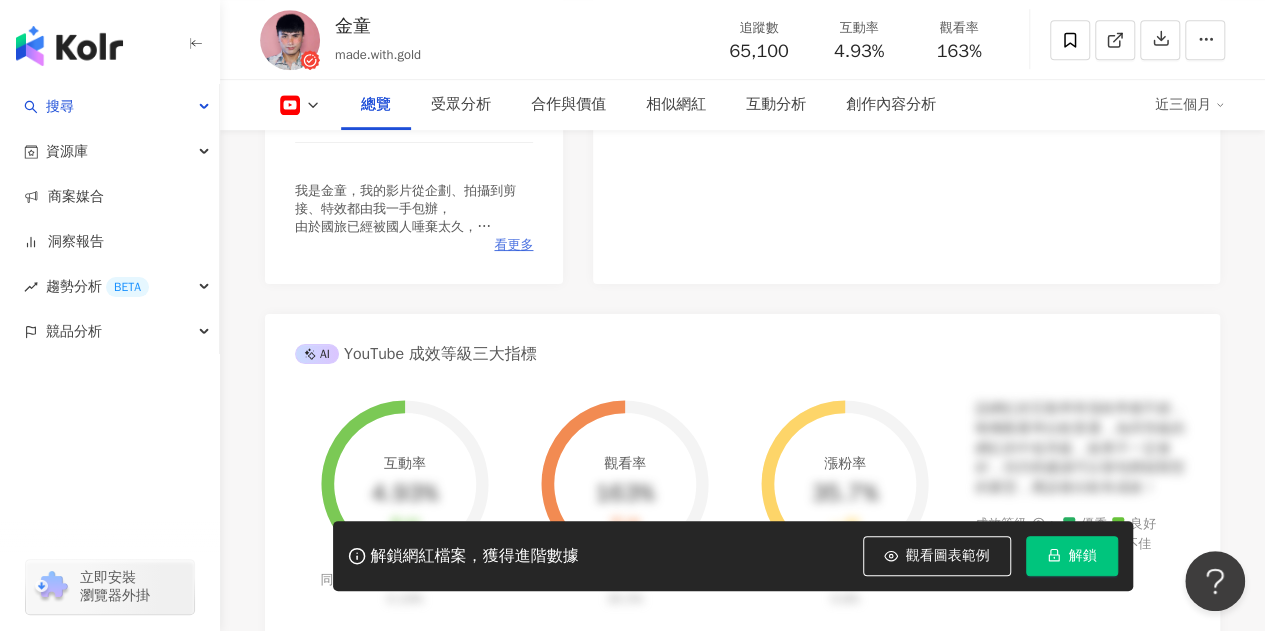 click on "看更多" at bounding box center [513, 245] 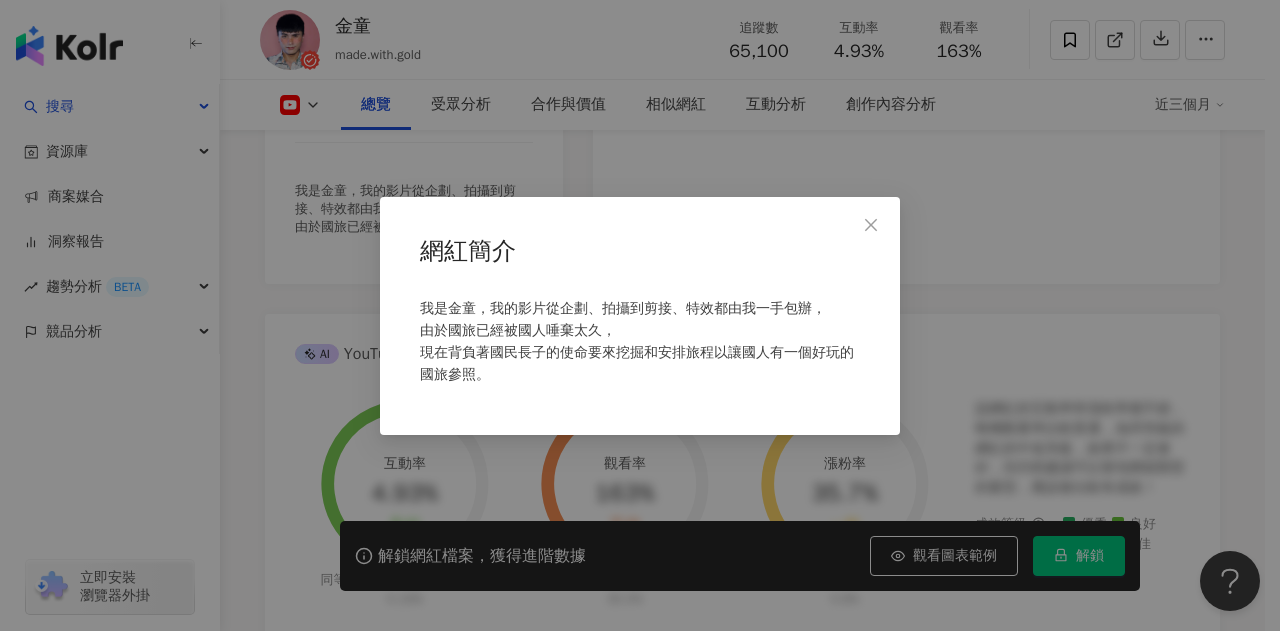 click on "我是金童，我的影片從企劃、拍攝到剪接、特效都由我一手包辦，
由於國旅已經被國人唾棄太久，
現在背負著國民長子的使命要來挖掘和安排旅程以讓國人有一個好玩的國旅參照。" at bounding box center (637, 341) 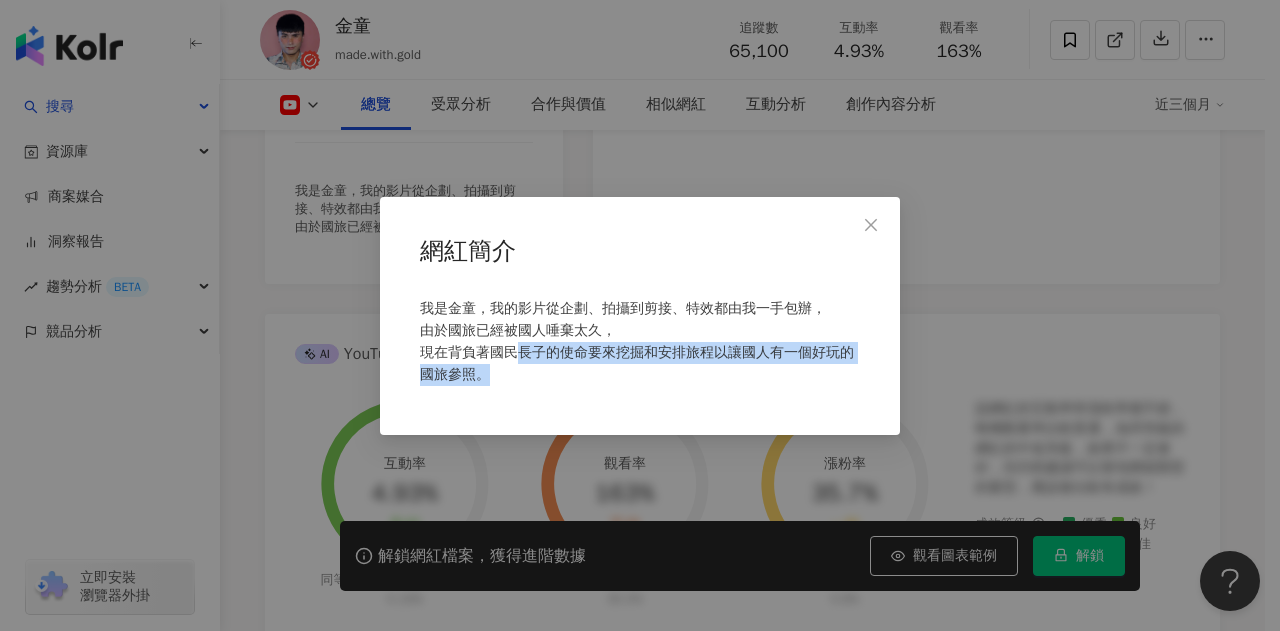 drag, startPoint x: 514, startPoint y: 351, endPoint x: 666, endPoint y: 365, distance: 152.64337 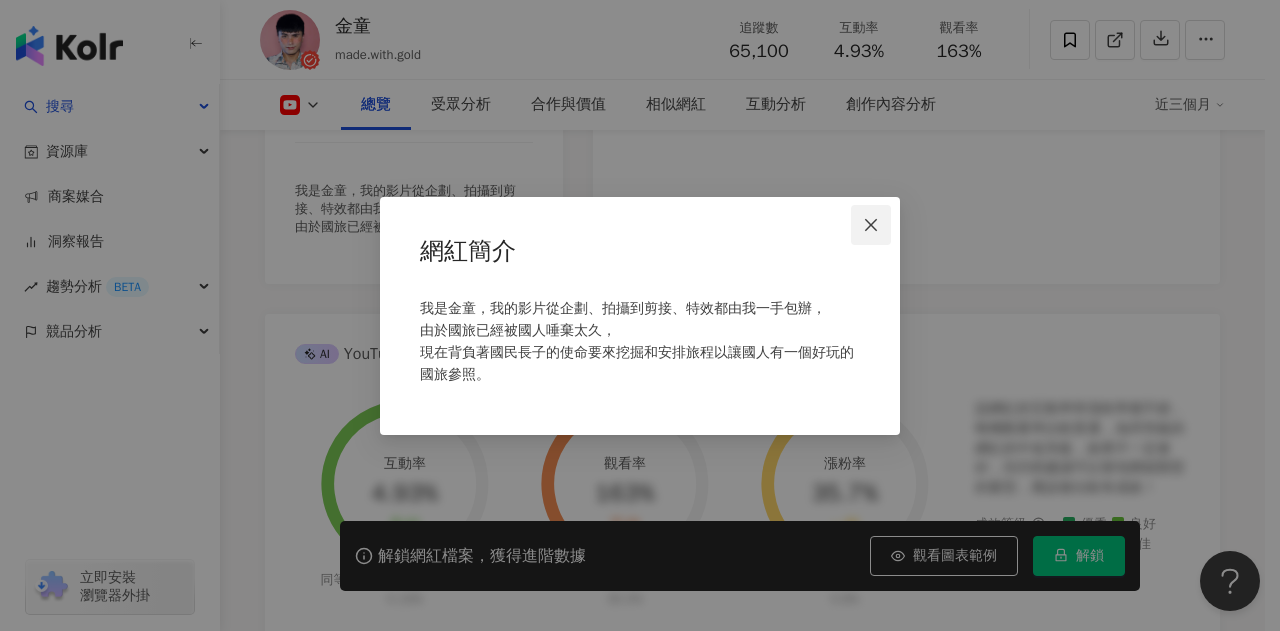 click at bounding box center (871, 225) 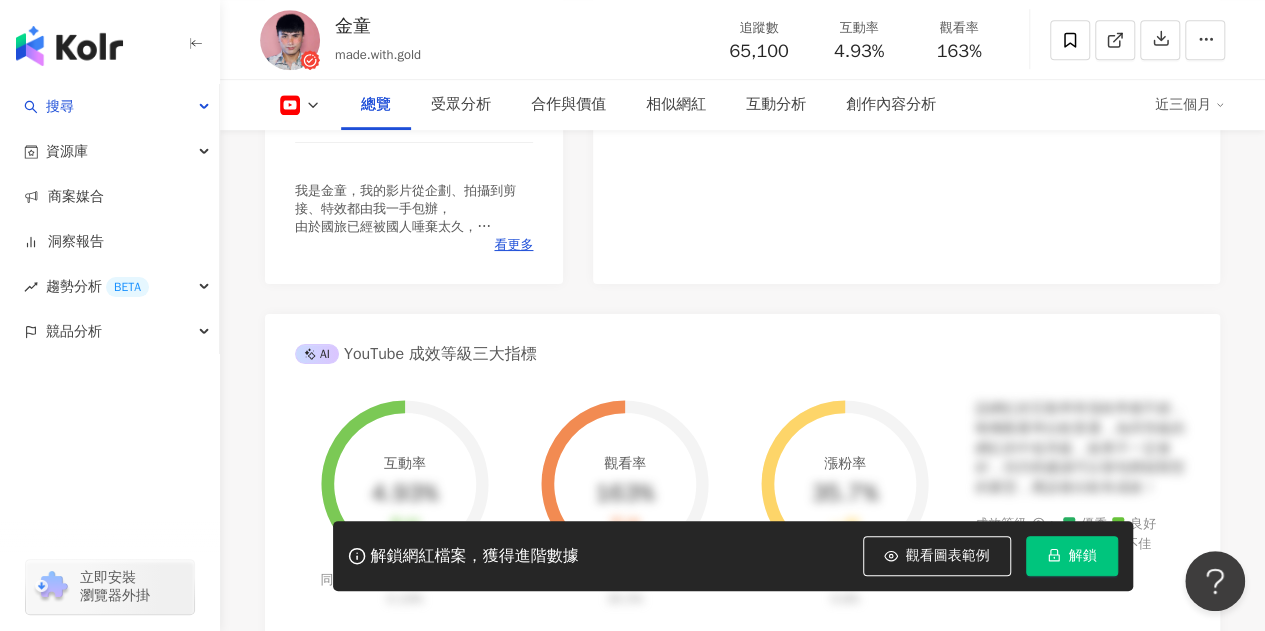 scroll, scrollTop: 0, scrollLeft: 0, axis: both 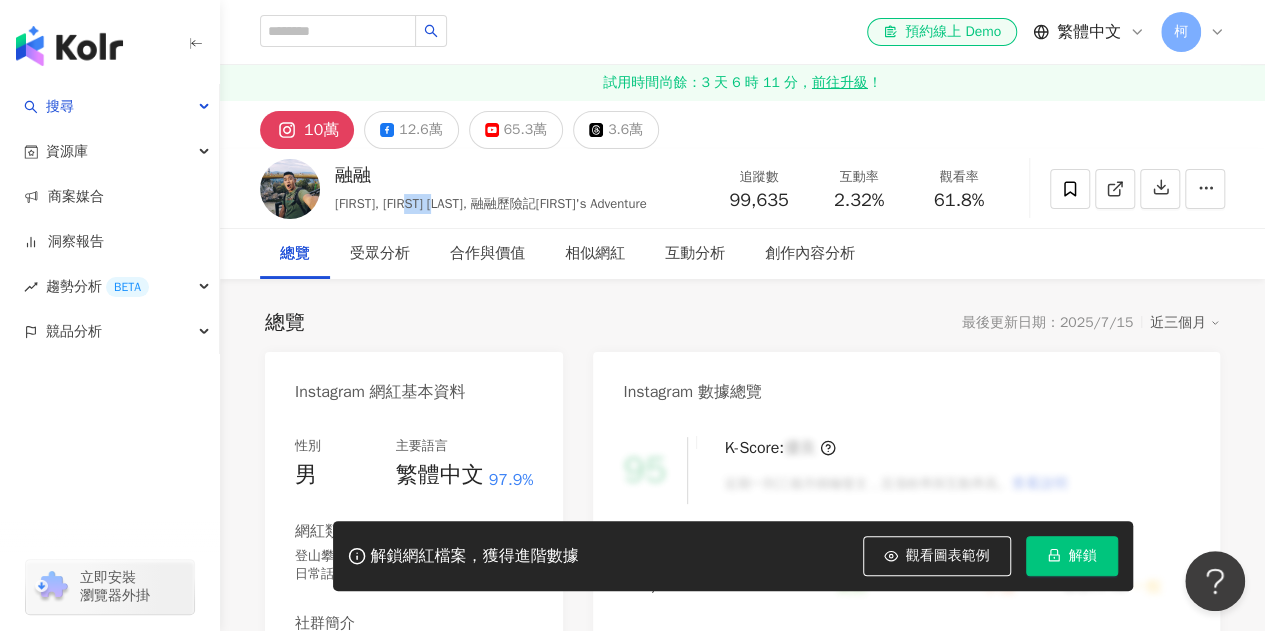 drag, startPoint x: 418, startPoint y: 205, endPoint x: 483, endPoint y: 202, distance: 65.06919 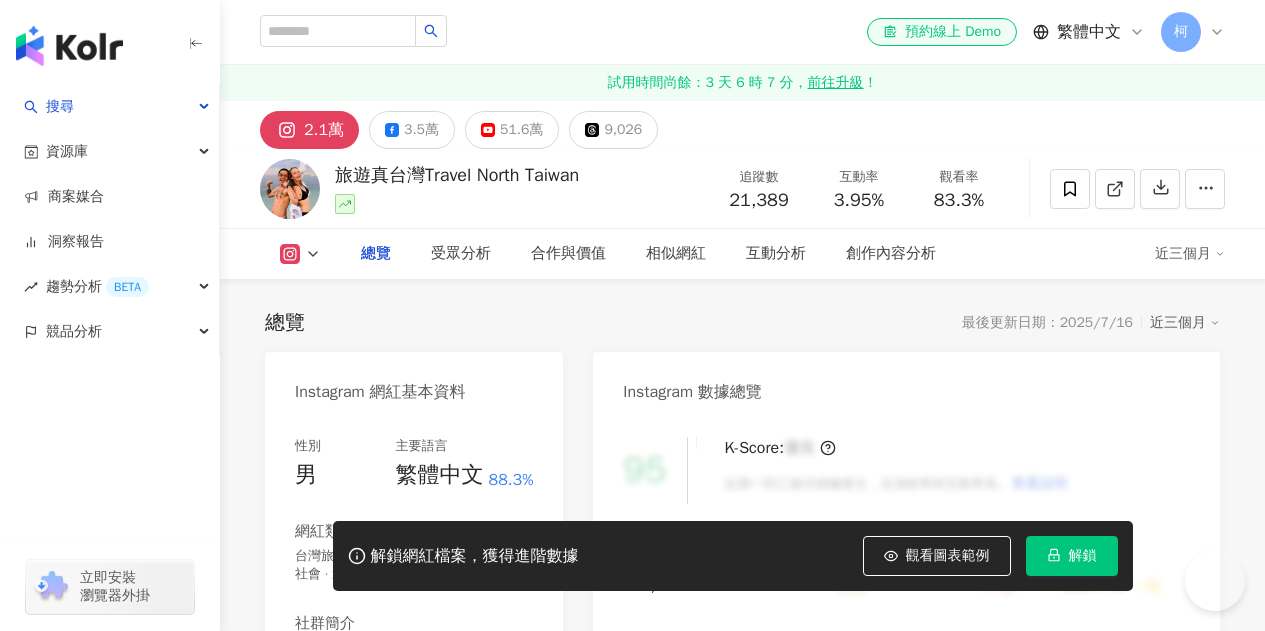 scroll, scrollTop: 0, scrollLeft: 0, axis: both 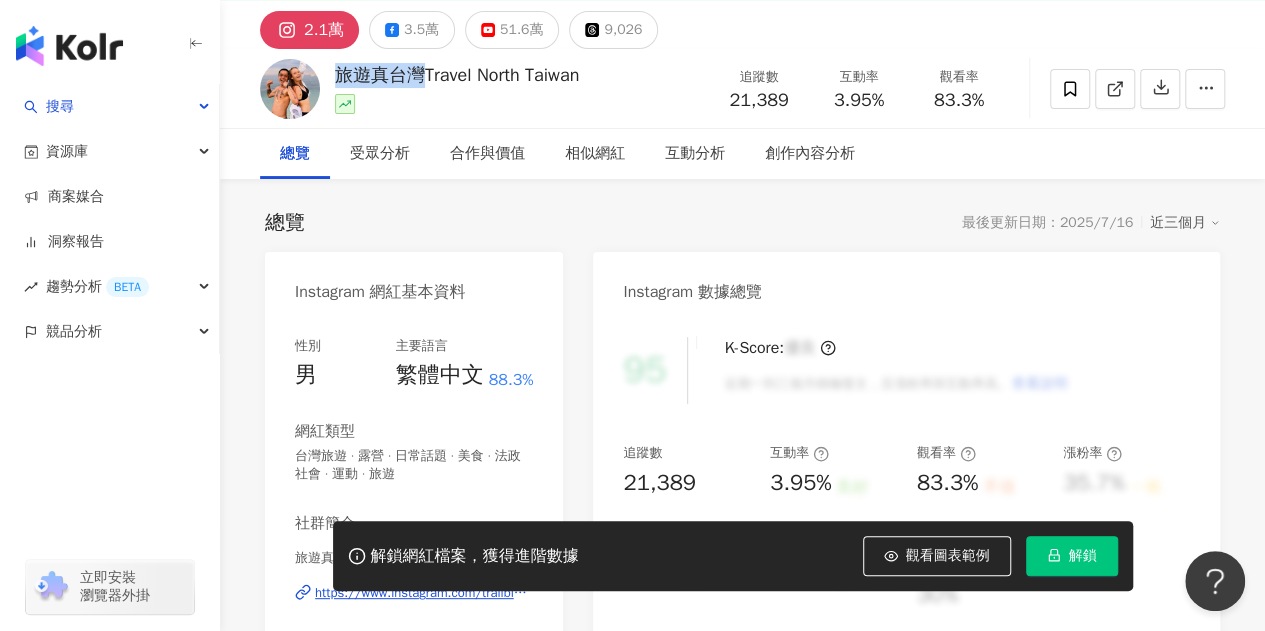 drag, startPoint x: 338, startPoint y: 75, endPoint x: 424, endPoint y: 77, distance: 86.023254 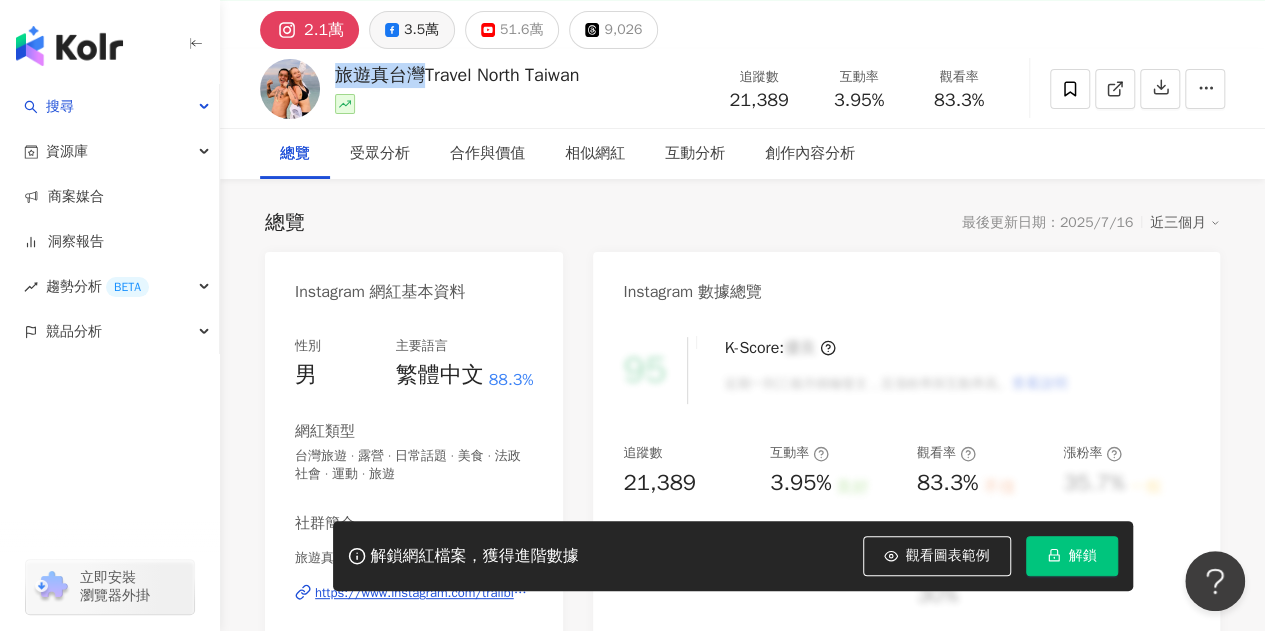 copy on "旅遊真台灣" 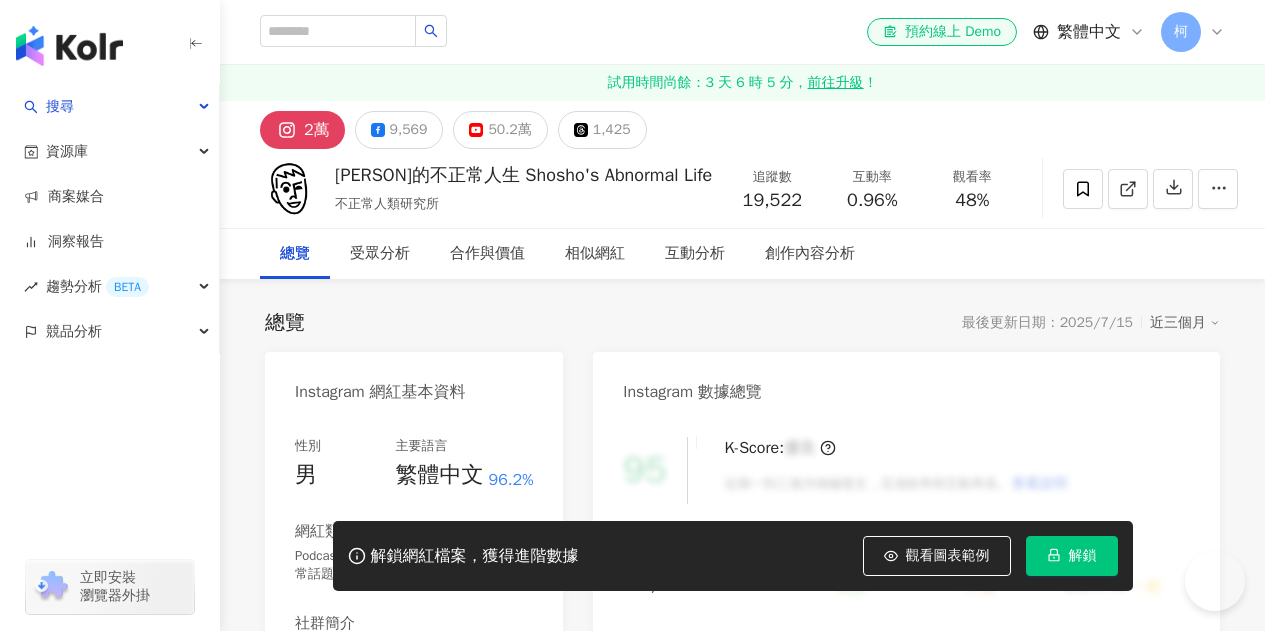 scroll, scrollTop: 0, scrollLeft: 0, axis: both 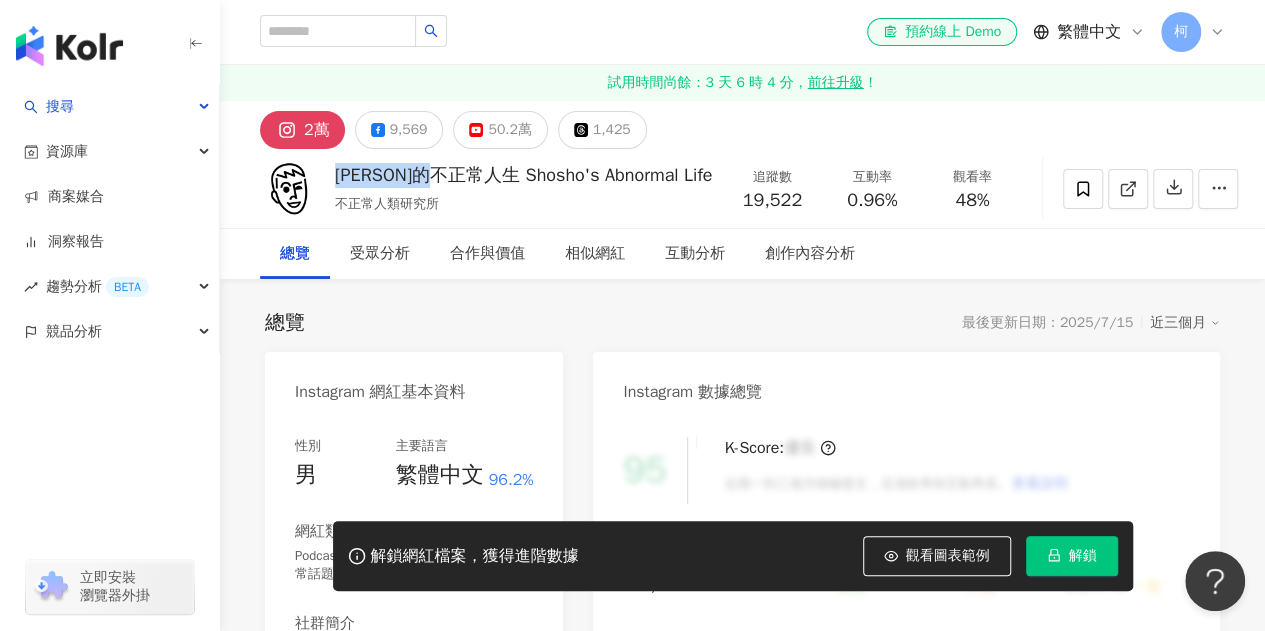 drag, startPoint x: 336, startPoint y: 177, endPoint x: 495, endPoint y: 175, distance: 159.01257 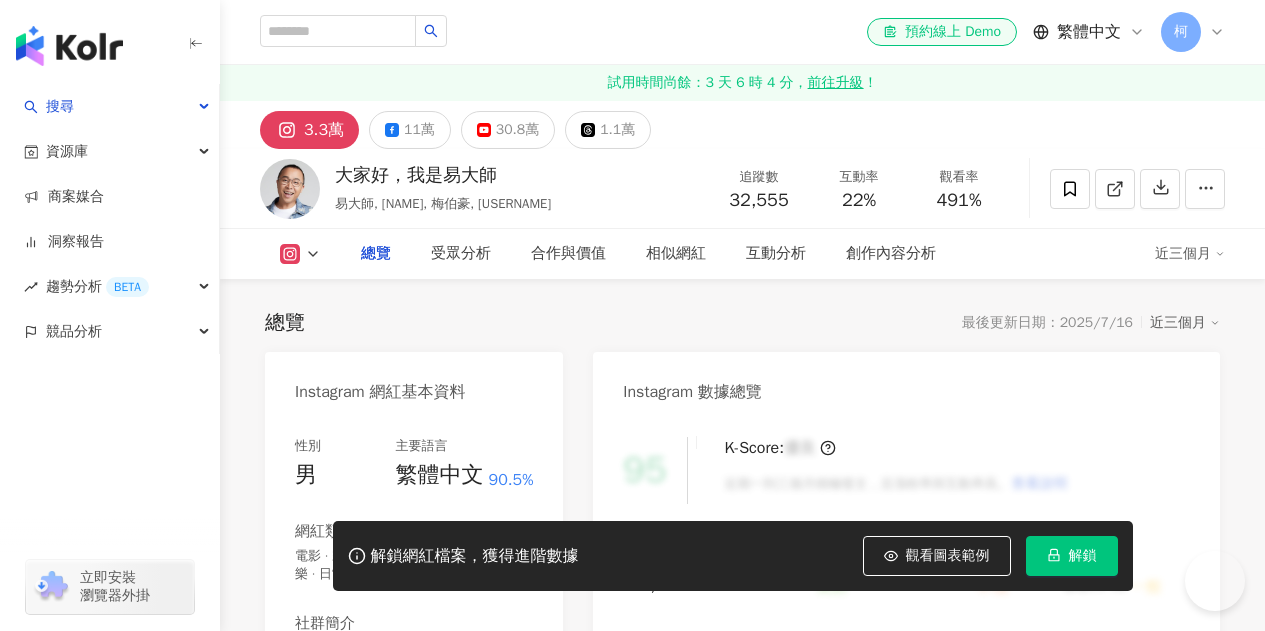 scroll, scrollTop: 0, scrollLeft: 0, axis: both 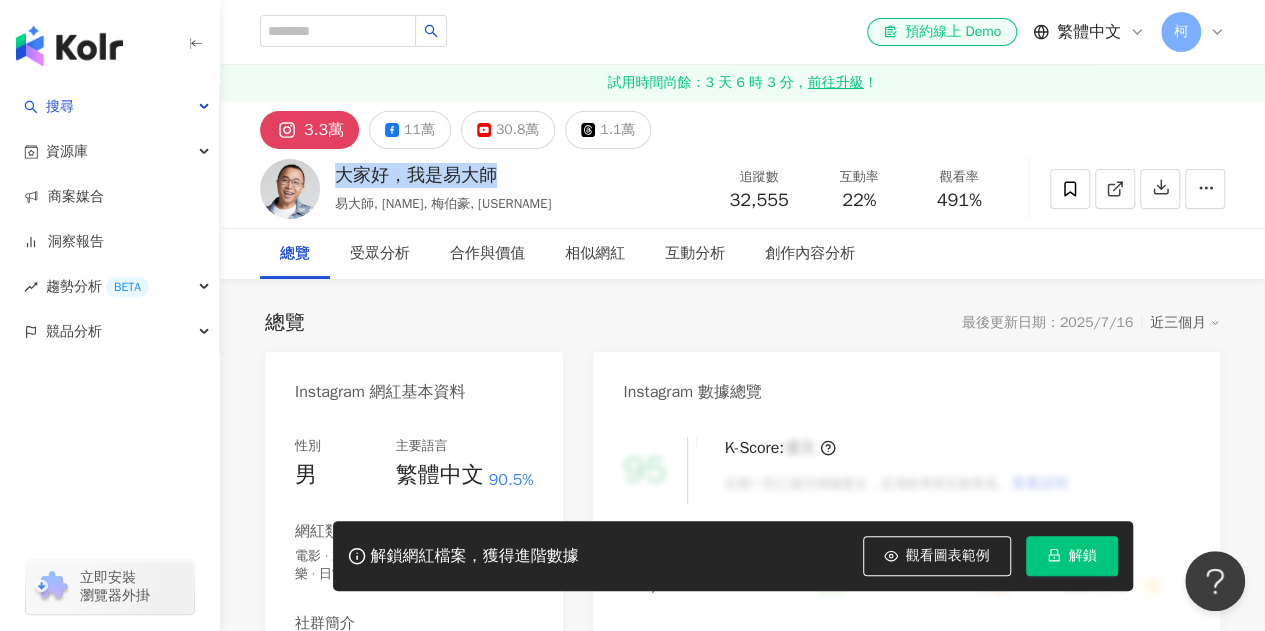 drag, startPoint x: 488, startPoint y: 177, endPoint x: 330, endPoint y: 170, distance: 158.15498 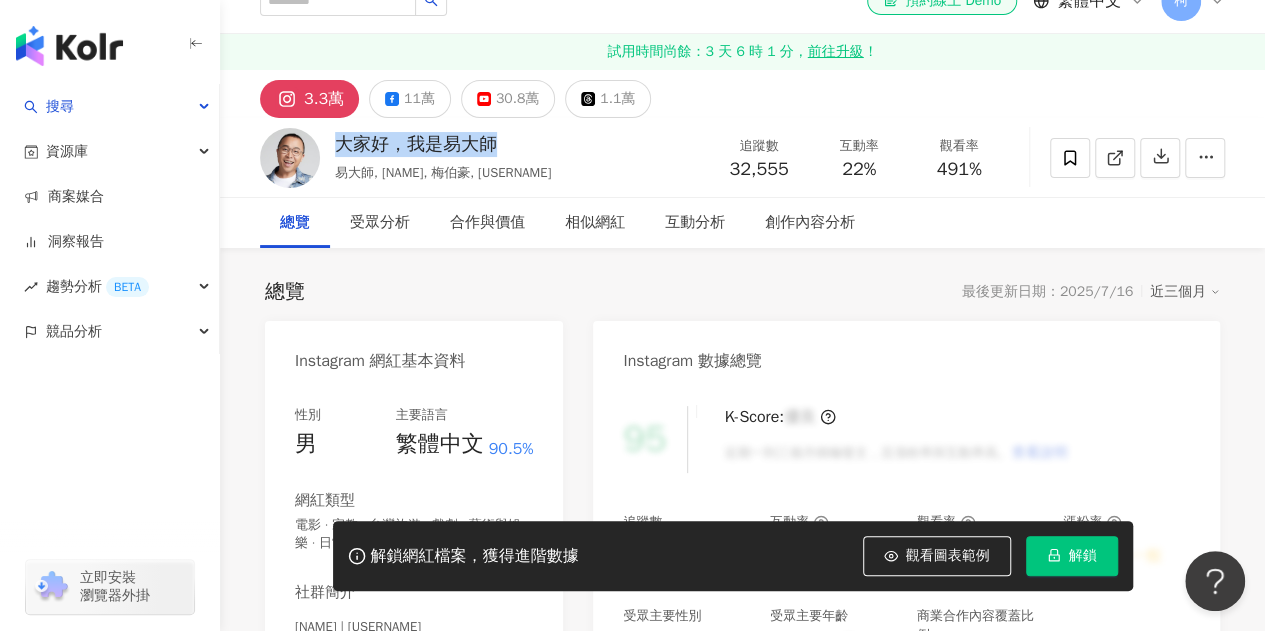 scroll, scrollTop: 0, scrollLeft: 0, axis: both 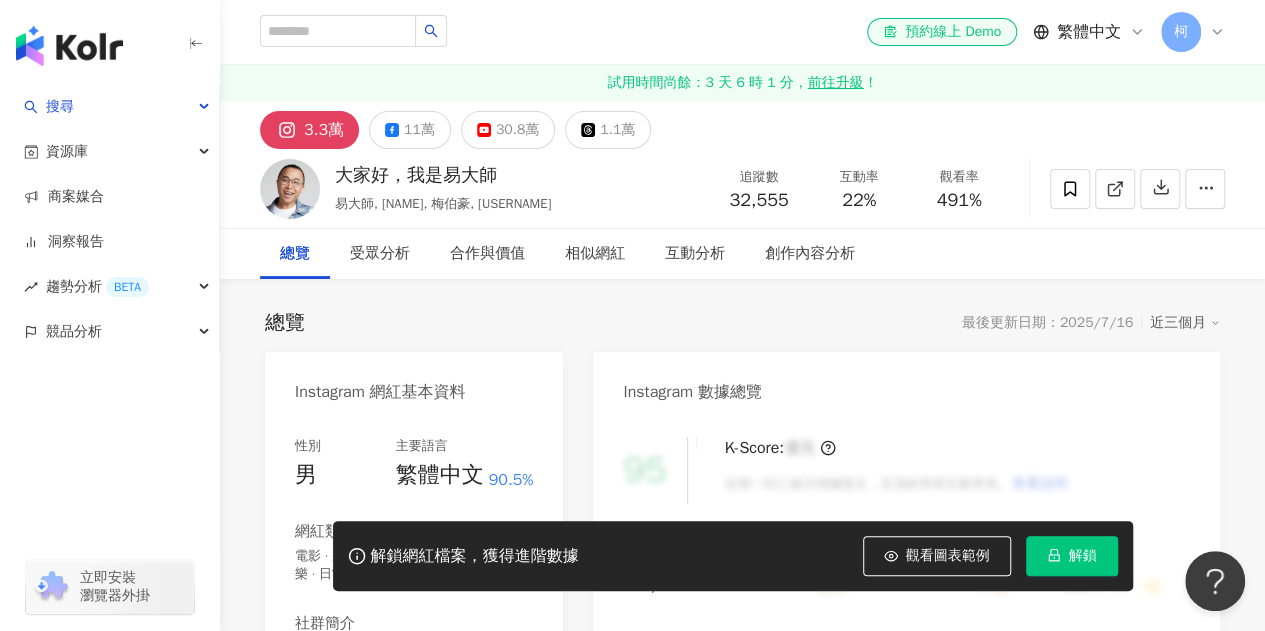 click on "總覽 最後更新日期：2025/7/16 近三個月 Instagram 網紅基本資料 性別   男 主要語言   繁體中文 90.5% 網紅類型 電影 · 宗教 · 台灣旅遊 · 戲劇 · 藝術與娛樂 · 日常話題 · 教育與學習 · 美食 社群簡介 [NAME] | [USERNAME] https://www.instagram.com/meberisgod/ 合作邀約請來信
[EMAIL] 看更多 Instagram 數據總覽 95 K-Score :   優良 近期一到三個月積極發文，且漲粉率與互動率高。 查看說明 追蹤數   32,555 互動率   22% 良好 觀看率   491% 不佳 漲粉率   35.7% 一般 受眾主要性別   男性 76% 受眾主要年齡   25-34 歲 76% 商業合作內容覆蓋比例   30% AI Instagram 成效等級三大指標 互動率 22% 良好 同等級網紅的互動率中位數為  0.19% 觀看率 491% 不佳 同等級網紅的觀看率中位數為  35.5% 漲粉率 35.7% 一般 同等級網紅的漲粉率中位數為  0.8% 成效等級 ： 優秀 良好 普通 不佳 Instagram 成長趨勢分析 追蹤數" at bounding box center [742, 1096] 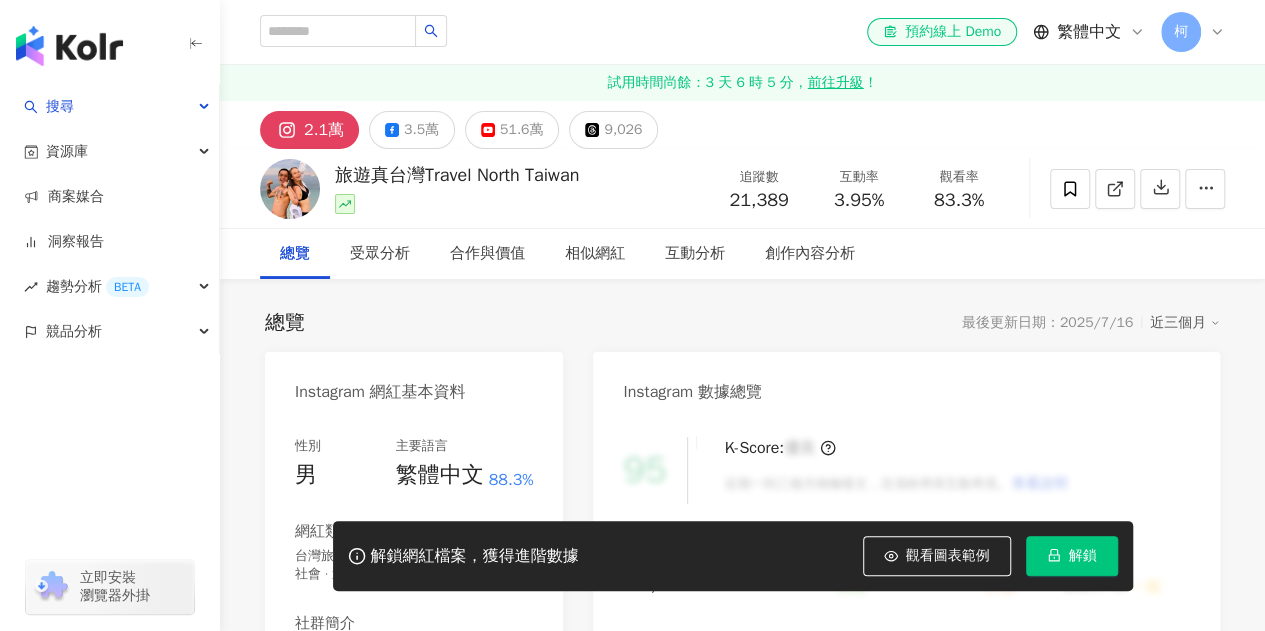 scroll, scrollTop: 100, scrollLeft: 0, axis: vertical 